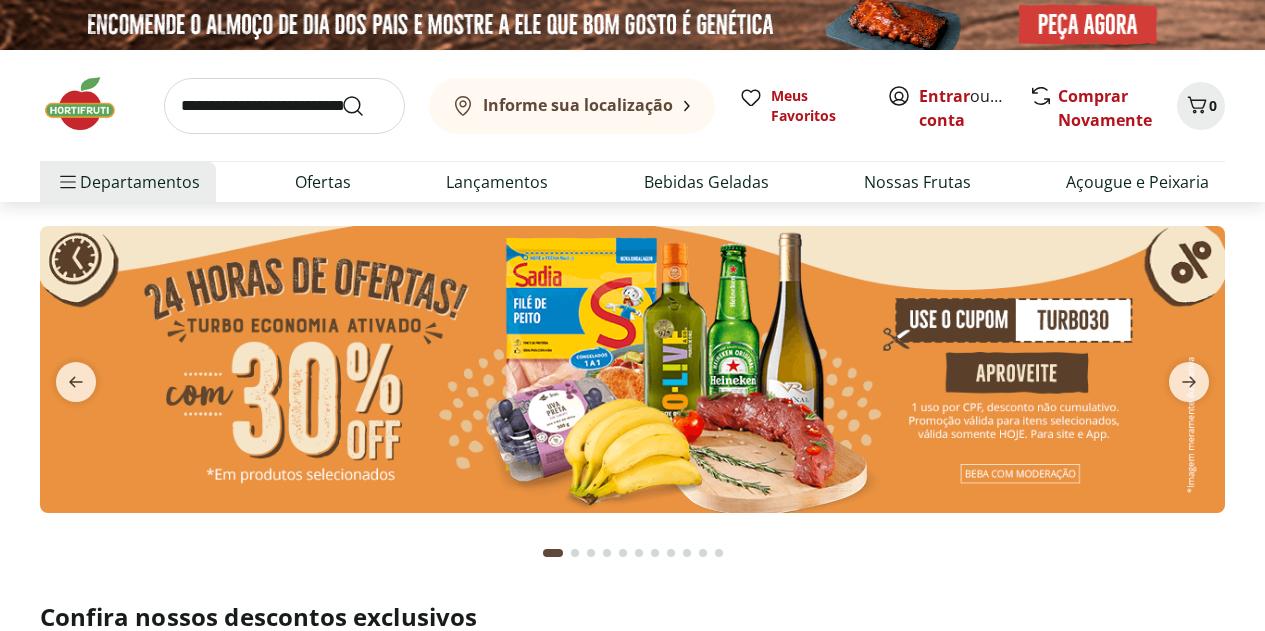 scroll, scrollTop: 0, scrollLeft: 0, axis: both 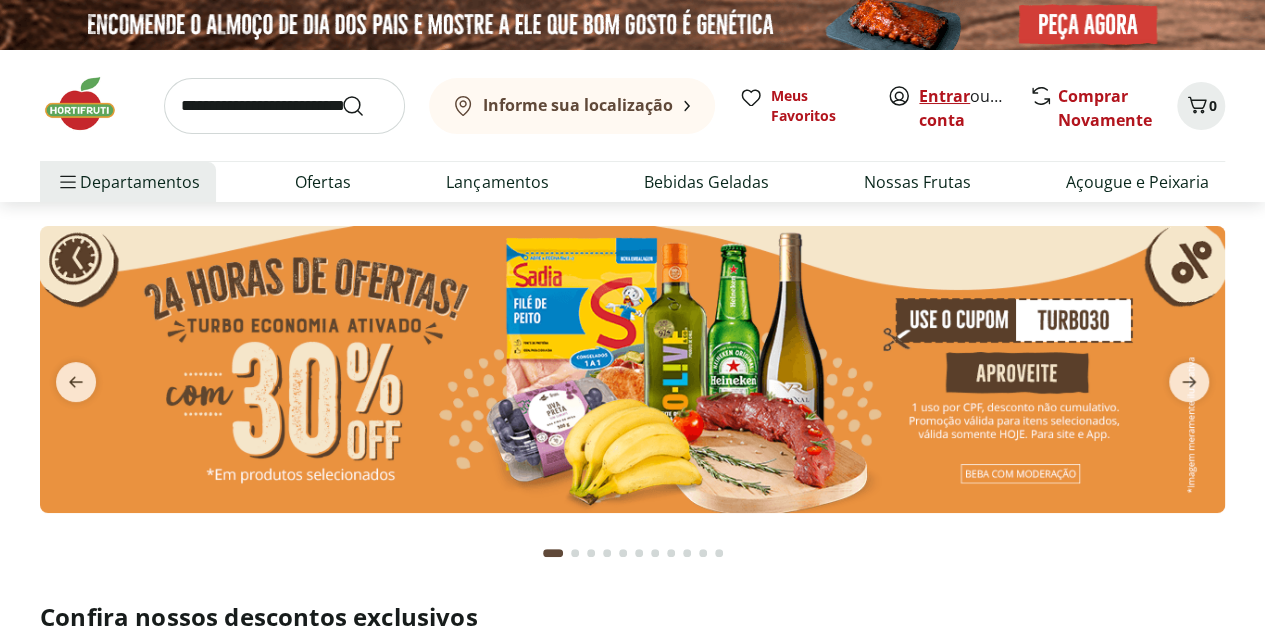 click on "Entrar" at bounding box center [944, 96] 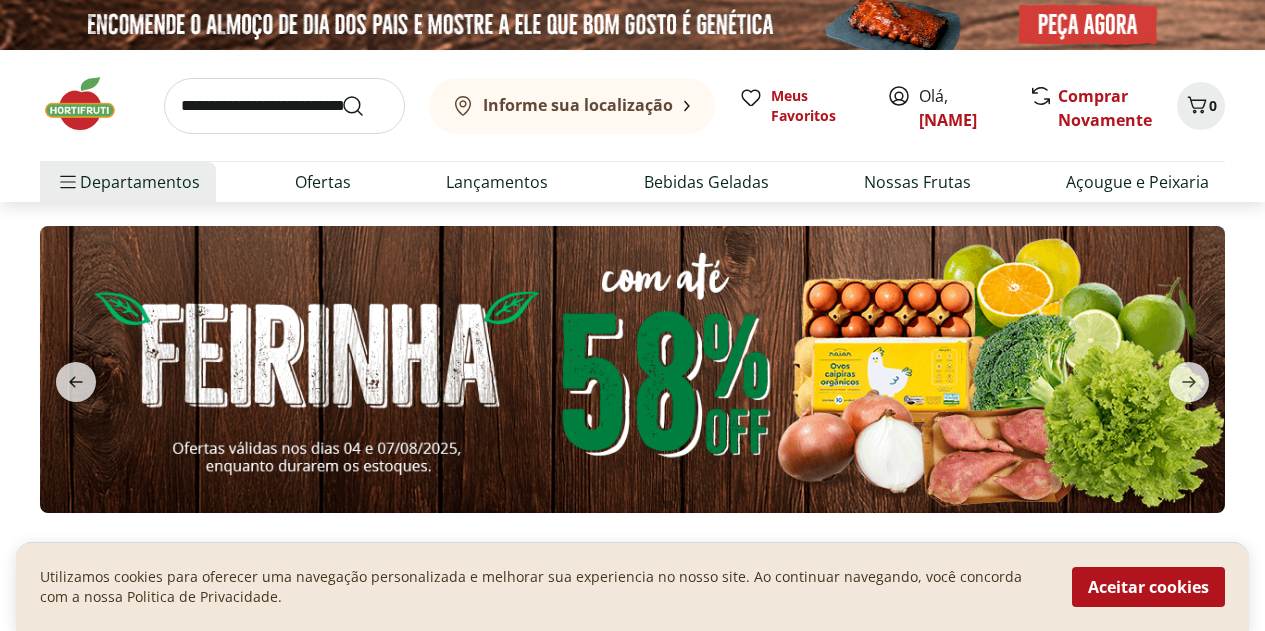 scroll, scrollTop: 0, scrollLeft: 0, axis: both 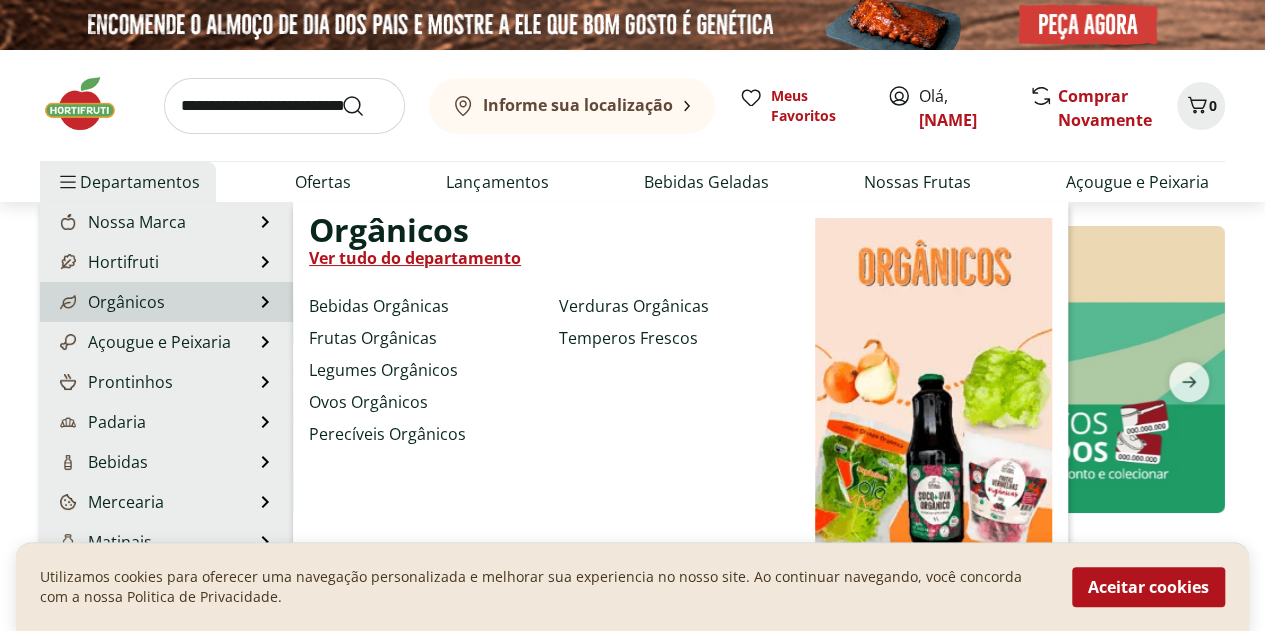 click on "Orgânicos" at bounding box center (110, 302) 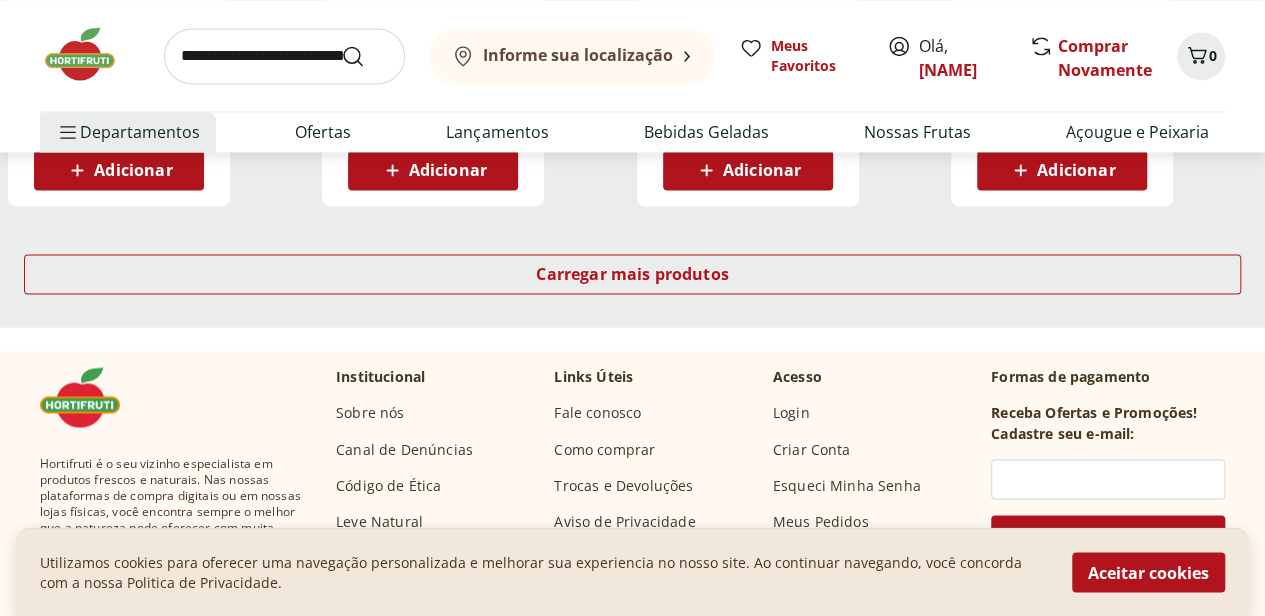 scroll, scrollTop: 1500, scrollLeft: 0, axis: vertical 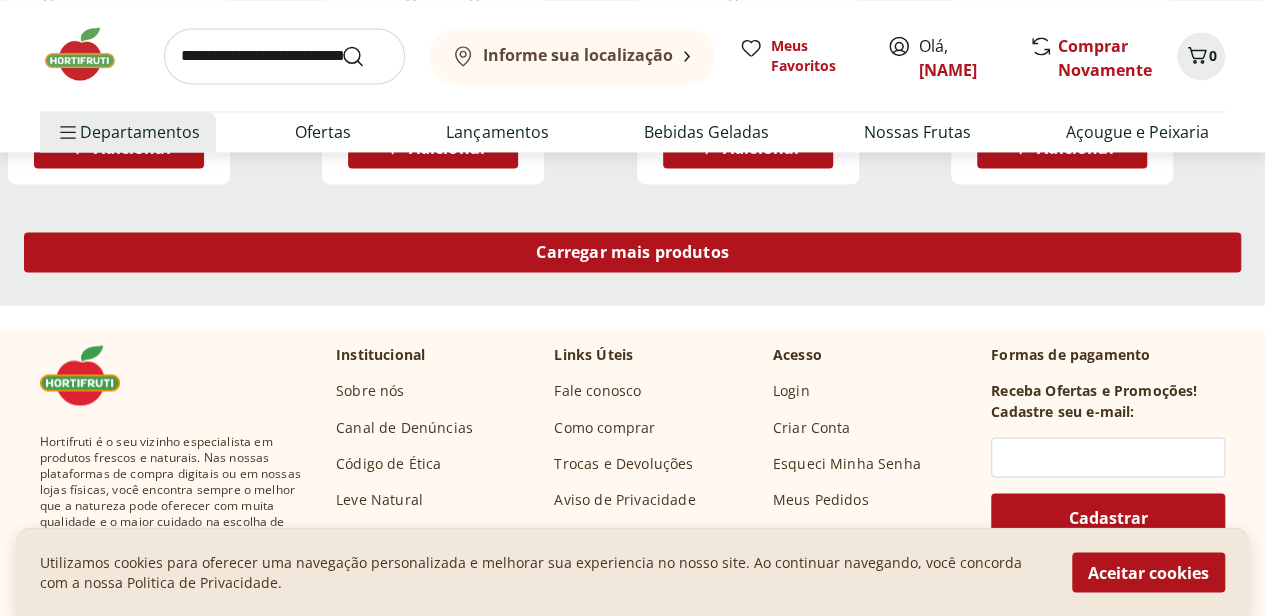 click on "Carregar mais produtos" at bounding box center (632, 252) 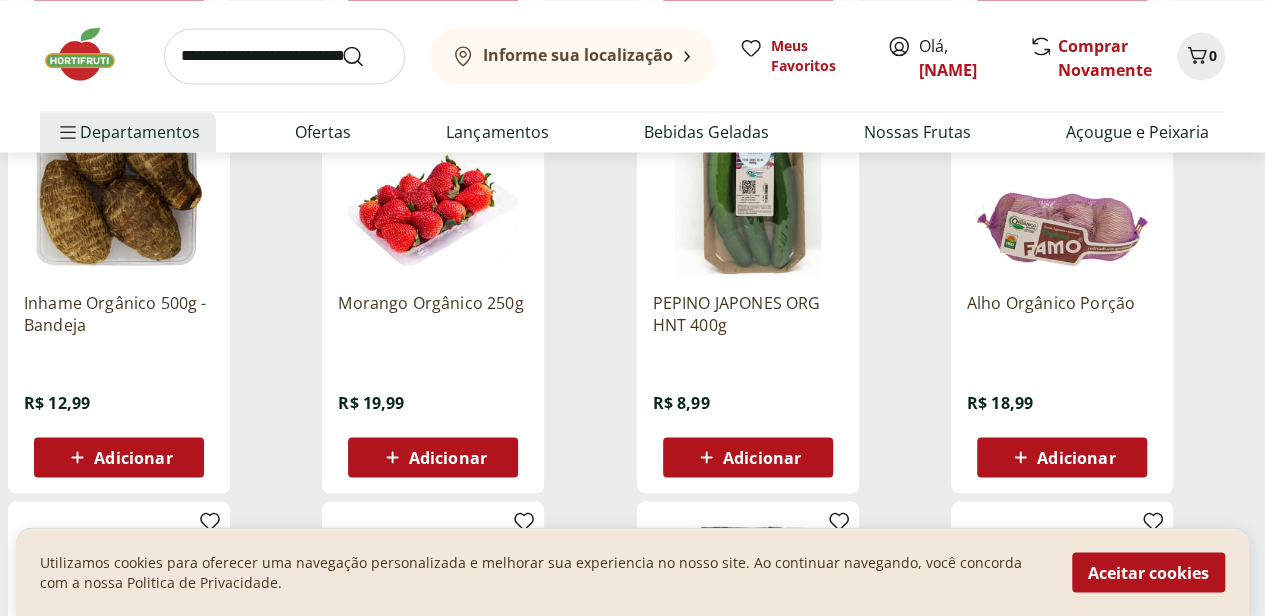 scroll, scrollTop: 1600, scrollLeft: 0, axis: vertical 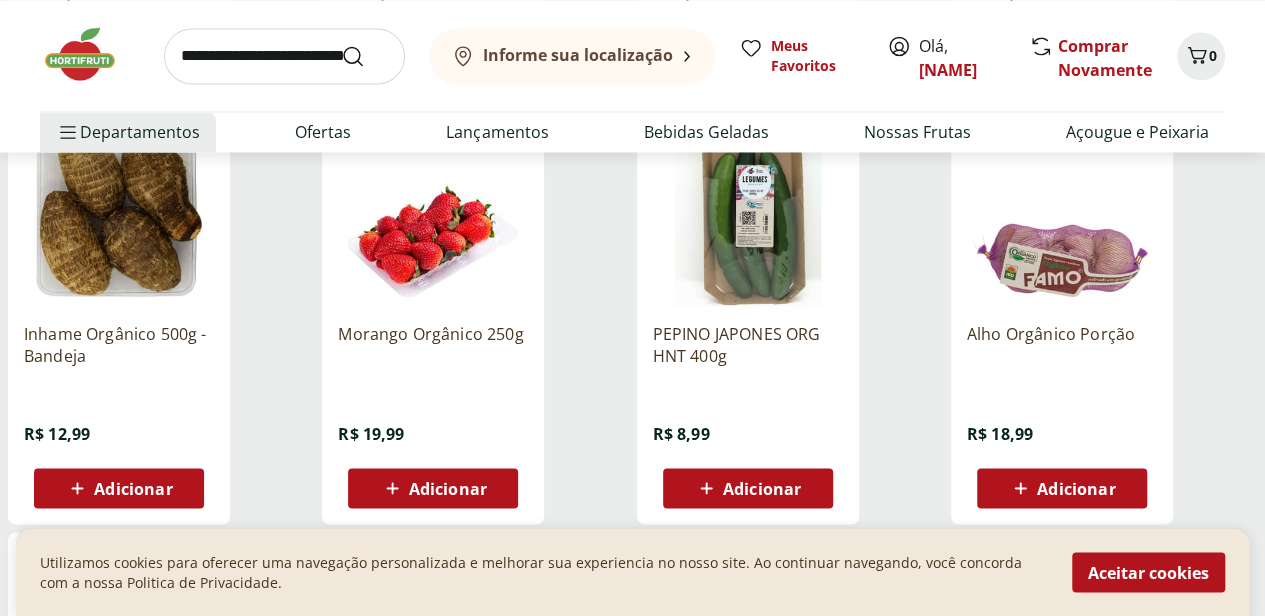 click on "Adicionar" at bounding box center [448, 488] 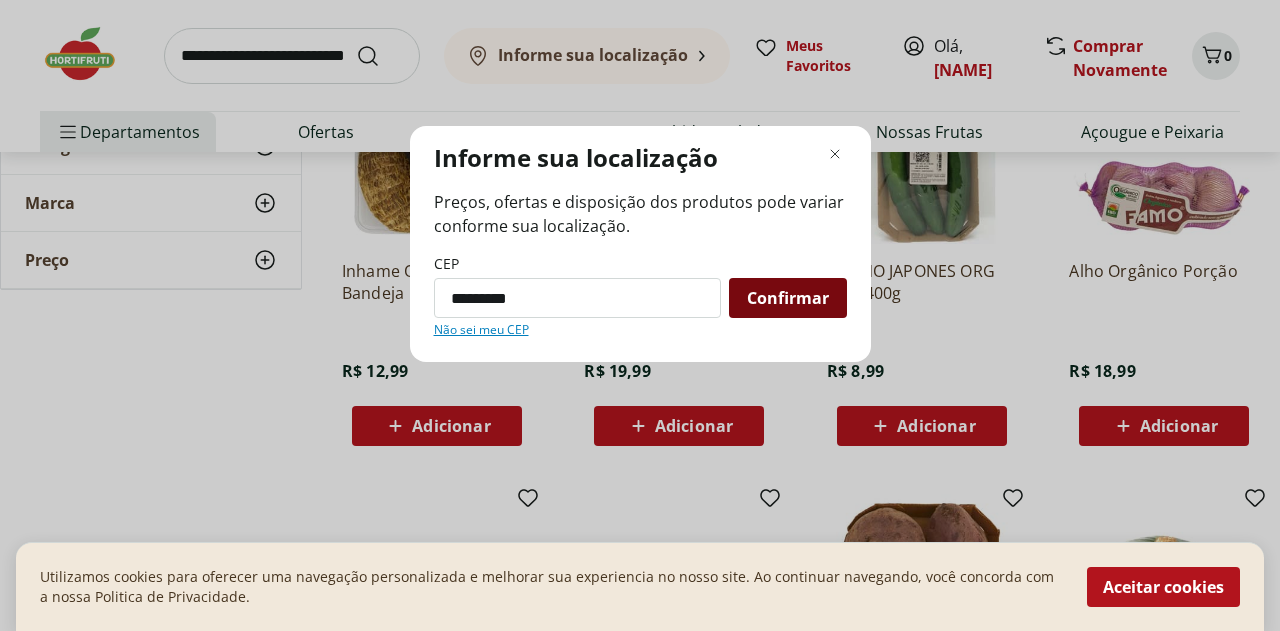 type on "*********" 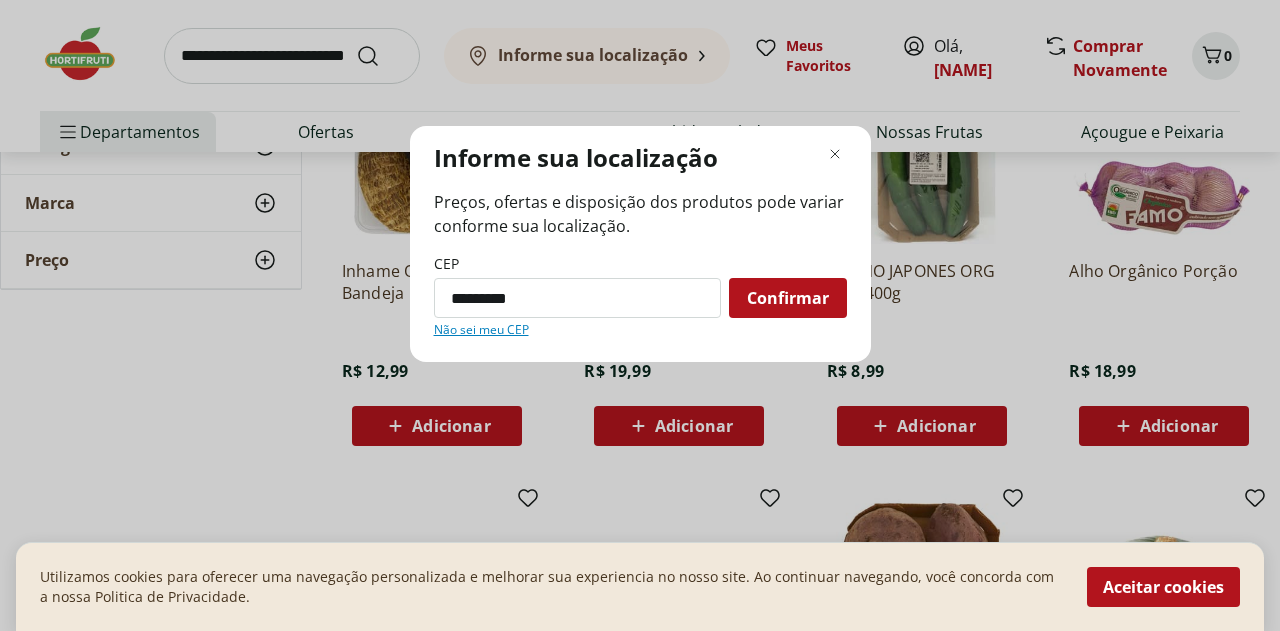 click on "Confirmar" at bounding box center (788, 298) 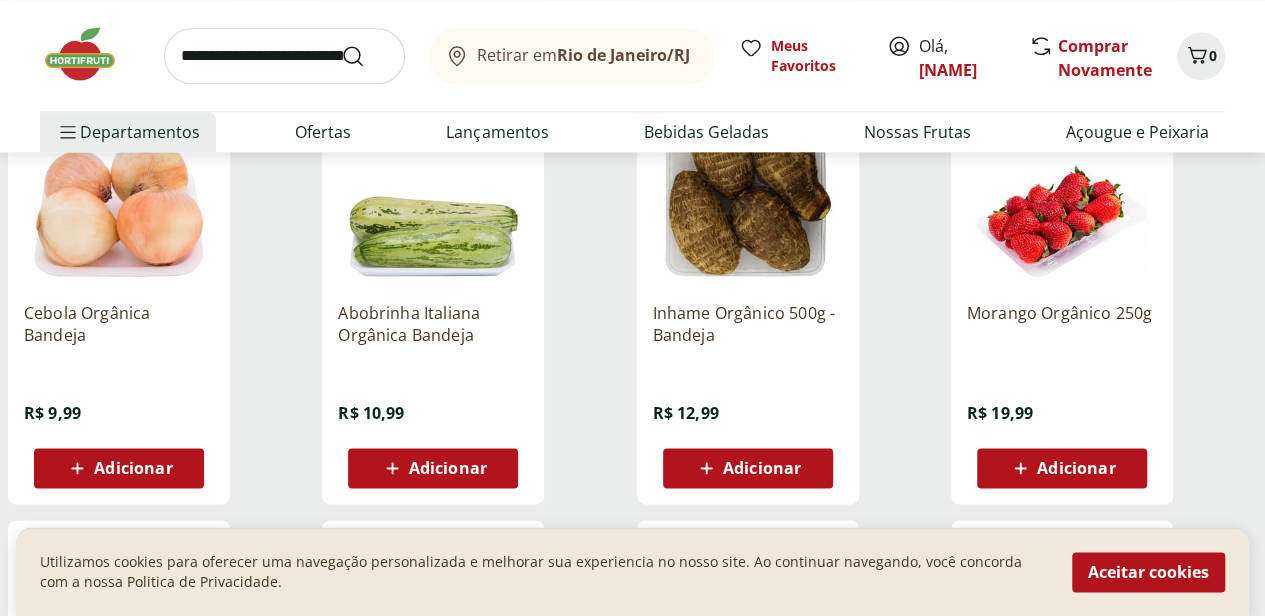 scroll, scrollTop: 1200, scrollLeft: 0, axis: vertical 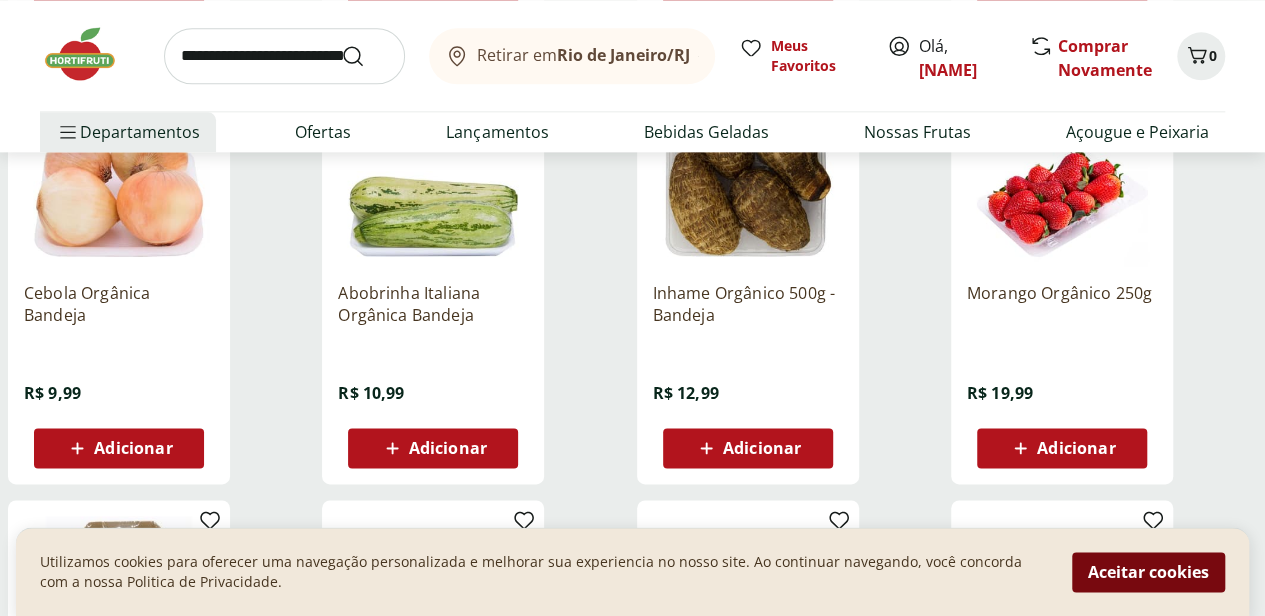 click on "Aceitar cookies" at bounding box center (1148, 572) 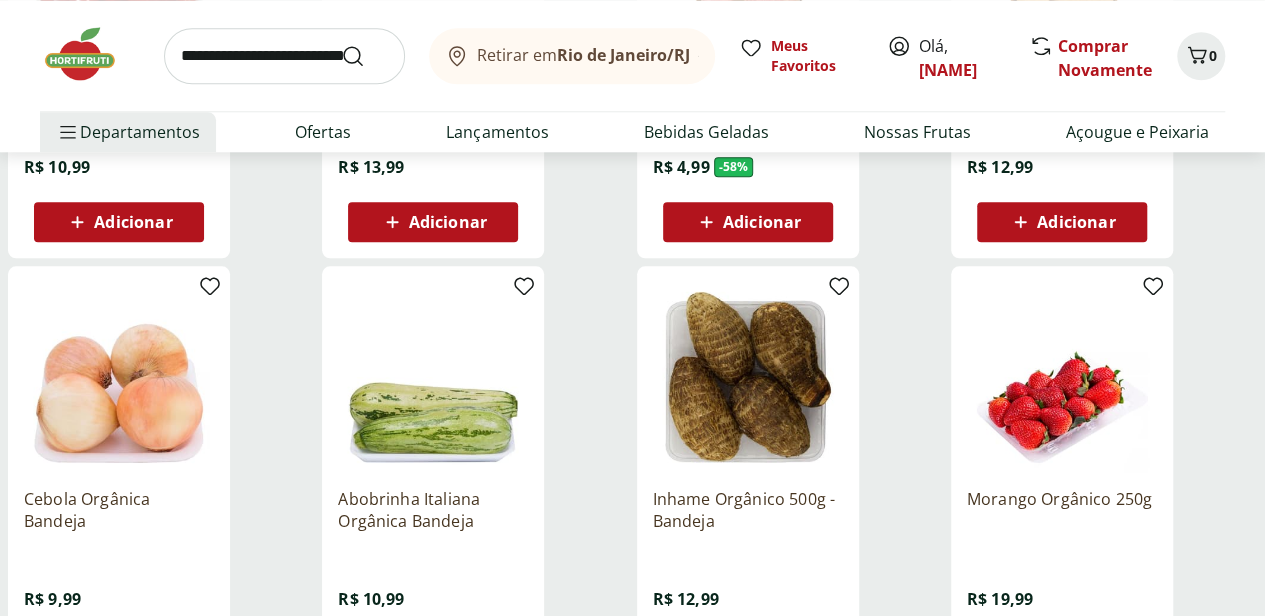 scroll, scrollTop: 1000, scrollLeft: 0, axis: vertical 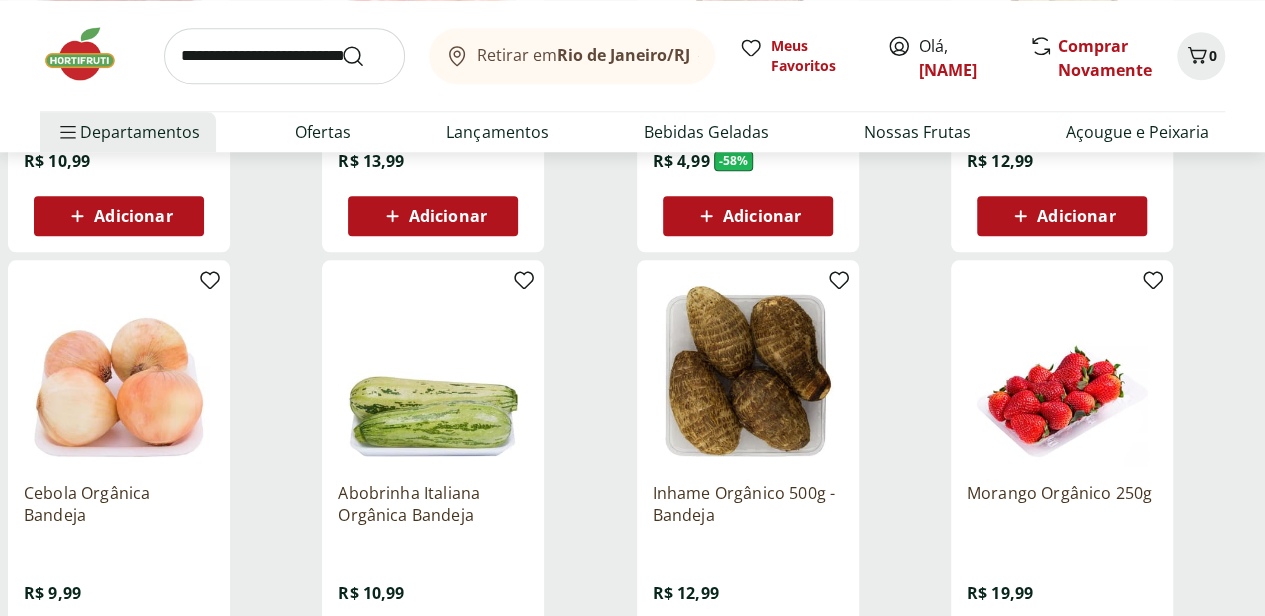 click on "Adicionar" at bounding box center [1076, 648] 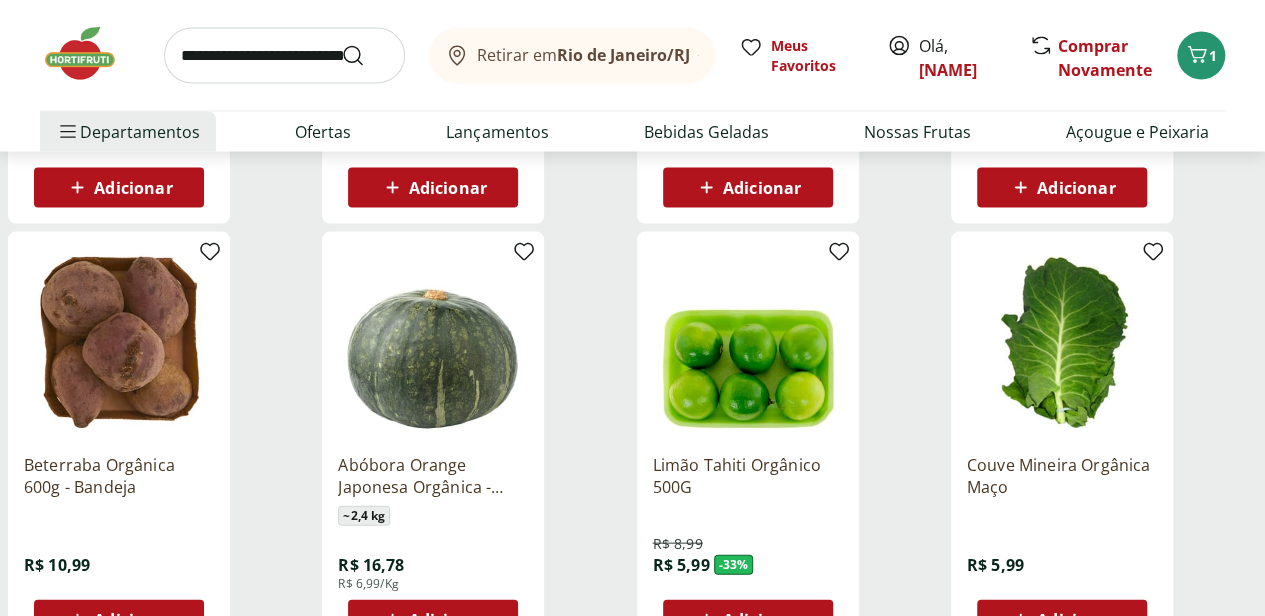 scroll, scrollTop: 2000, scrollLeft: 0, axis: vertical 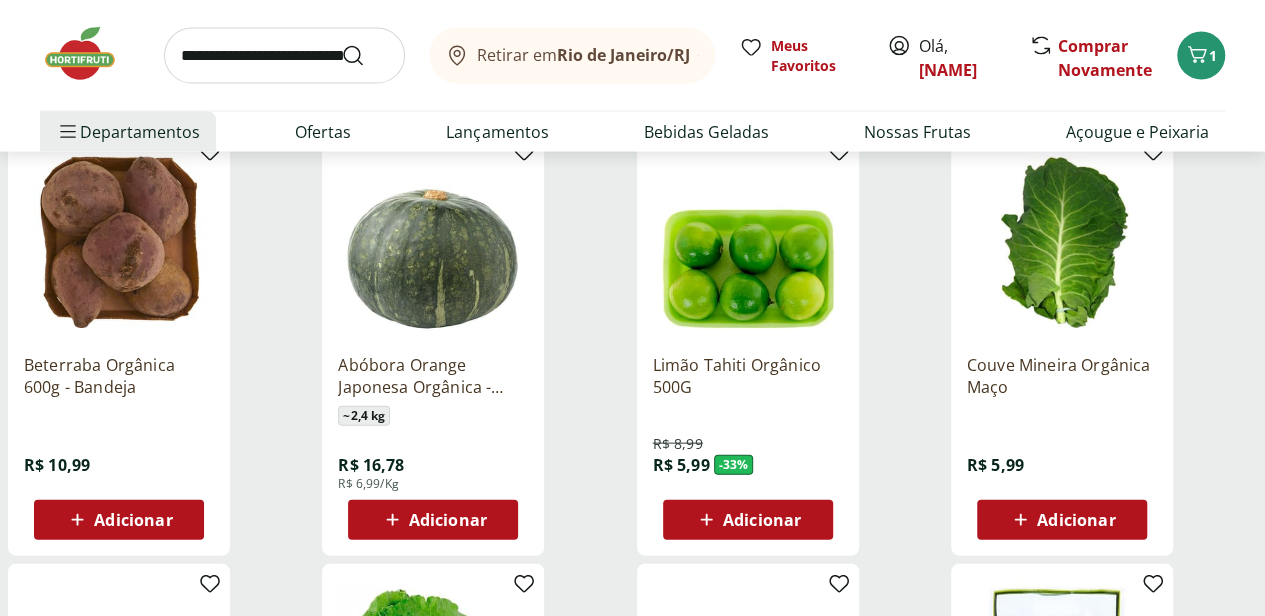 click on "Adicionar" at bounding box center (762, 520) 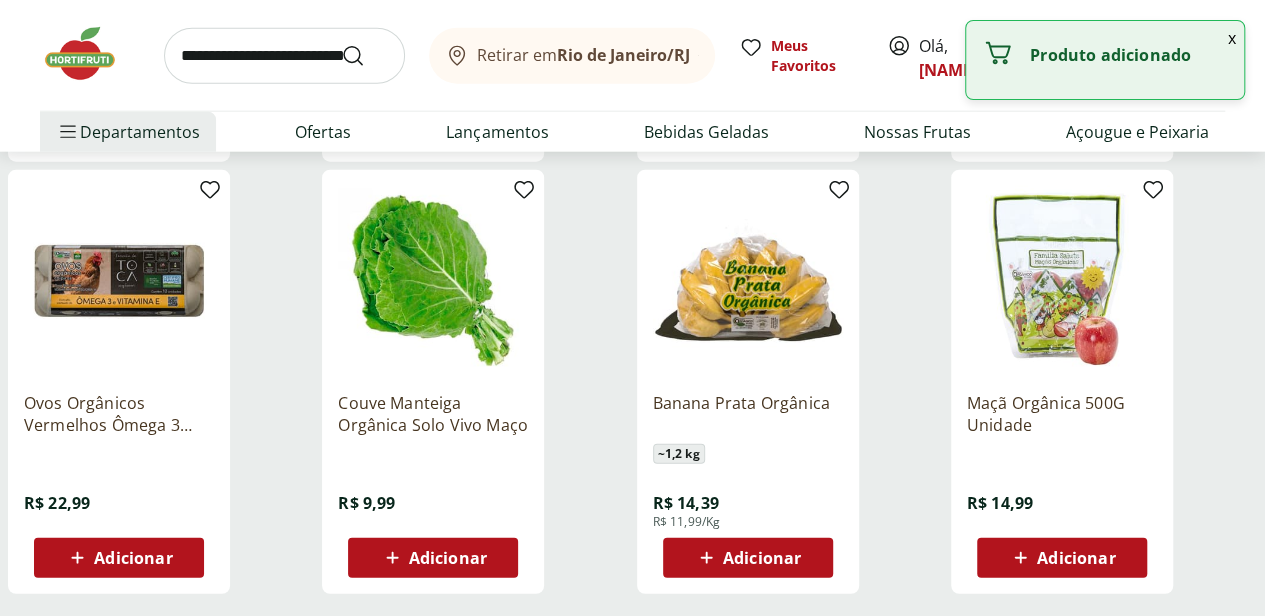 scroll, scrollTop: 2400, scrollLeft: 0, axis: vertical 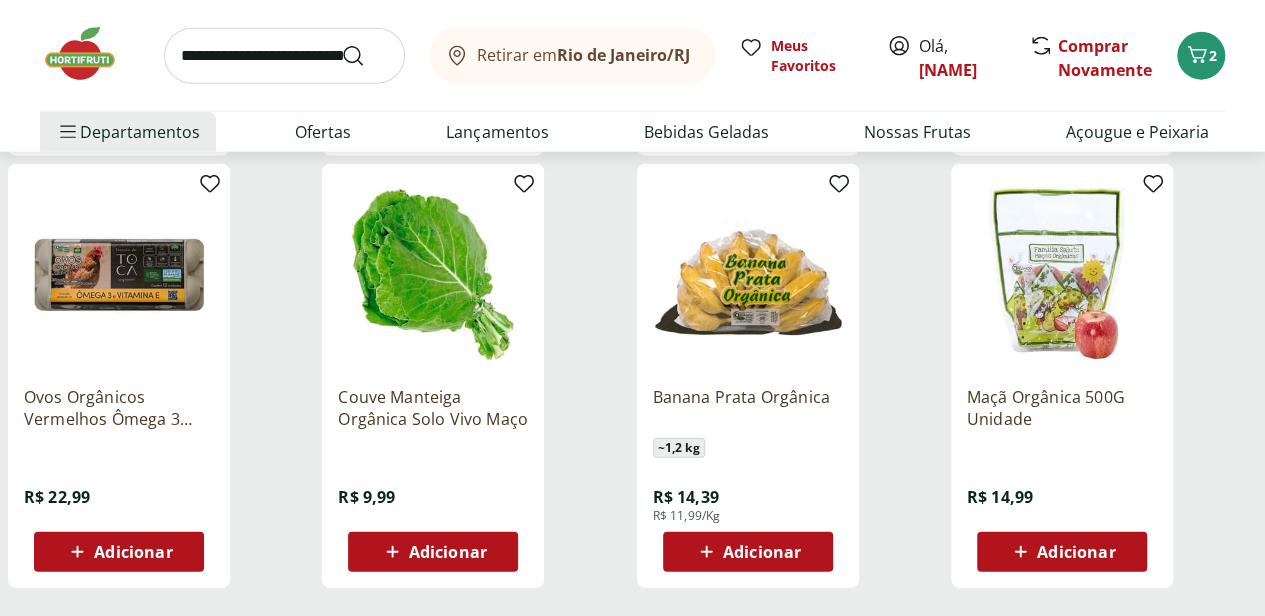 click on "Adicionar" at bounding box center [762, 552] 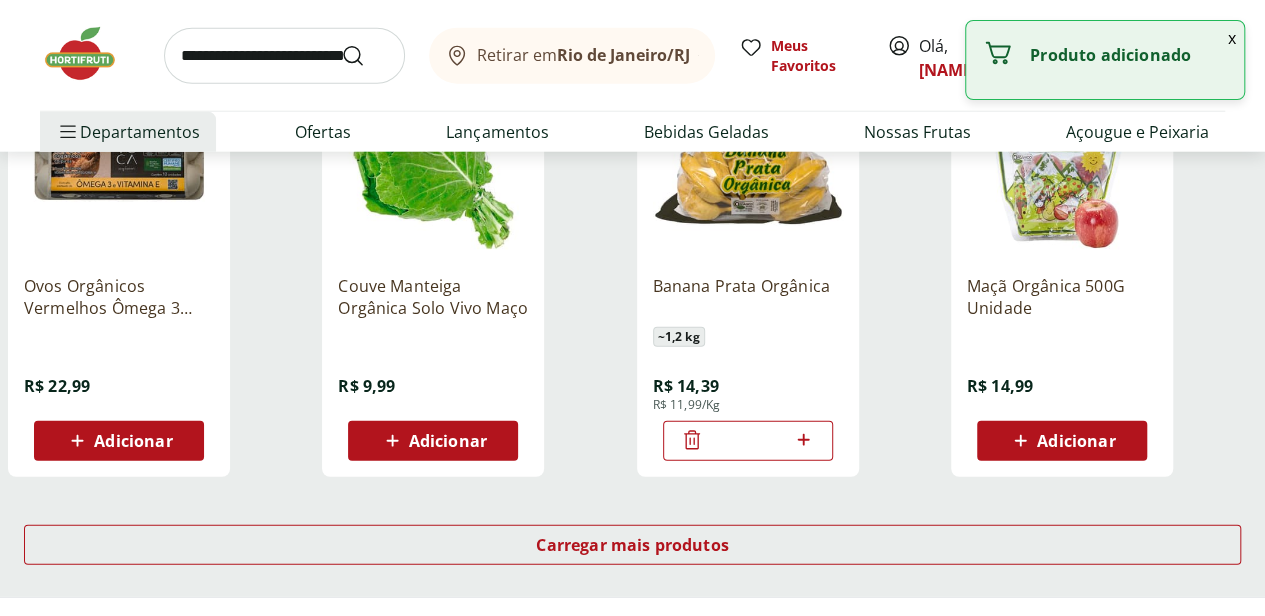 scroll, scrollTop: 2700, scrollLeft: 0, axis: vertical 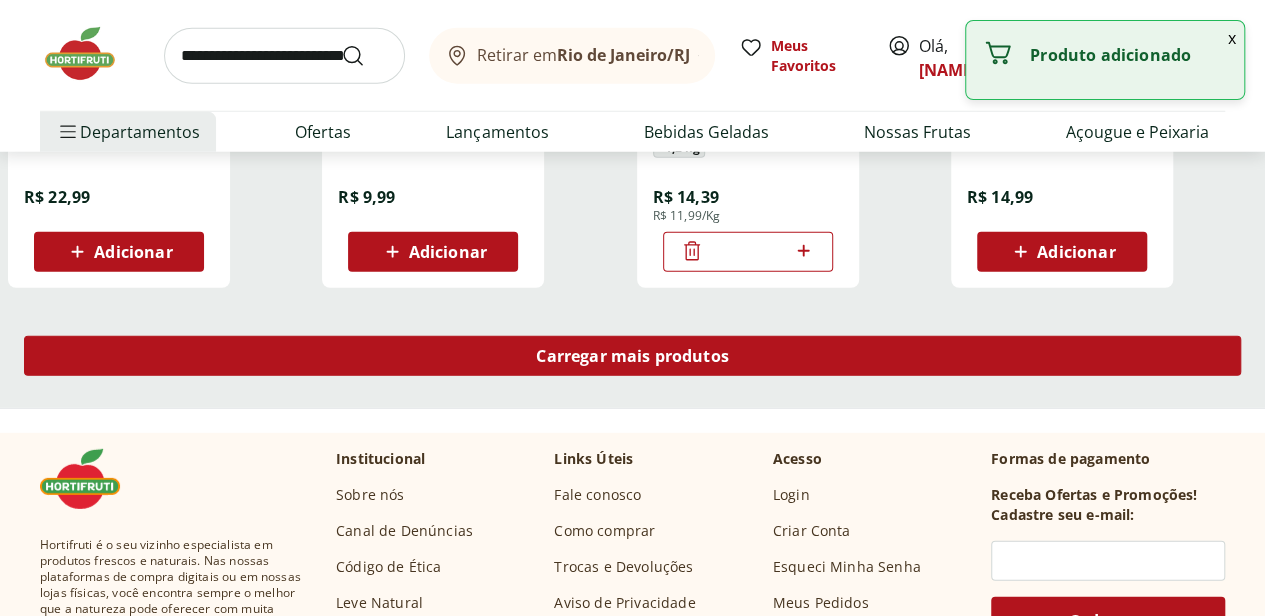 click on "Carregar mais produtos" at bounding box center (632, 356) 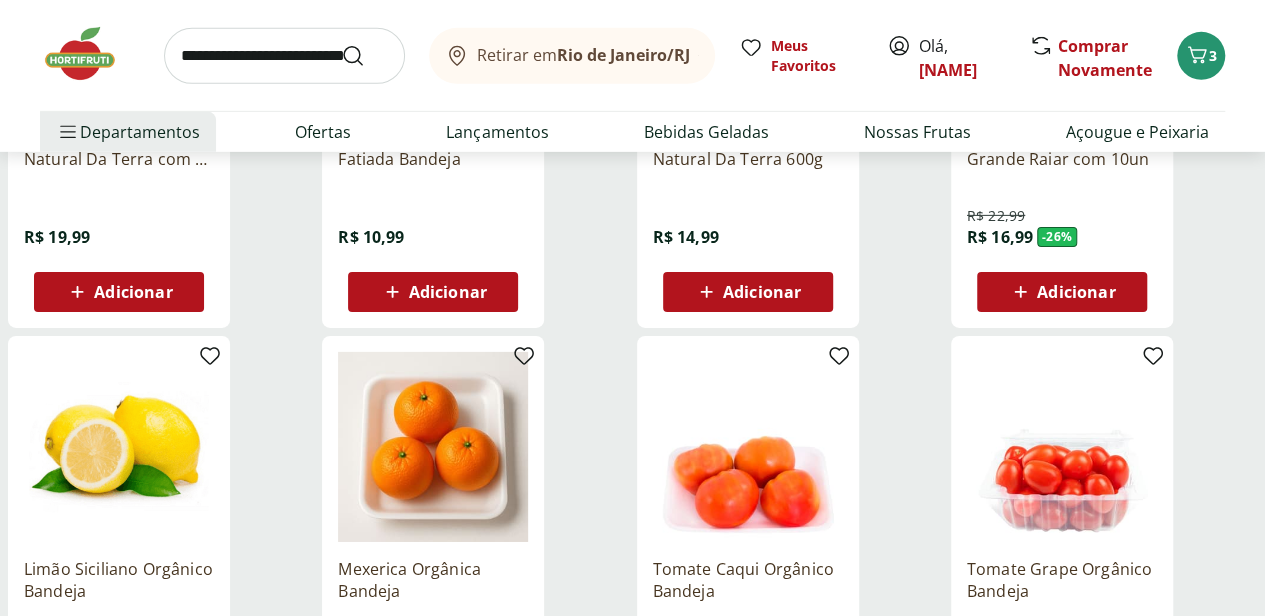 scroll, scrollTop: 3200, scrollLeft: 0, axis: vertical 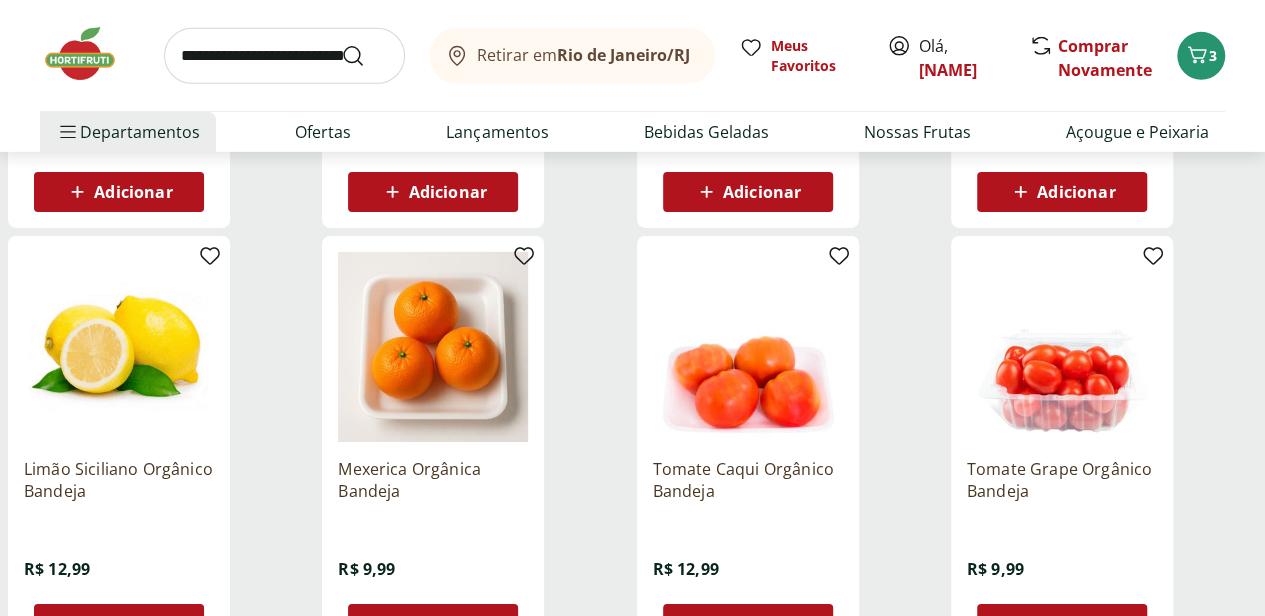 click on "Adicionar" at bounding box center (133, 624) 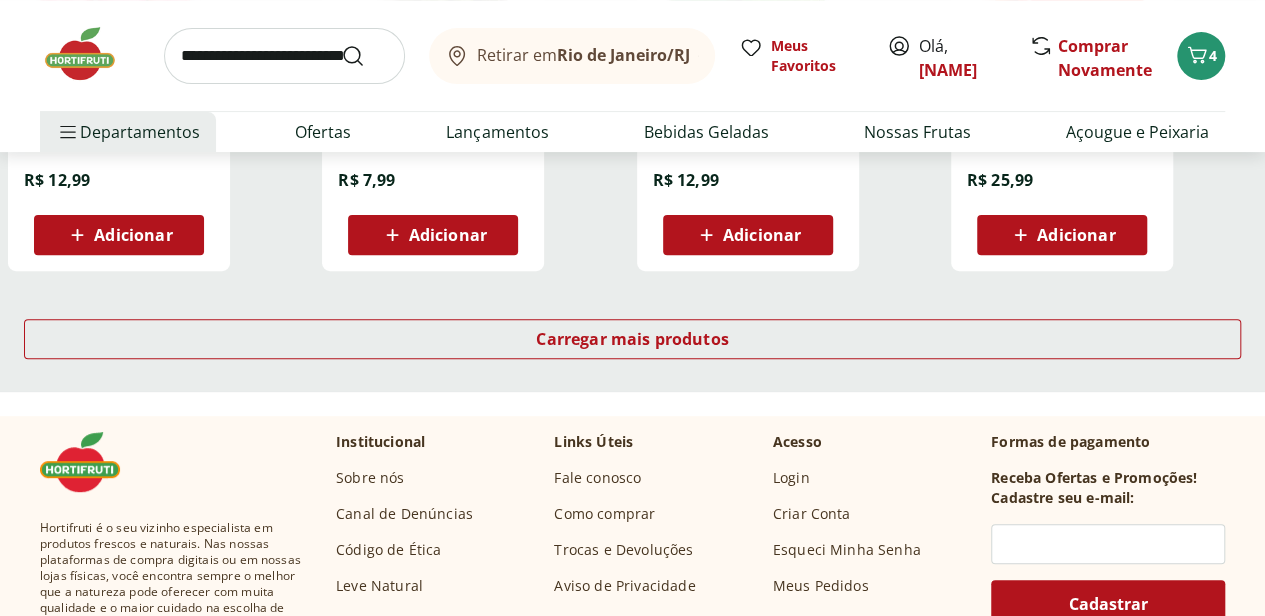 scroll, scrollTop: 4100, scrollLeft: 0, axis: vertical 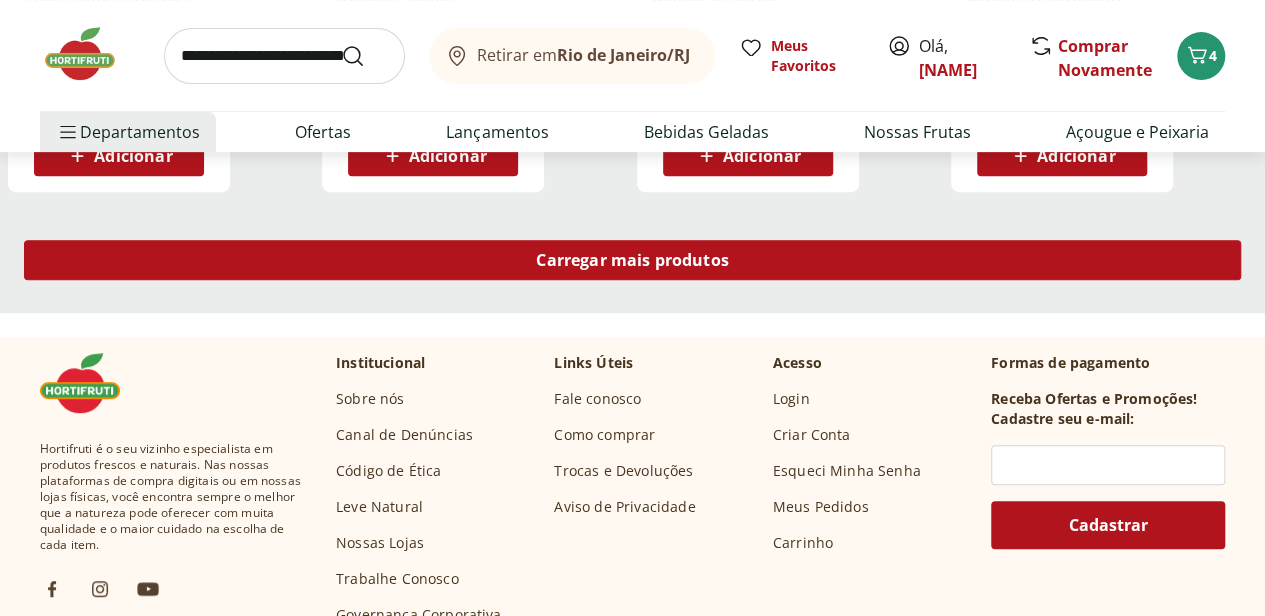 click on "Carregar mais produtos" at bounding box center [632, 260] 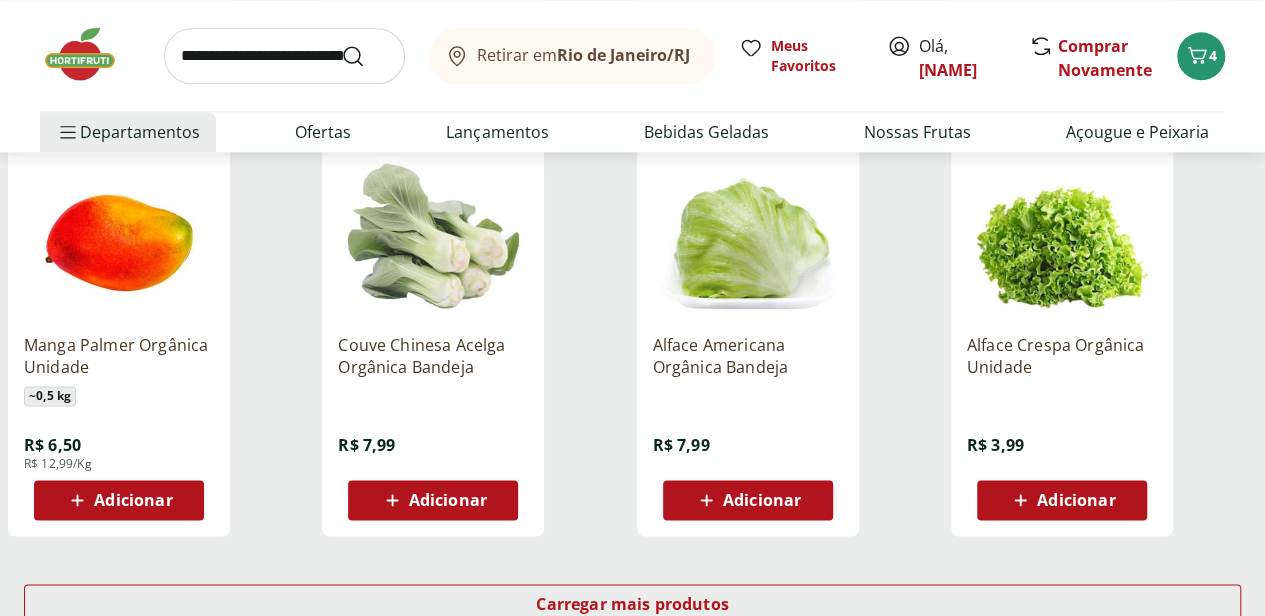 scroll, scrollTop: 5100, scrollLeft: 0, axis: vertical 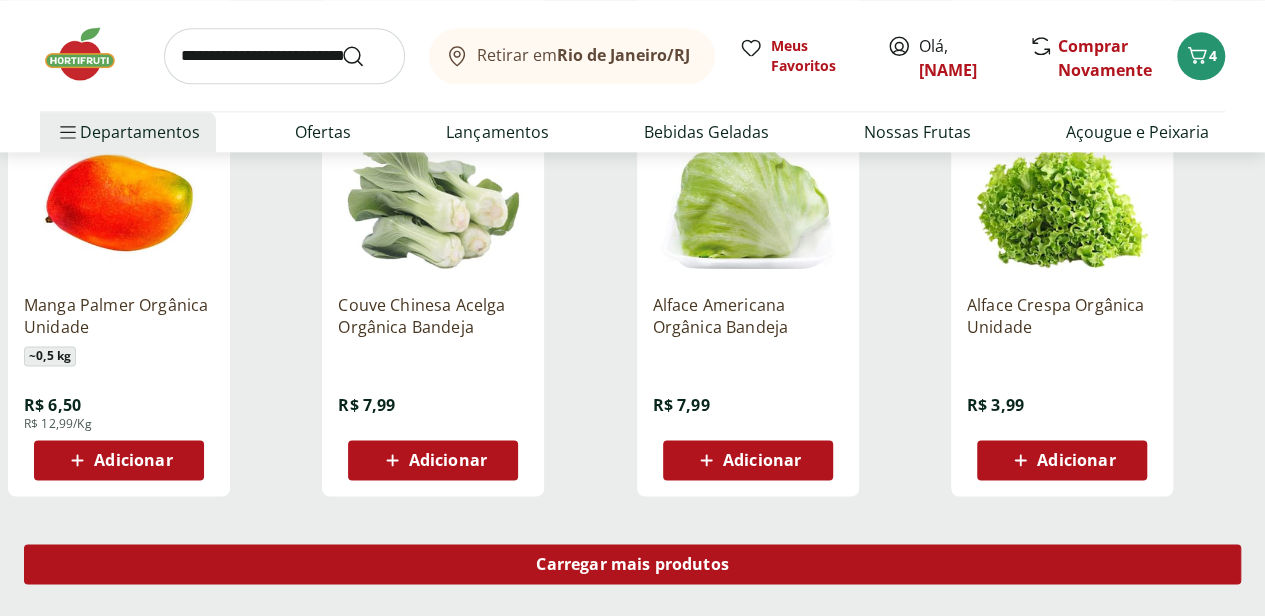 click on "Carregar mais produtos" at bounding box center [632, 564] 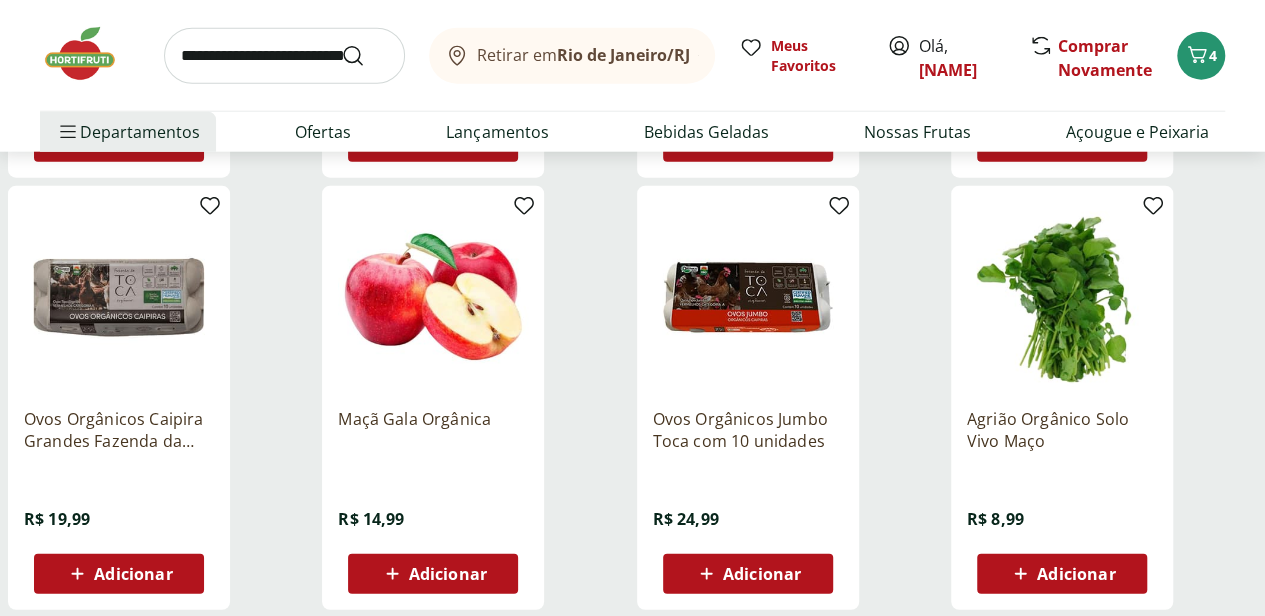 scroll, scrollTop: 6300, scrollLeft: 0, axis: vertical 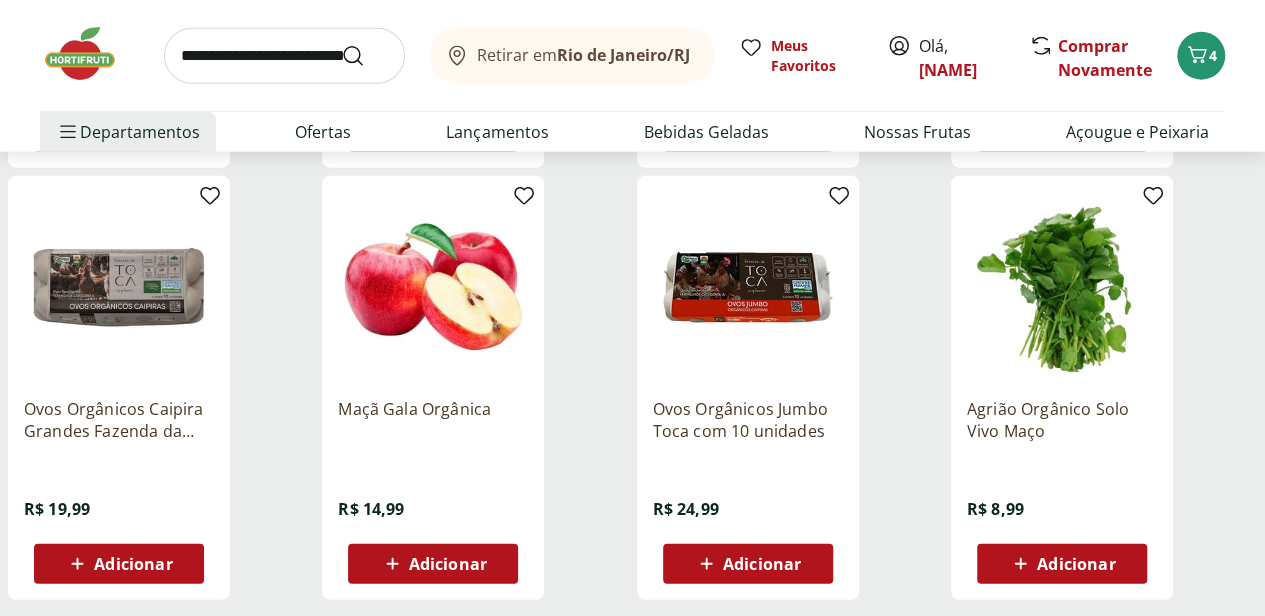 click 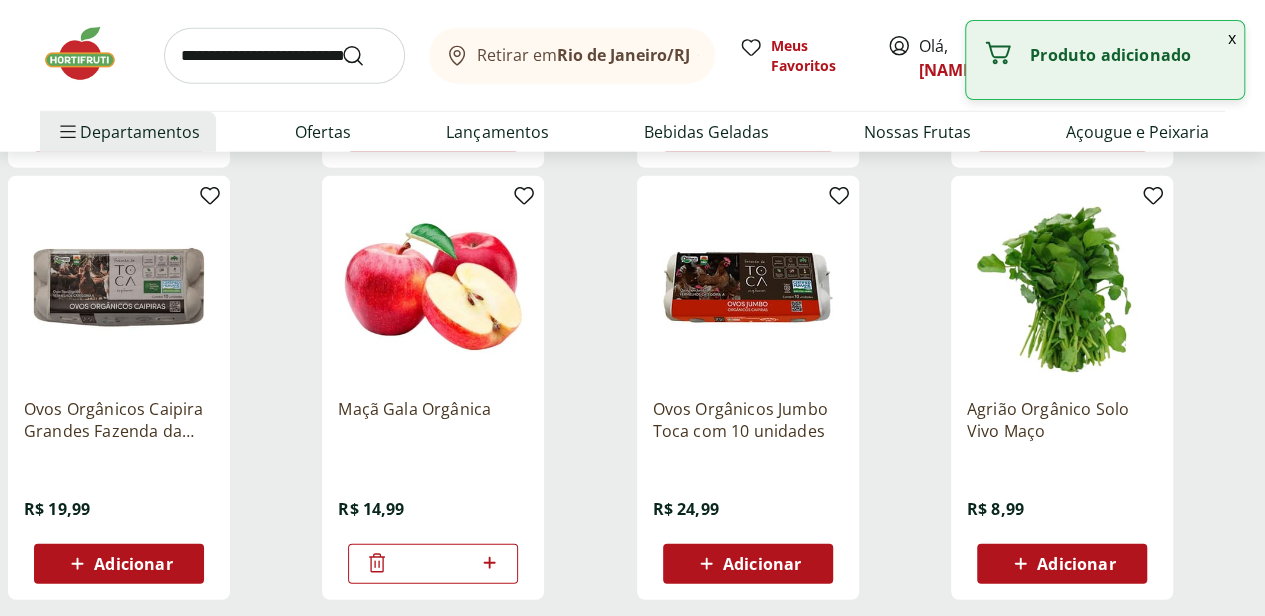click on "Carregar mais produtos" at bounding box center (632, 668) 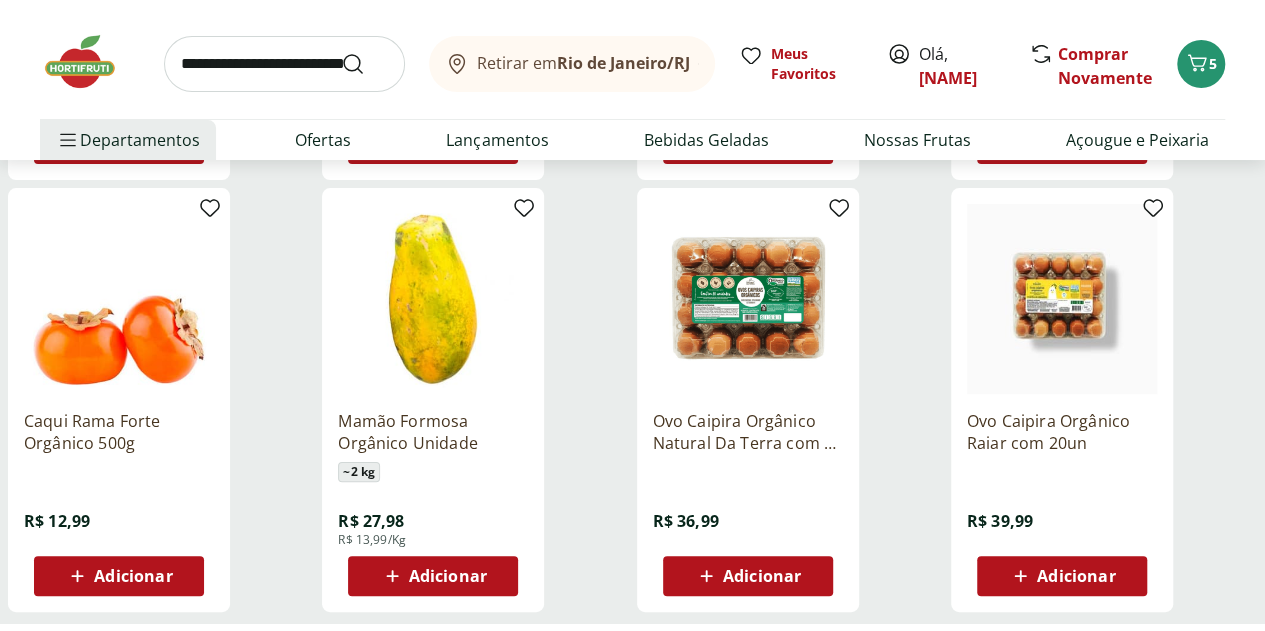 scroll, scrollTop: 7700, scrollLeft: 0, axis: vertical 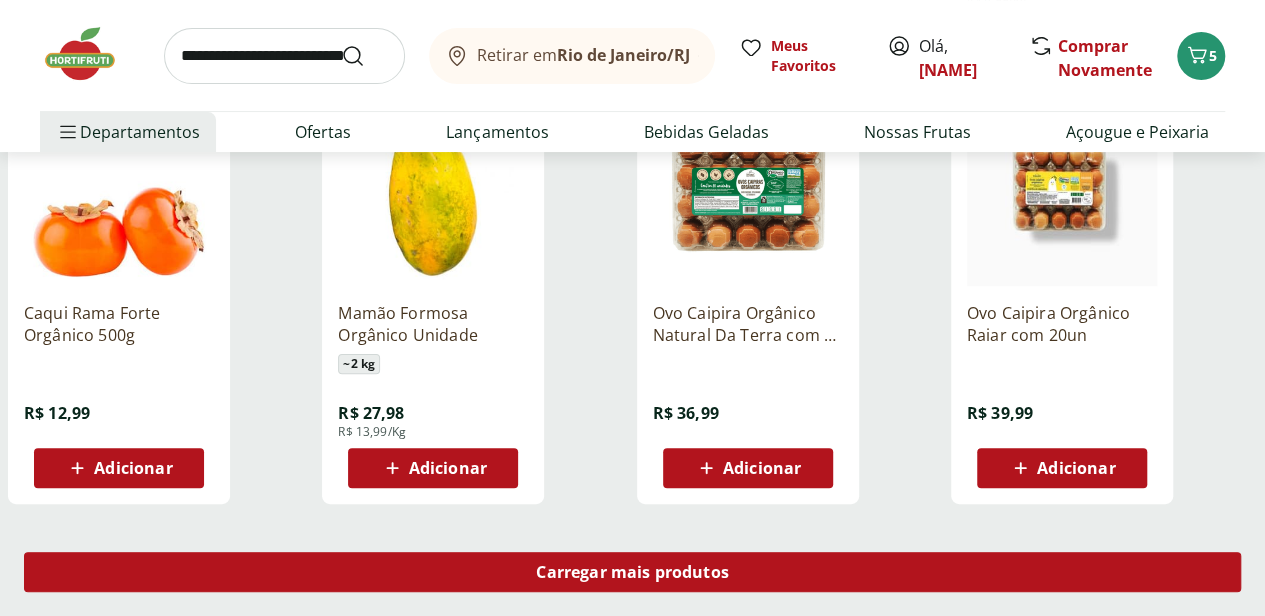 click on "Carregar mais produtos" at bounding box center (632, 572) 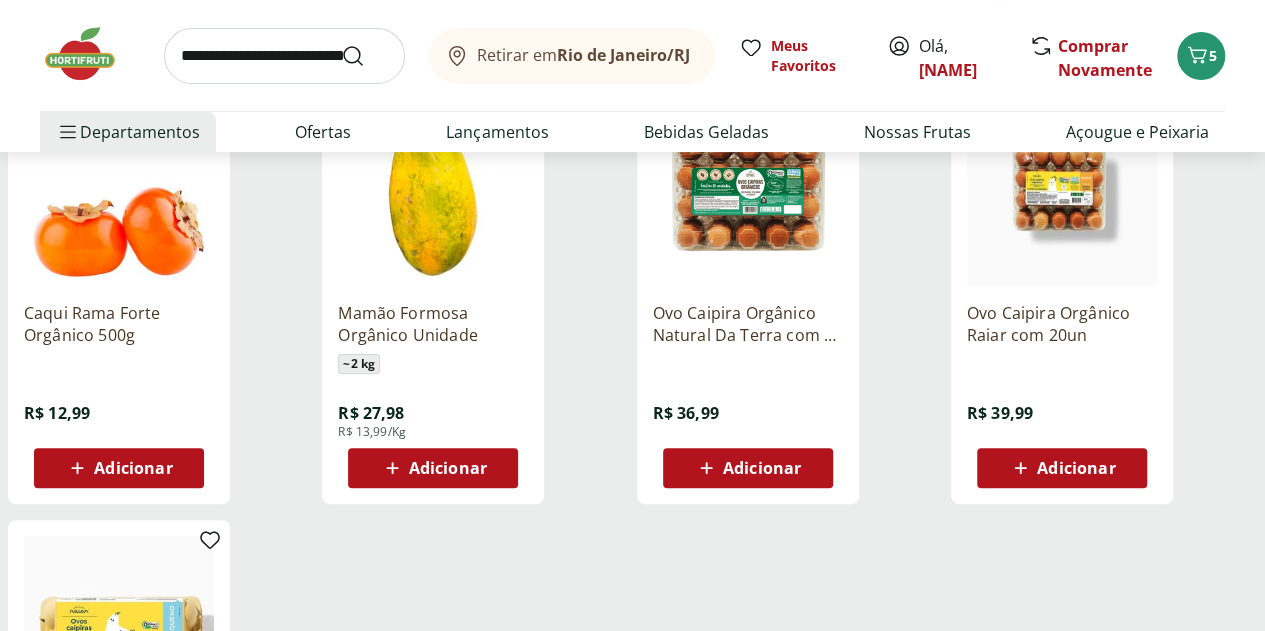 click on "Adicionar" at bounding box center [133, 468] 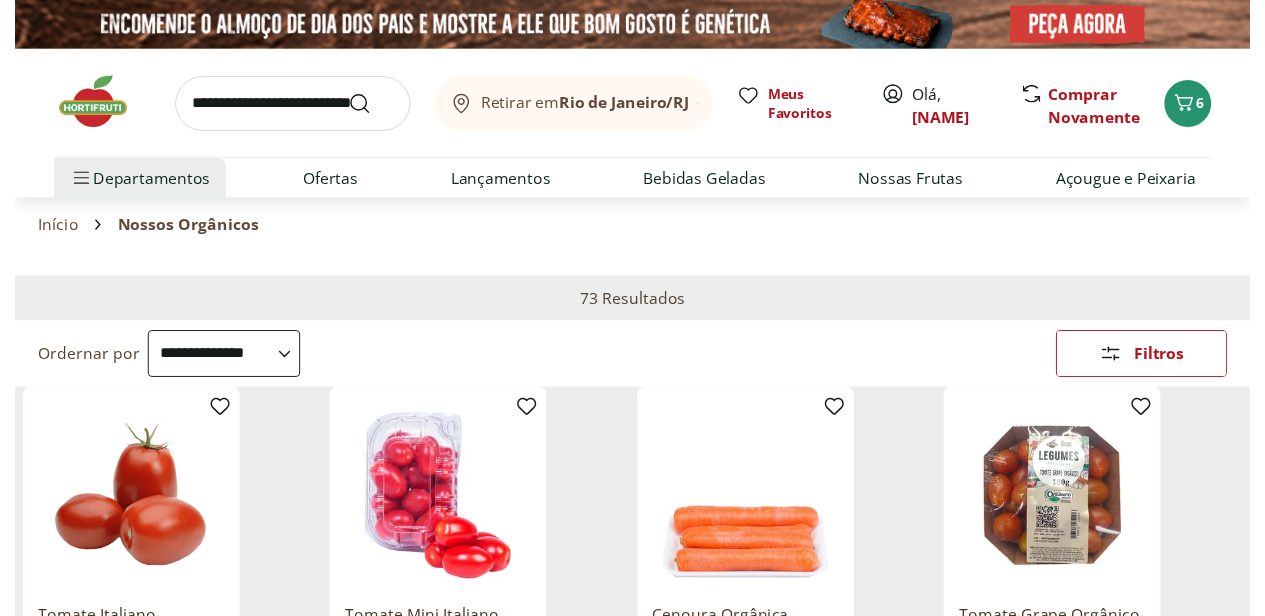 scroll, scrollTop: 0, scrollLeft: 0, axis: both 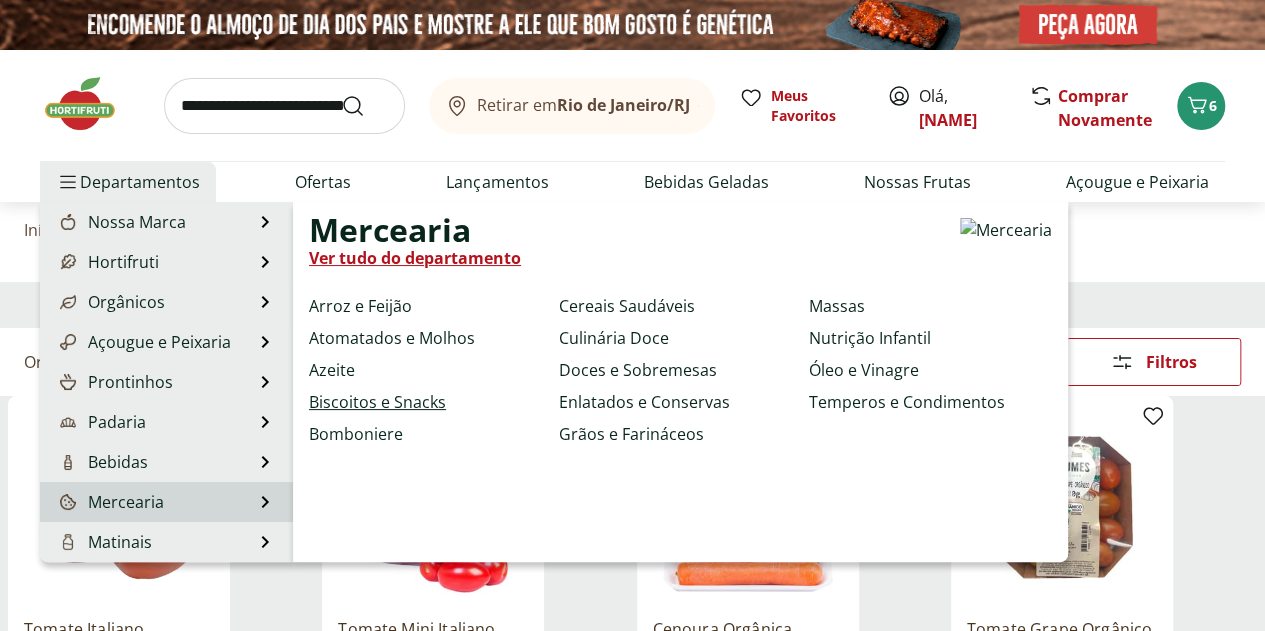 click on "Biscoitos e Snacks" at bounding box center [377, 402] 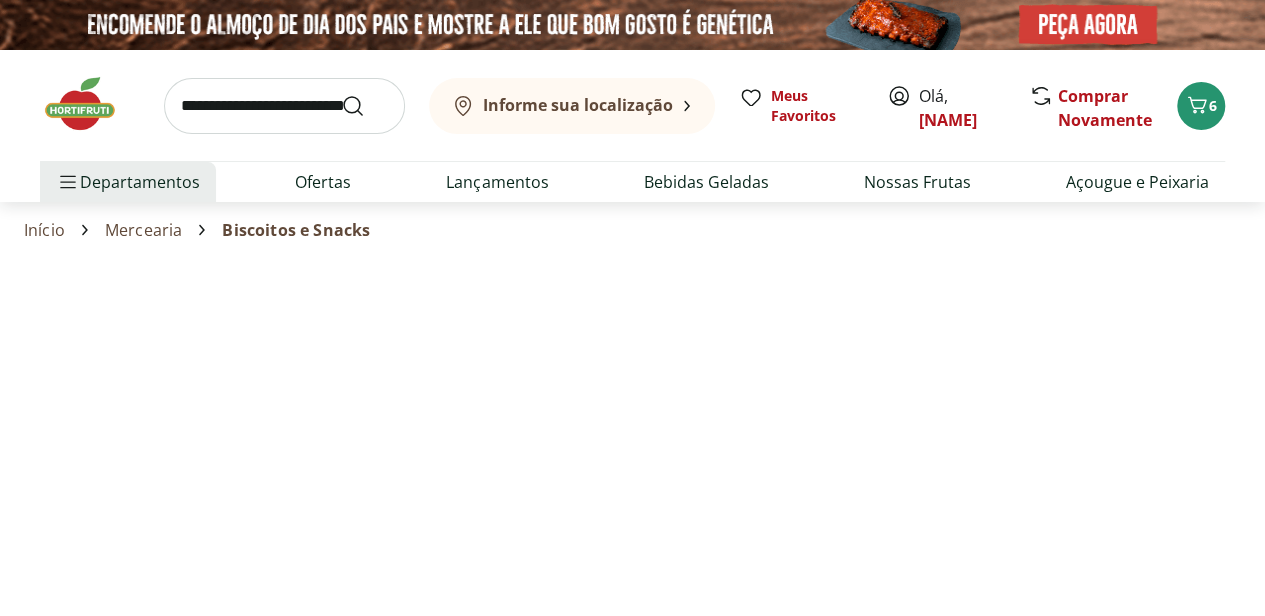 select on "**********" 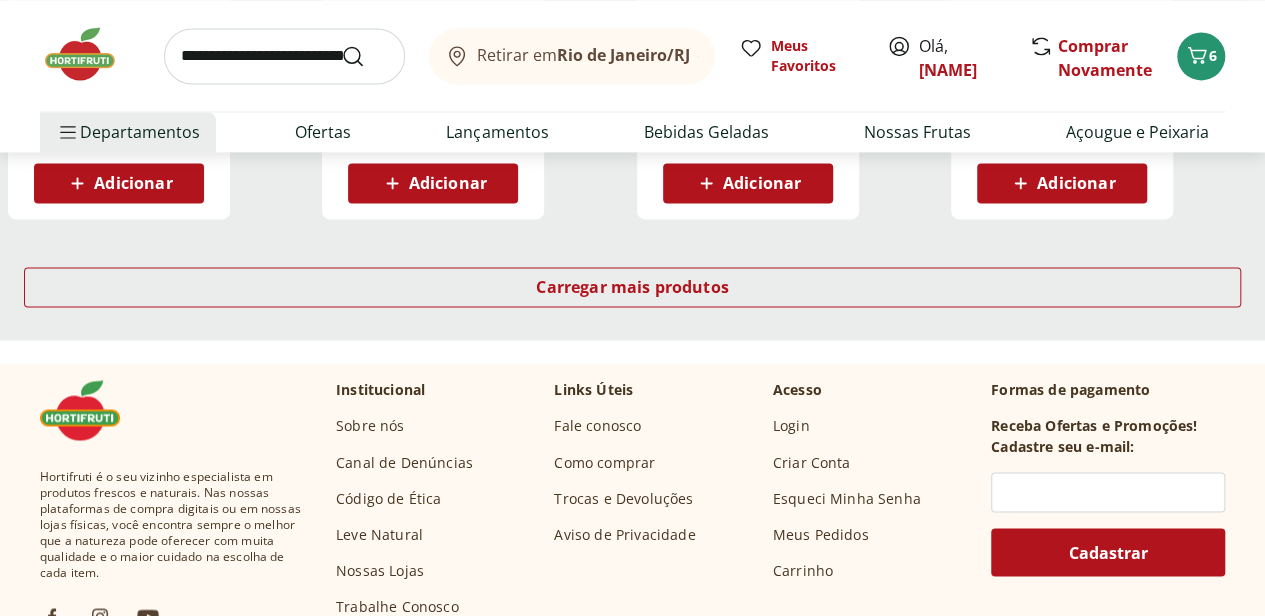 scroll, scrollTop: 1500, scrollLeft: 0, axis: vertical 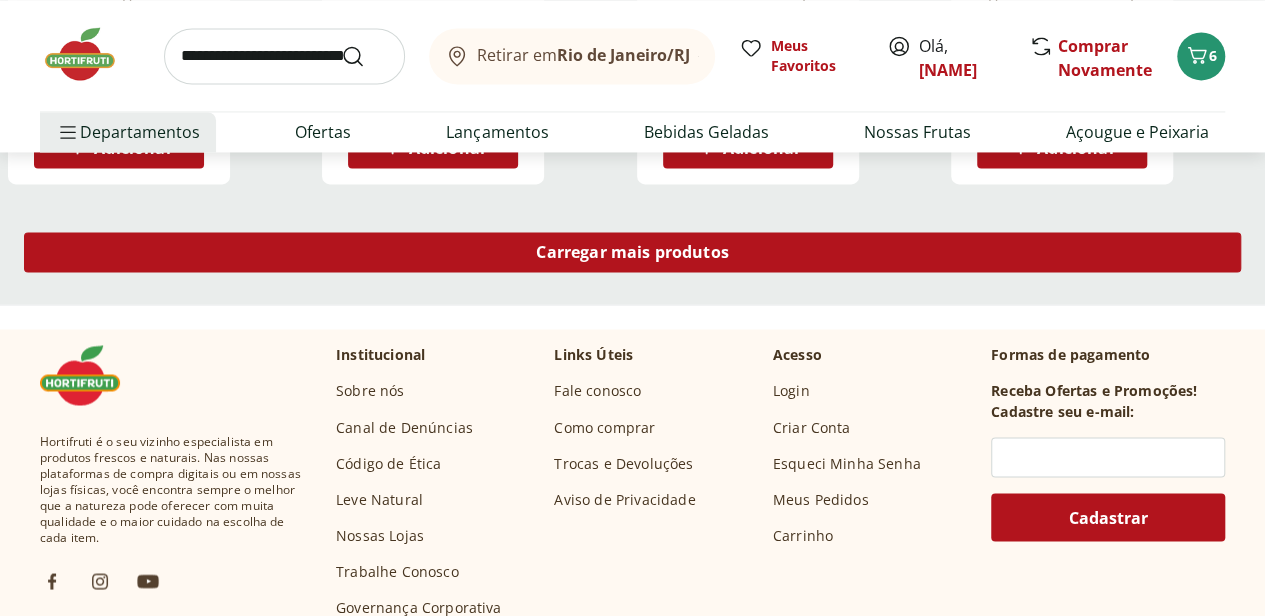 click on "Carregar mais produtos" at bounding box center [632, 252] 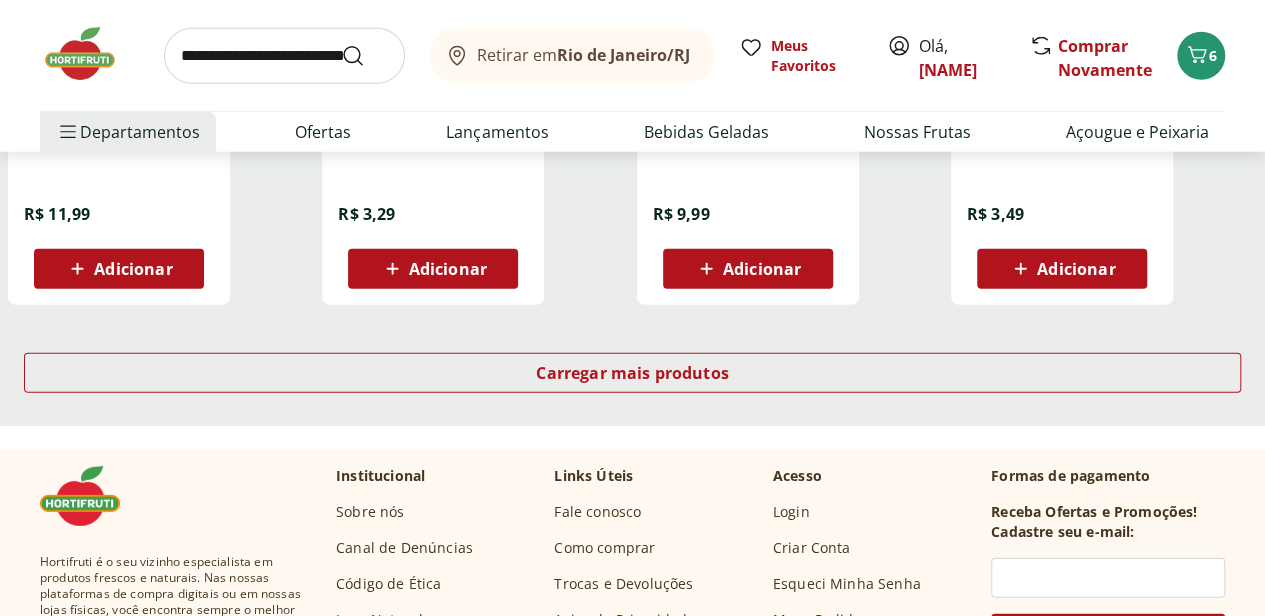 scroll, scrollTop: 2700, scrollLeft: 0, axis: vertical 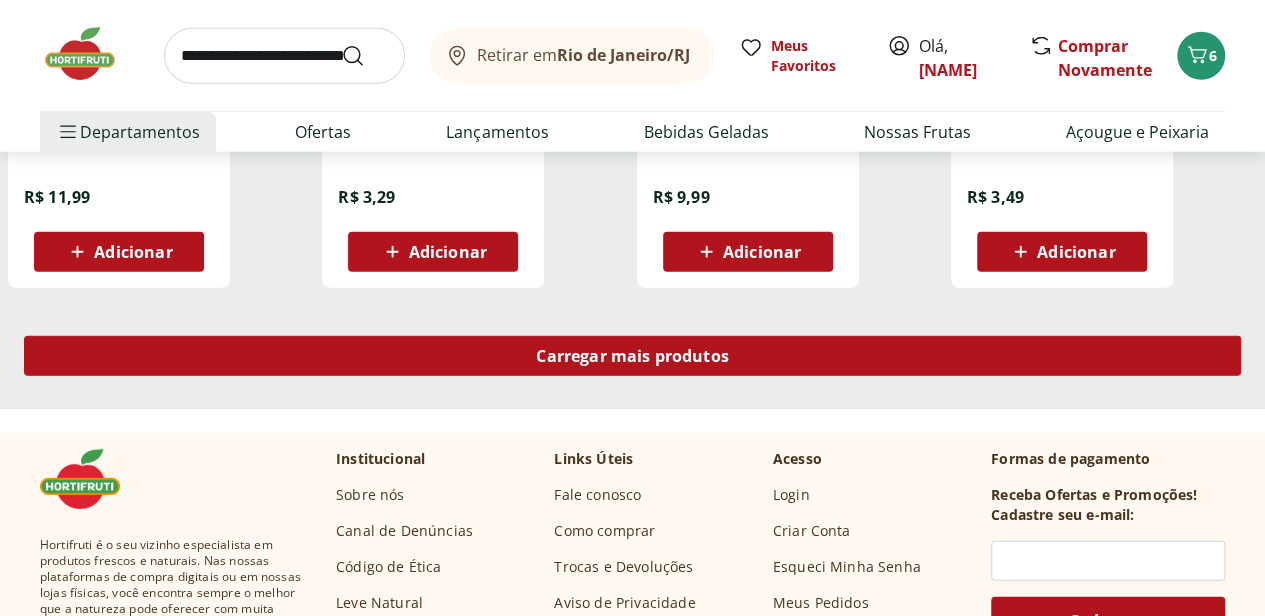 click on "Carregar mais produtos" at bounding box center [632, 356] 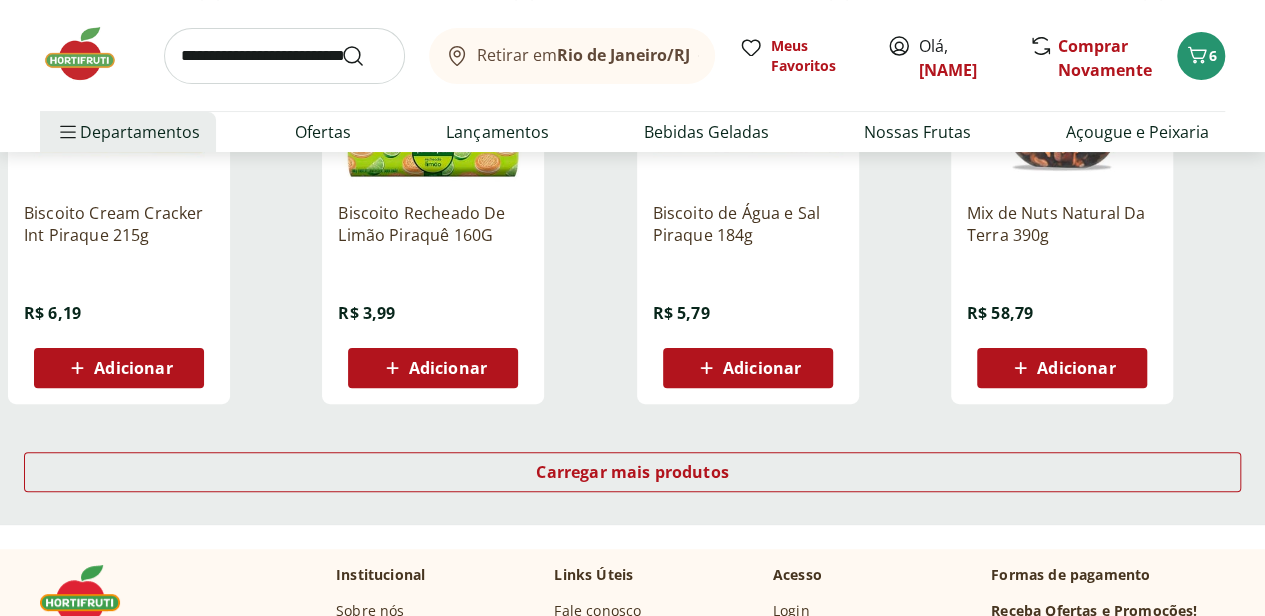 scroll, scrollTop: 4000, scrollLeft: 0, axis: vertical 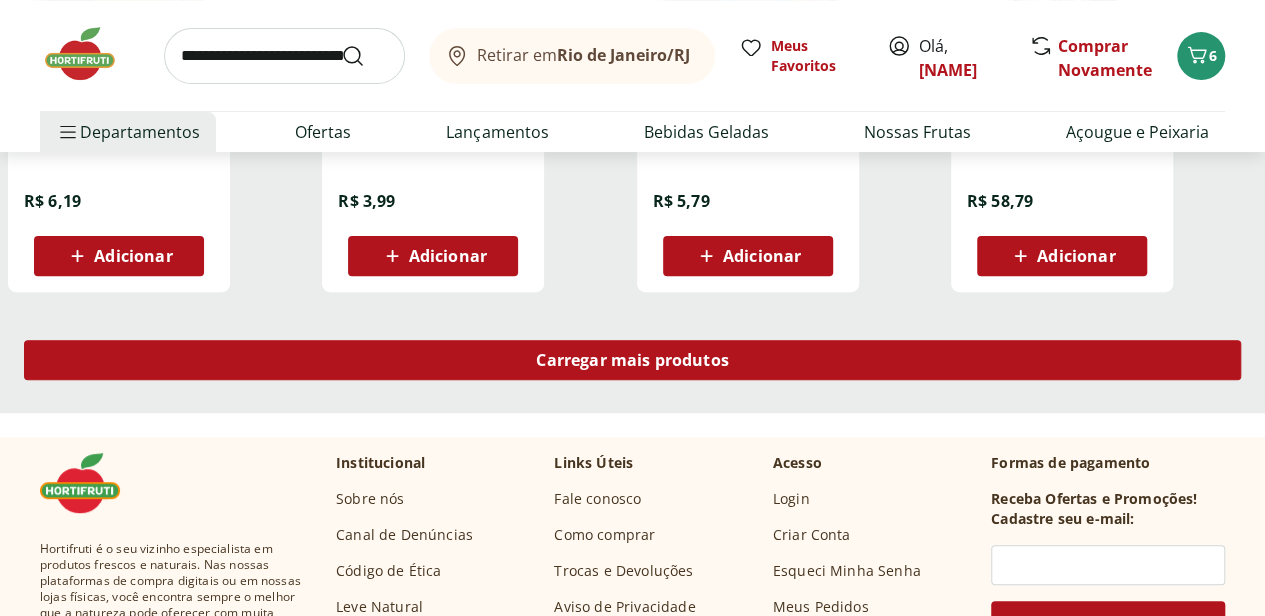 click on "Carregar mais produtos" at bounding box center (632, 360) 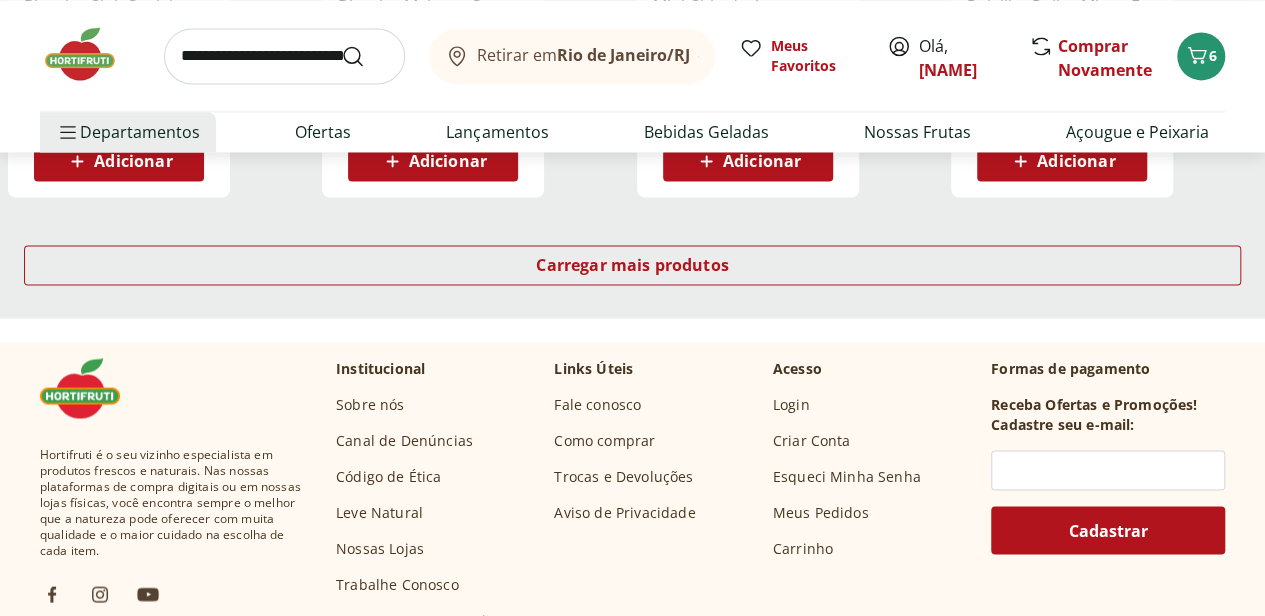 scroll, scrollTop: 5400, scrollLeft: 0, axis: vertical 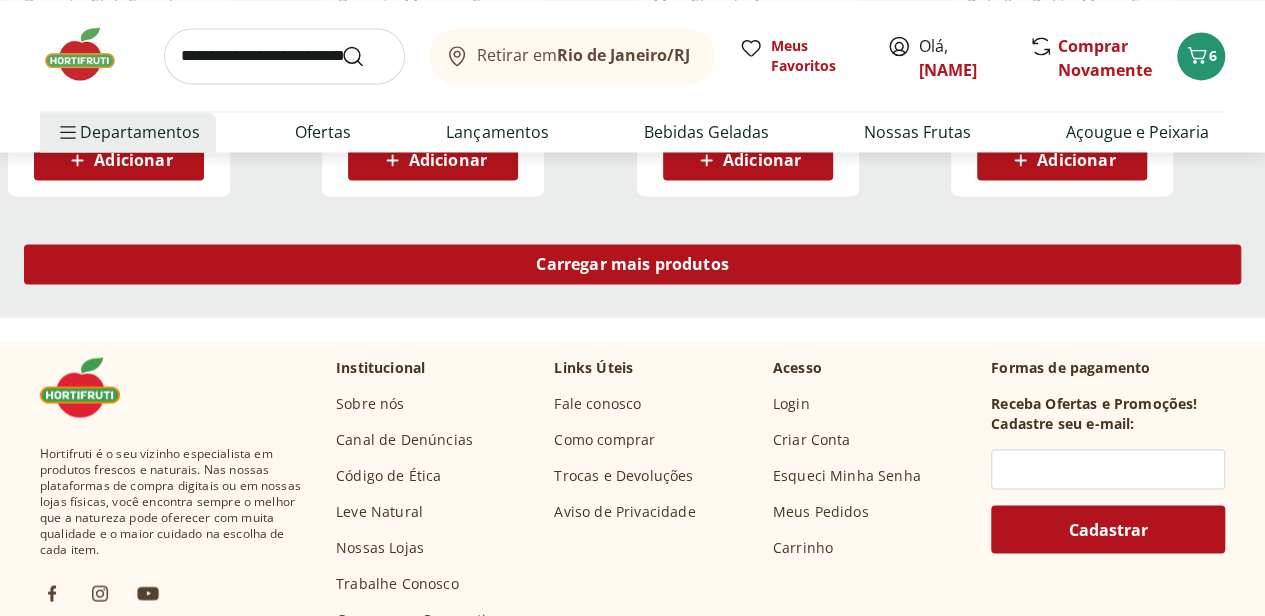 click on "Carregar mais produtos" at bounding box center [632, 264] 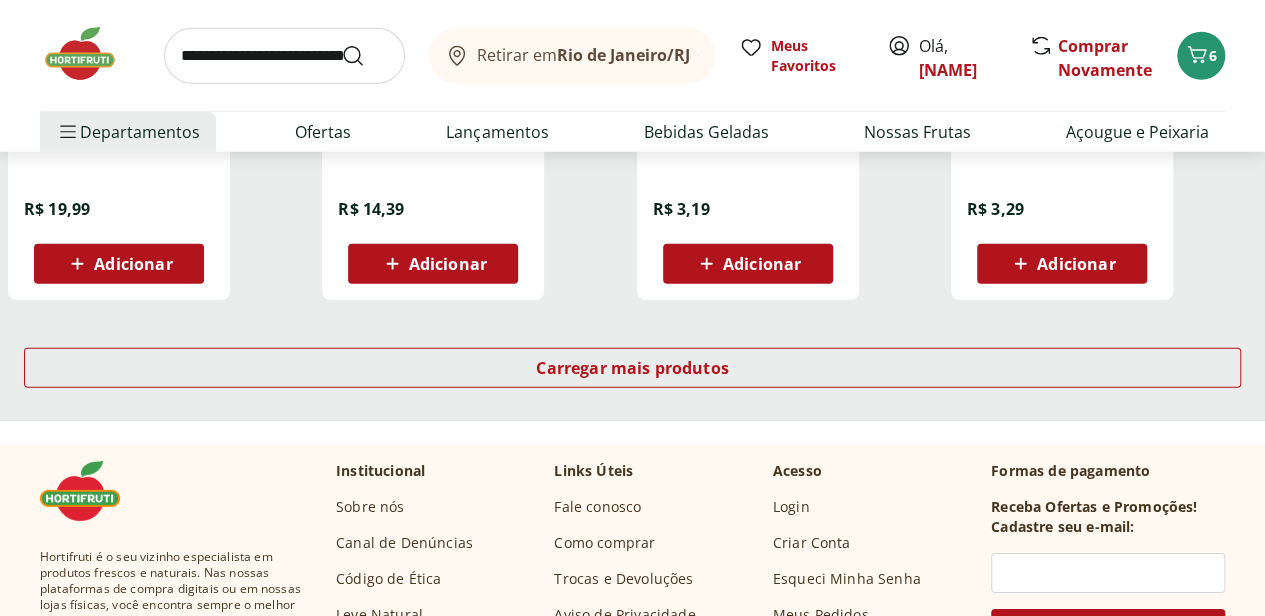 scroll, scrollTop: 6700, scrollLeft: 0, axis: vertical 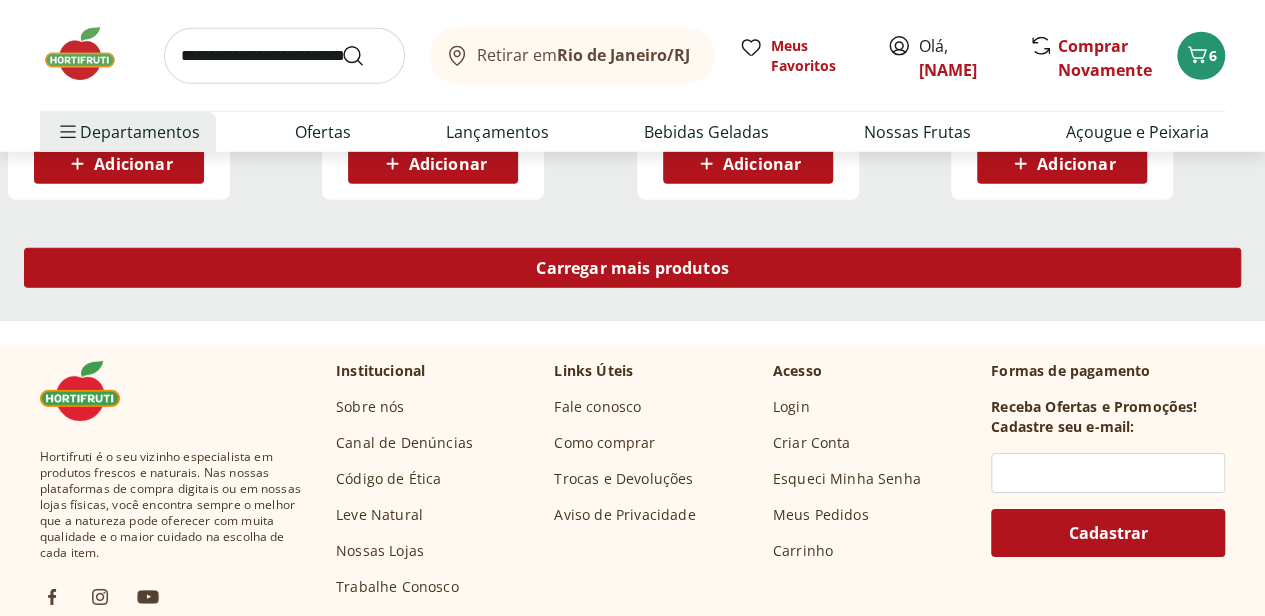 click on "Carregar mais produtos" at bounding box center [632, 268] 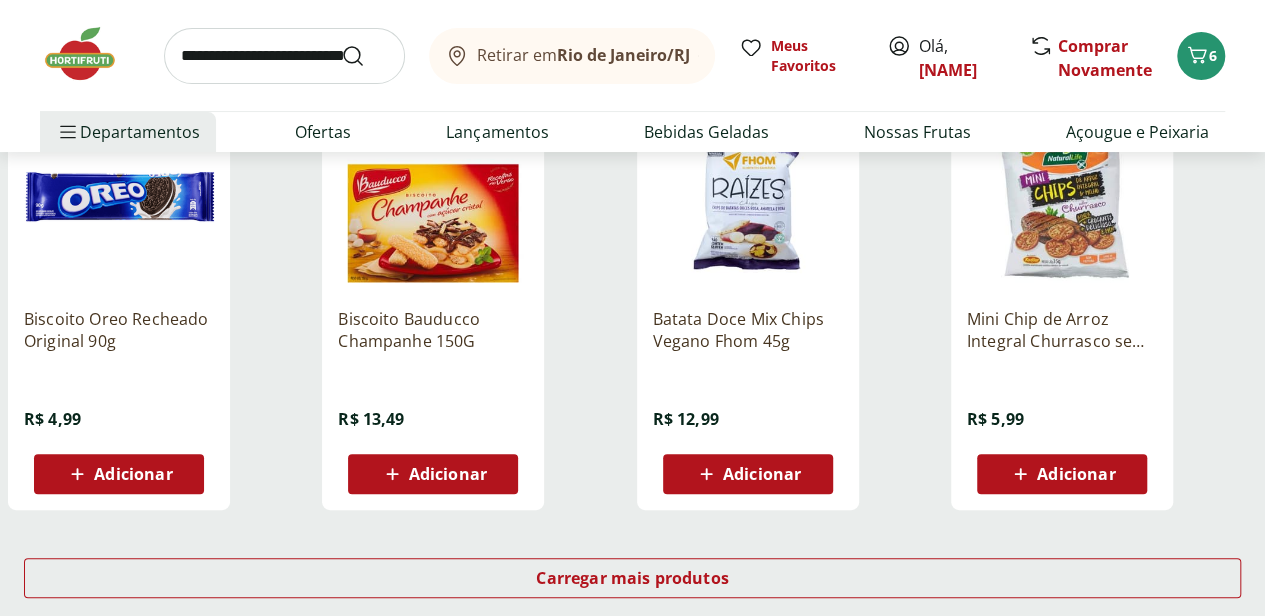 scroll, scrollTop: 7700, scrollLeft: 0, axis: vertical 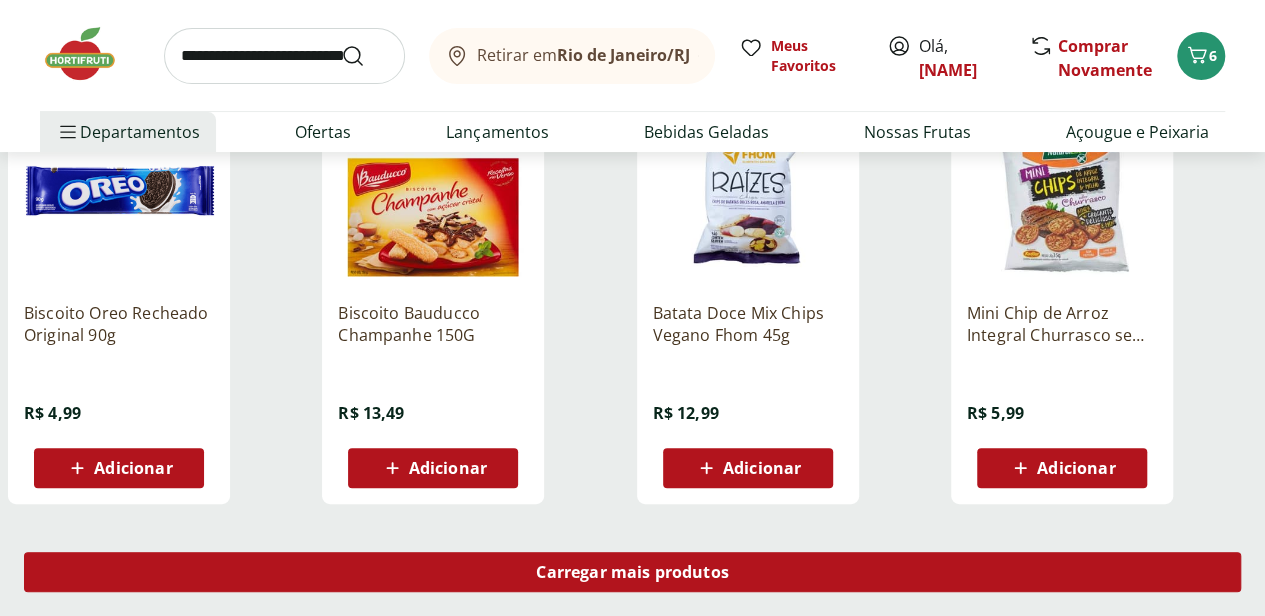 click on "Carregar mais produtos" at bounding box center [632, 572] 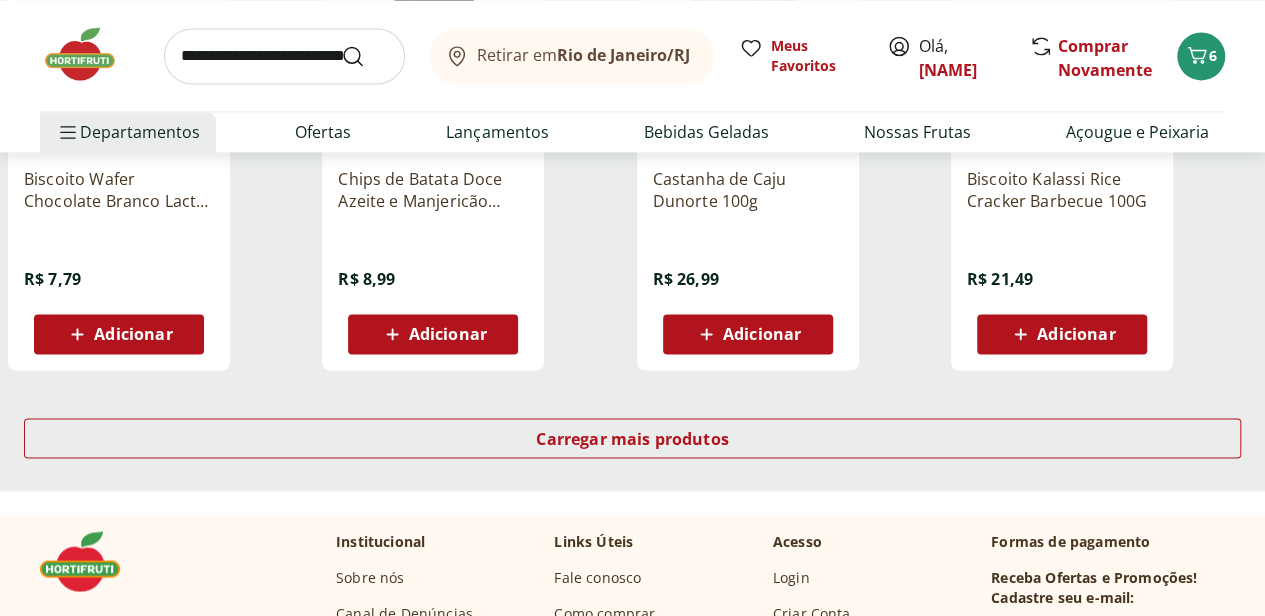 scroll, scrollTop: 9200, scrollLeft: 0, axis: vertical 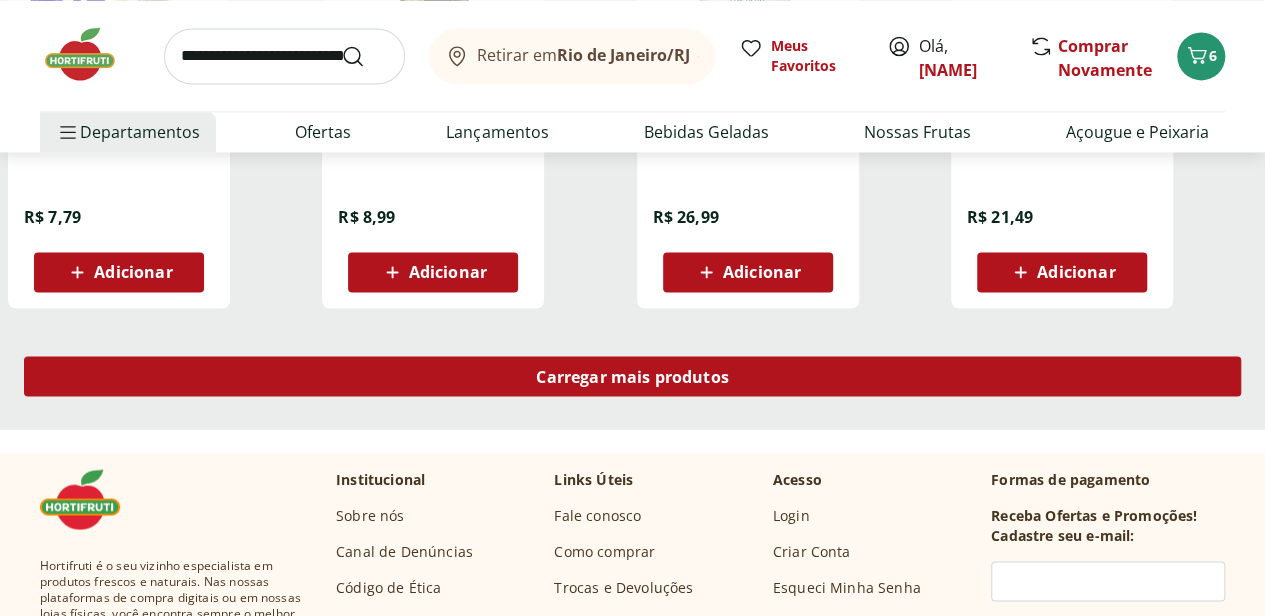 click on "Carregar mais produtos" at bounding box center (632, 376) 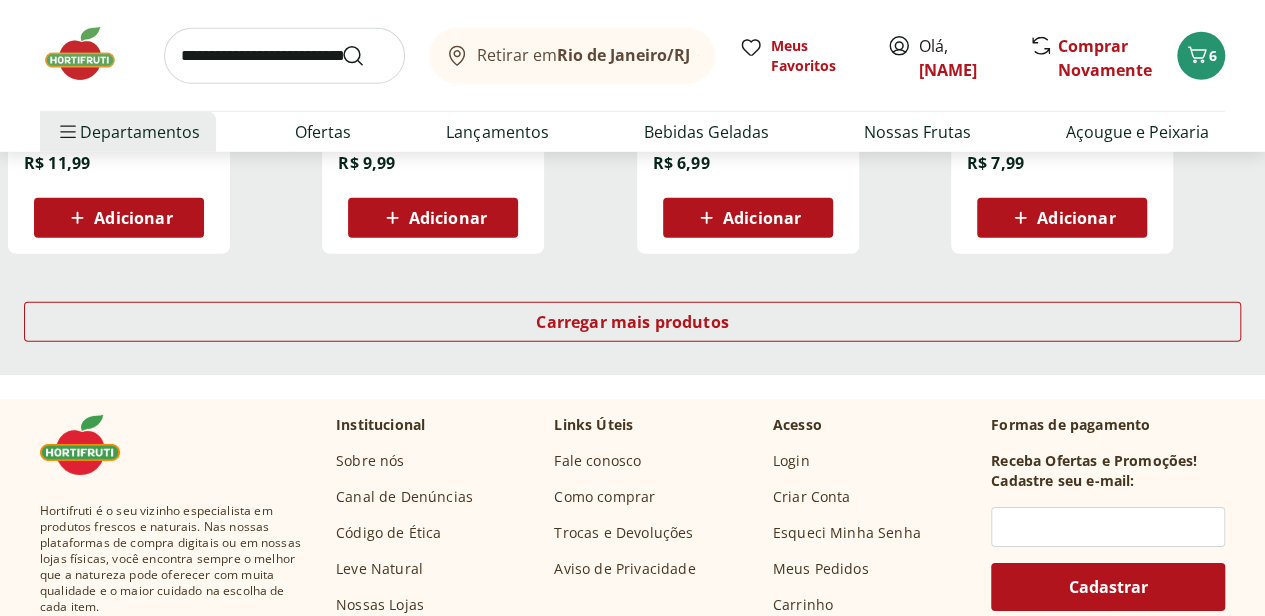 scroll, scrollTop: 10600, scrollLeft: 0, axis: vertical 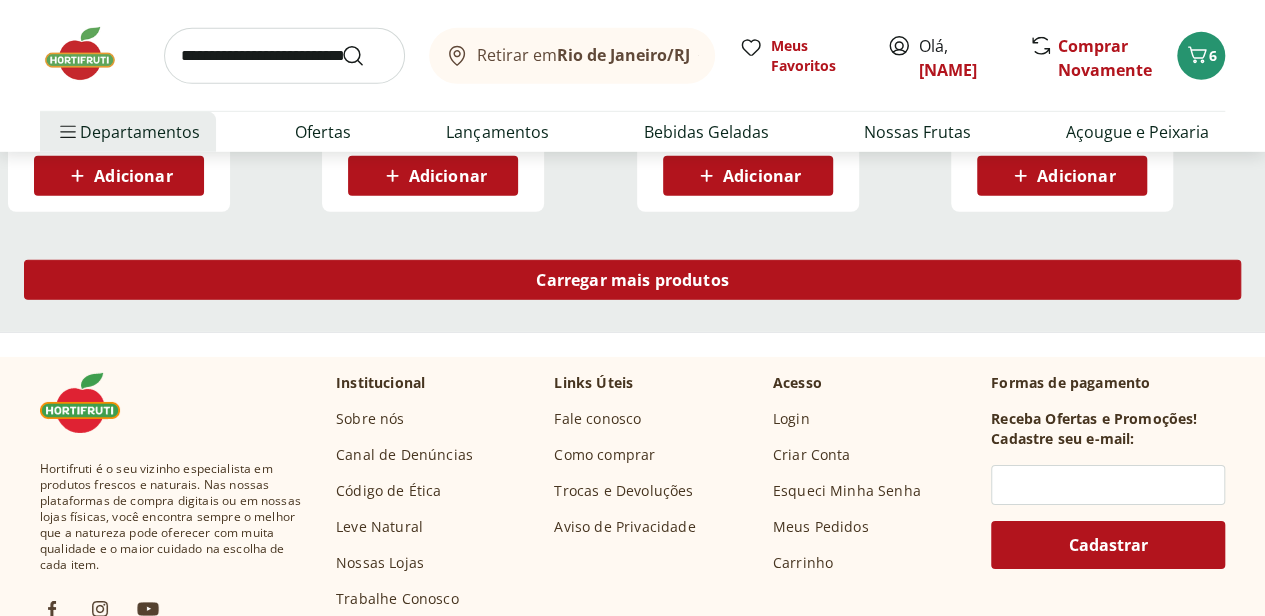click on "Carregar mais produtos" at bounding box center (632, 280) 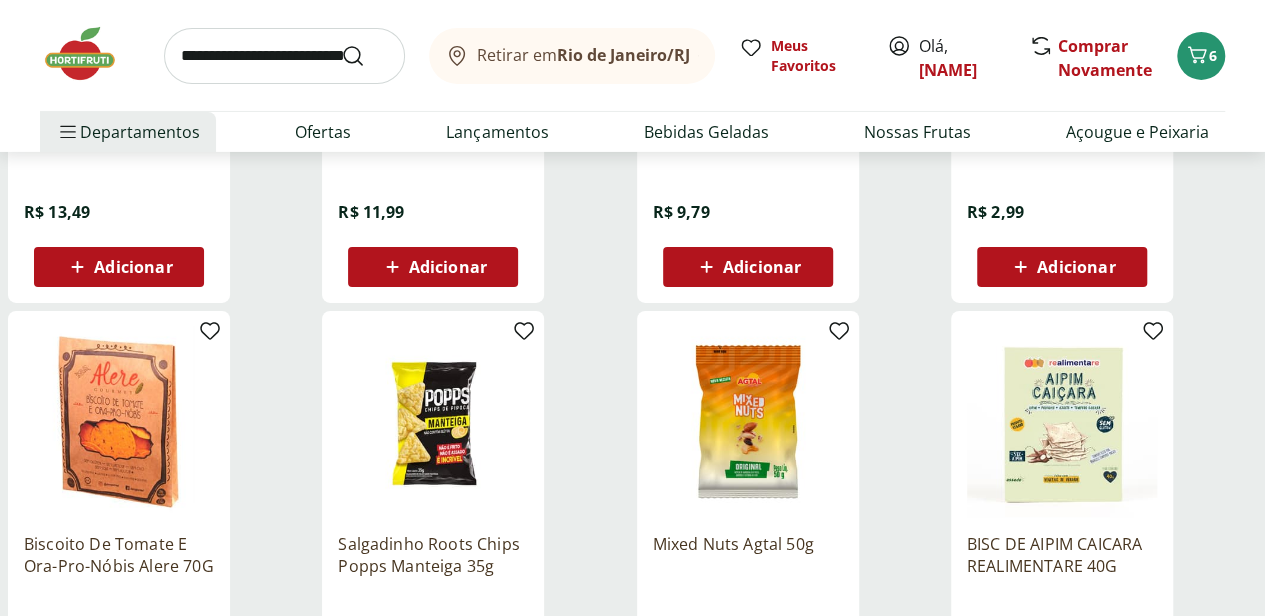 scroll, scrollTop: 11000, scrollLeft: 0, axis: vertical 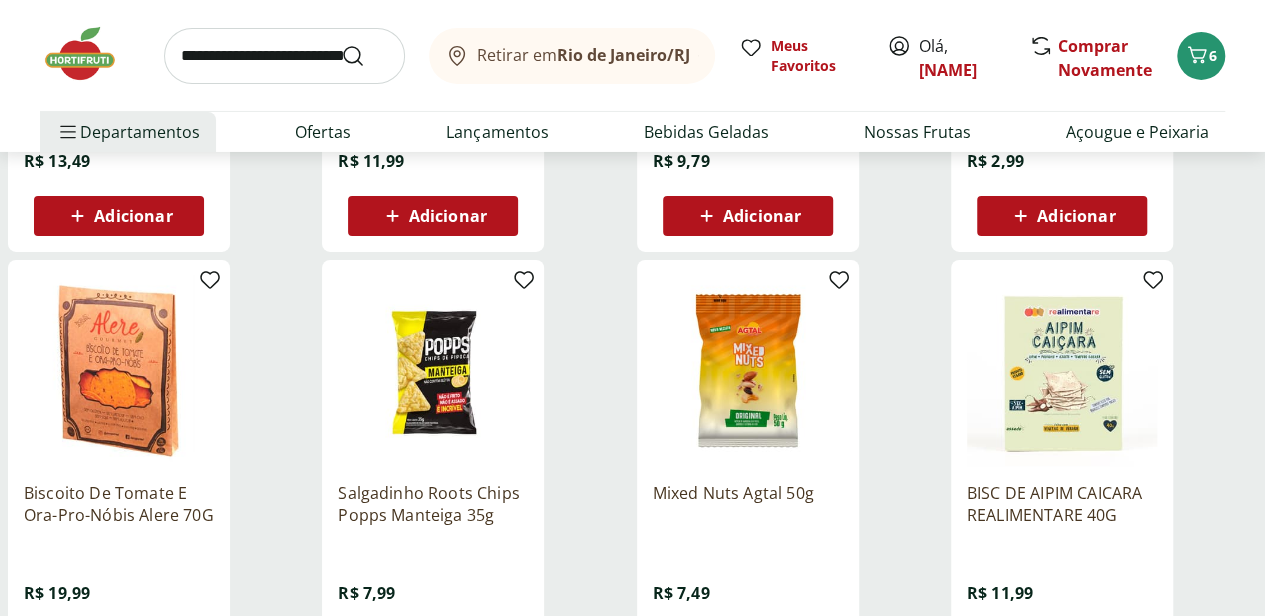 click on "Adicionar" at bounding box center (133, 648) 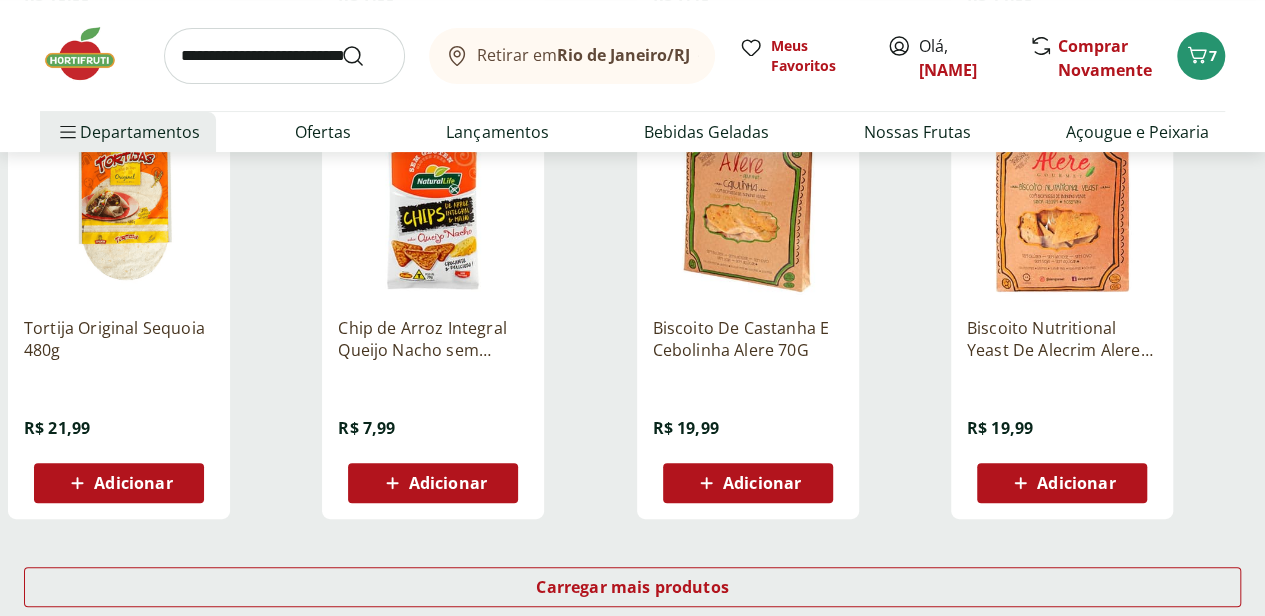 scroll, scrollTop: 11600, scrollLeft: 0, axis: vertical 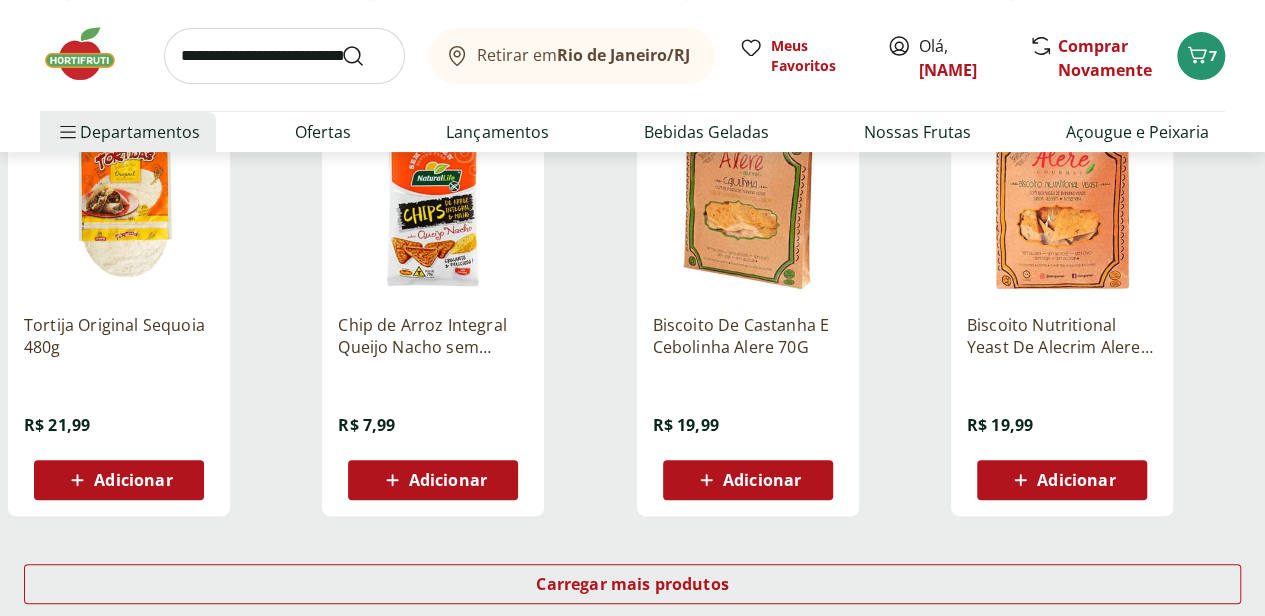 click on "Adicionar" at bounding box center (762, 480) 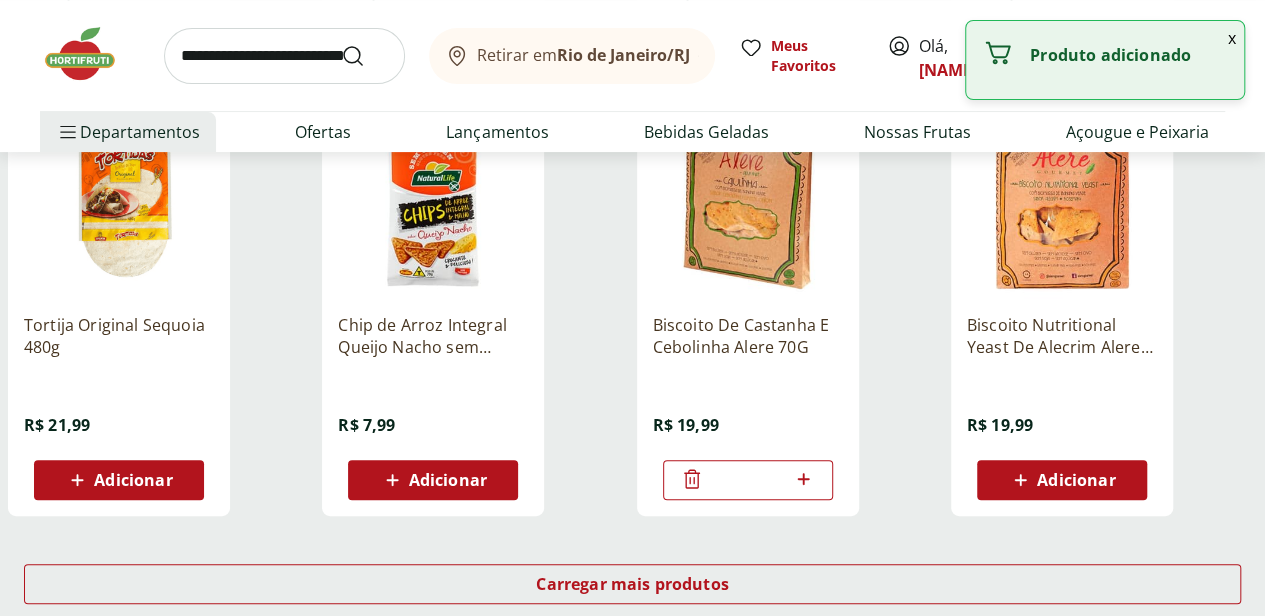 click on "Adicionar" at bounding box center (1076, 480) 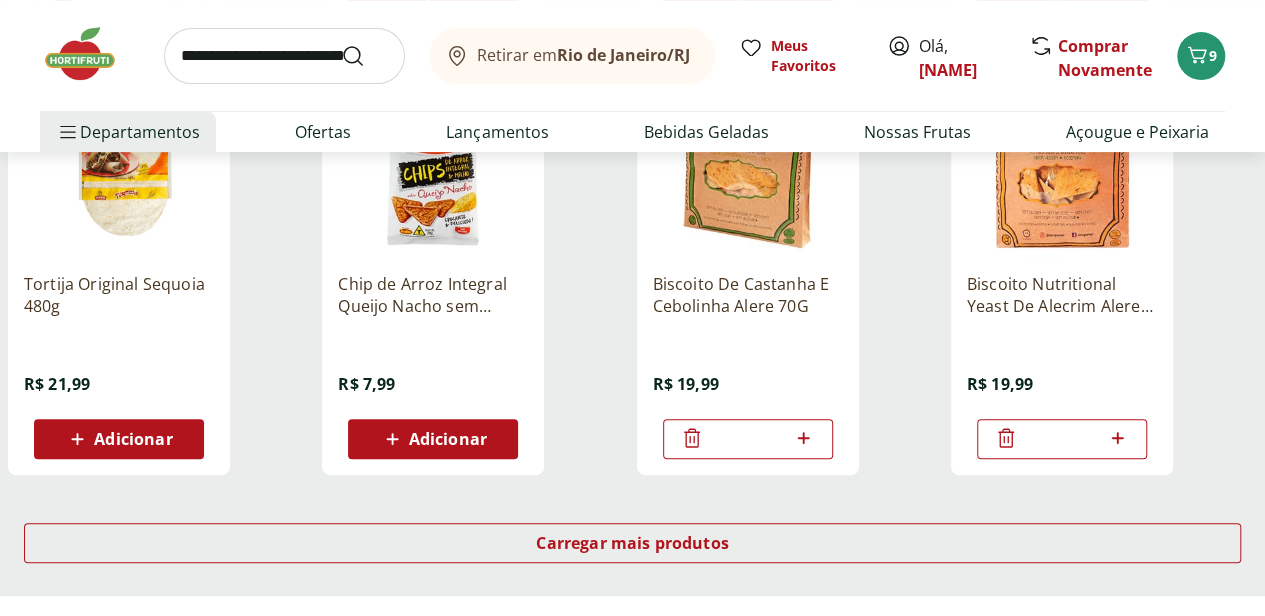 scroll, scrollTop: 11800, scrollLeft: 0, axis: vertical 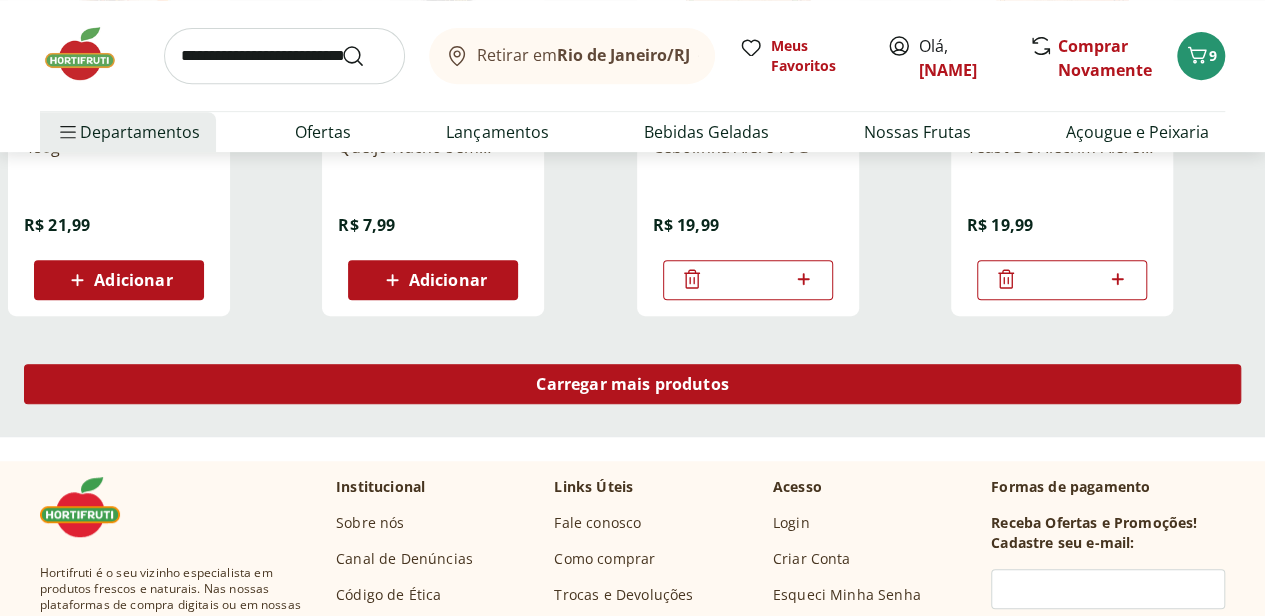 click on "Carregar mais produtos" at bounding box center (632, 384) 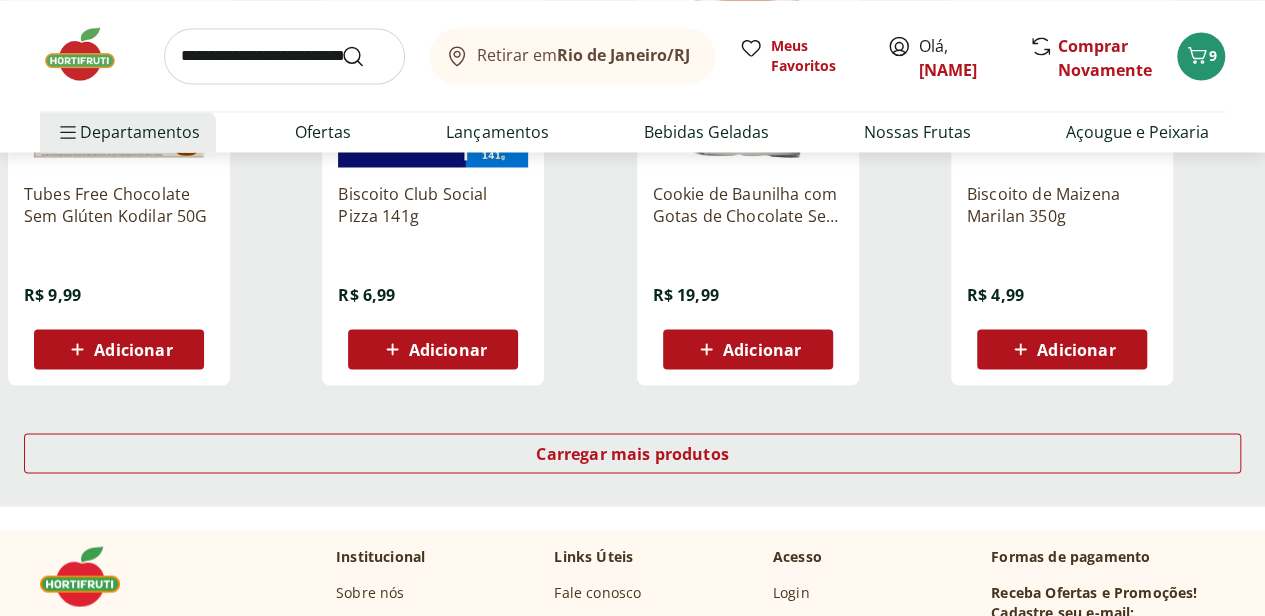 scroll, scrollTop: 13100, scrollLeft: 0, axis: vertical 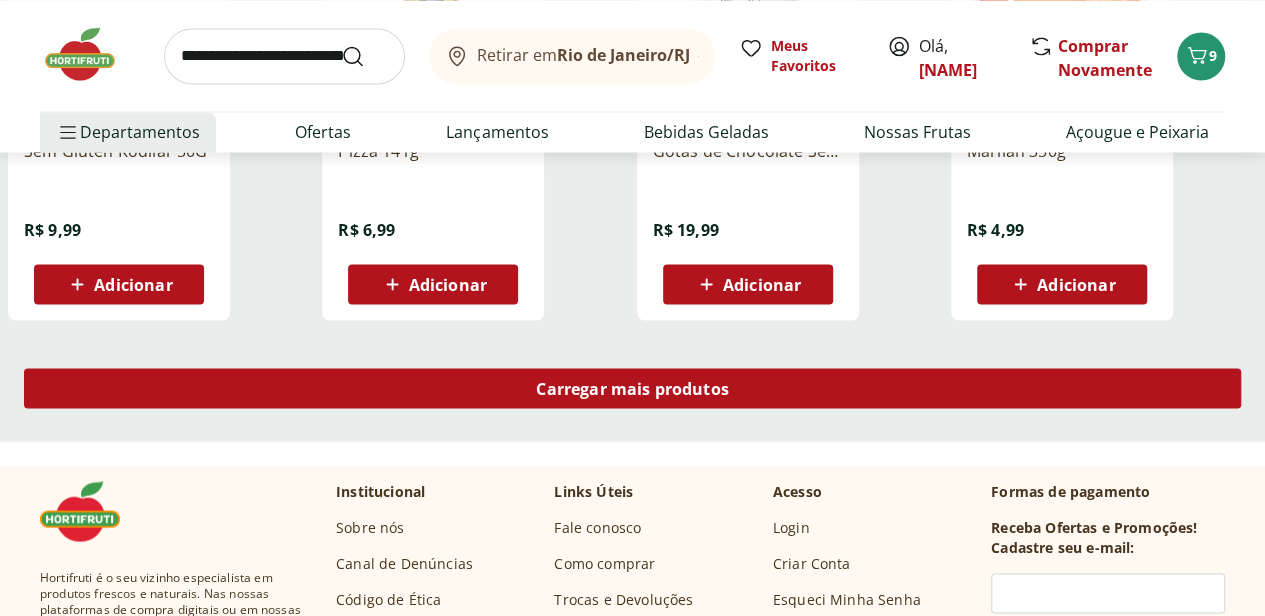 click on "Carregar mais produtos" at bounding box center (632, 388) 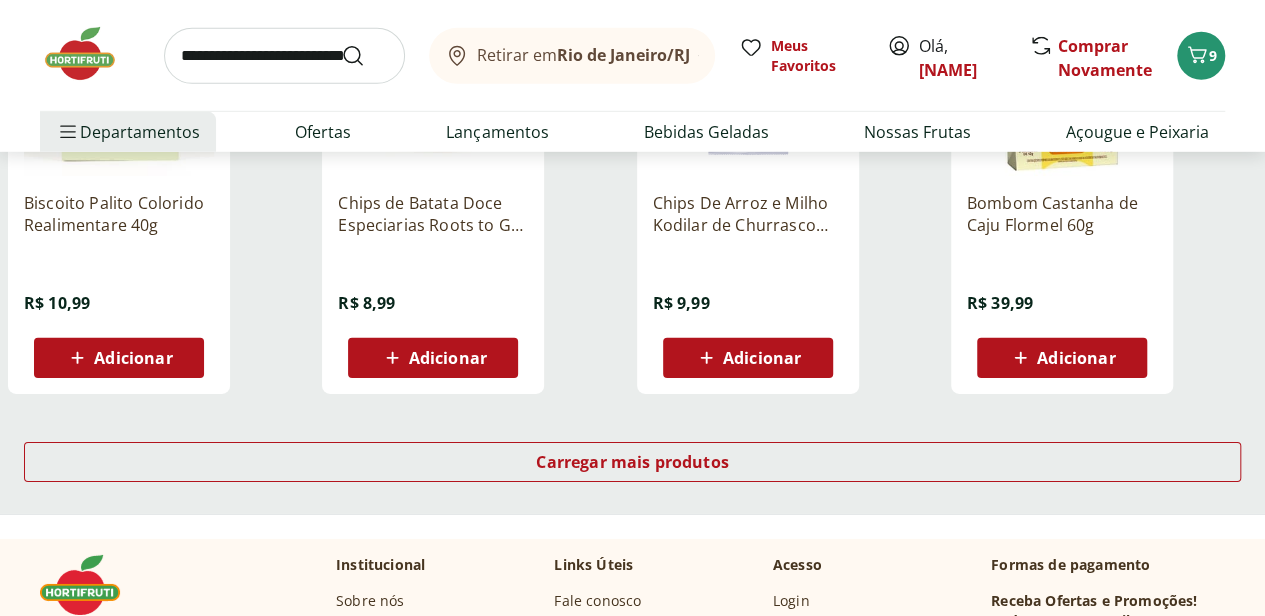 scroll, scrollTop: 14400, scrollLeft: 0, axis: vertical 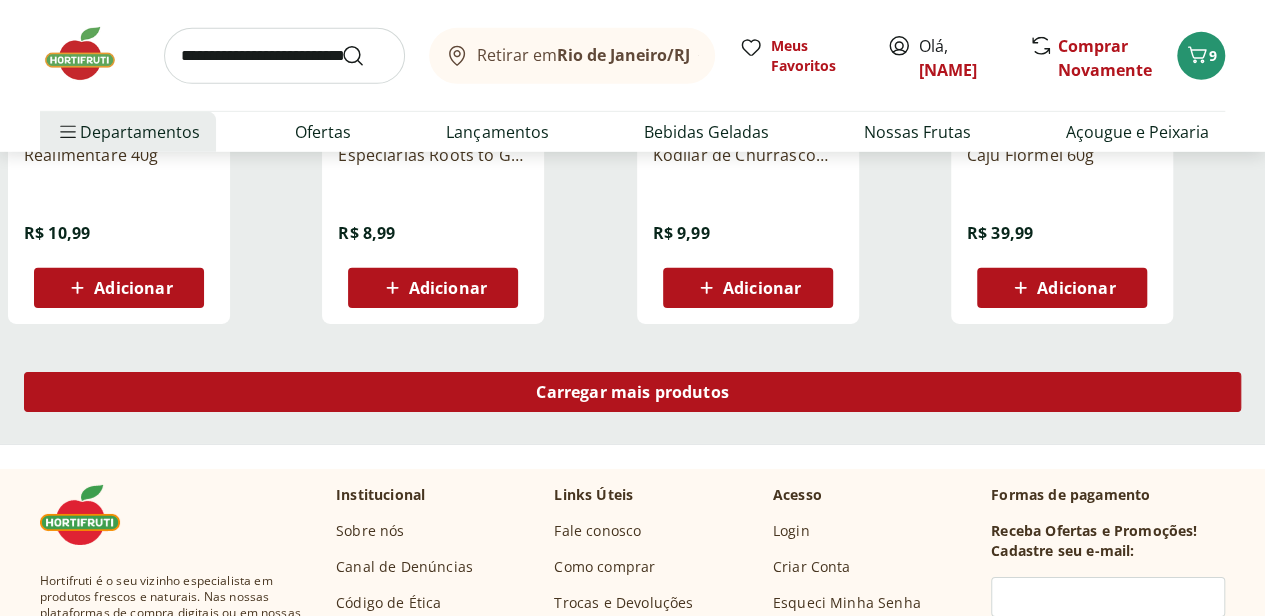 click on "Carregar mais produtos" at bounding box center [632, 392] 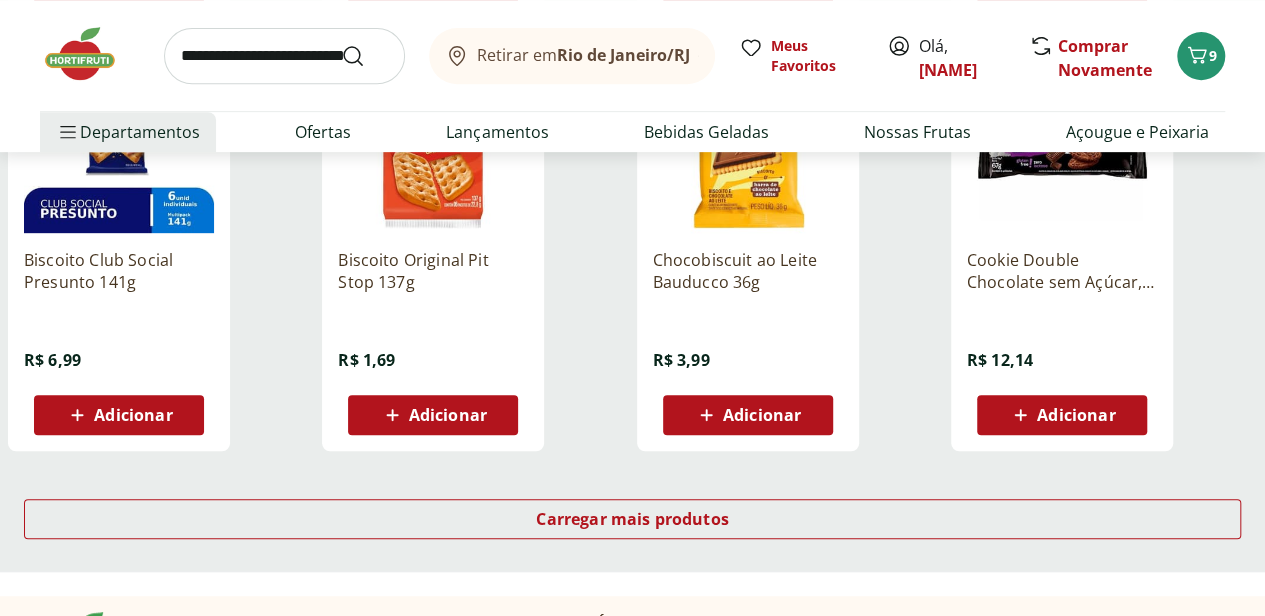 scroll, scrollTop: 15700, scrollLeft: 0, axis: vertical 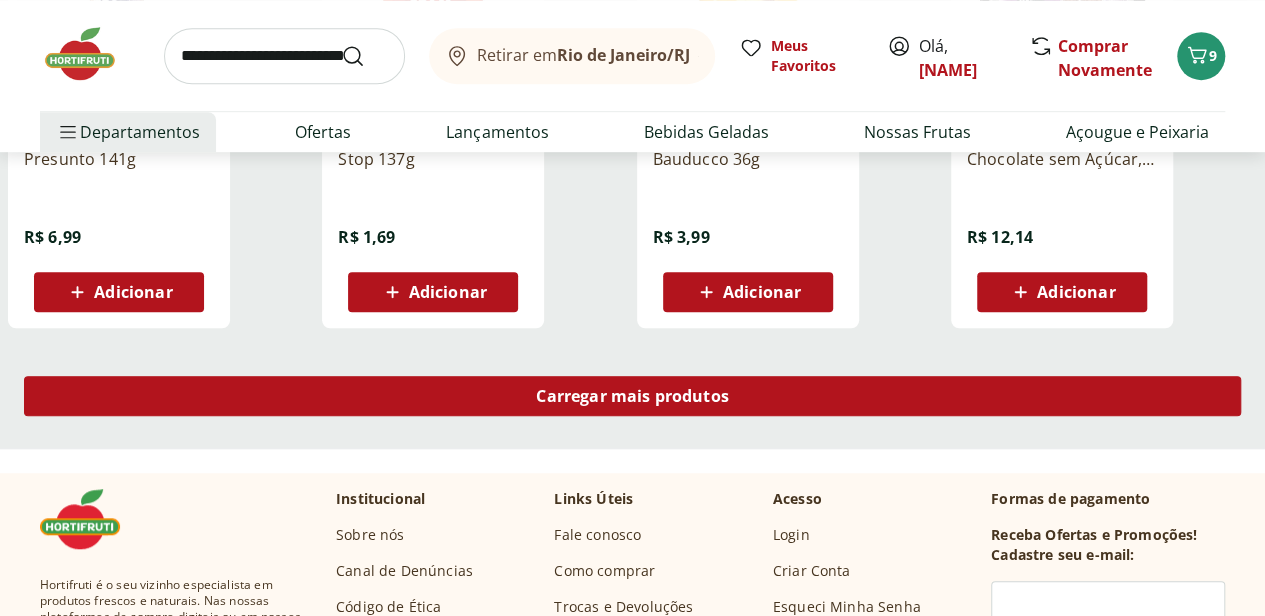 click on "Carregar mais produtos" at bounding box center [632, 396] 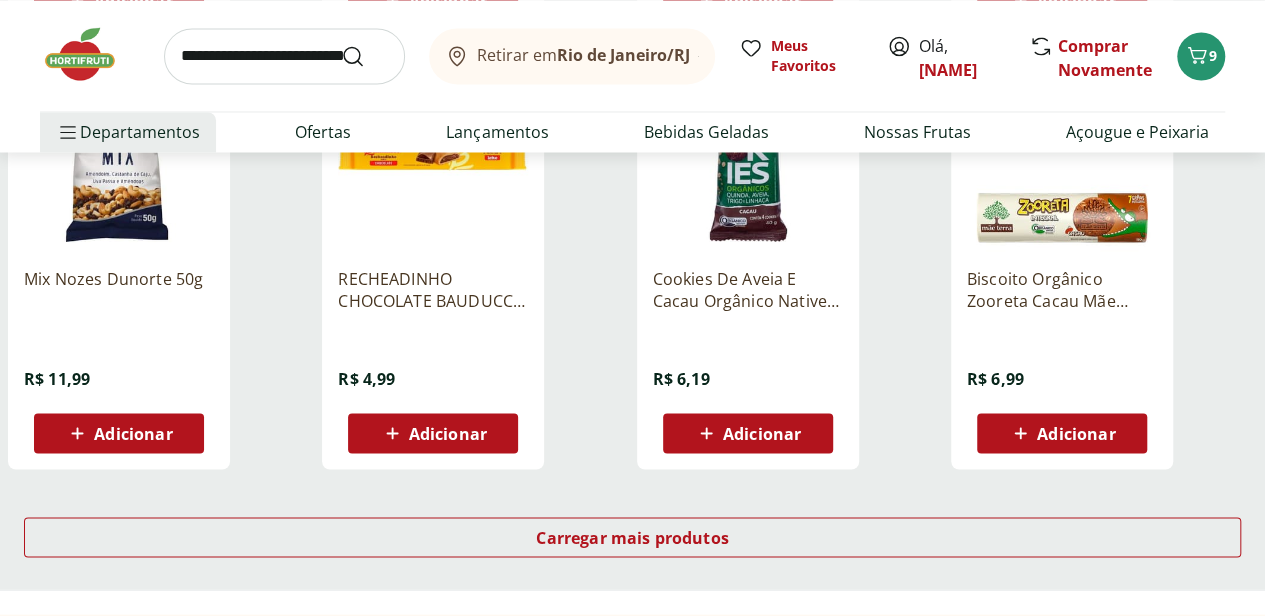 scroll, scrollTop: 17000, scrollLeft: 0, axis: vertical 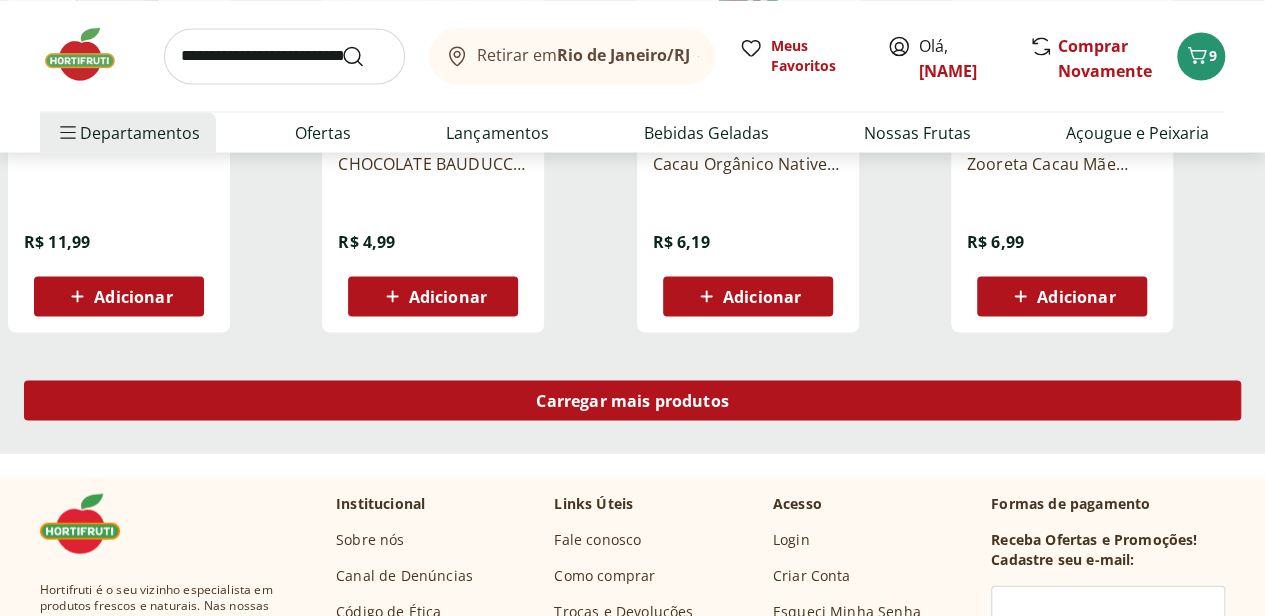 click on "Carregar mais produtos" at bounding box center (632, 400) 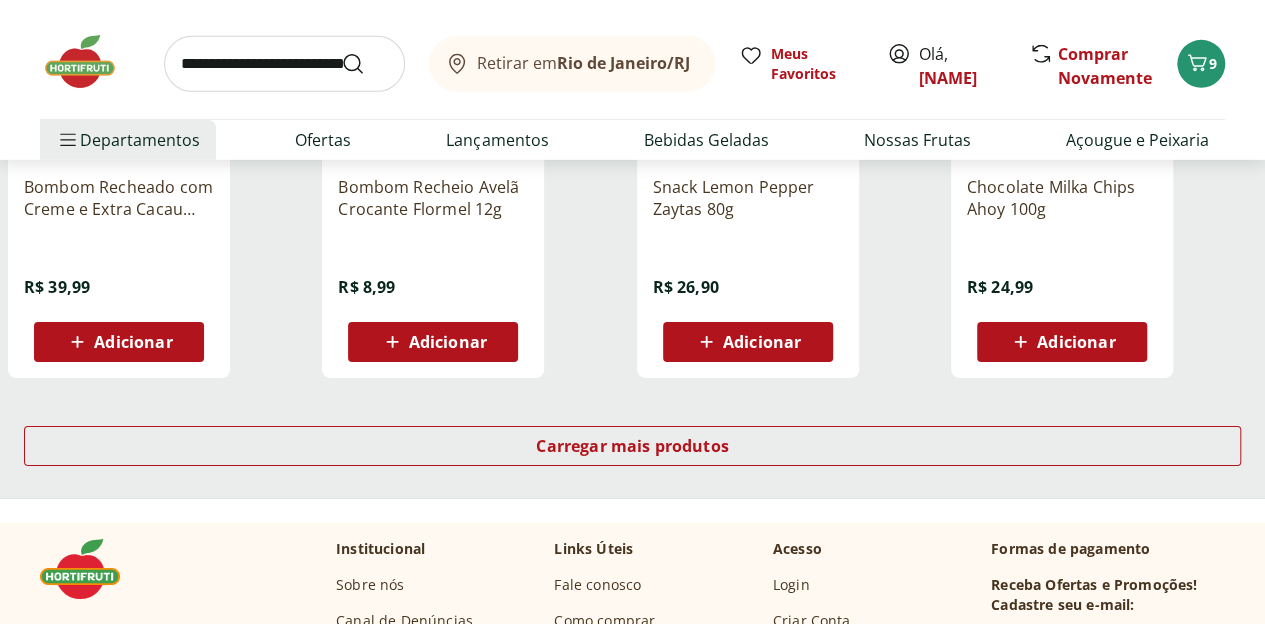 scroll, scrollTop: 18300, scrollLeft: 0, axis: vertical 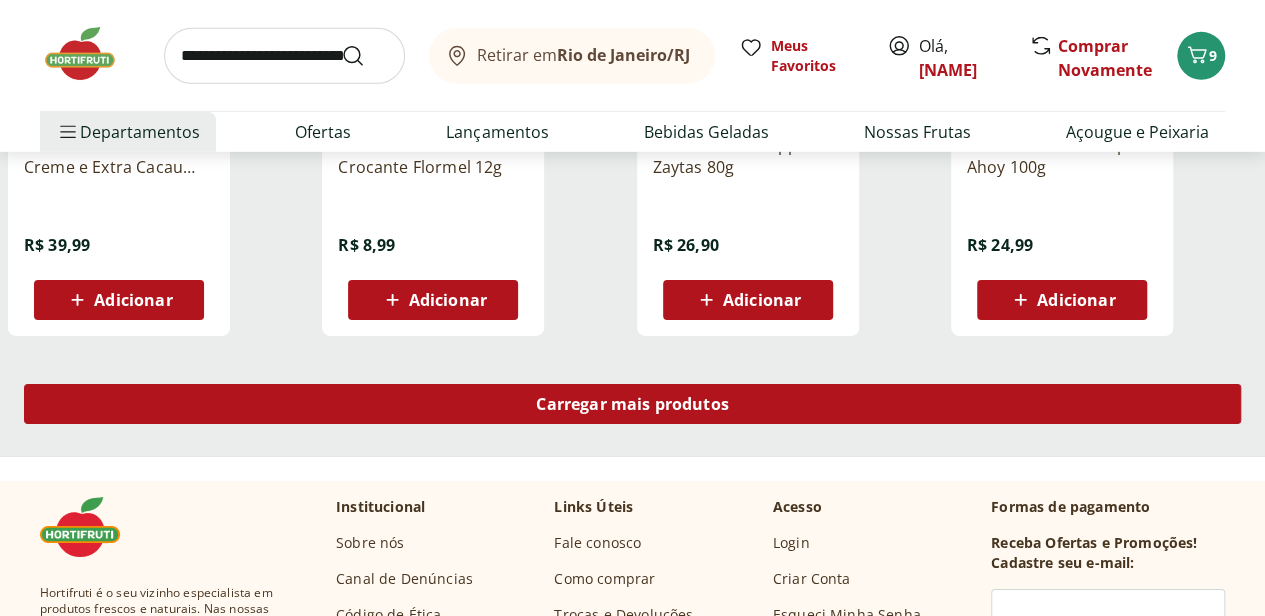 click on "Carregar mais produtos" at bounding box center [632, 404] 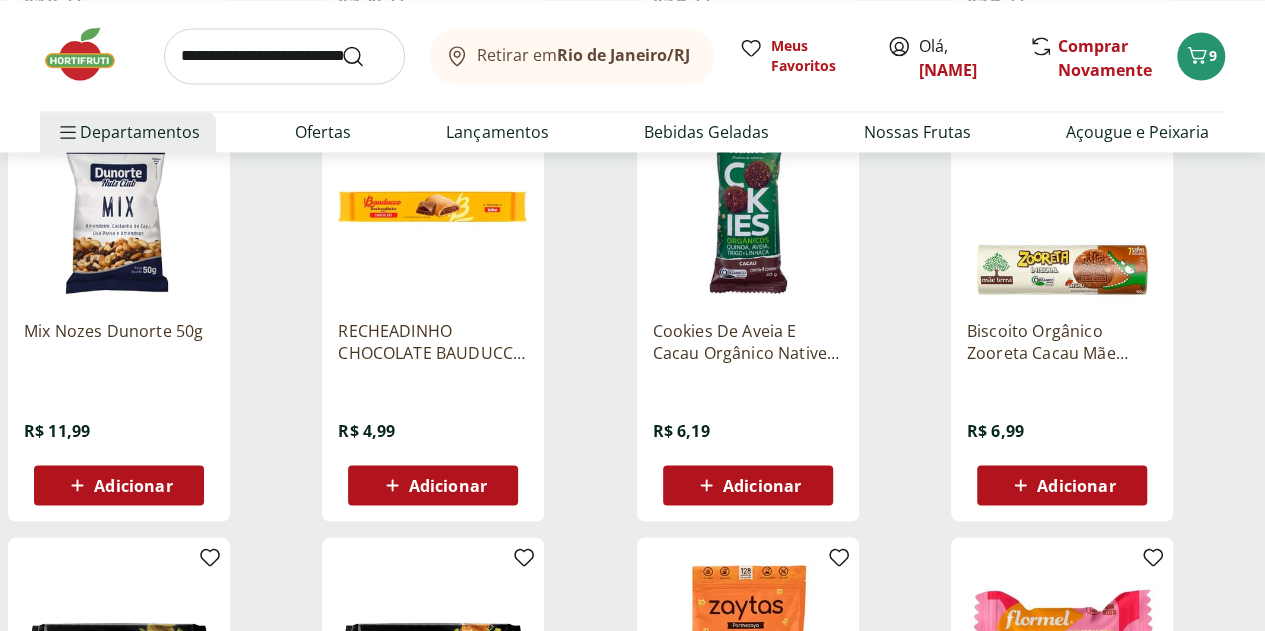 scroll, scrollTop: 16800, scrollLeft: 0, axis: vertical 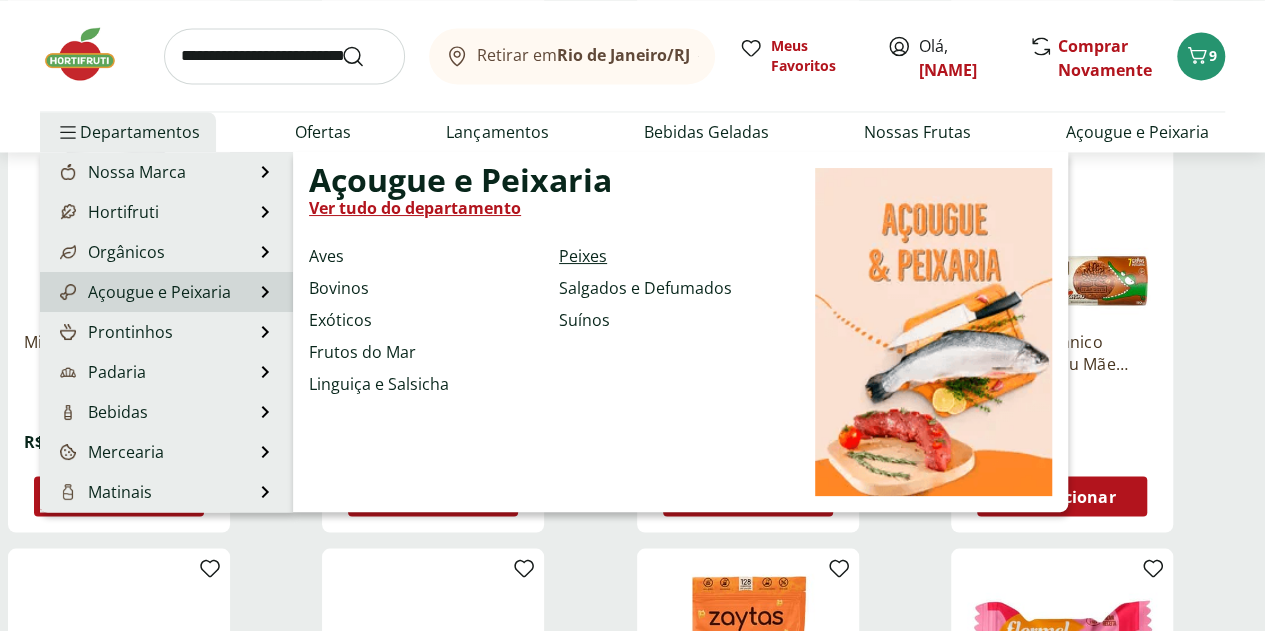 click on "Peixes" at bounding box center (583, 256) 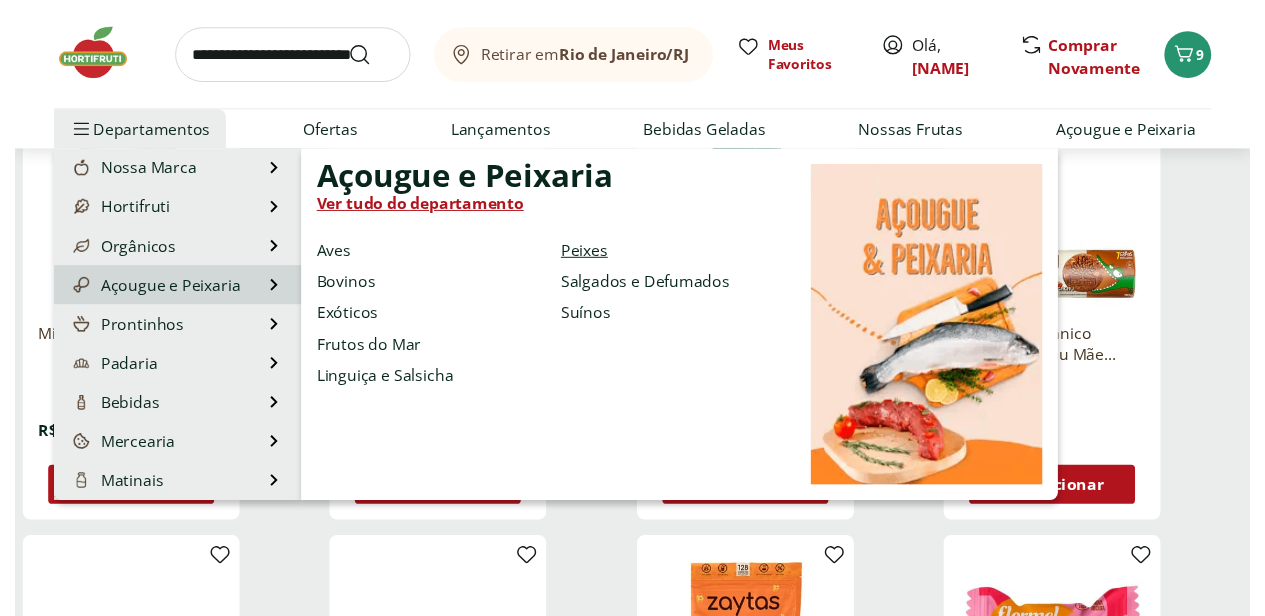 scroll, scrollTop: 0, scrollLeft: 0, axis: both 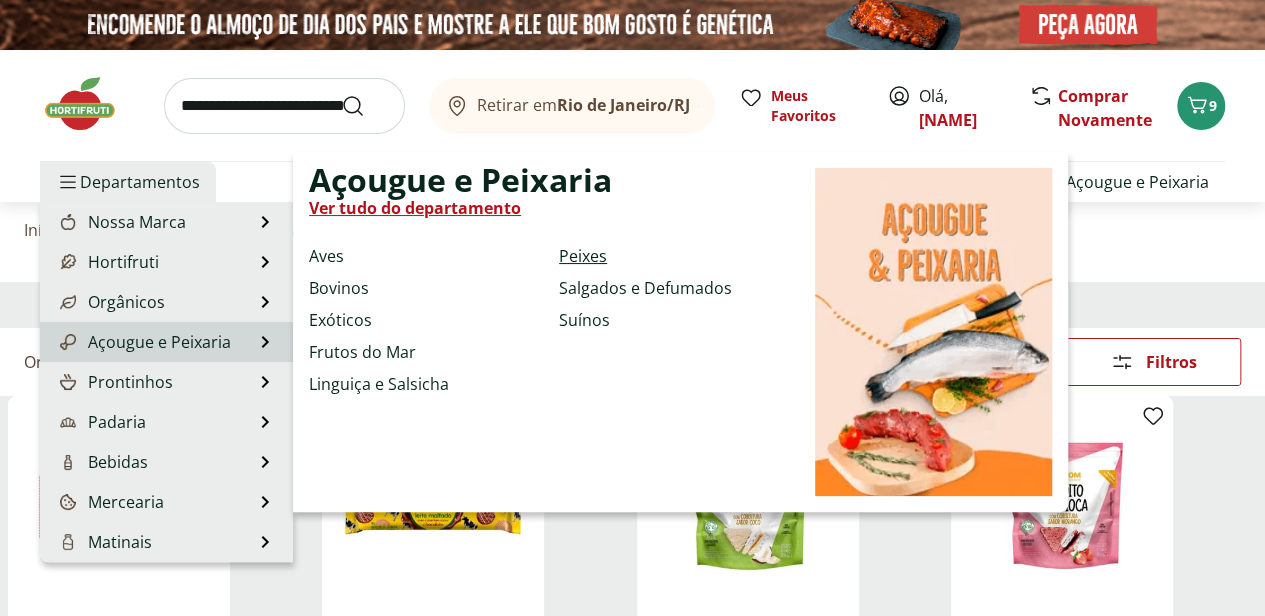 select on "**********" 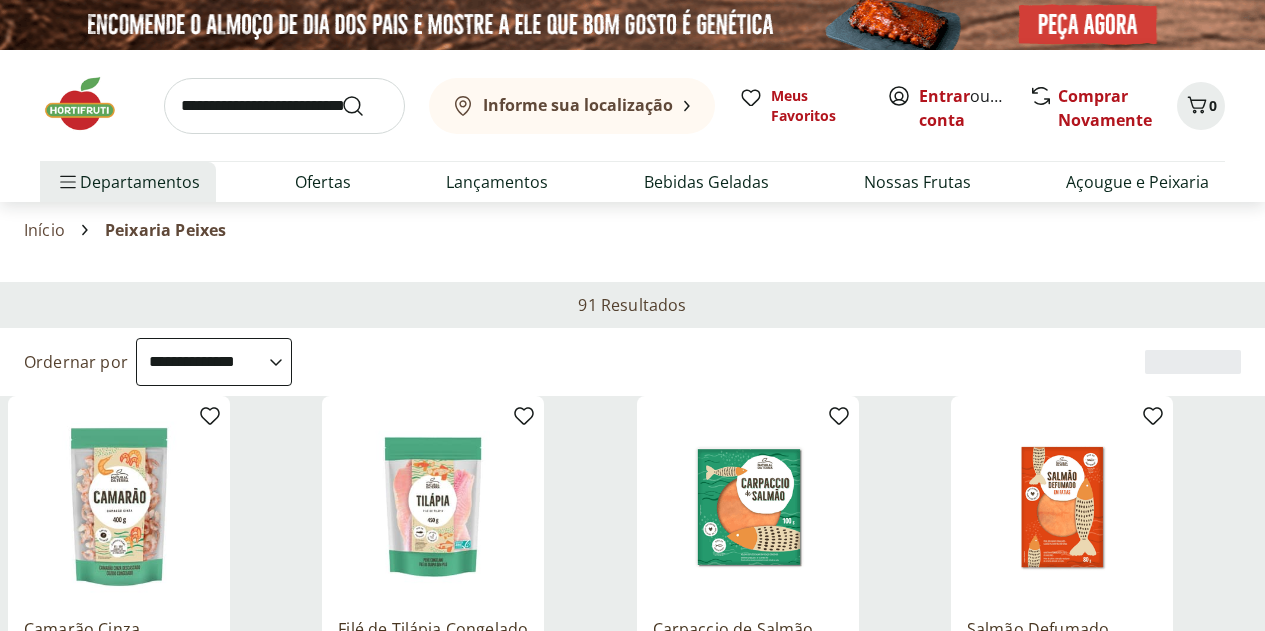 select on "**********" 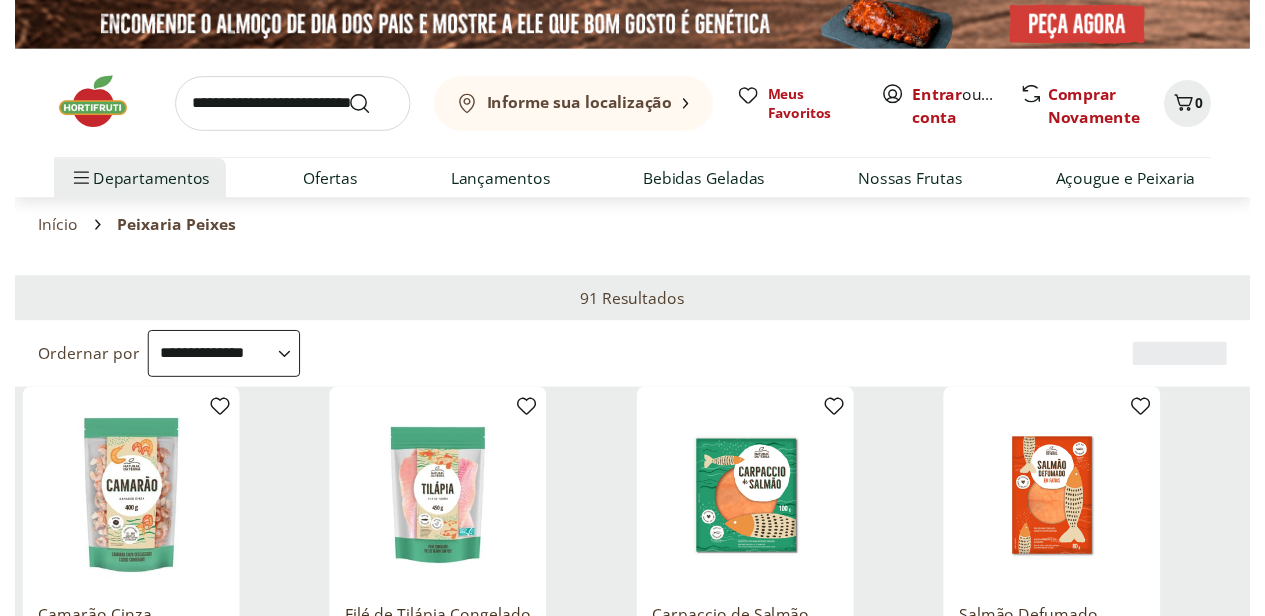 scroll, scrollTop: 196, scrollLeft: 0, axis: vertical 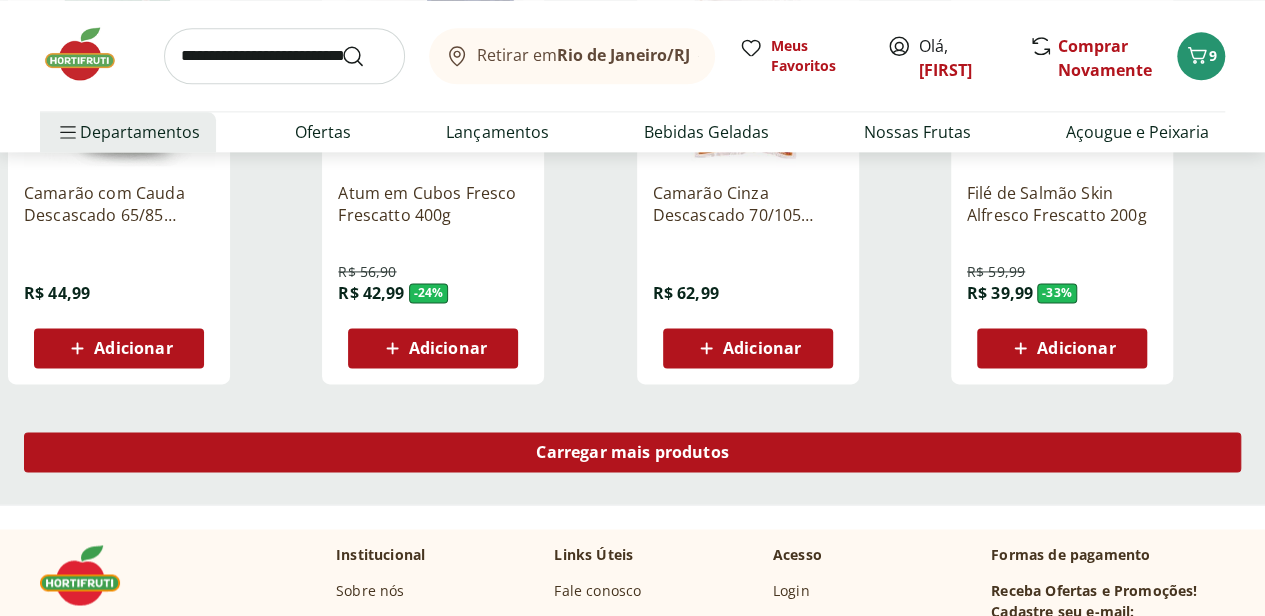 click on "Carregar mais produtos" at bounding box center [632, 452] 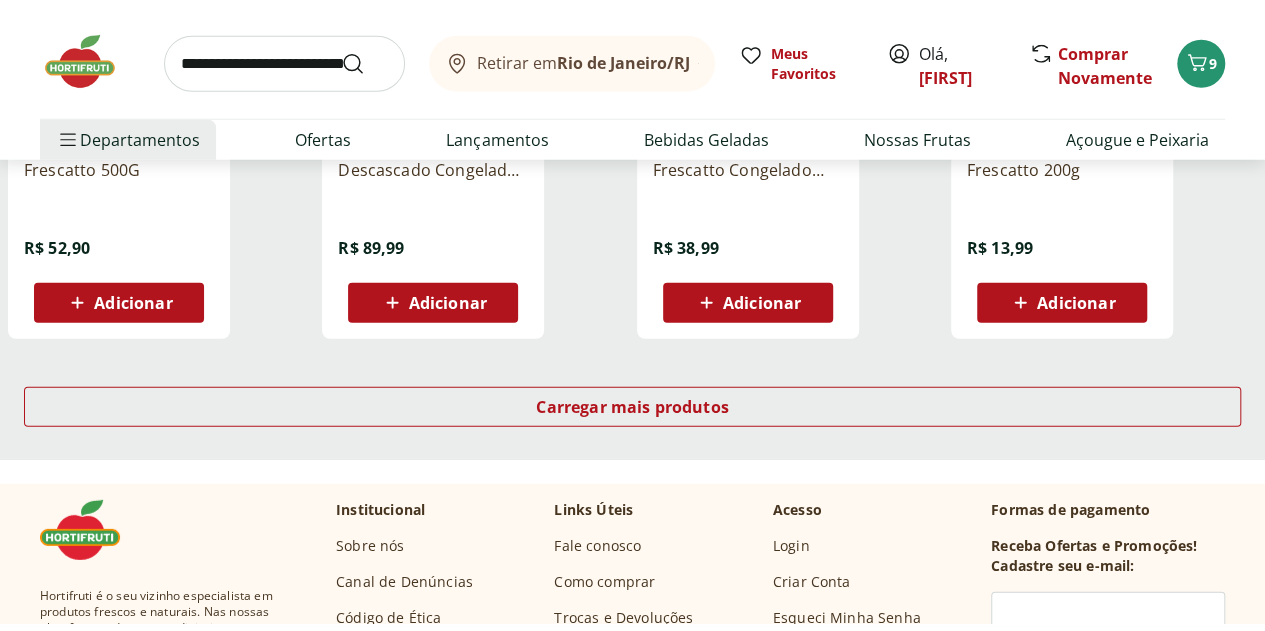 scroll, scrollTop: 2700, scrollLeft: 0, axis: vertical 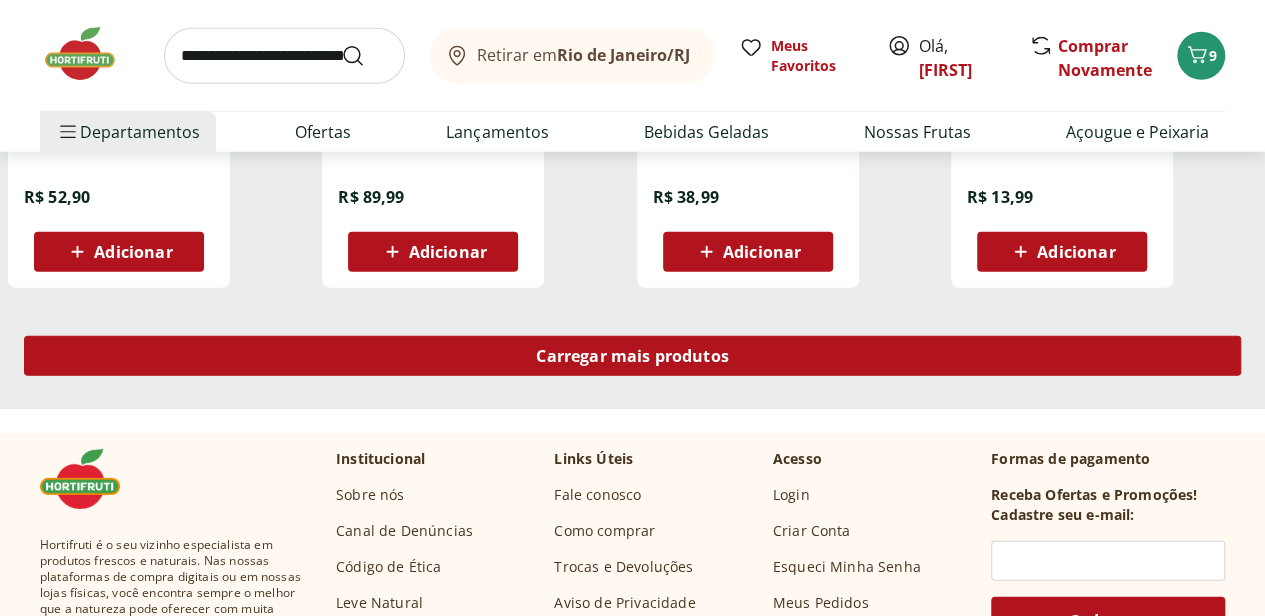 click on "Carregar mais produtos" at bounding box center [632, 356] 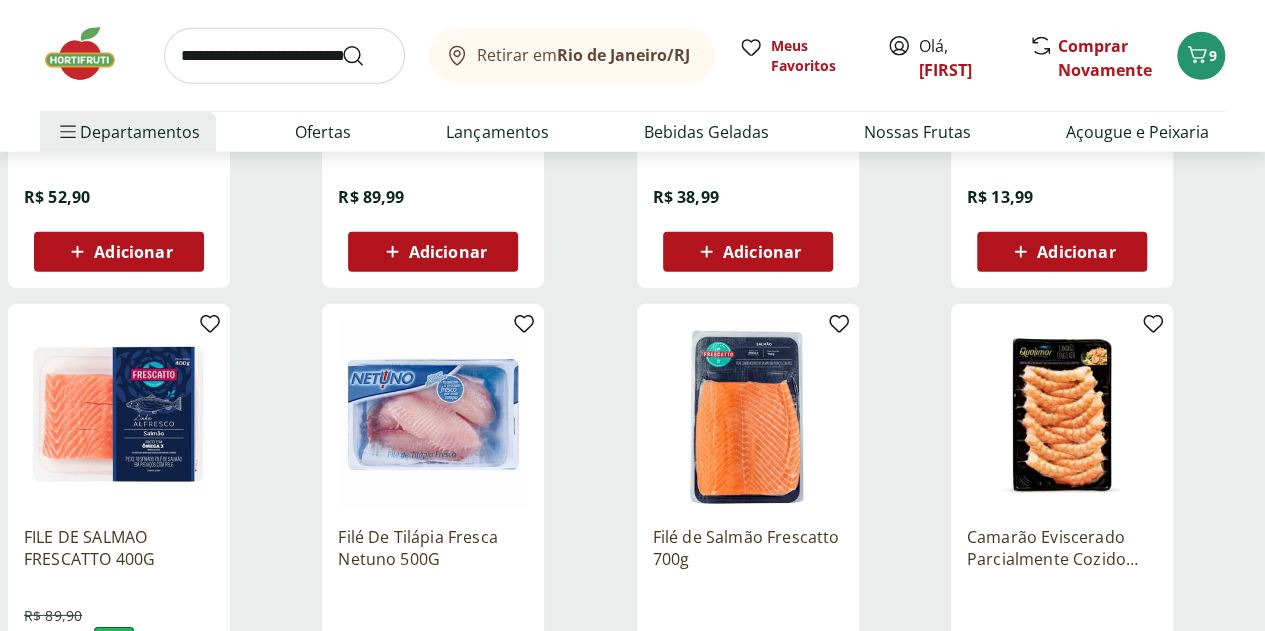 scroll, scrollTop: 2800, scrollLeft: 0, axis: vertical 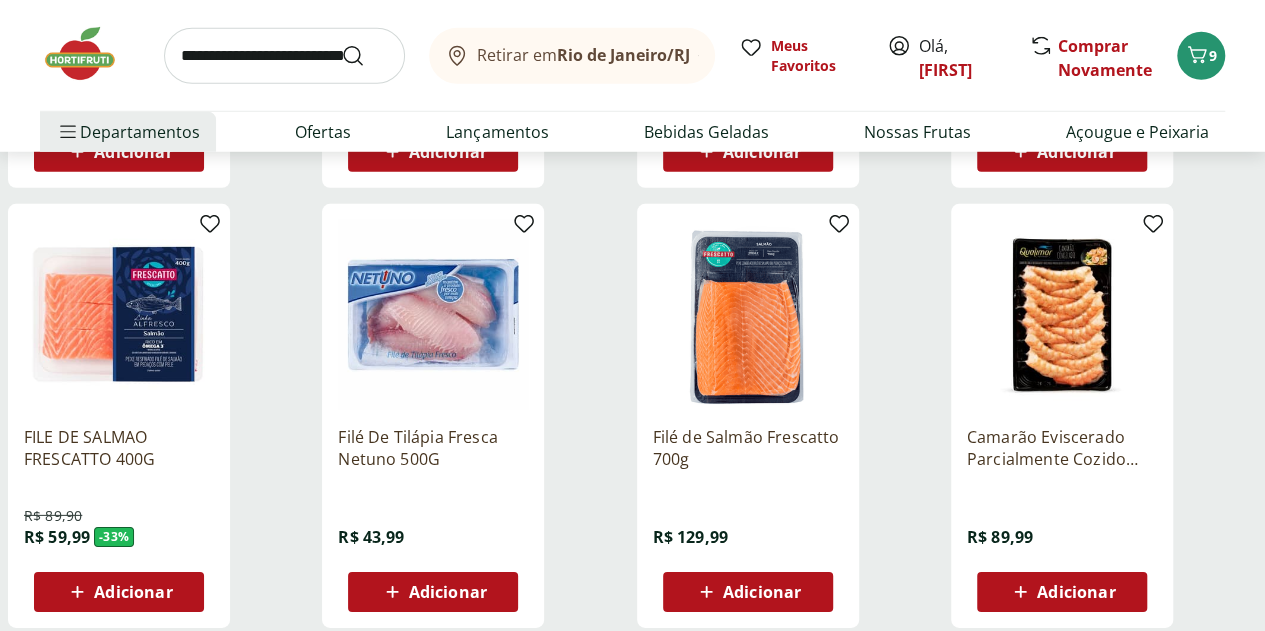 click on "Adicionar" at bounding box center (133, 592) 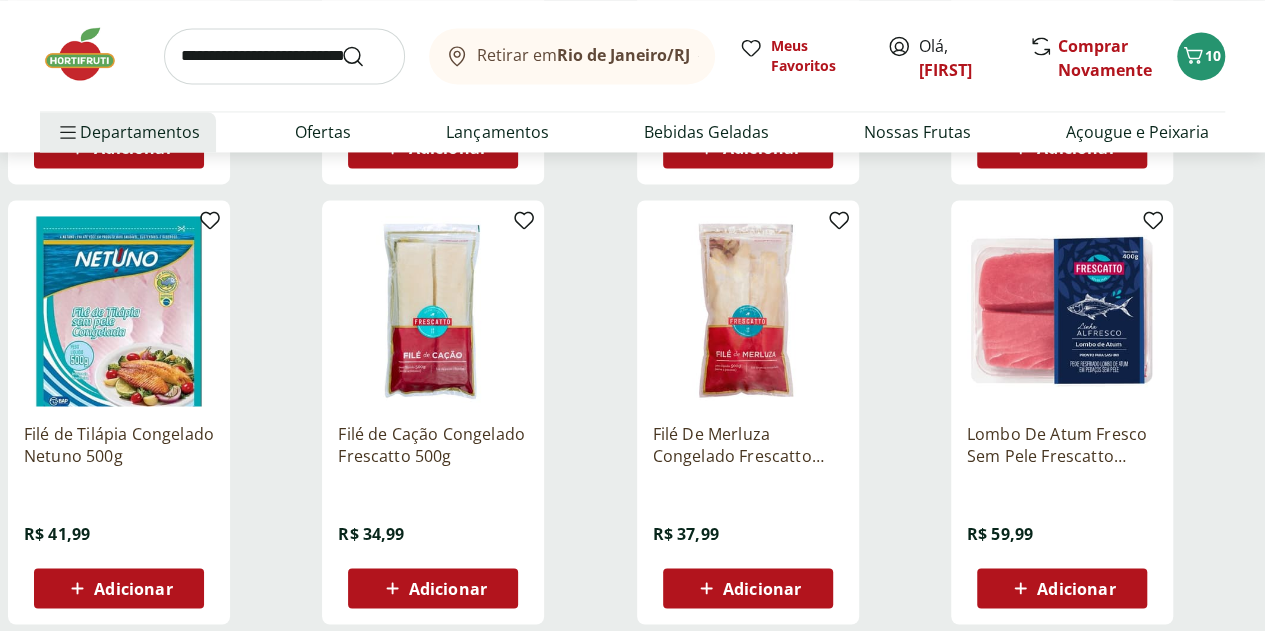 scroll, scrollTop: 1600, scrollLeft: 0, axis: vertical 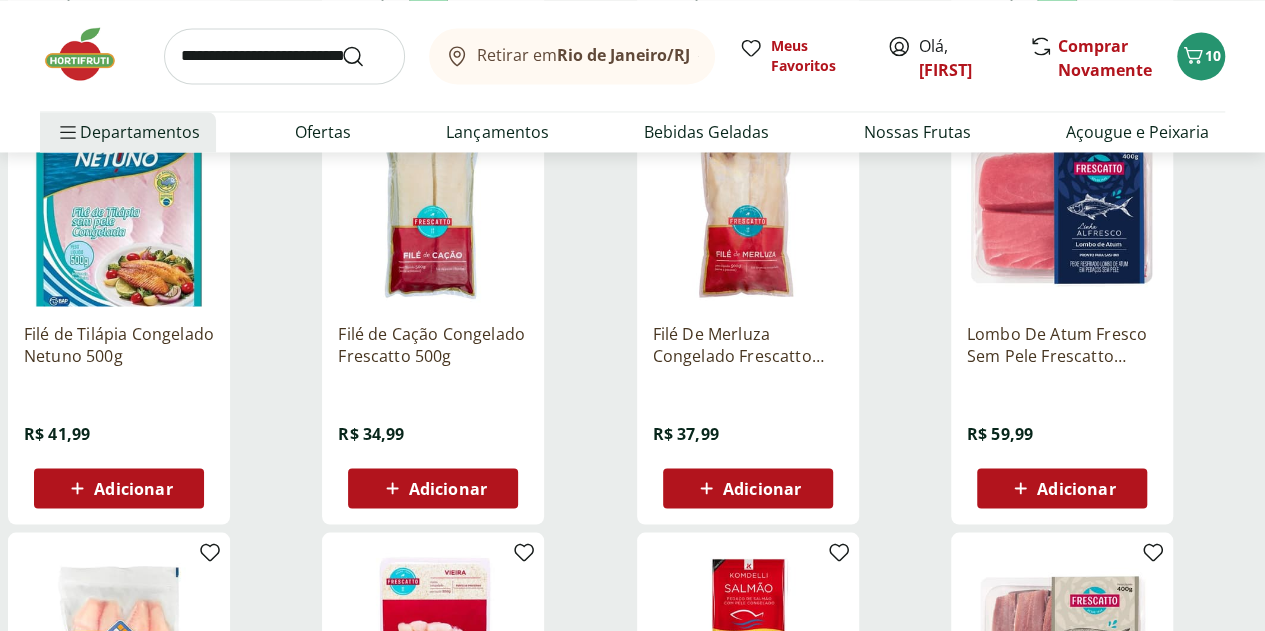 click 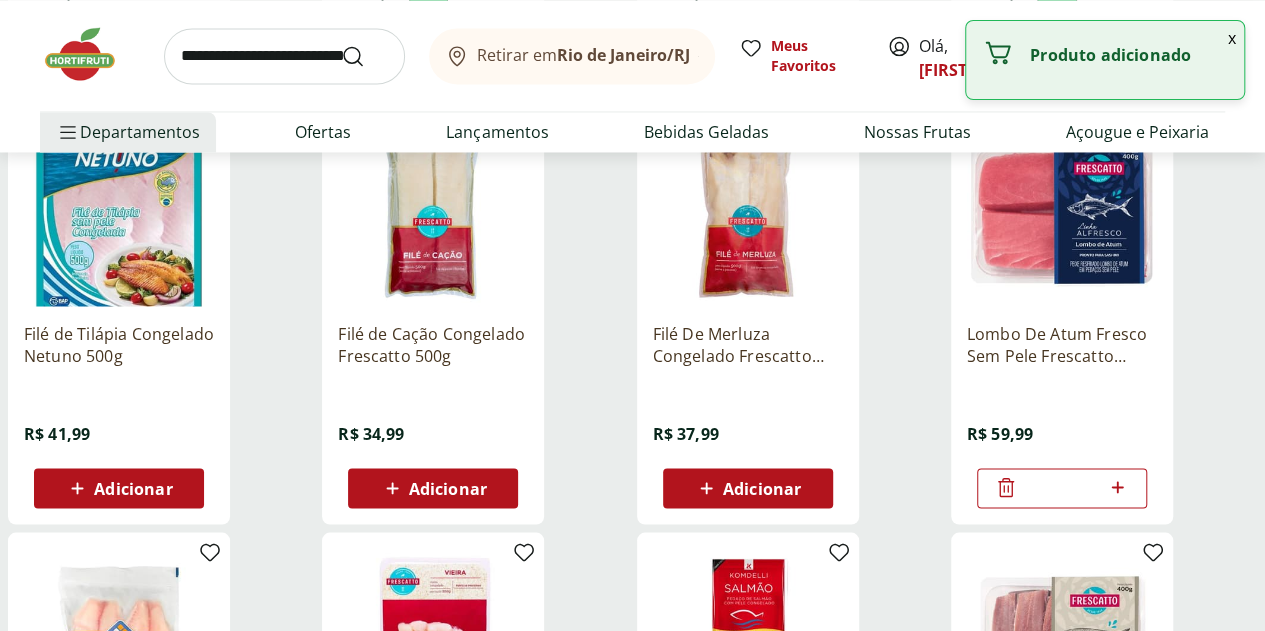 scroll, scrollTop: 1900, scrollLeft: 0, axis: vertical 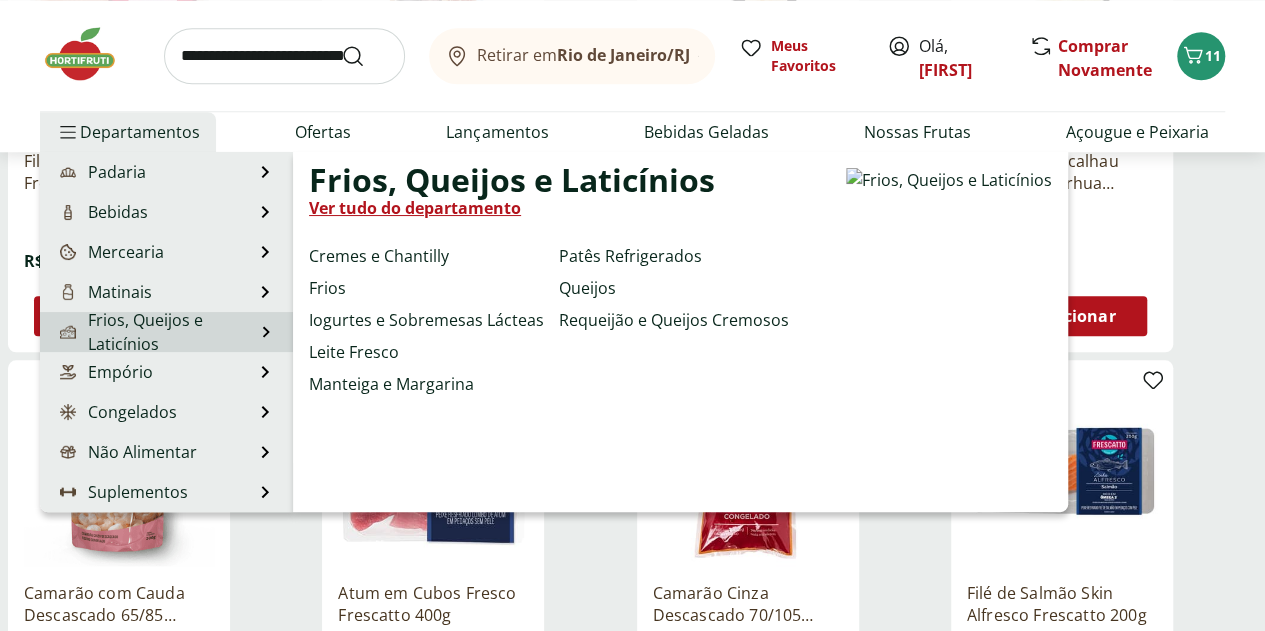 click on "Frios, Queijos e Laticínios" at bounding box center (155, 332) 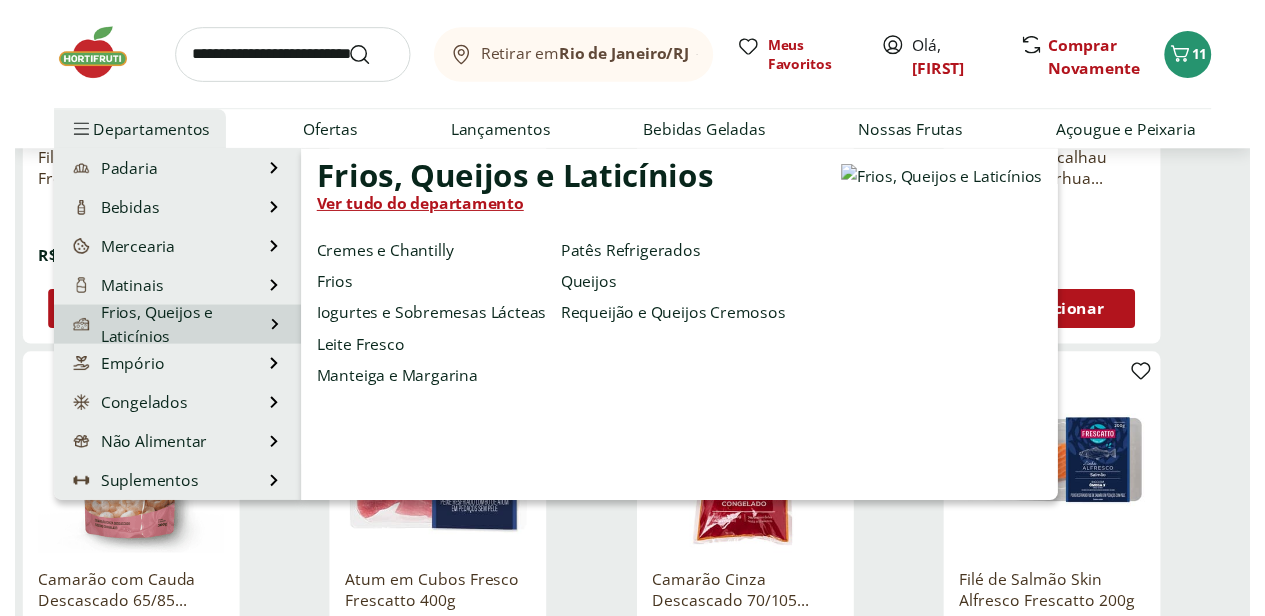 scroll, scrollTop: 0, scrollLeft: 0, axis: both 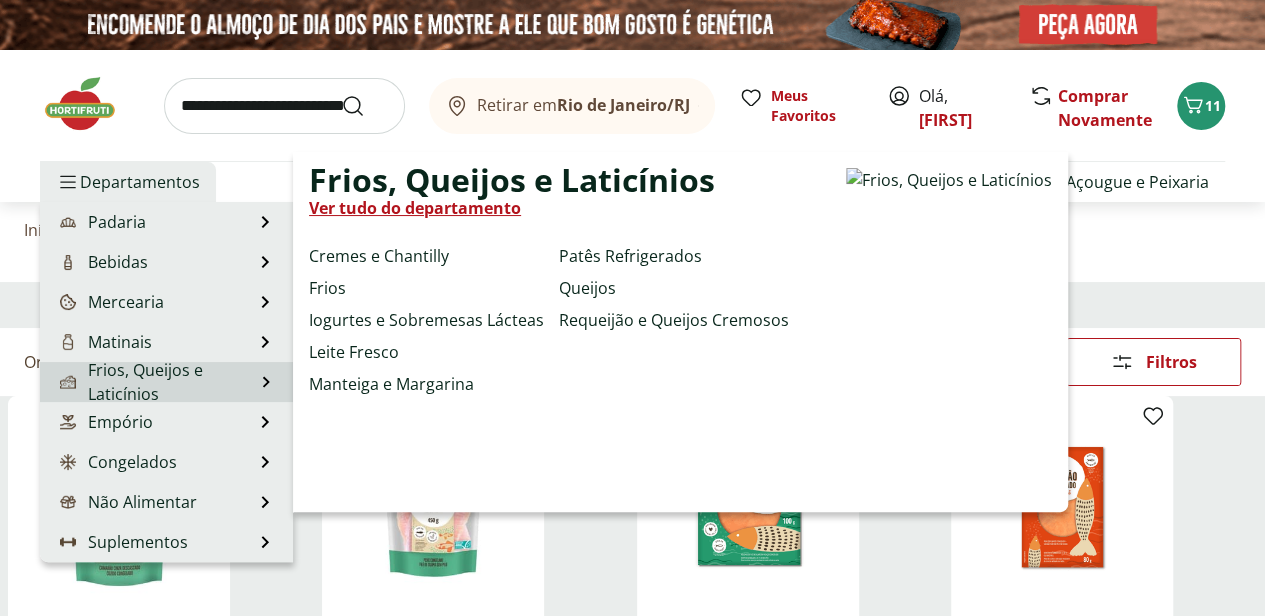 select on "**********" 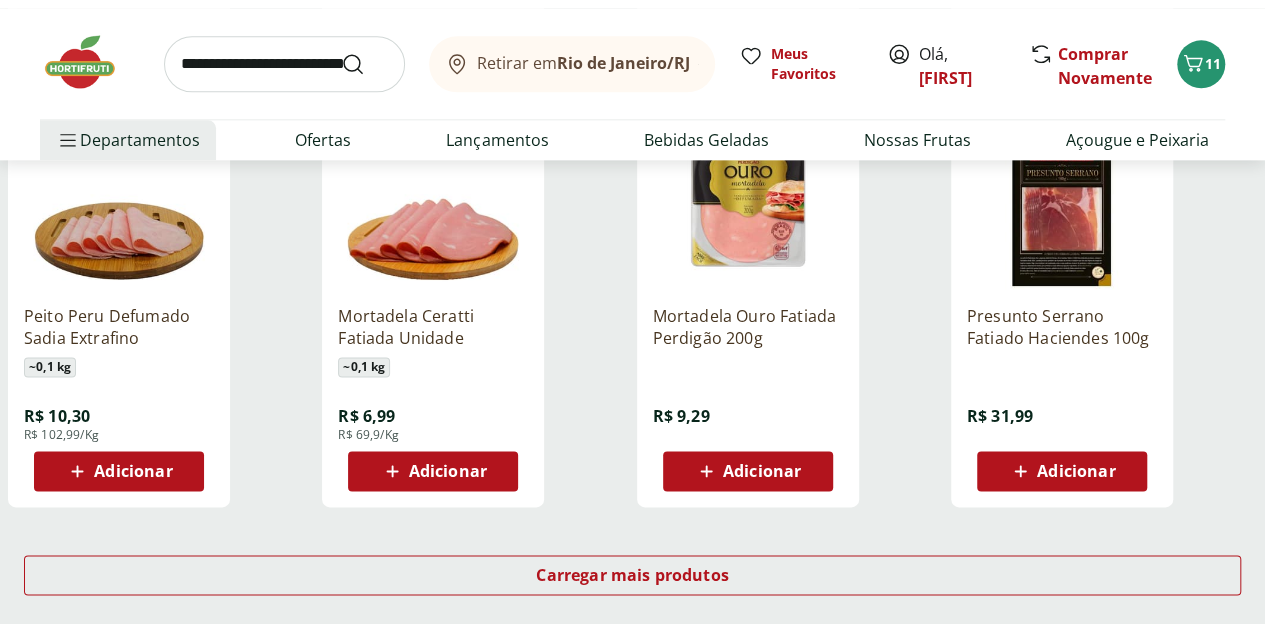 scroll, scrollTop: 1200, scrollLeft: 0, axis: vertical 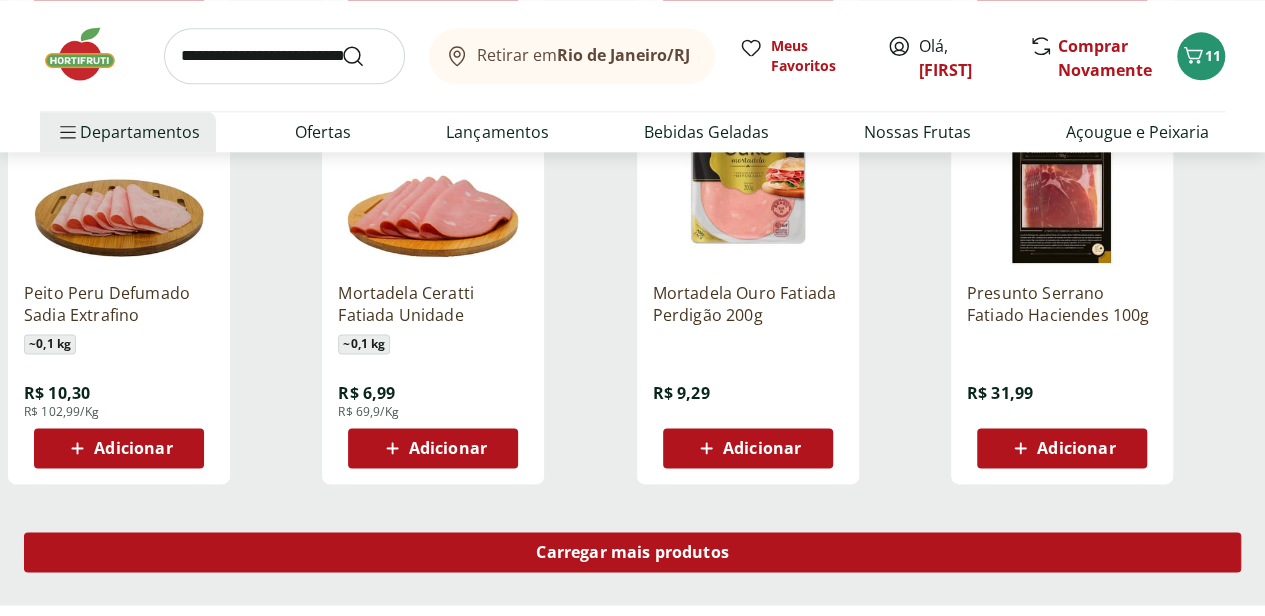 click on "Carregar mais produtos" at bounding box center [632, 552] 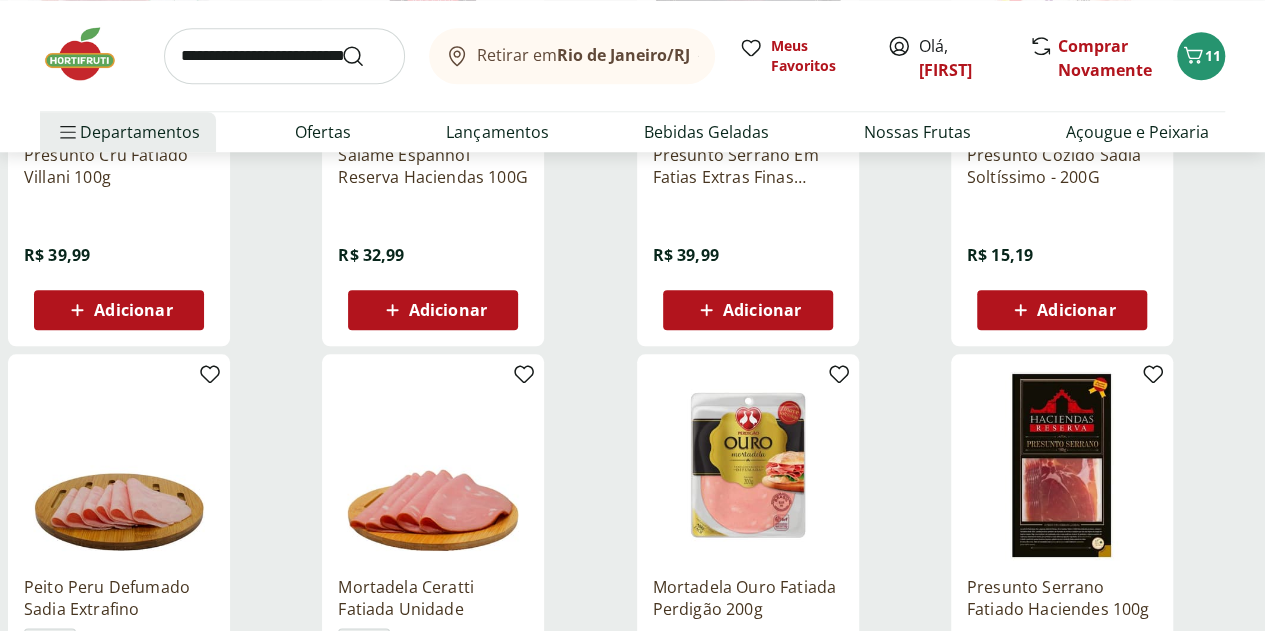 scroll, scrollTop: 900, scrollLeft: 0, axis: vertical 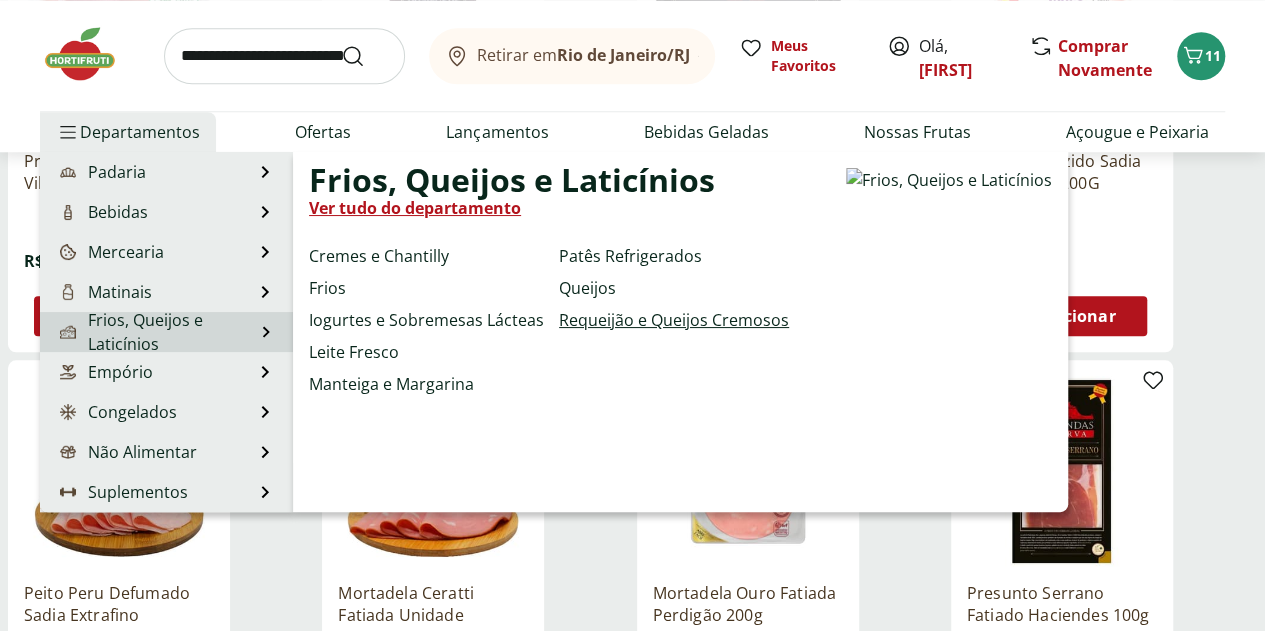 click on "Requeijão e Queijos Cremosos" at bounding box center [674, 320] 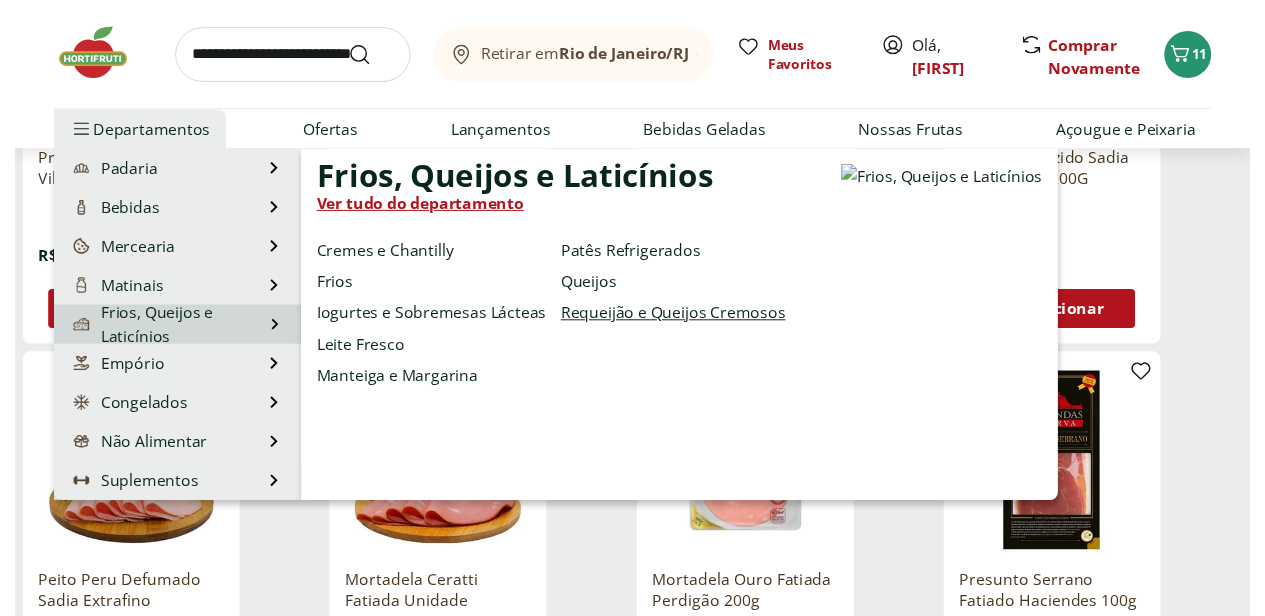 scroll, scrollTop: 0, scrollLeft: 0, axis: both 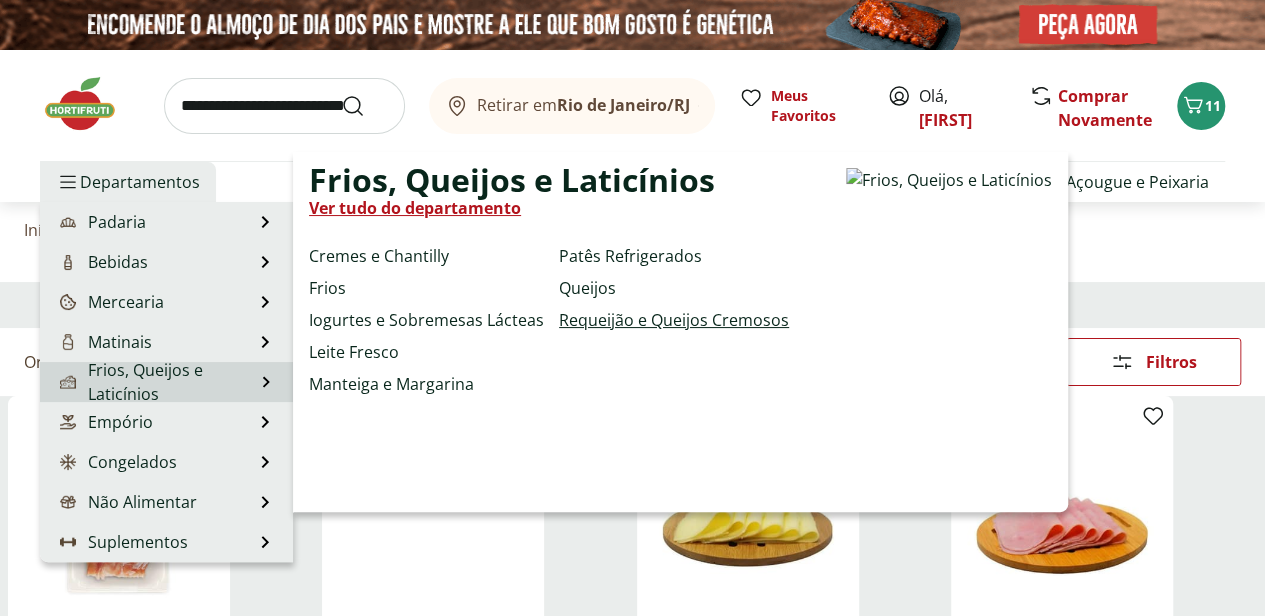 select on "**********" 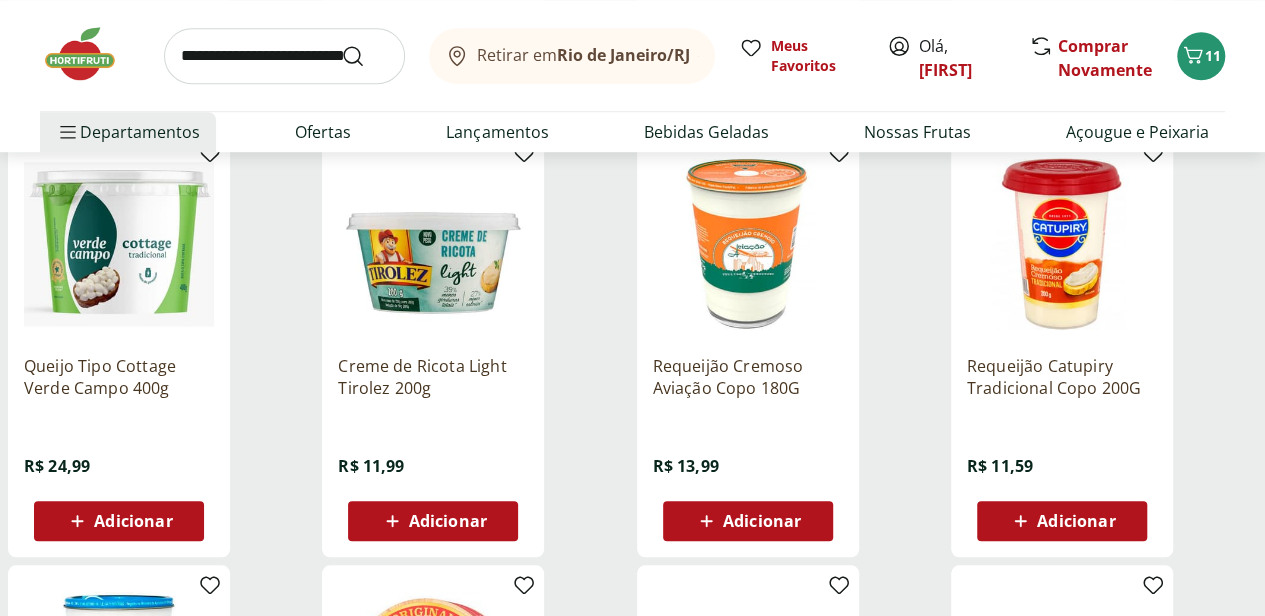 scroll, scrollTop: 700, scrollLeft: 0, axis: vertical 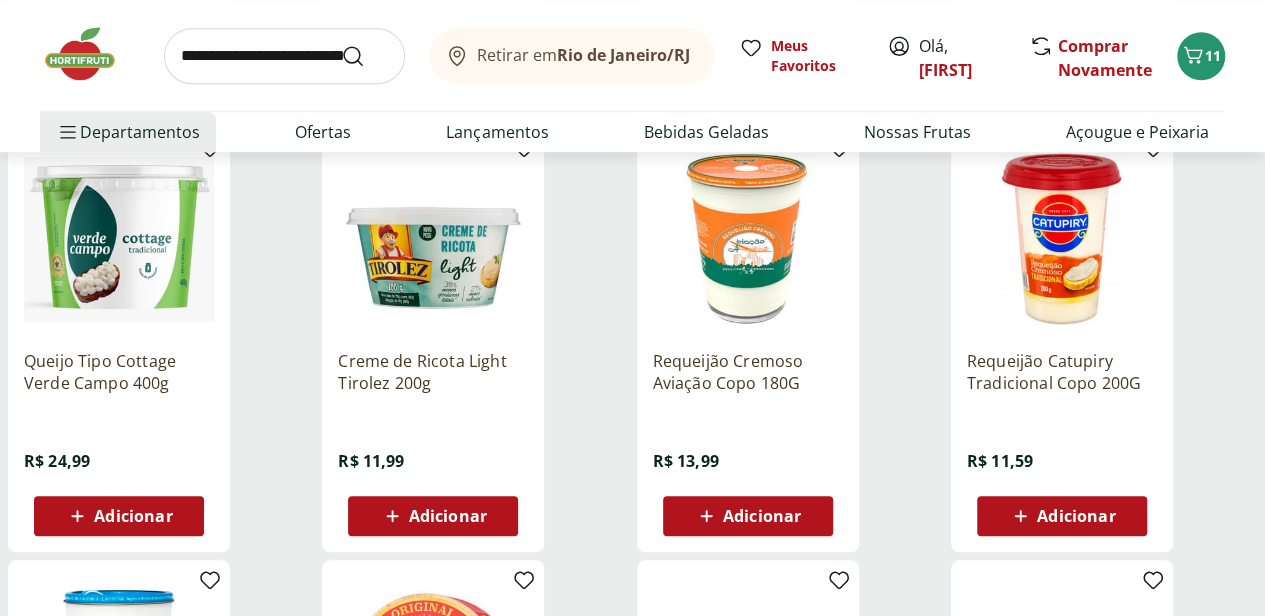 click on "Adicionar" at bounding box center [448, 516] 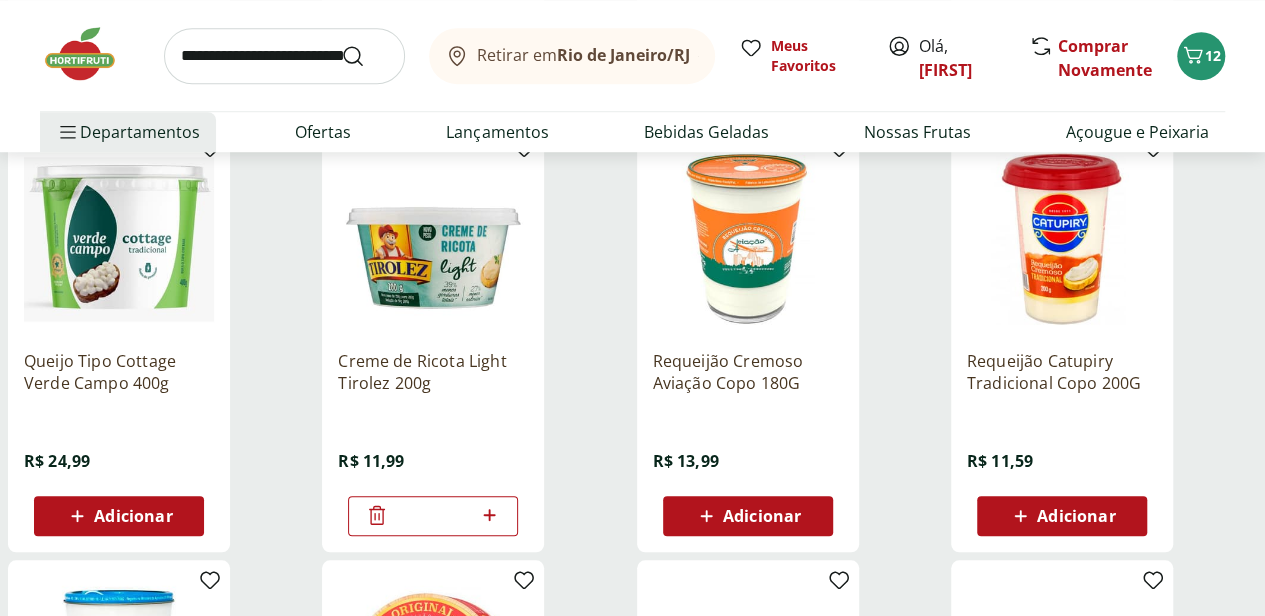 click 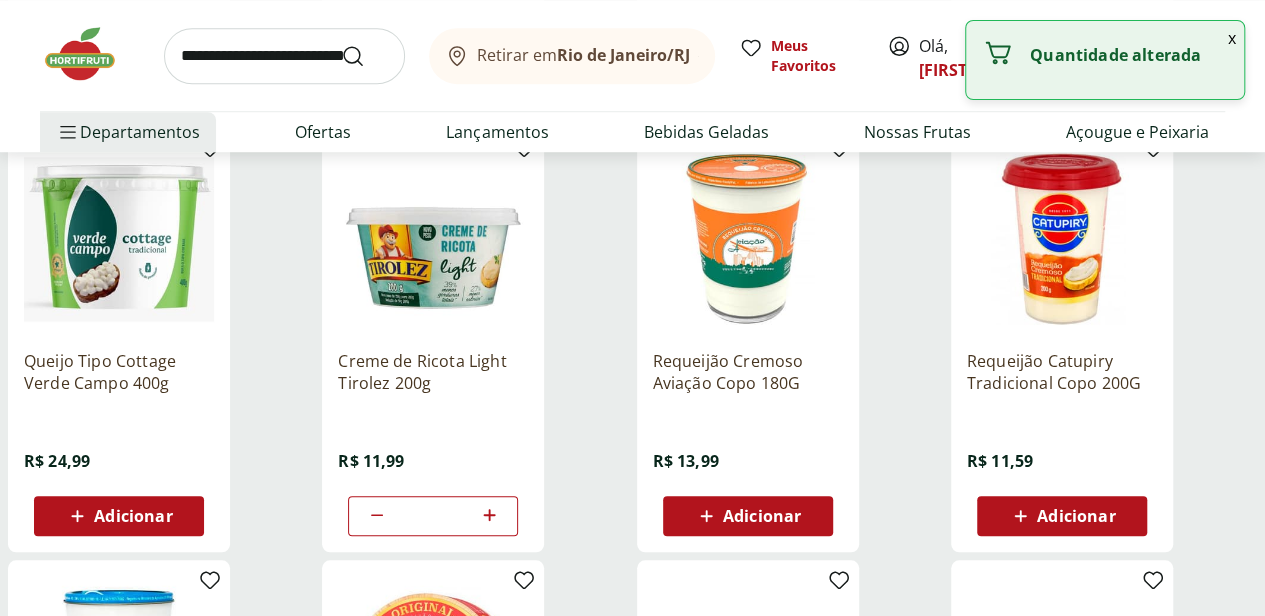 click 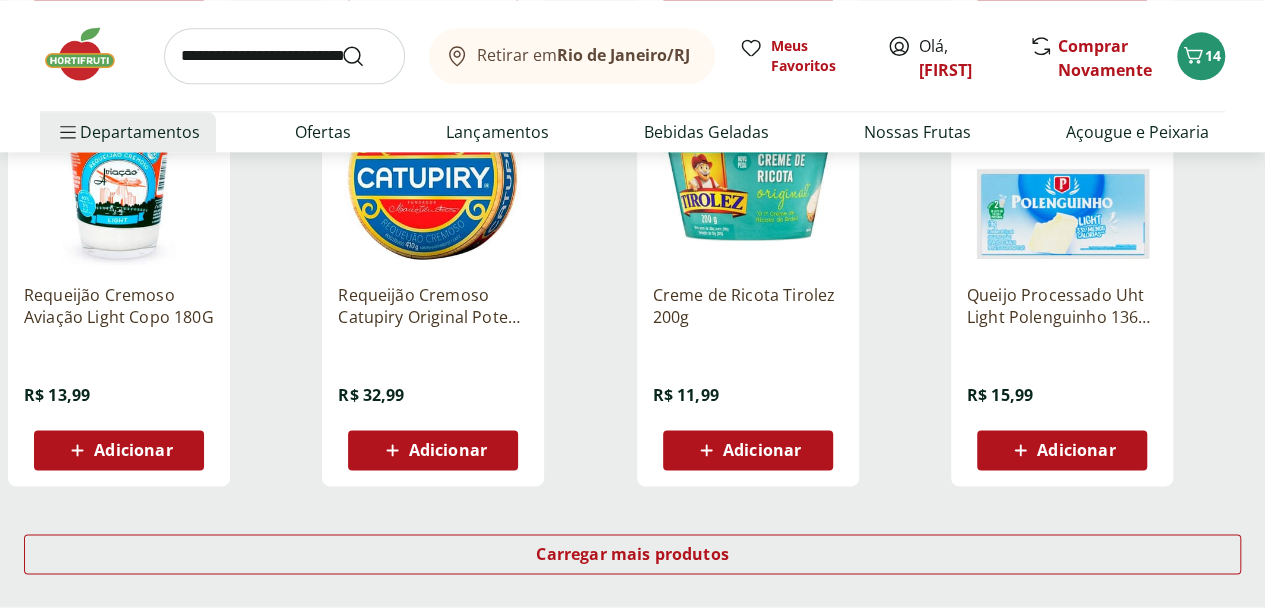 scroll, scrollTop: 1300, scrollLeft: 0, axis: vertical 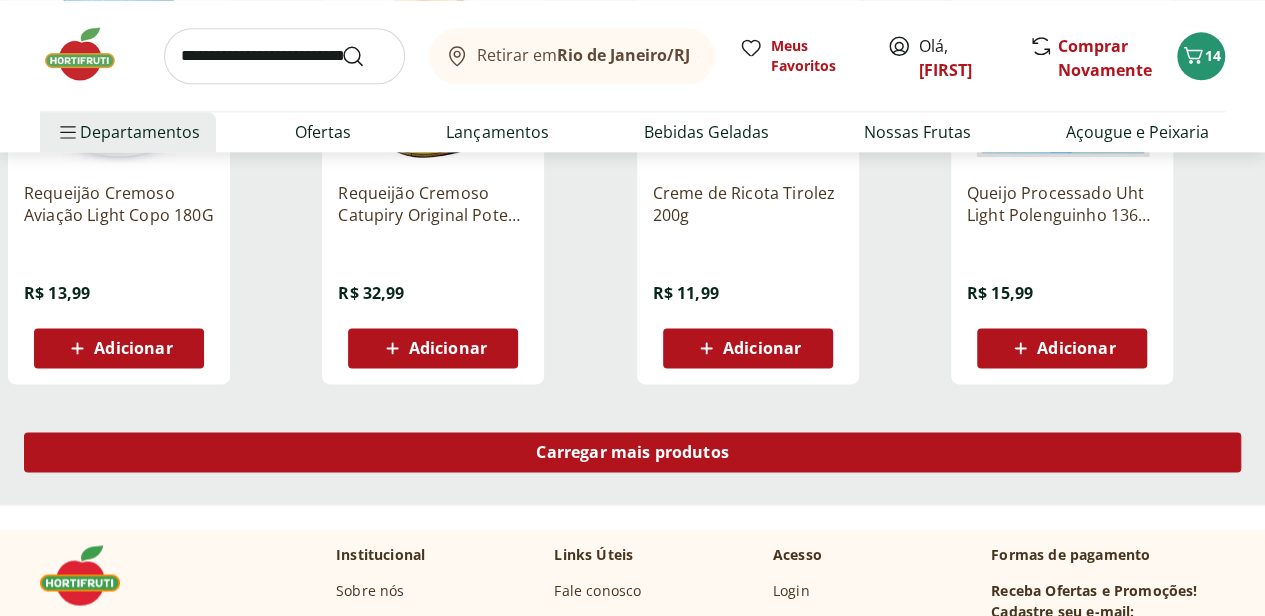 click on "Carregar mais produtos" at bounding box center [632, 452] 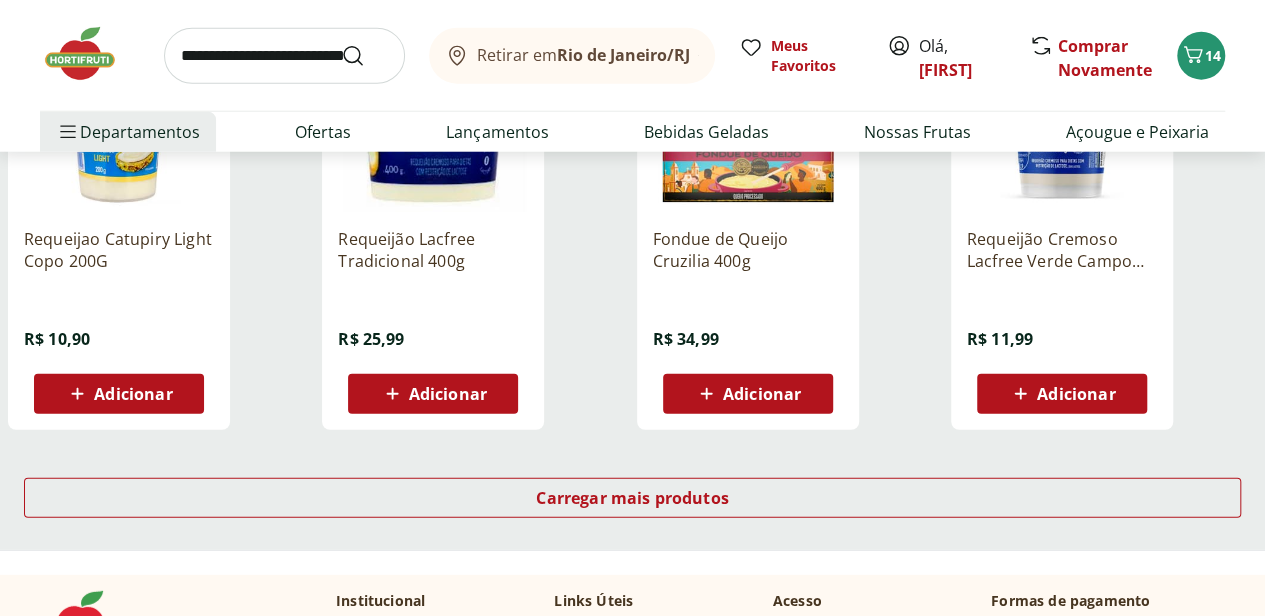 scroll, scrollTop: 2600, scrollLeft: 0, axis: vertical 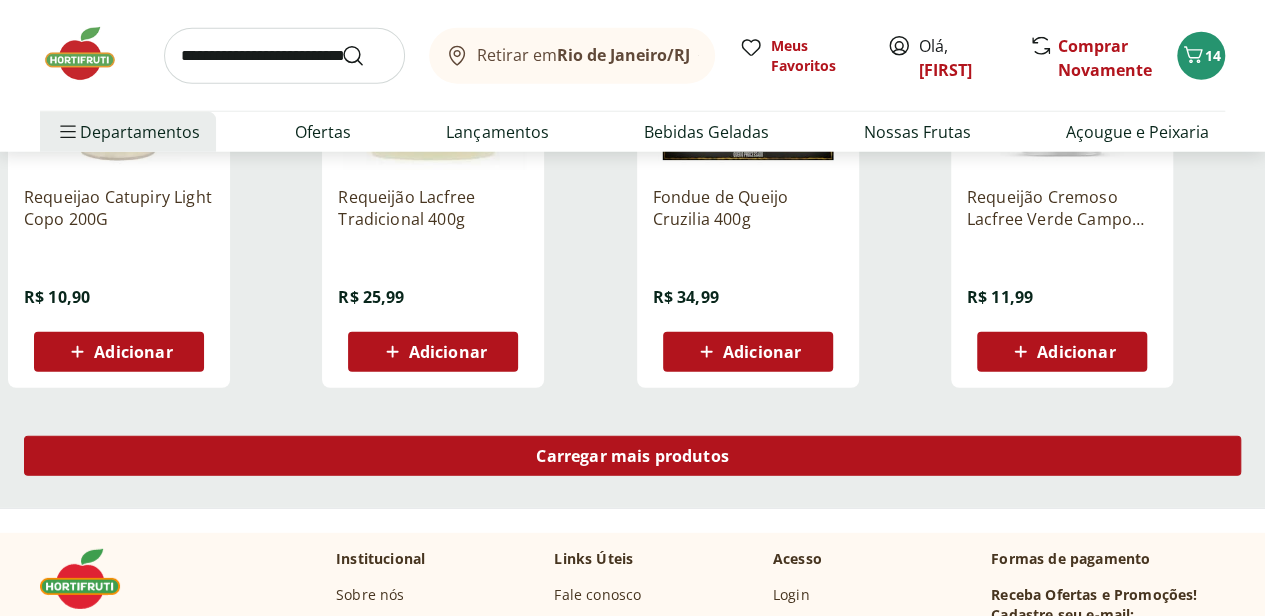 click on "Carregar mais produtos" at bounding box center (632, 456) 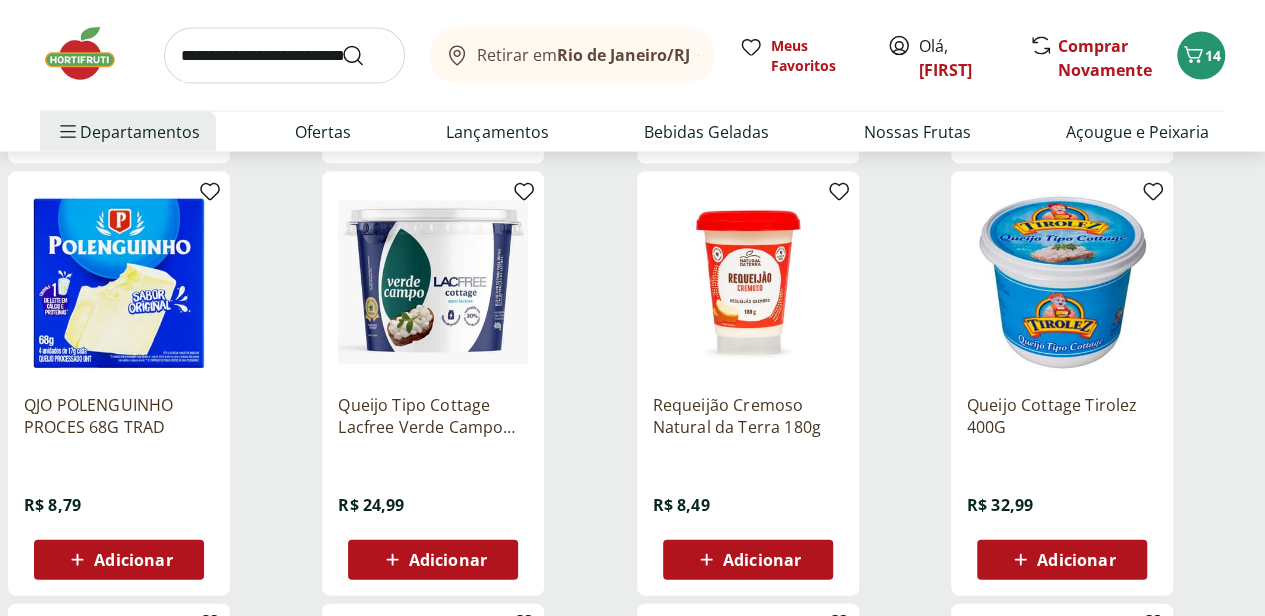 scroll, scrollTop: 1900, scrollLeft: 0, axis: vertical 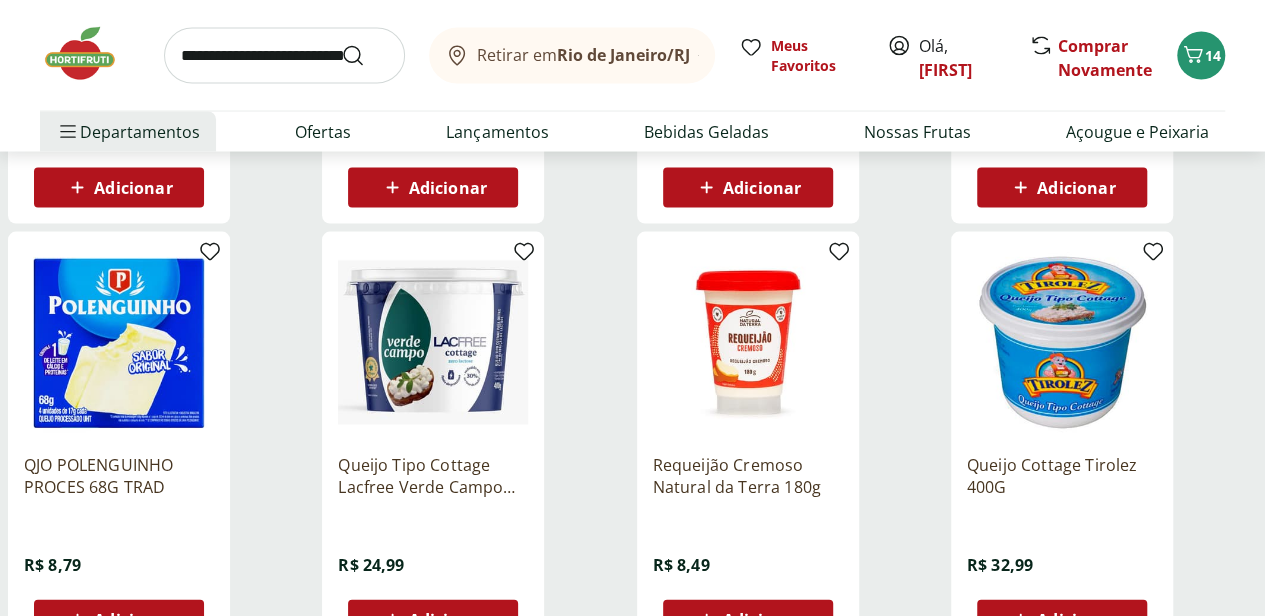 click on "Adicionar" at bounding box center (448, 620) 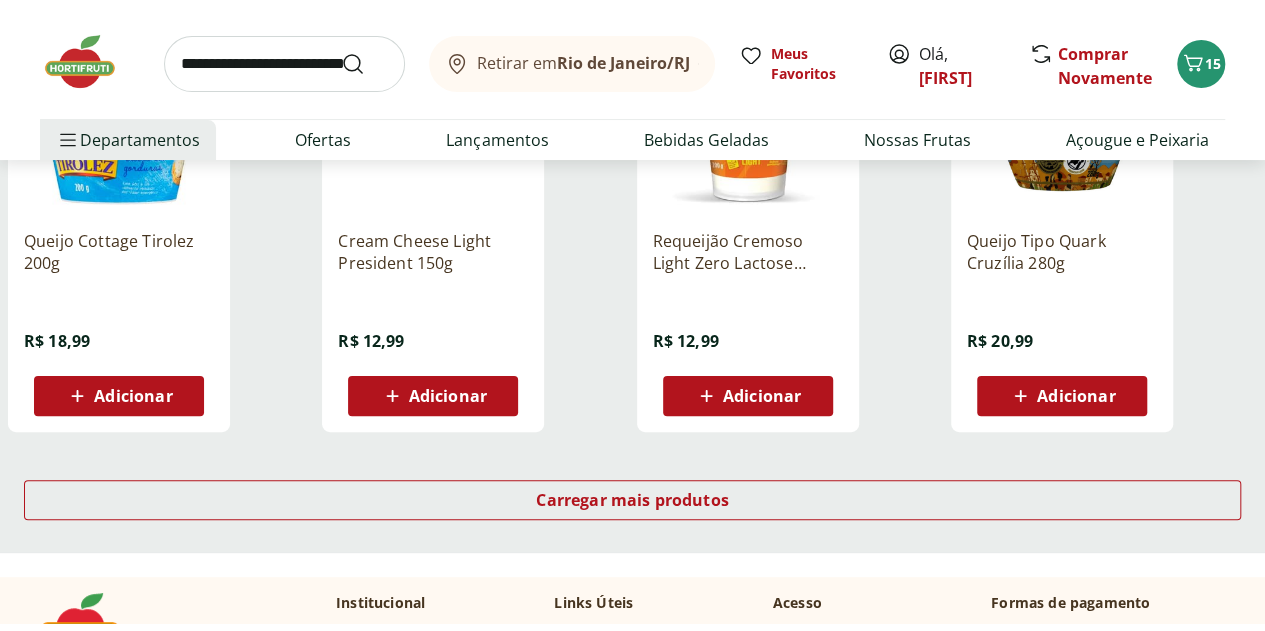 scroll, scrollTop: 3900, scrollLeft: 0, axis: vertical 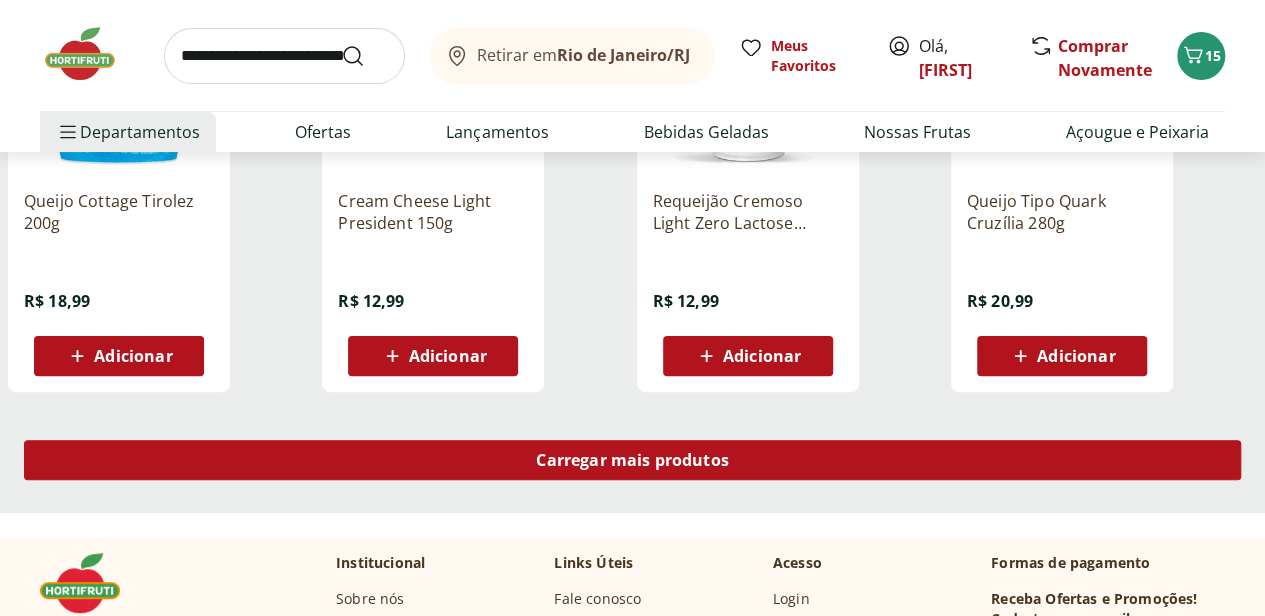 click on "Carregar mais produtos" at bounding box center (632, 460) 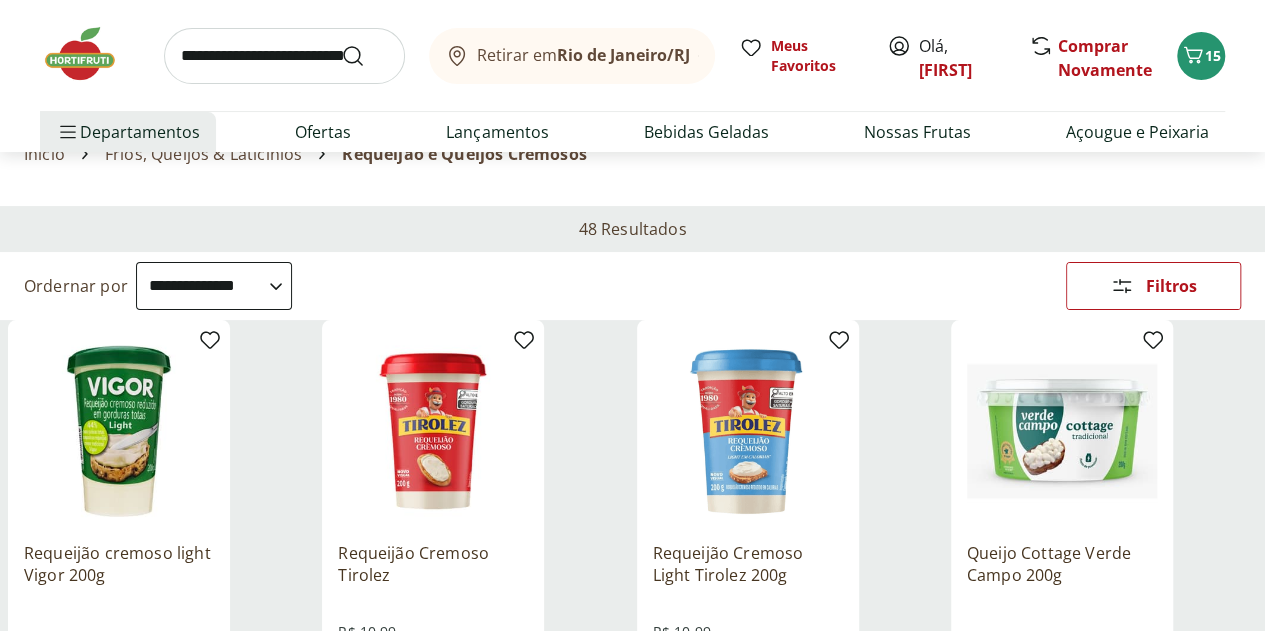 scroll, scrollTop: 0, scrollLeft: 0, axis: both 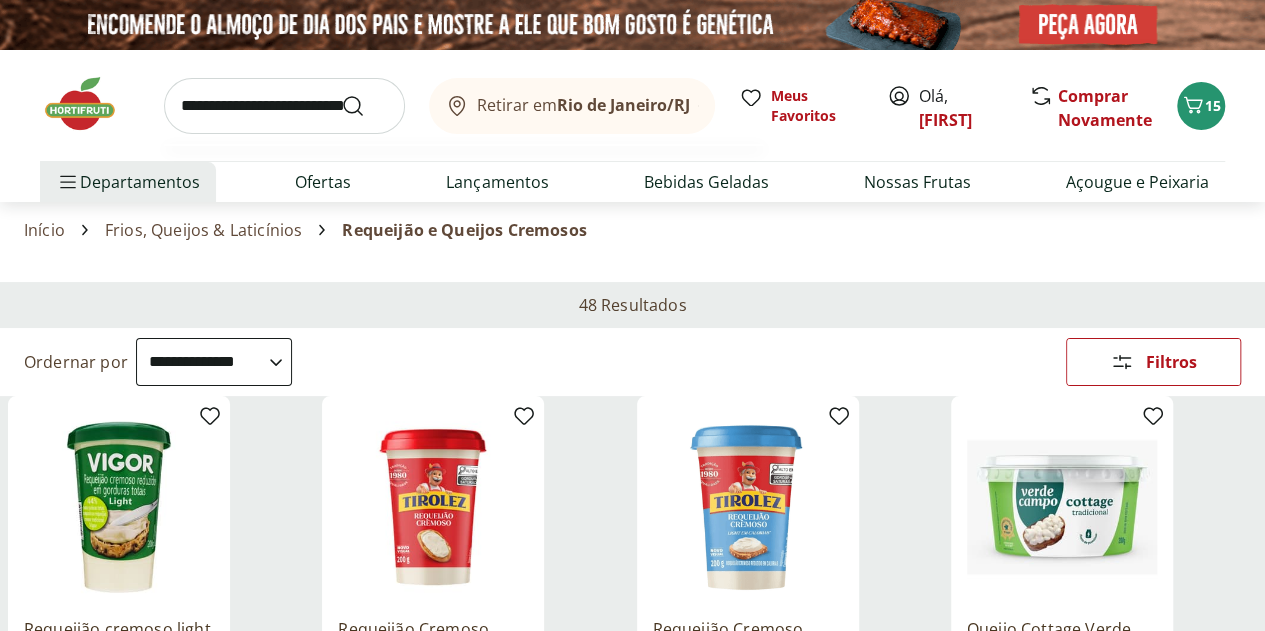 click at bounding box center [284, 106] 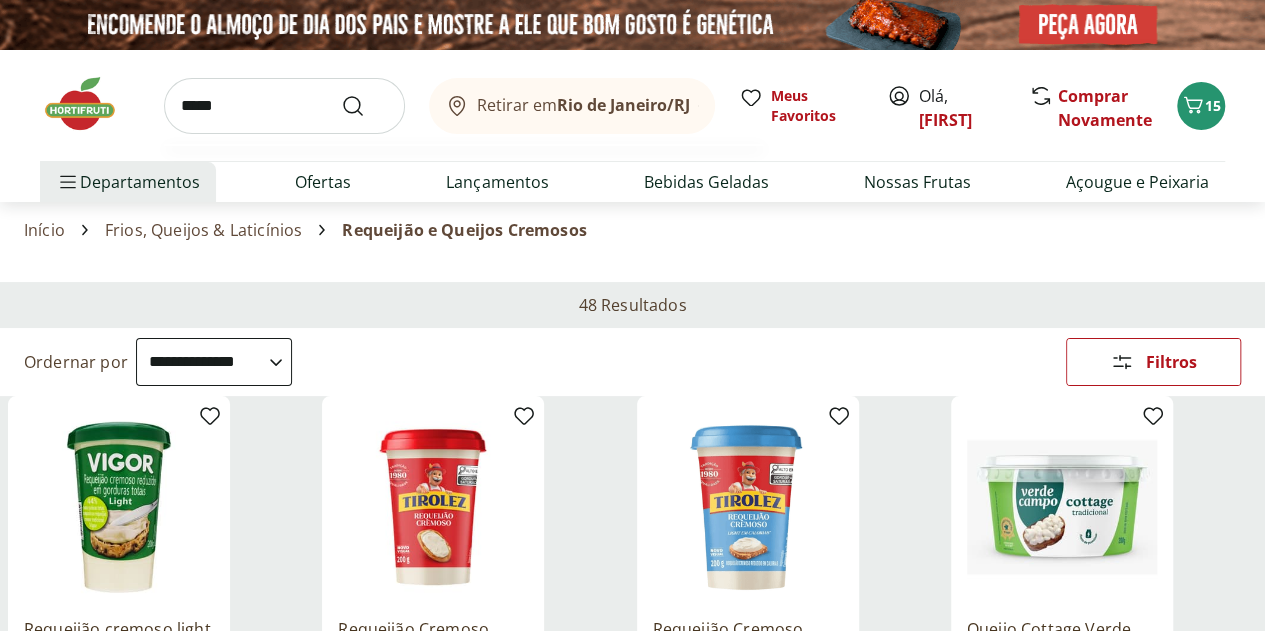 type on "*****" 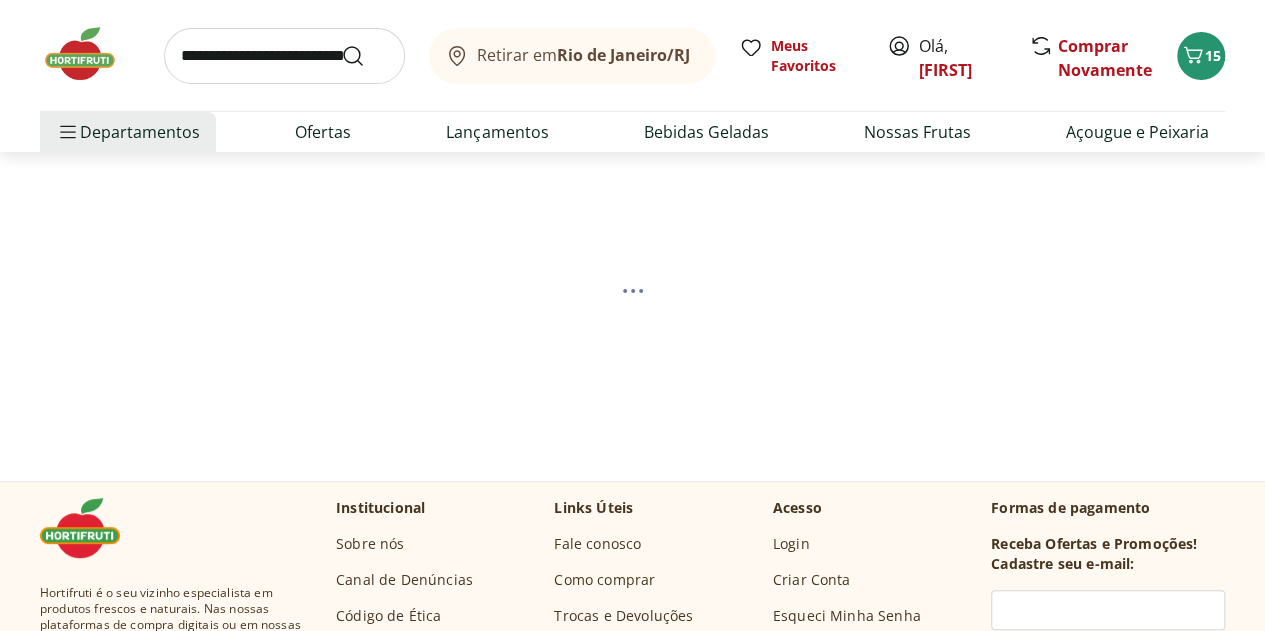 scroll, scrollTop: 100, scrollLeft: 0, axis: vertical 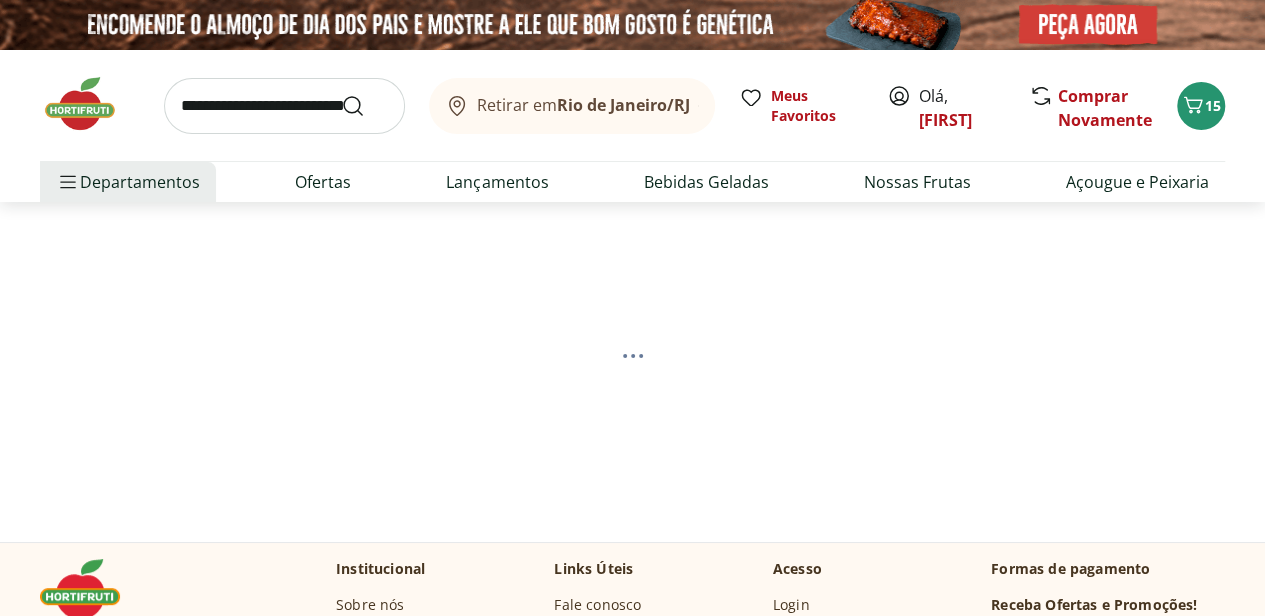 select on "**********" 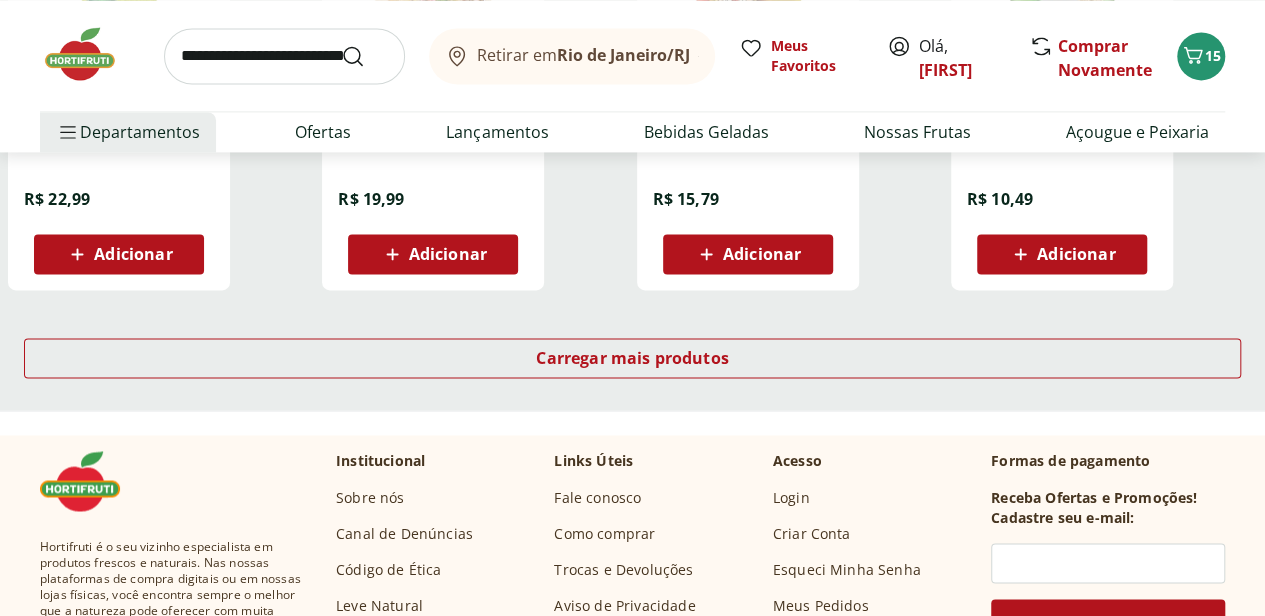 scroll, scrollTop: 1400, scrollLeft: 0, axis: vertical 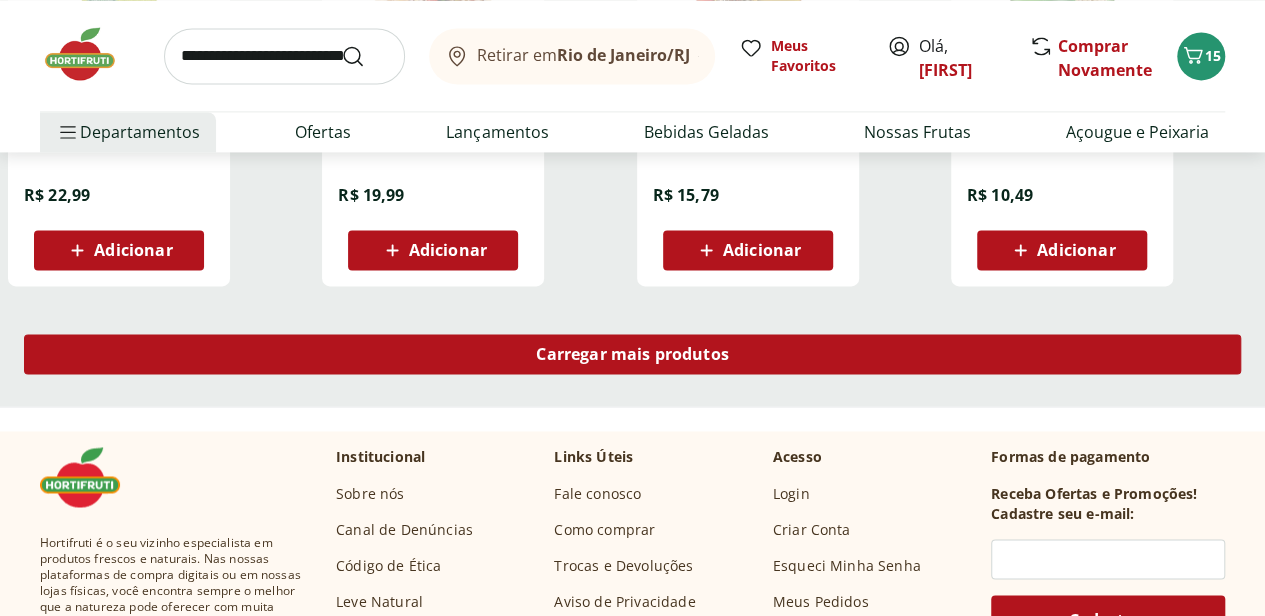click on "Carregar mais produtos" at bounding box center (632, 354) 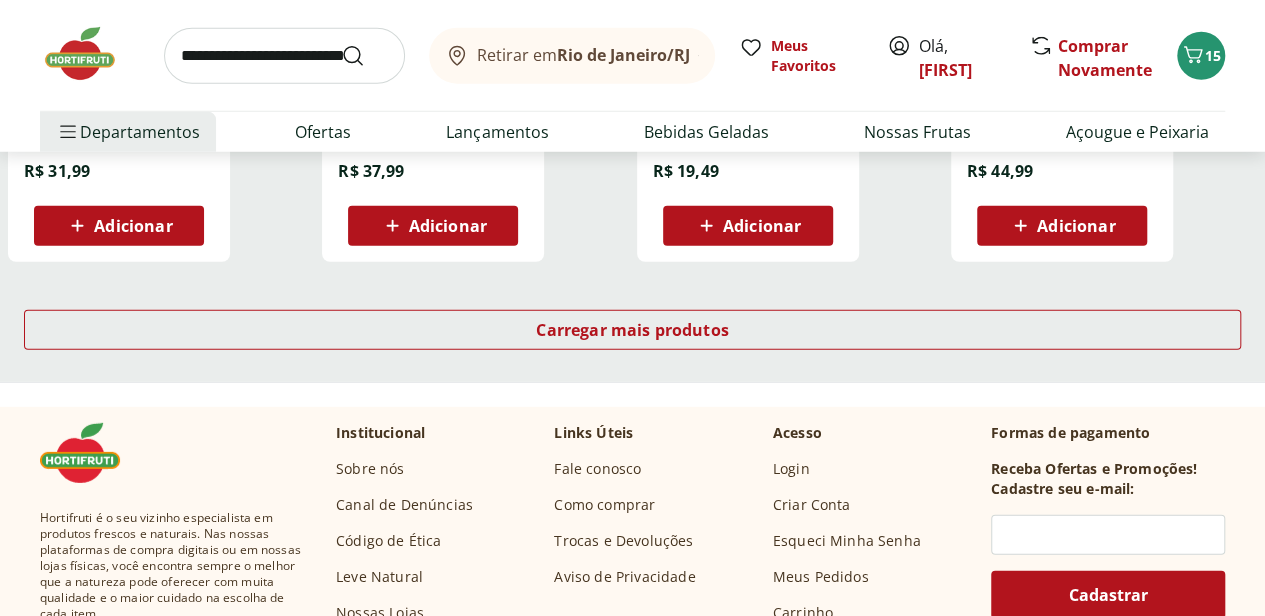 scroll, scrollTop: 2700, scrollLeft: 0, axis: vertical 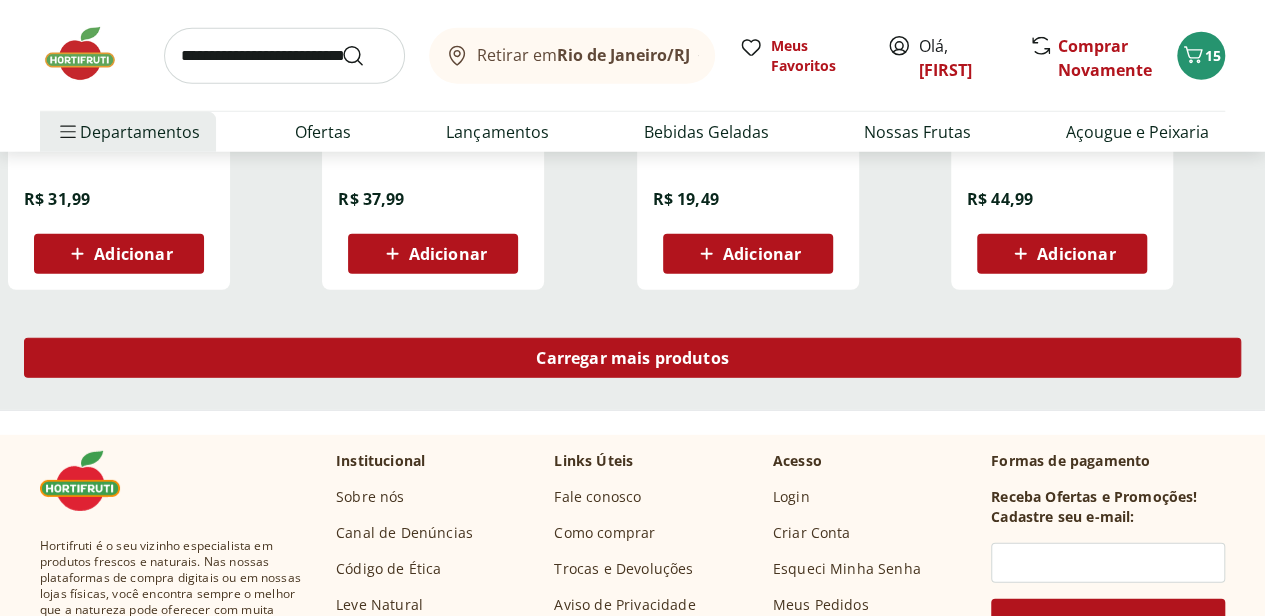 click on "Carregar mais produtos" at bounding box center [632, 358] 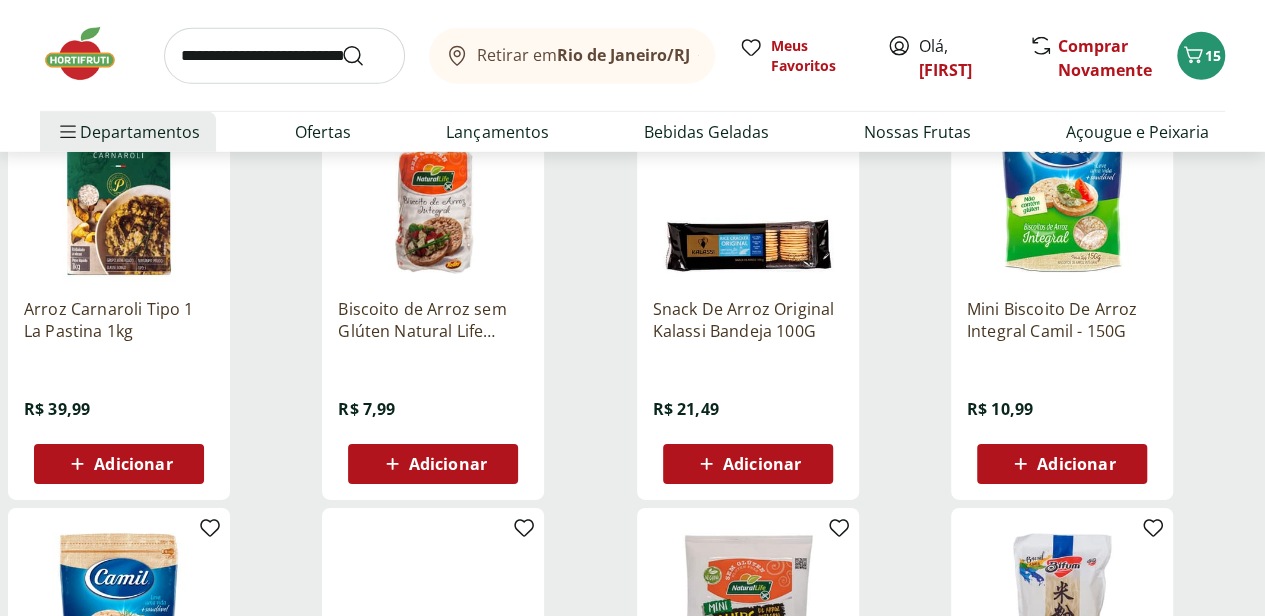 scroll, scrollTop: 2900, scrollLeft: 0, axis: vertical 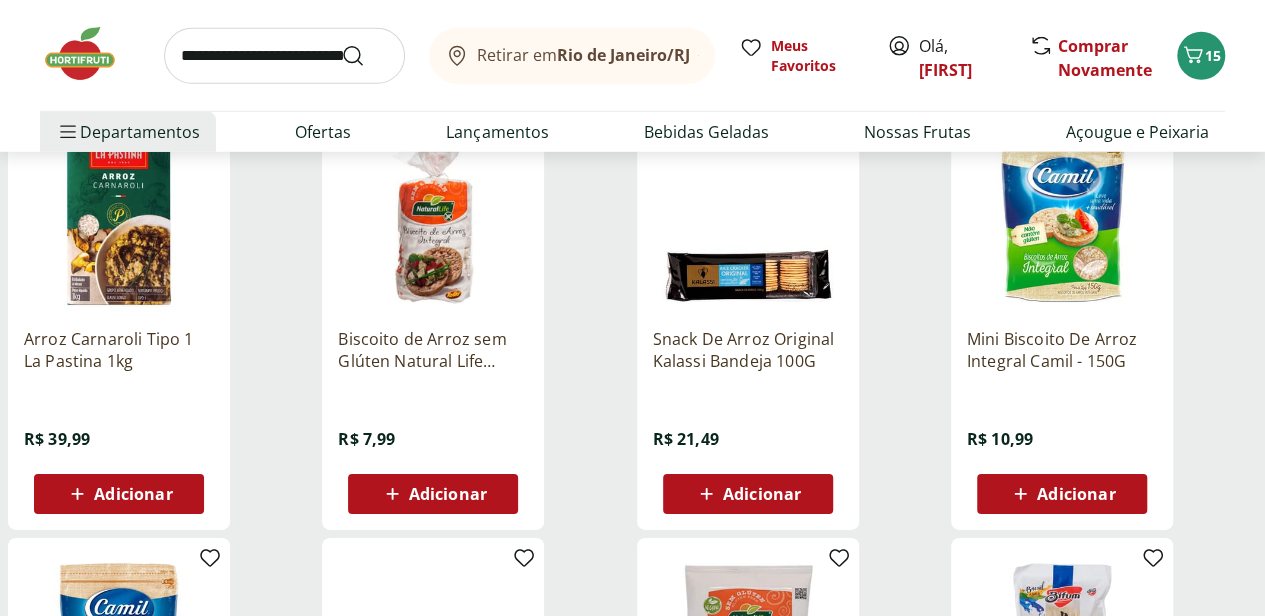 click on "Adicionar" at bounding box center (448, 494) 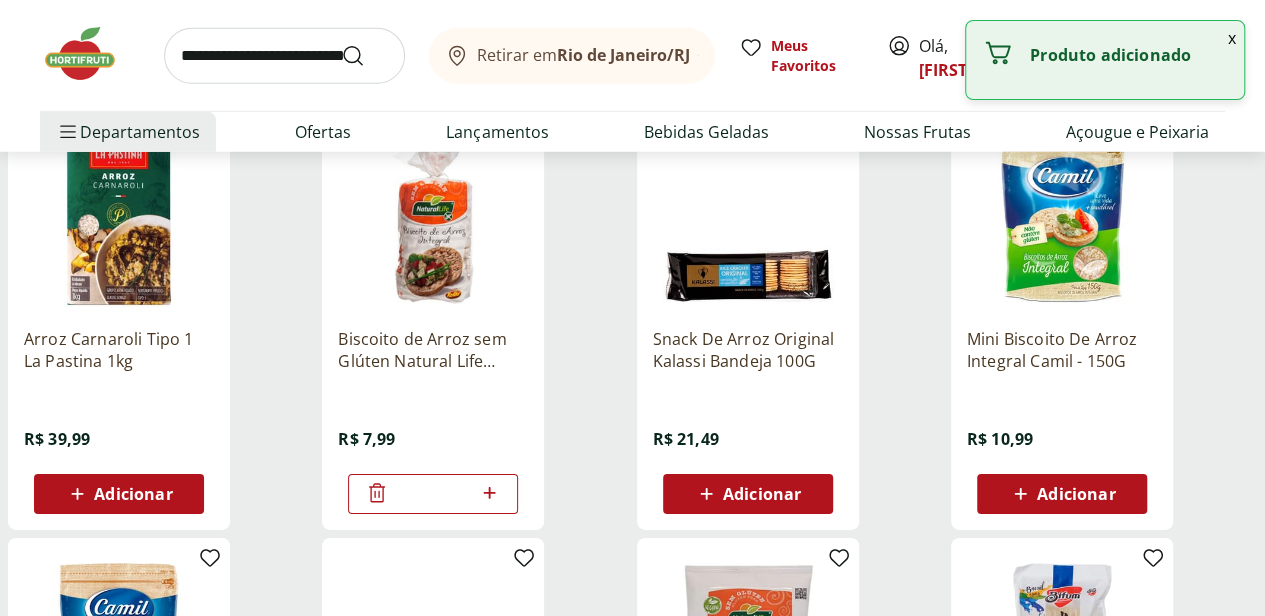 click 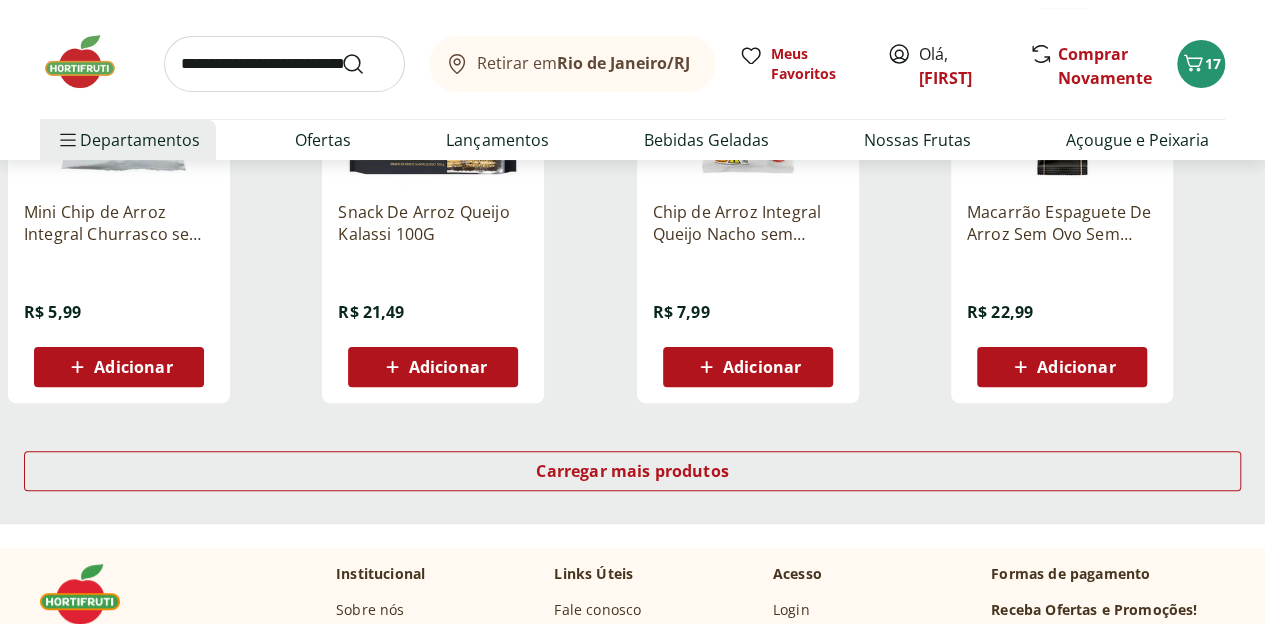 scroll, scrollTop: 3900, scrollLeft: 0, axis: vertical 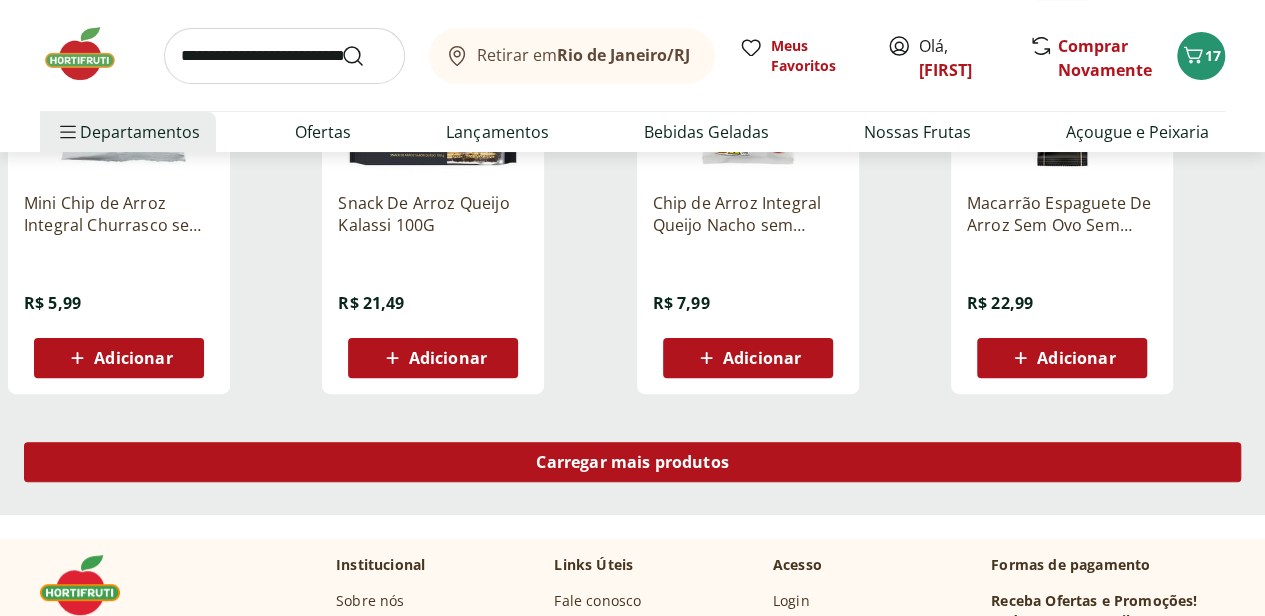 click on "Carregar mais produtos" at bounding box center (632, 462) 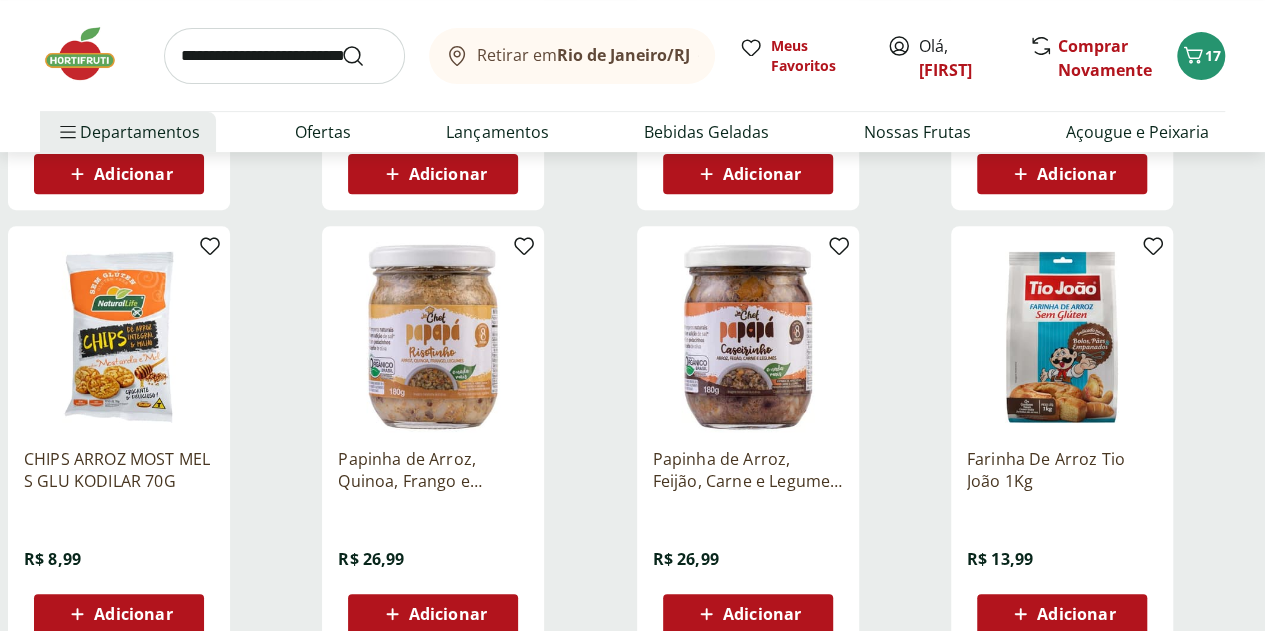 scroll, scrollTop: 4200, scrollLeft: 0, axis: vertical 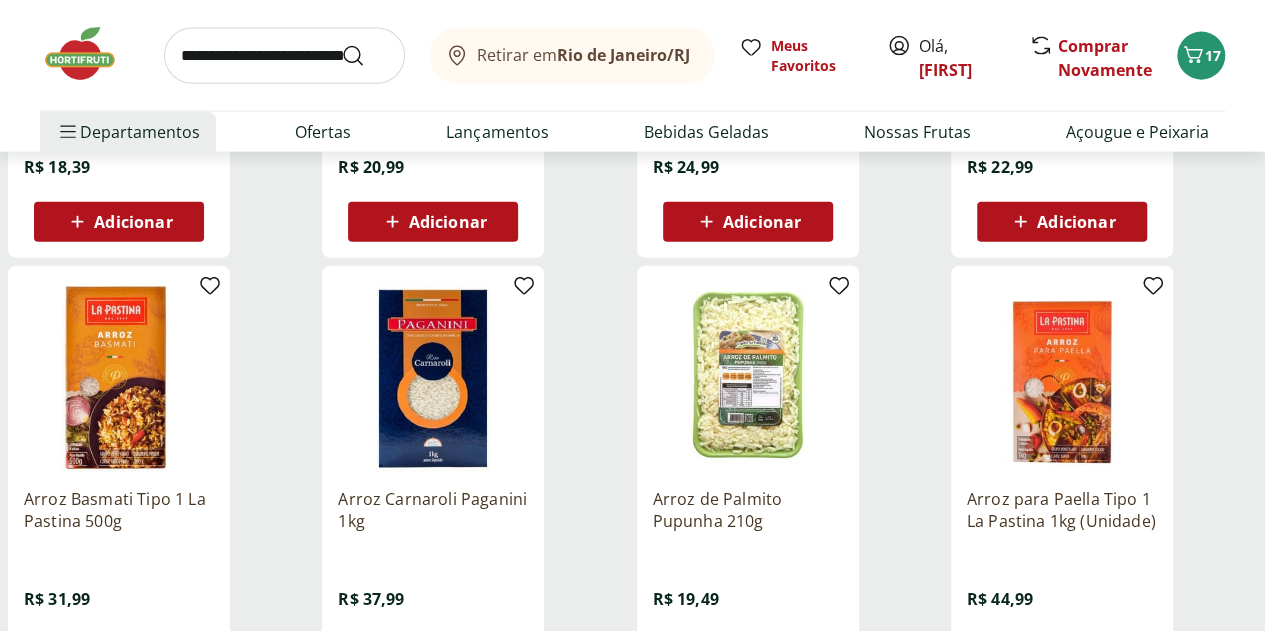 click at bounding box center [284, 56] 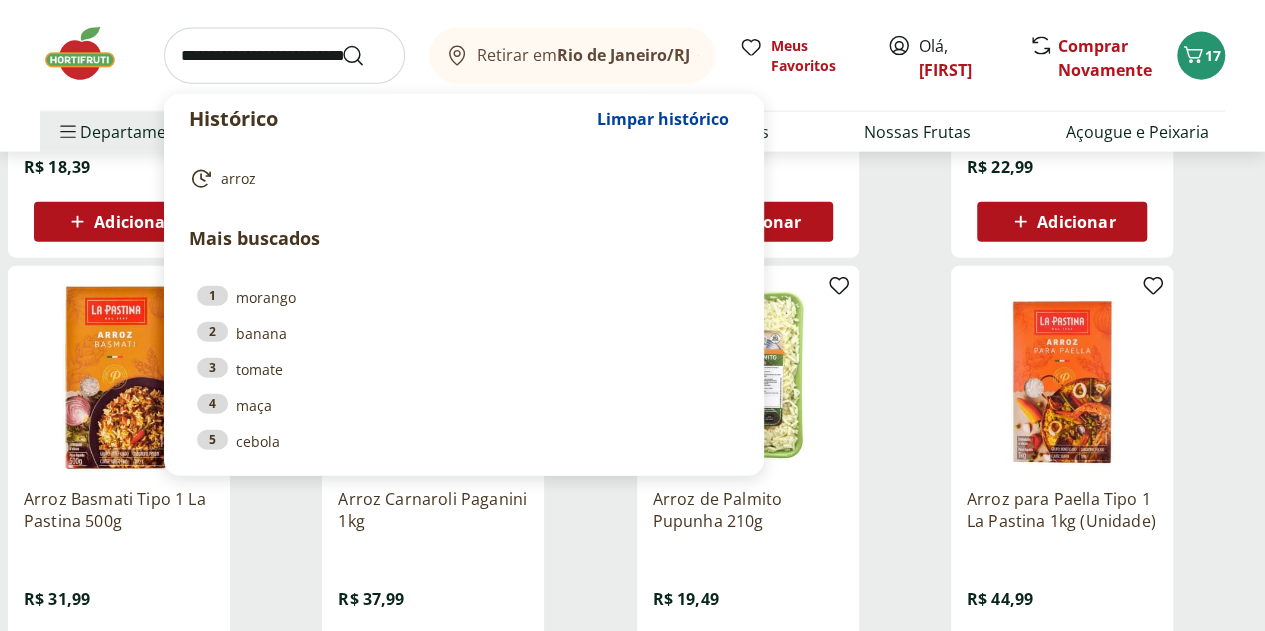 click at bounding box center (284, 56) 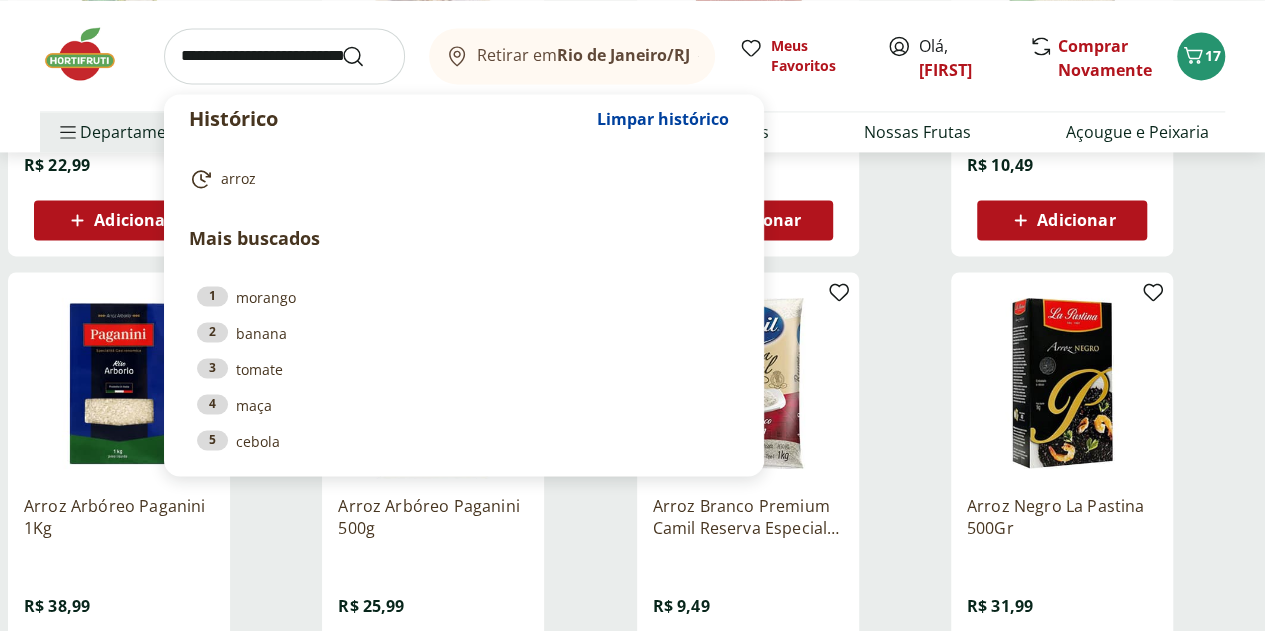 scroll, scrollTop: 1200, scrollLeft: 0, axis: vertical 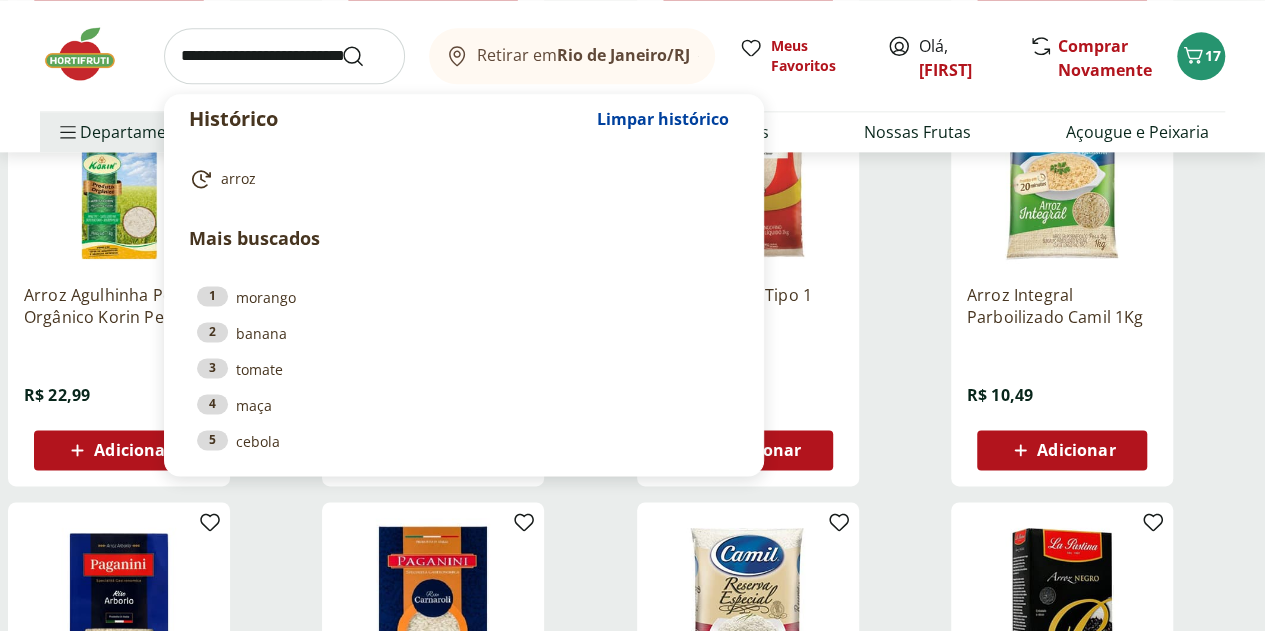 click at bounding box center [284, 56] 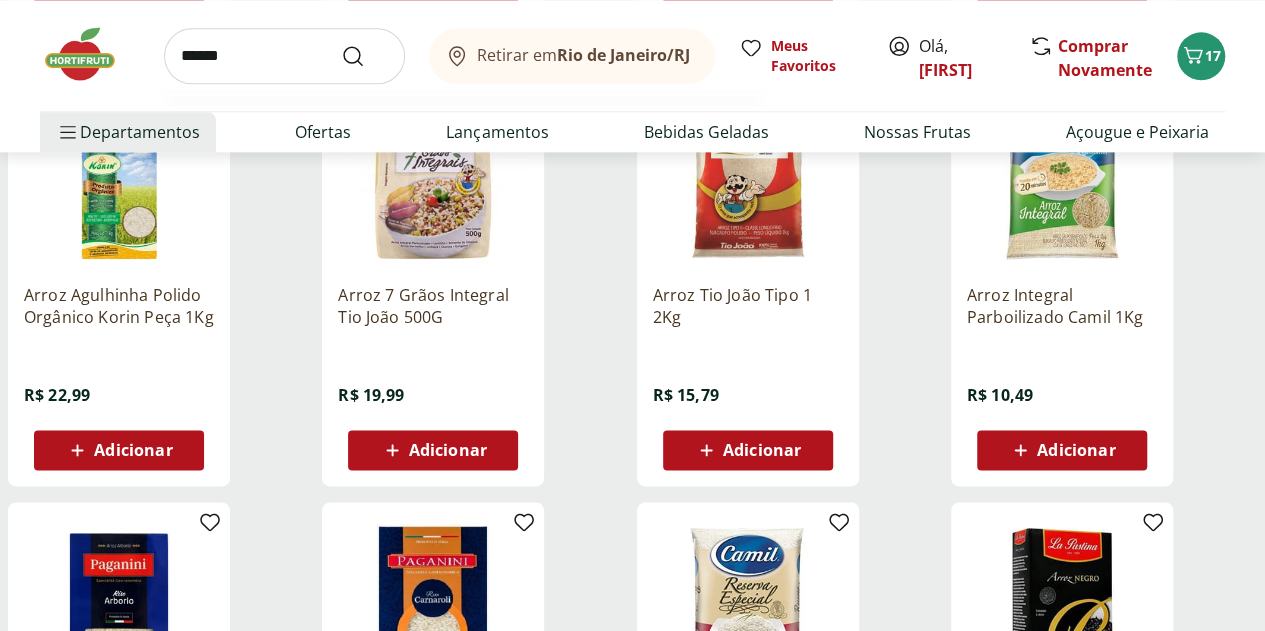 type on "******" 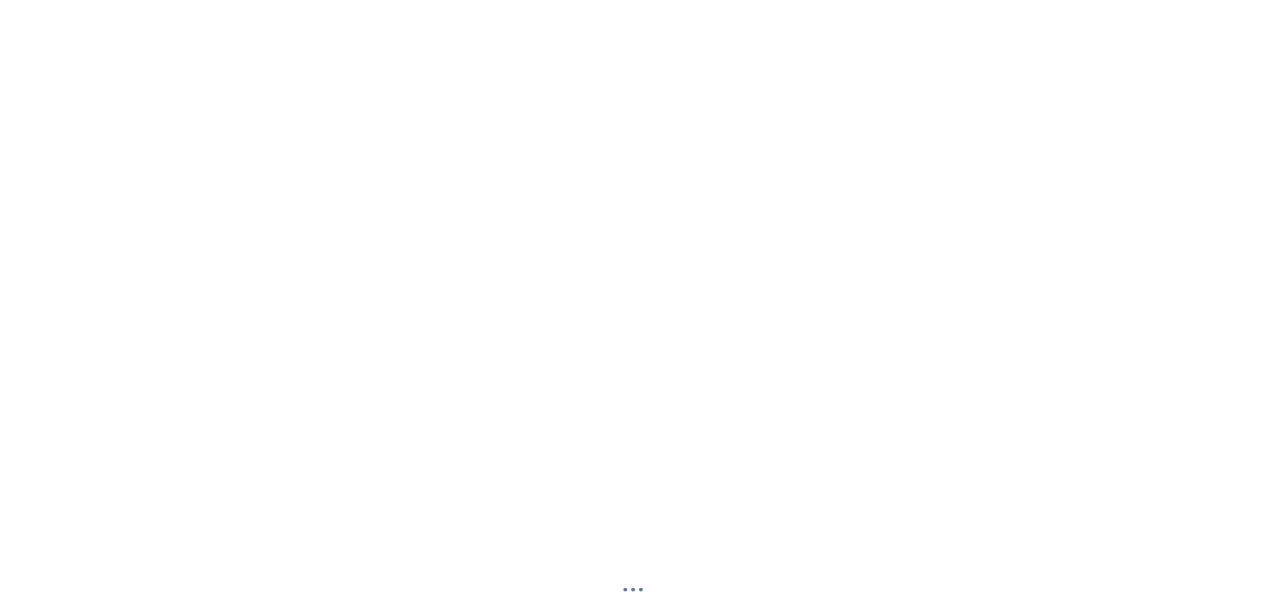 scroll, scrollTop: 0, scrollLeft: 0, axis: both 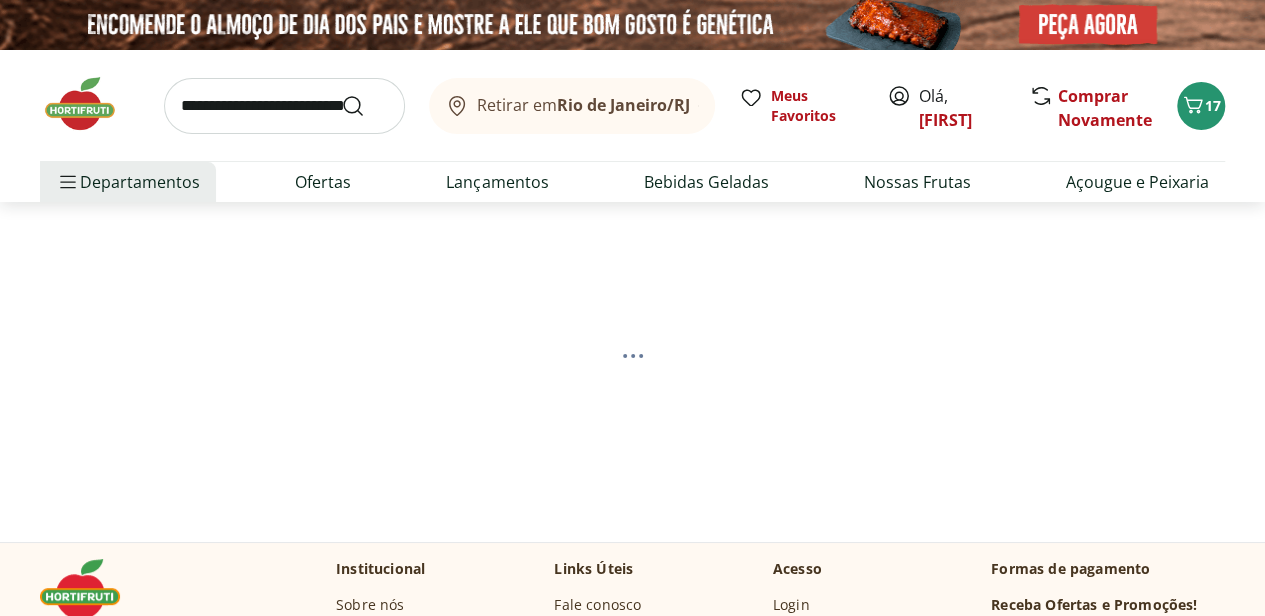 select on "**********" 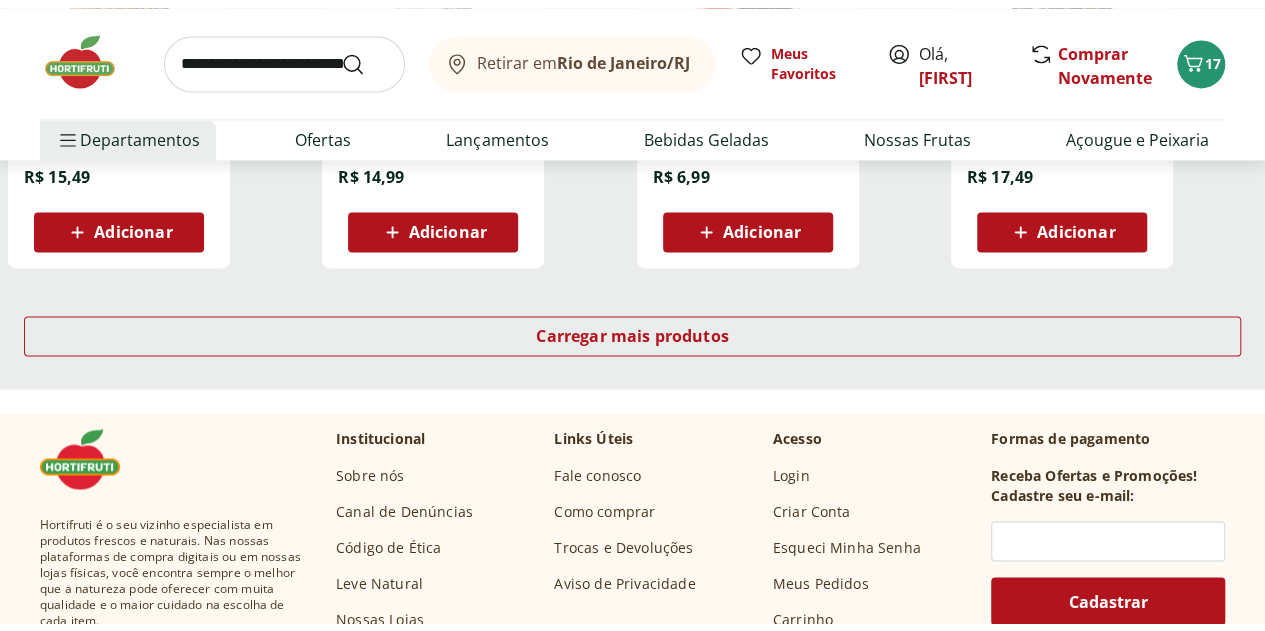 scroll, scrollTop: 1400, scrollLeft: 0, axis: vertical 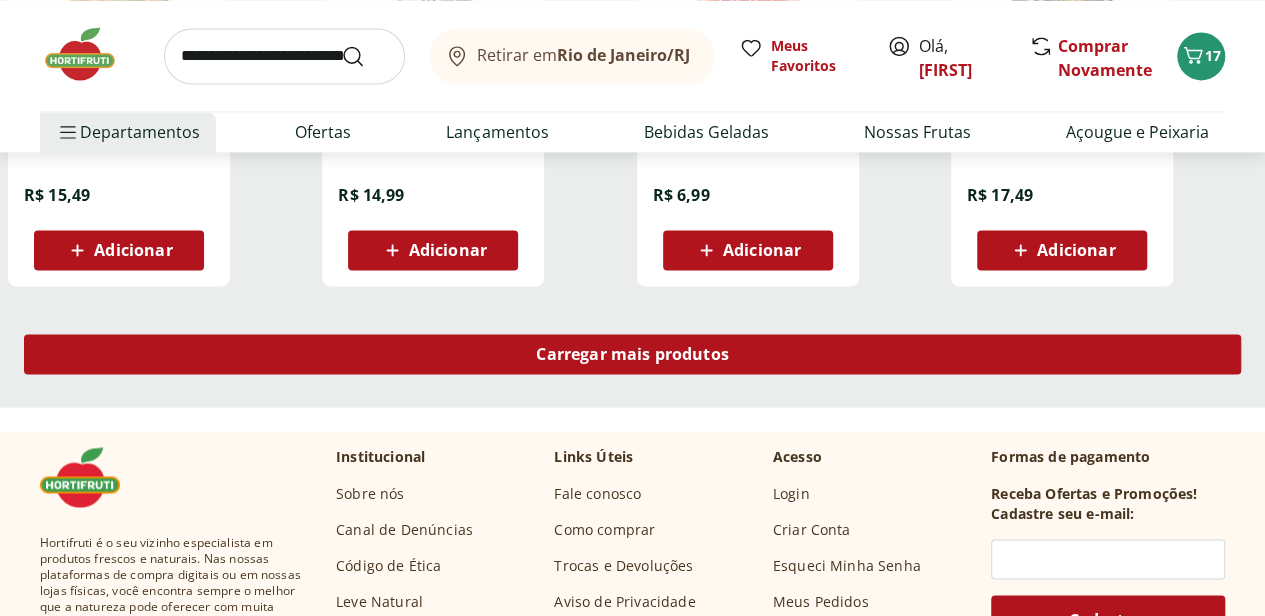 click on "Carregar mais produtos" at bounding box center [632, 354] 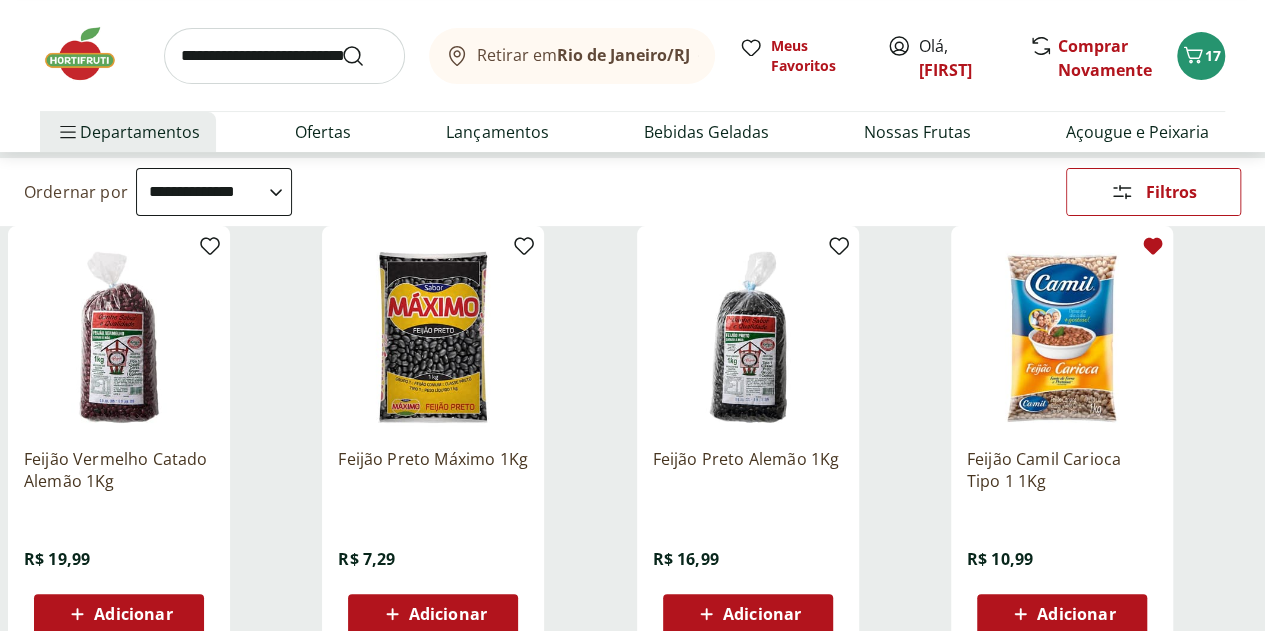 scroll, scrollTop: 0, scrollLeft: 0, axis: both 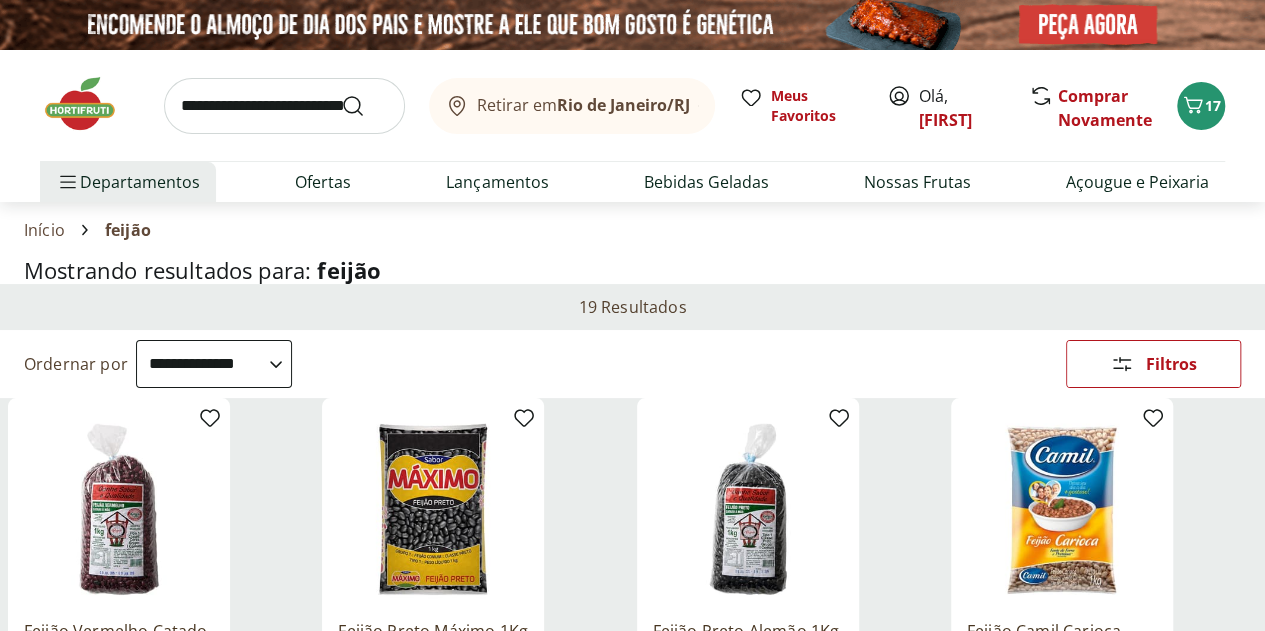click at bounding box center [284, 106] 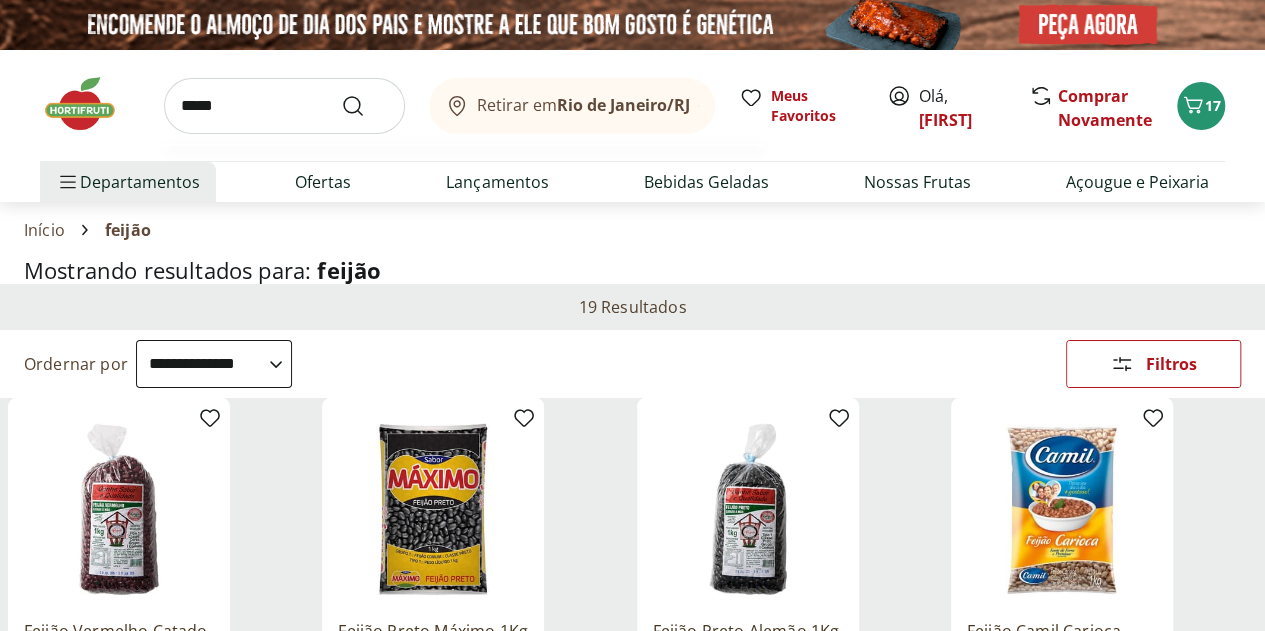 type on "*****" 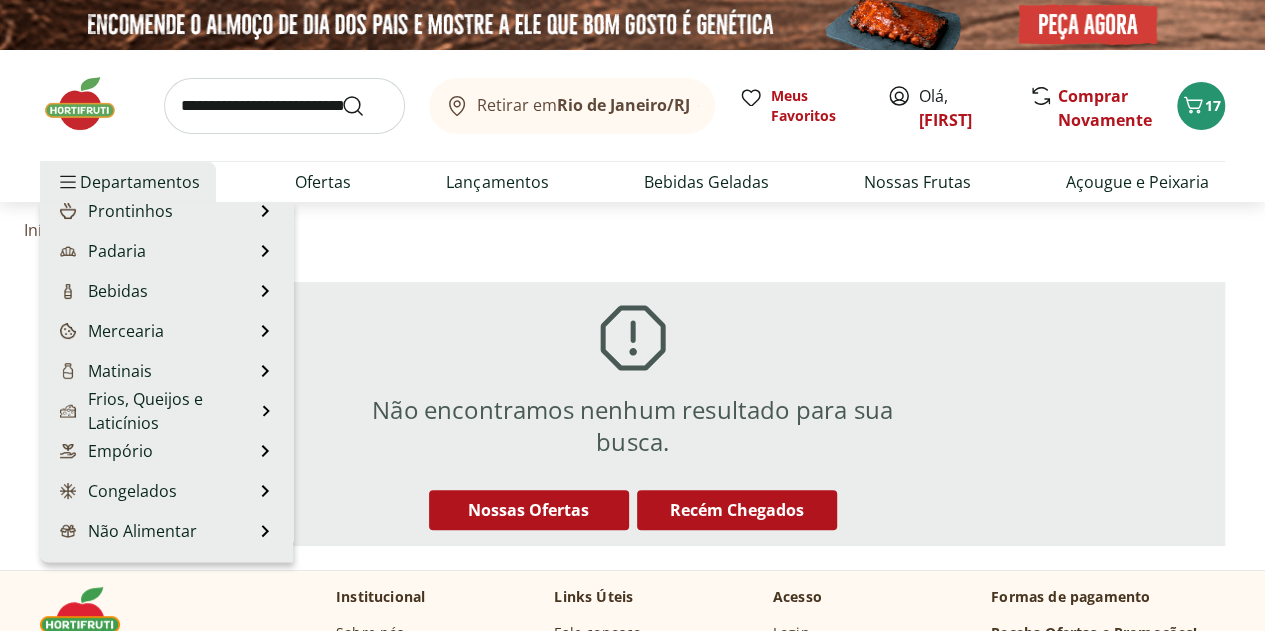 scroll, scrollTop: 200, scrollLeft: 0, axis: vertical 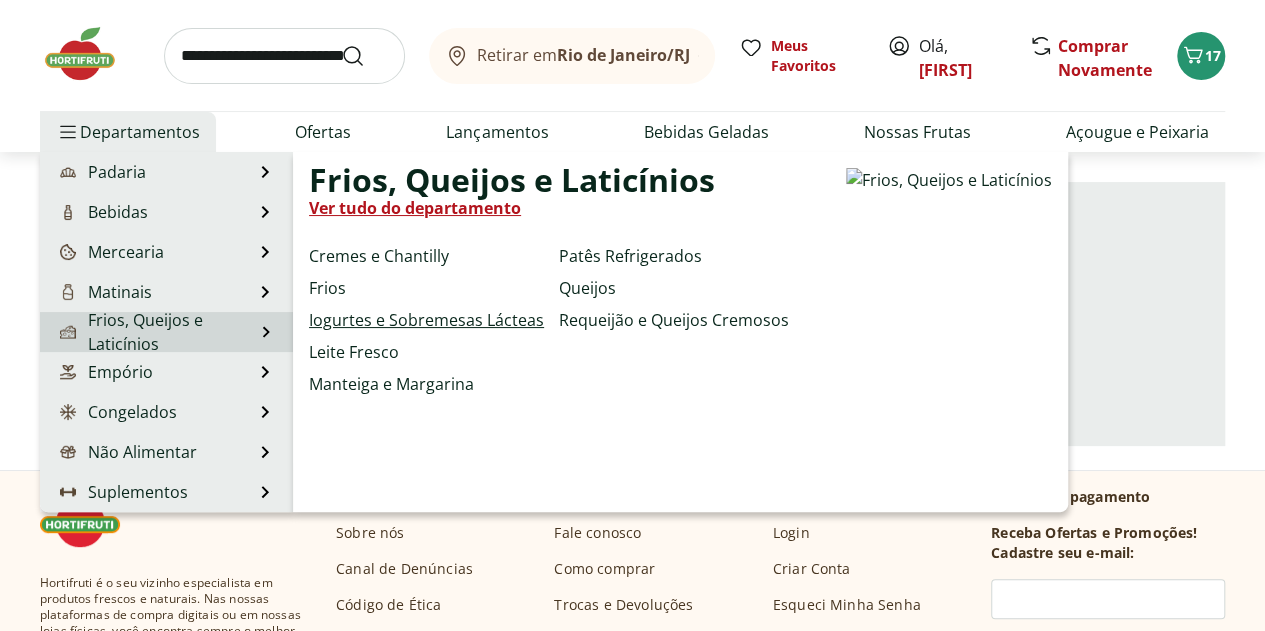 click on "Iogurtes e Sobremesas Lácteas" at bounding box center (426, 320) 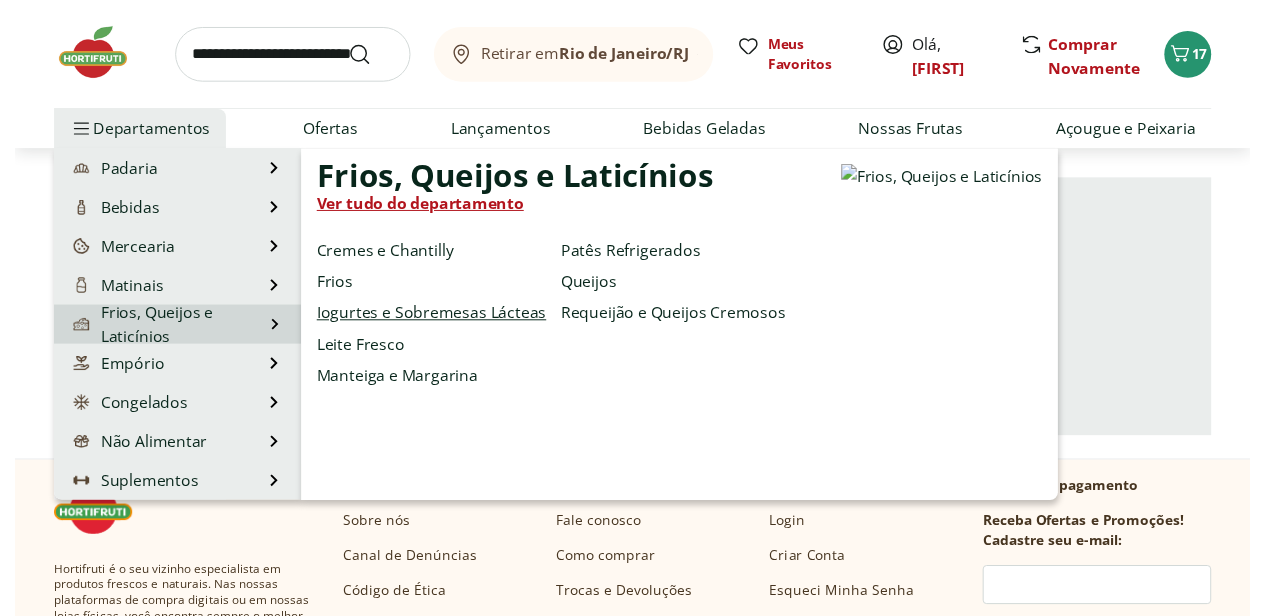 scroll, scrollTop: 0, scrollLeft: 0, axis: both 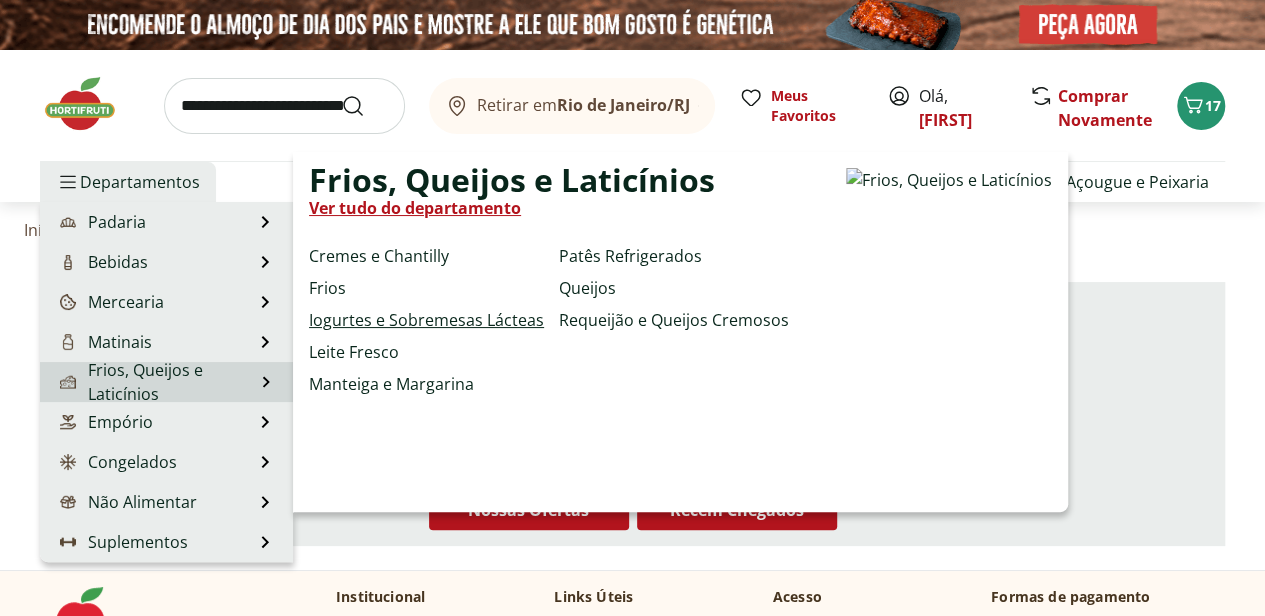select on "**********" 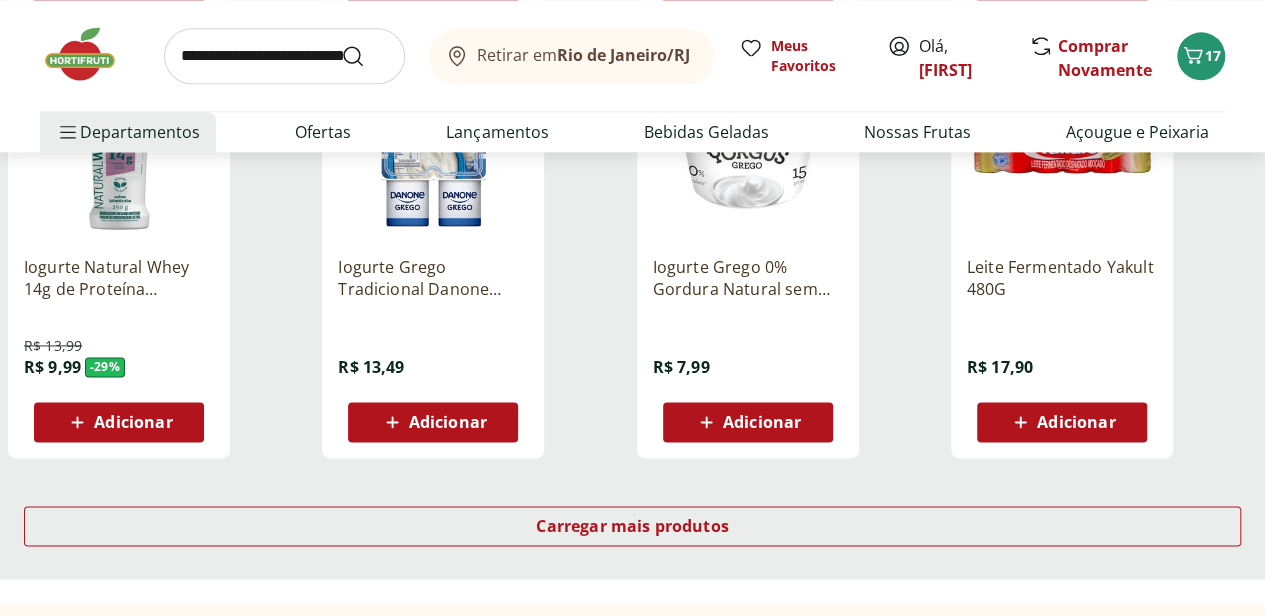 scroll, scrollTop: 1300, scrollLeft: 0, axis: vertical 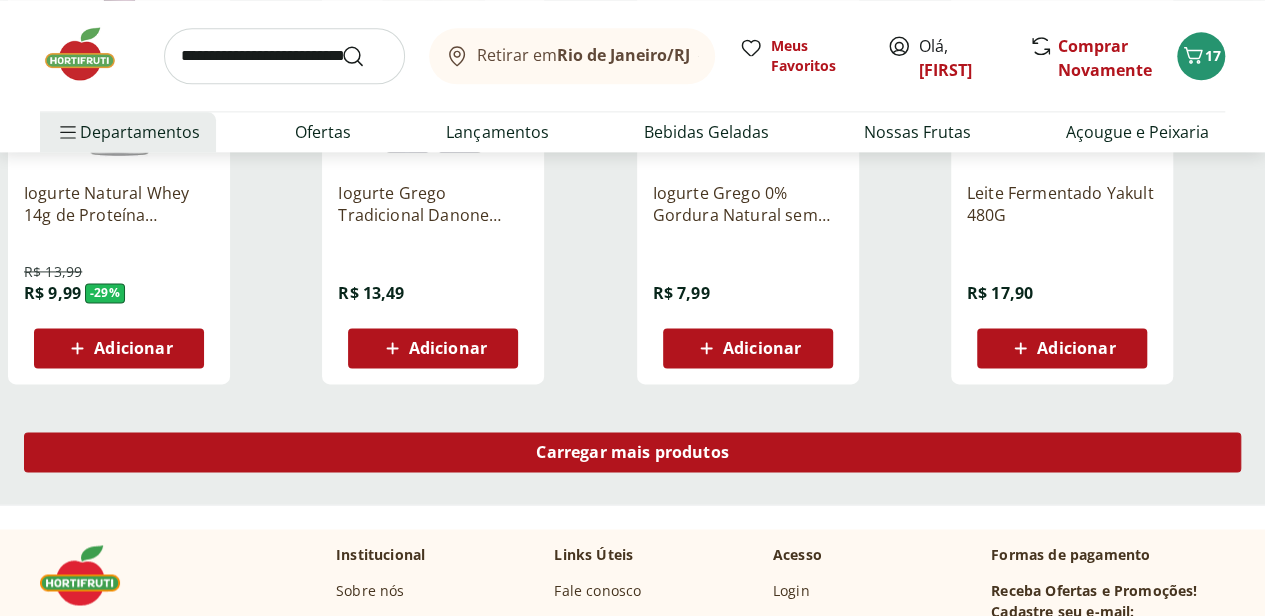 click on "Carregar mais produtos" at bounding box center (632, 452) 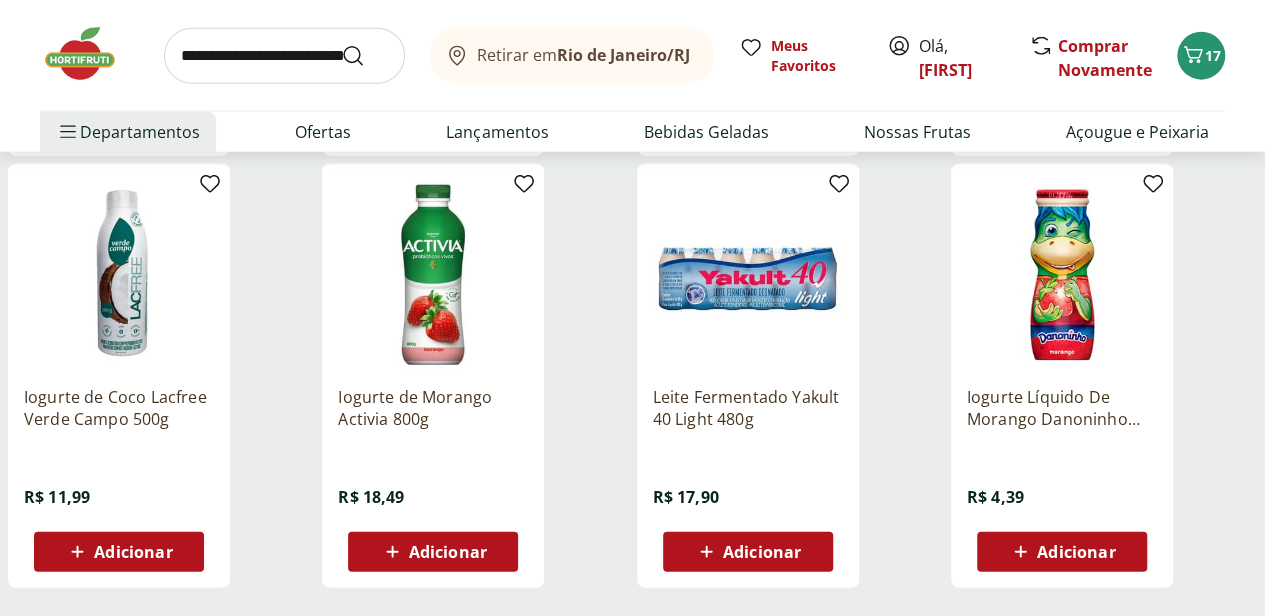 scroll, scrollTop: 2500, scrollLeft: 0, axis: vertical 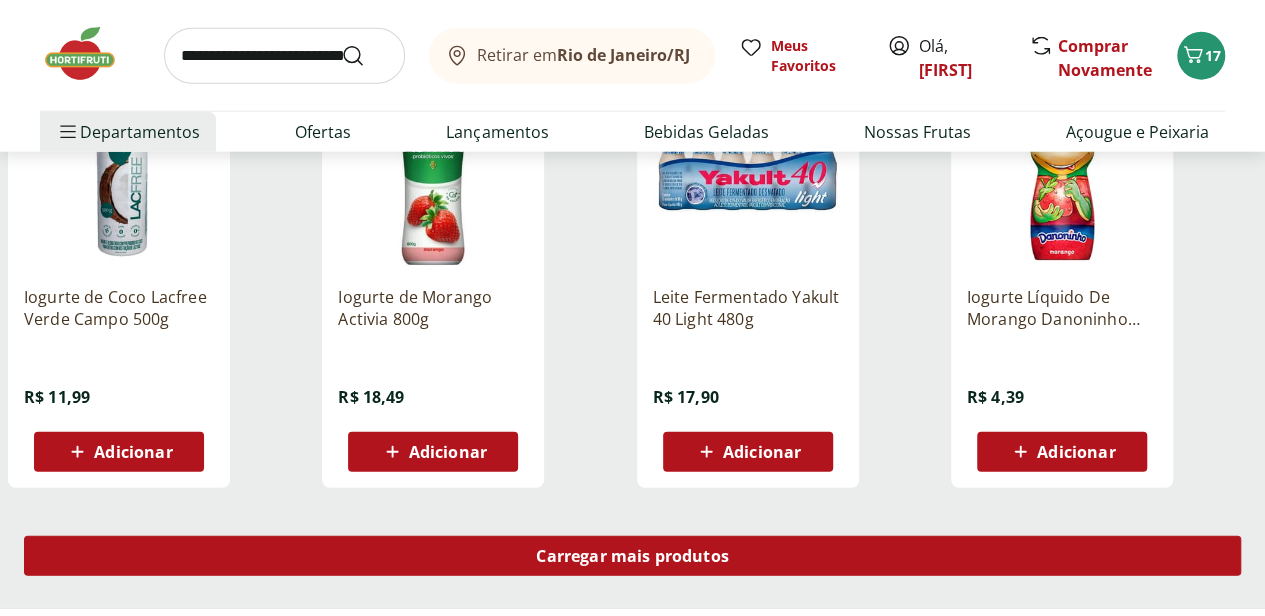 click on "Carregar mais produtos" at bounding box center [632, 556] 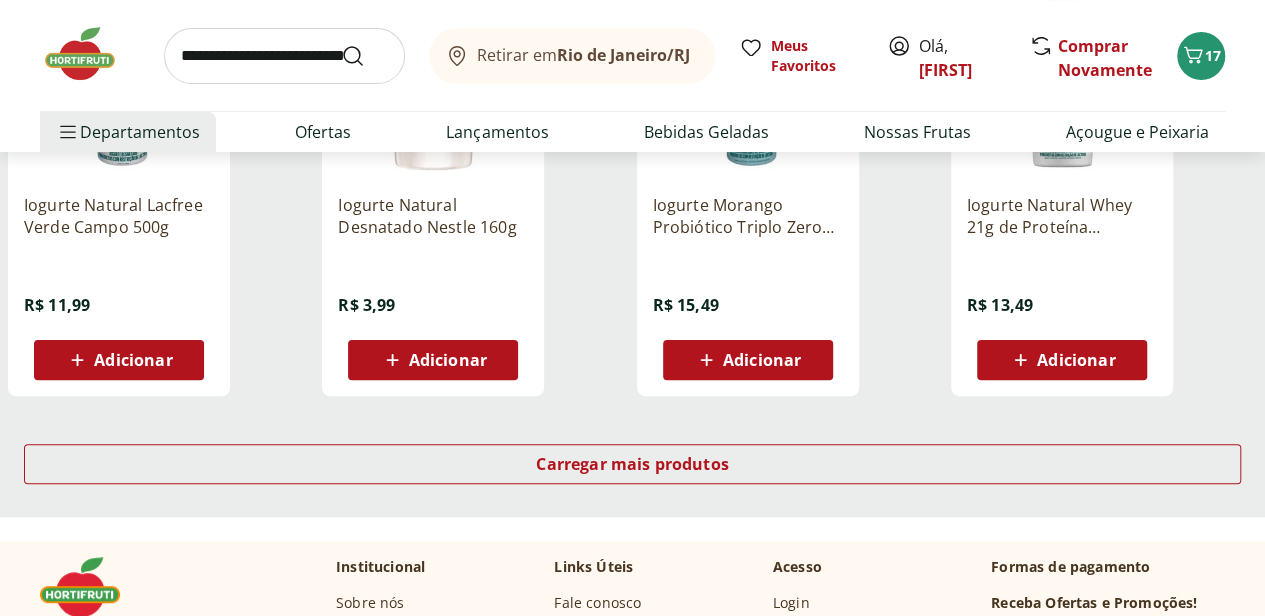 scroll, scrollTop: 3900, scrollLeft: 0, axis: vertical 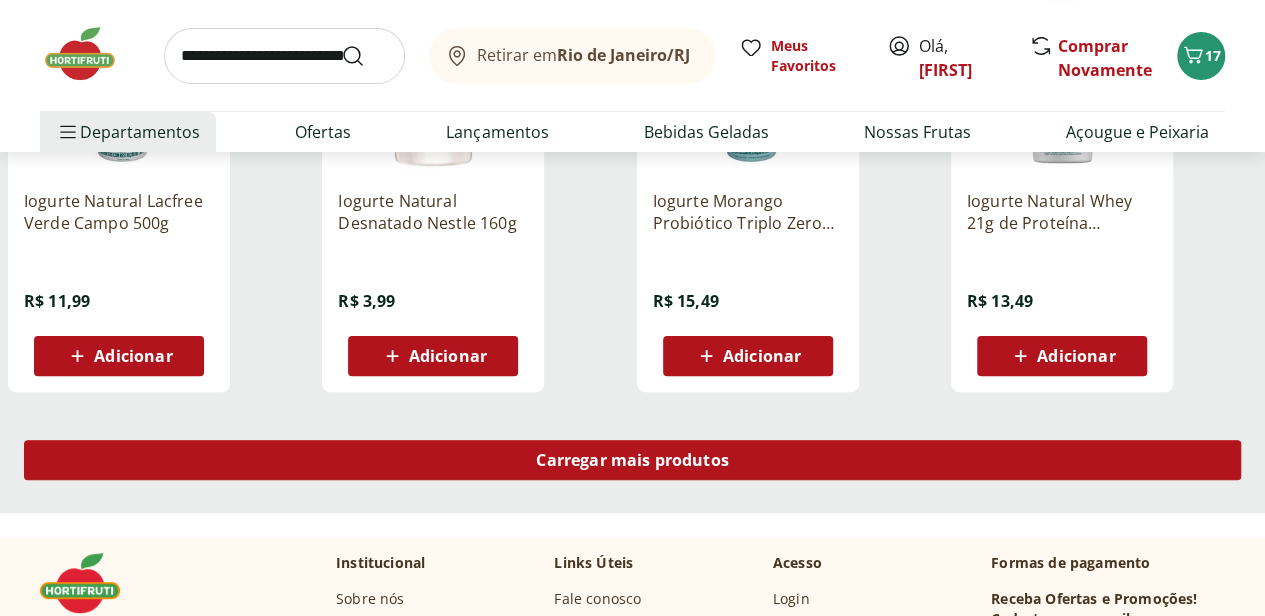 click on "Carregar mais produtos" at bounding box center [632, 460] 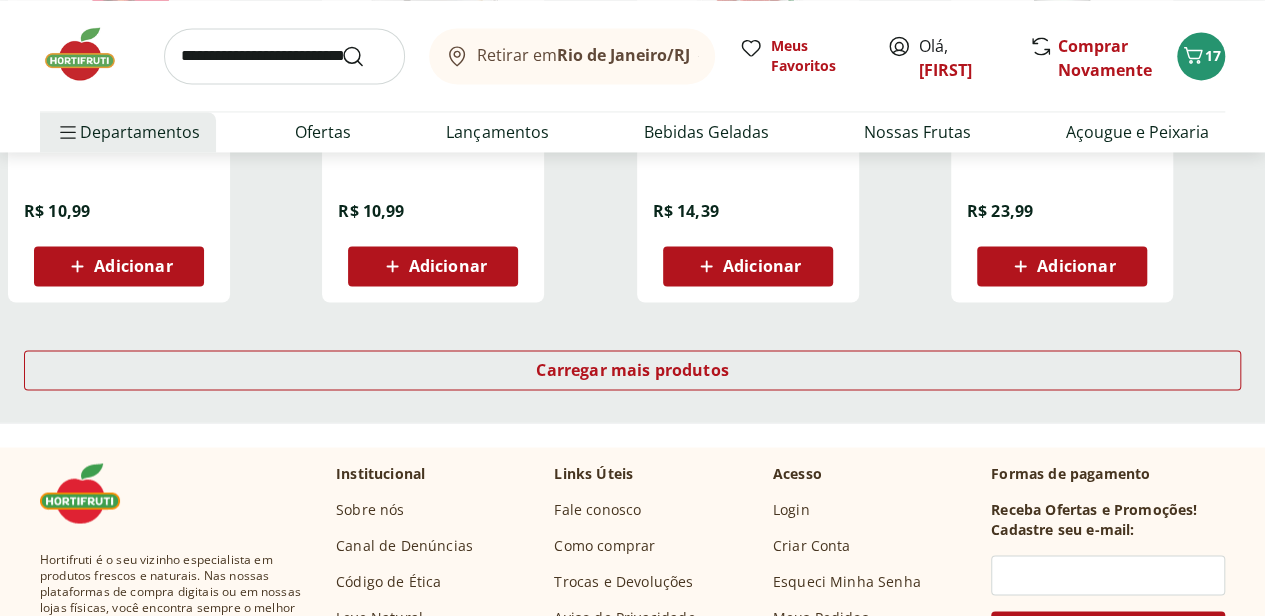 scroll, scrollTop: 5300, scrollLeft: 0, axis: vertical 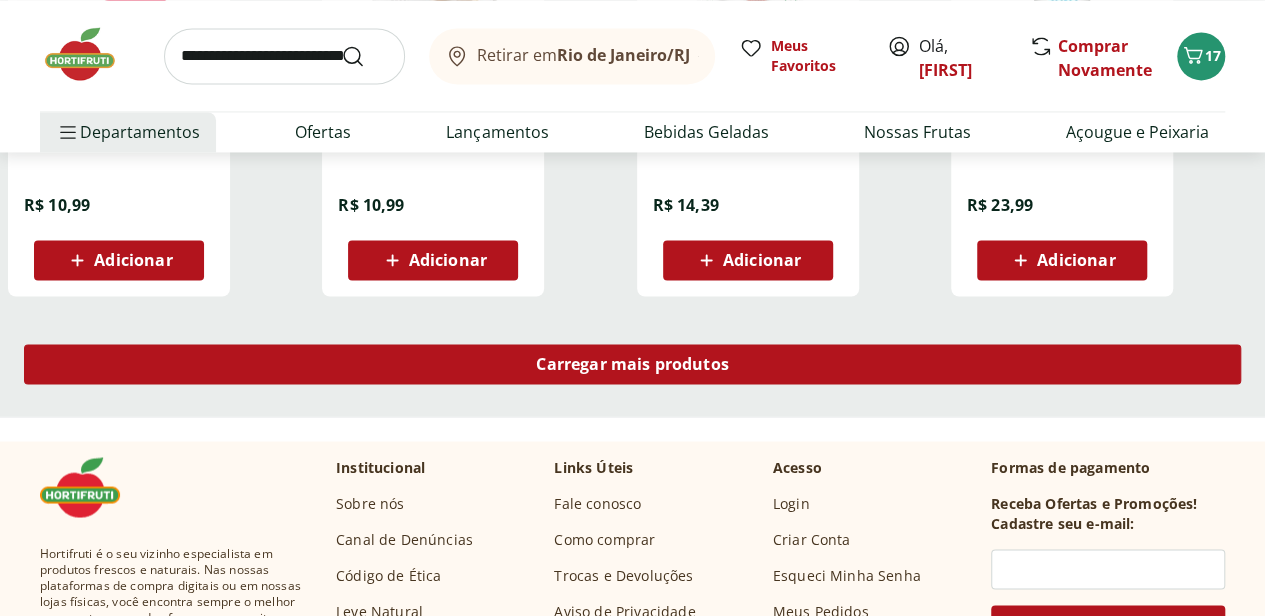 click on "Carregar mais produtos" at bounding box center (632, 364) 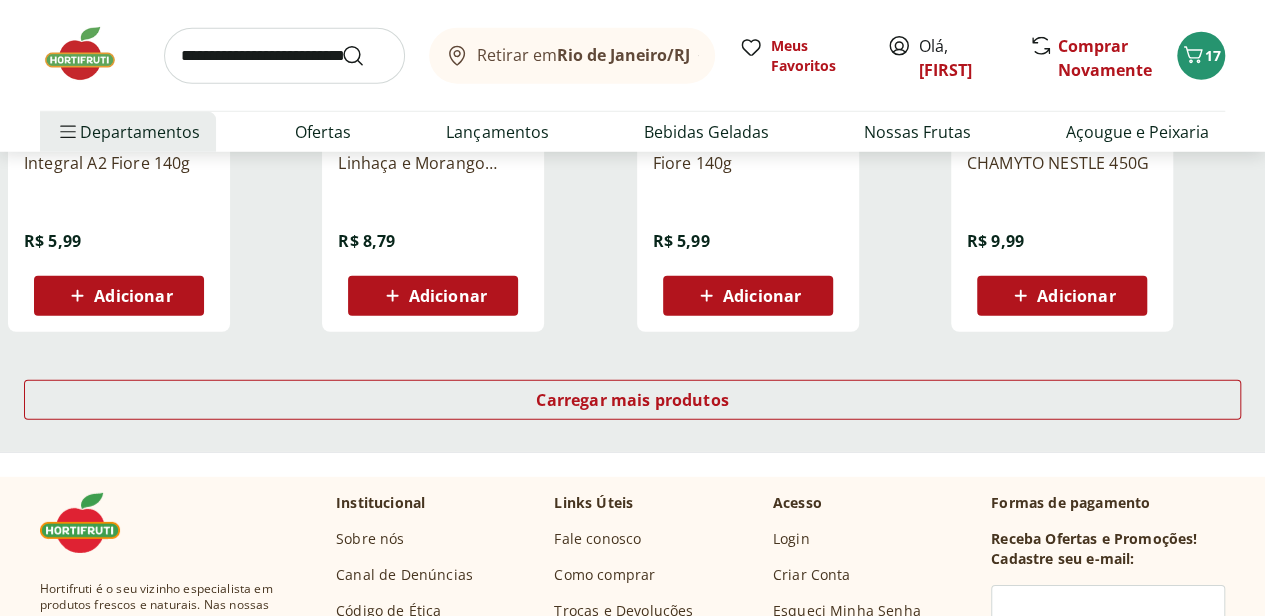 scroll, scrollTop: 6600, scrollLeft: 0, axis: vertical 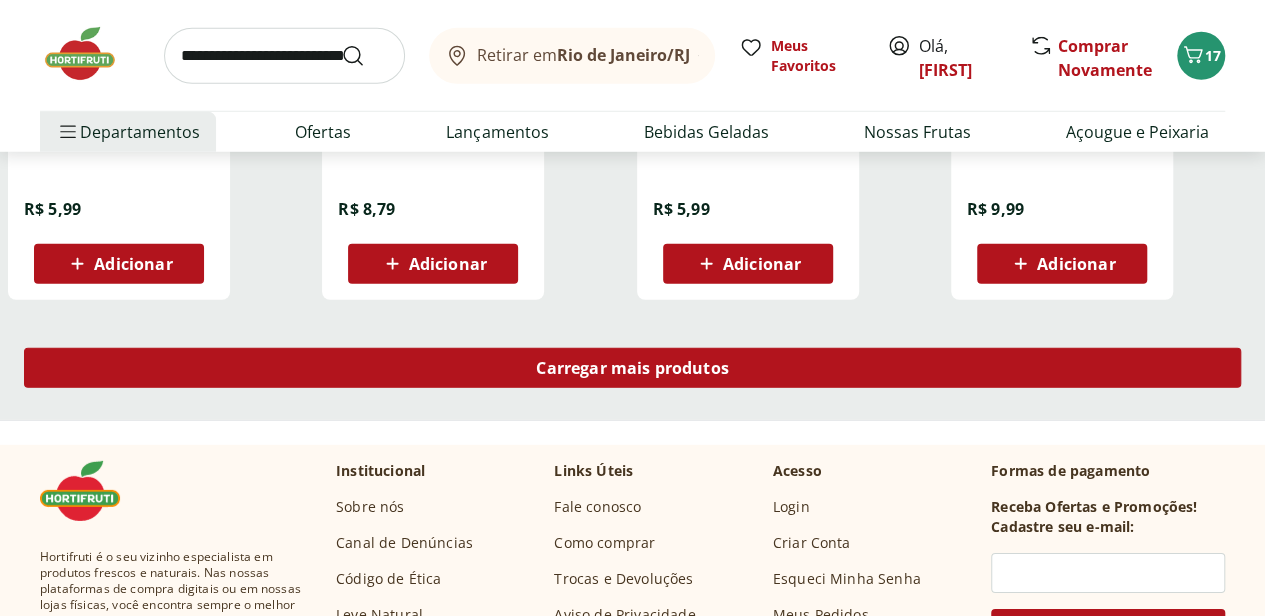 click on "Carregar mais produtos" at bounding box center (632, 368) 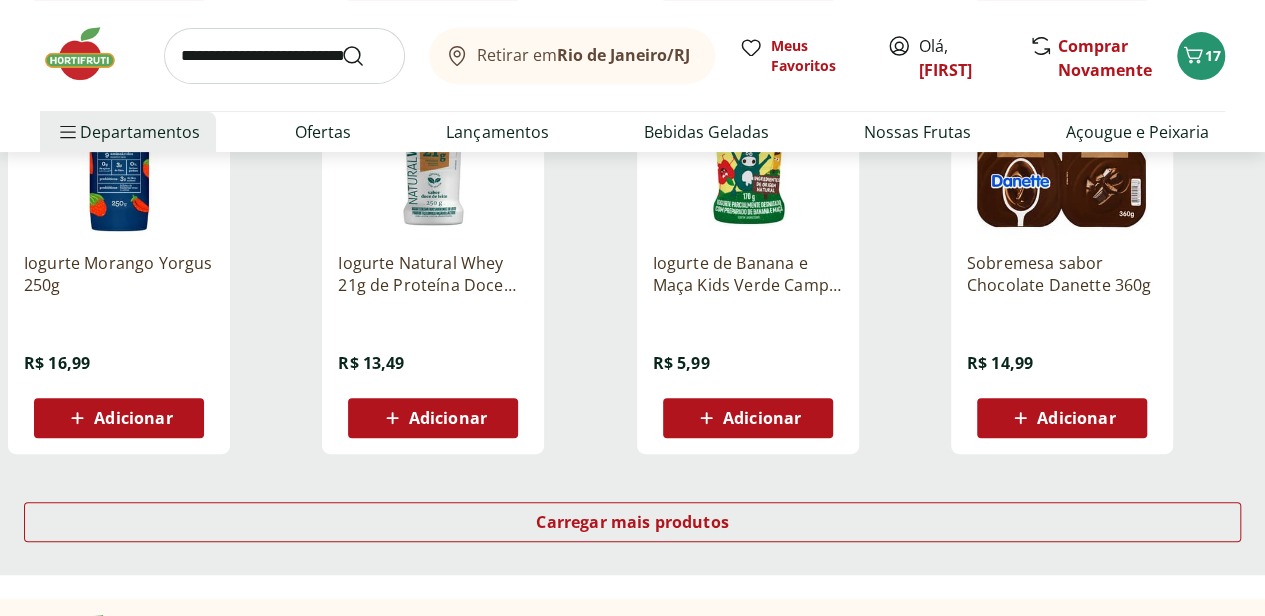 scroll, scrollTop: 7800, scrollLeft: 0, axis: vertical 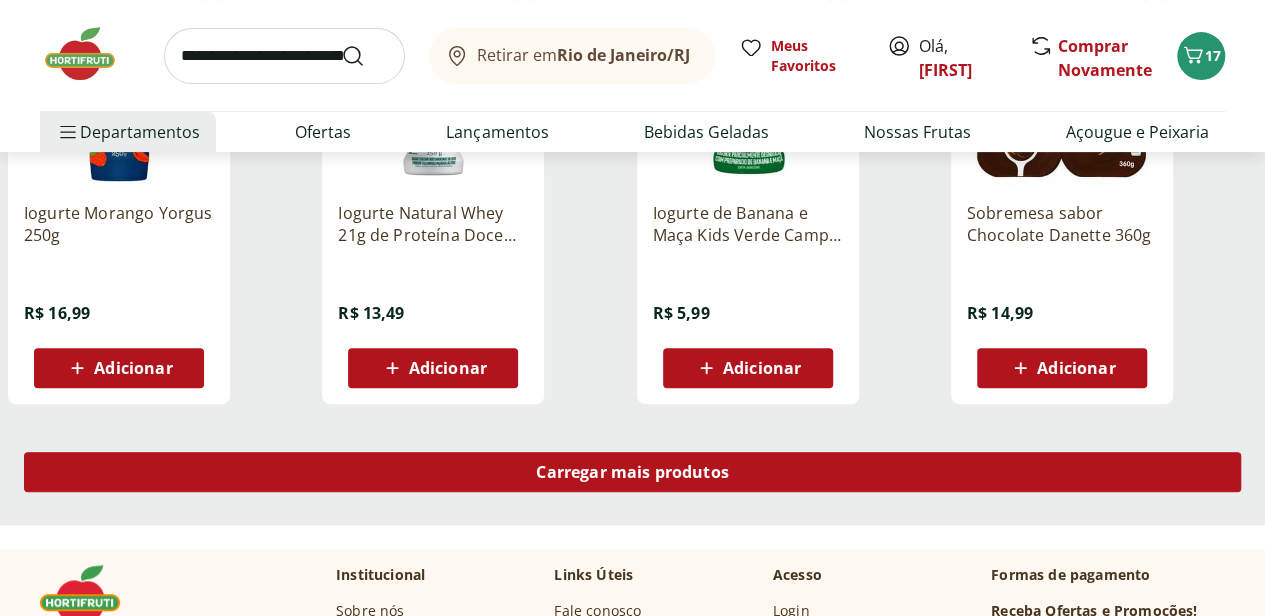 click on "Carregar mais produtos" at bounding box center [632, 472] 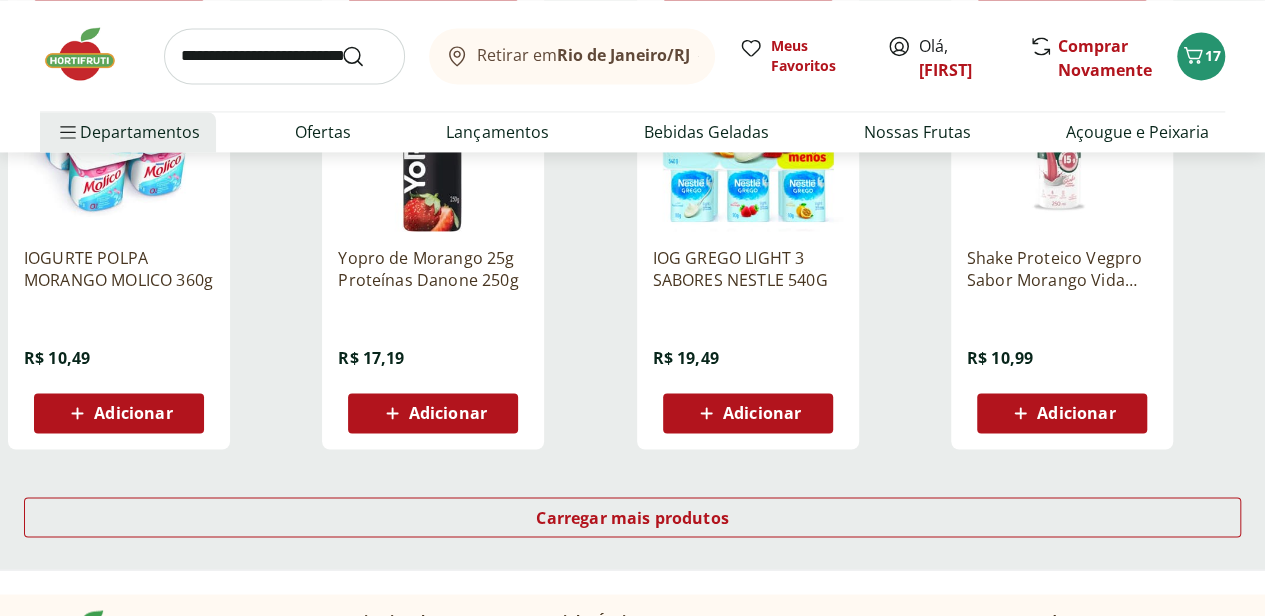 scroll, scrollTop: 9100, scrollLeft: 0, axis: vertical 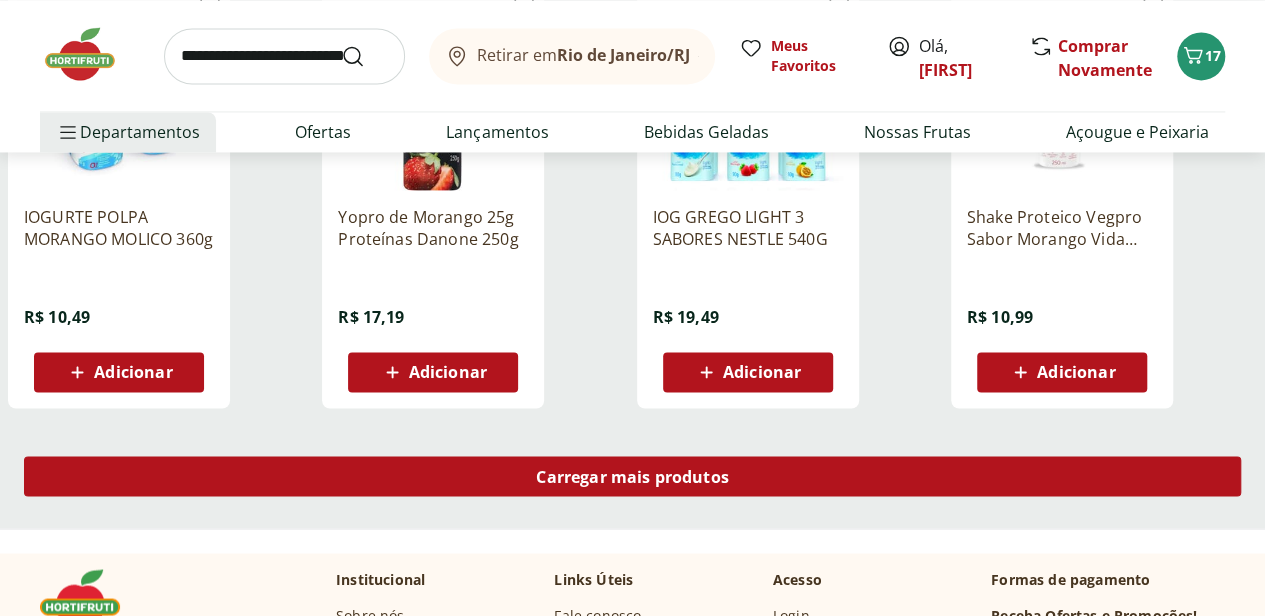 click on "Carregar mais produtos" at bounding box center [632, 476] 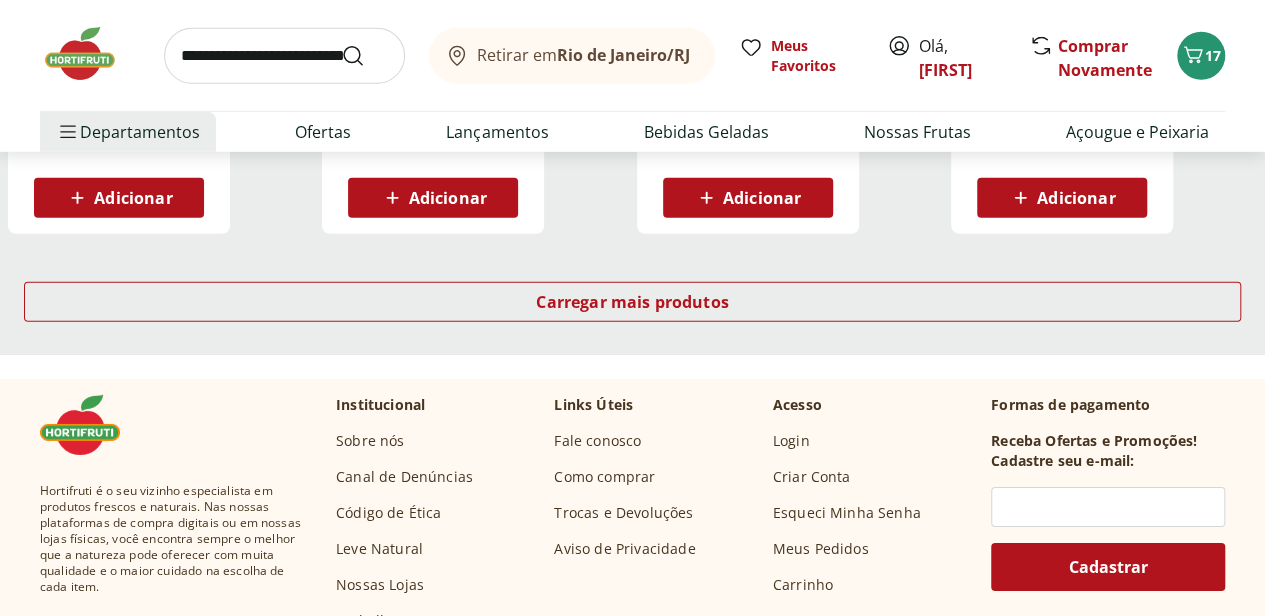 scroll, scrollTop: 10600, scrollLeft: 0, axis: vertical 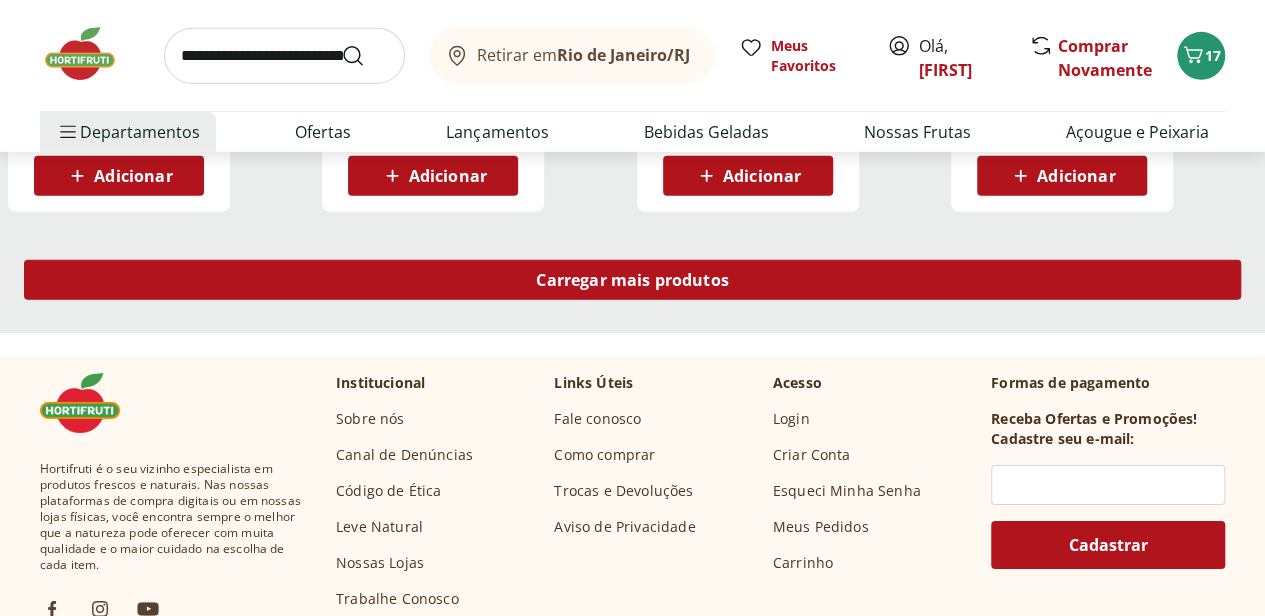 click on "Carregar mais produtos" at bounding box center (632, 280) 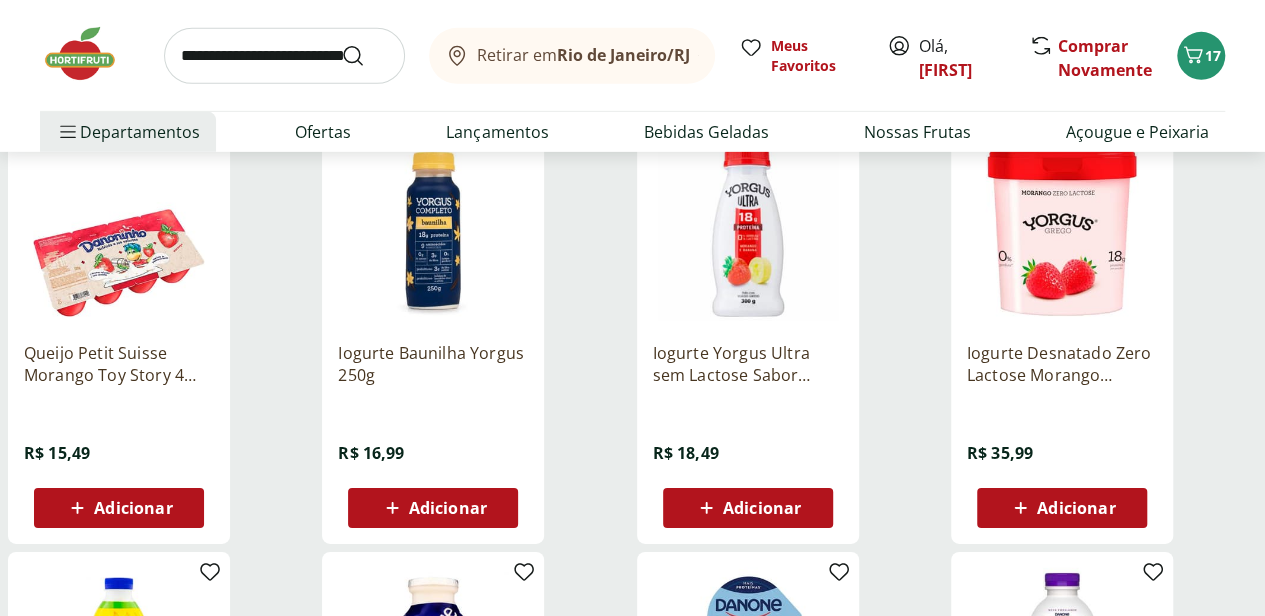 scroll, scrollTop: 10600, scrollLeft: 0, axis: vertical 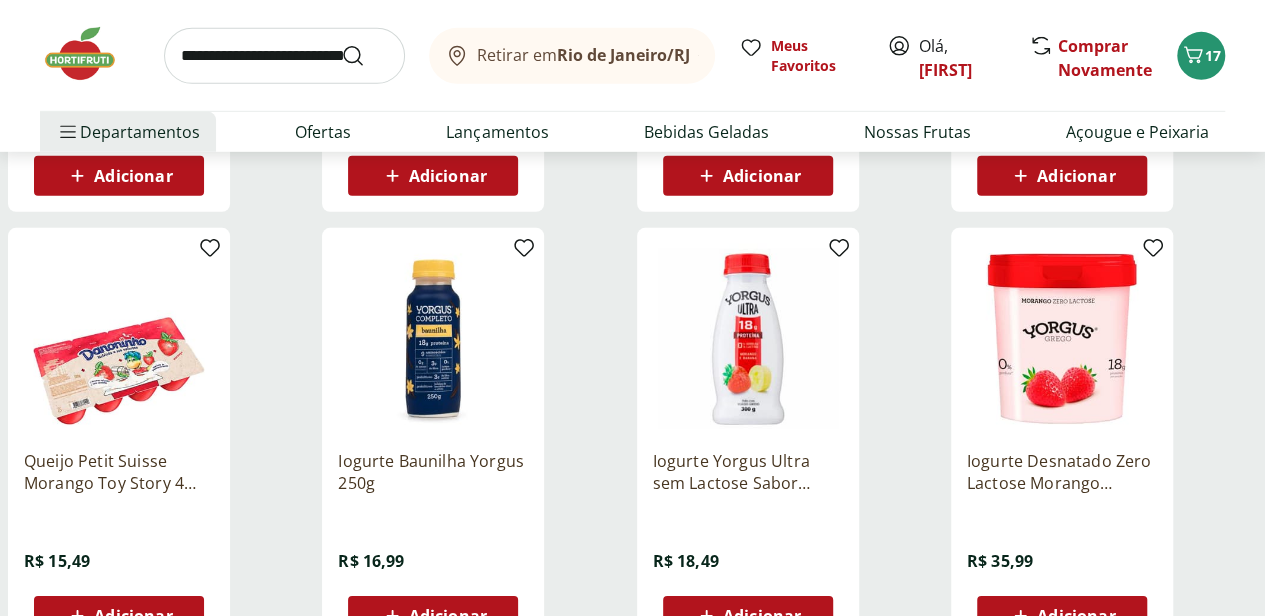 click at bounding box center [433, 339] 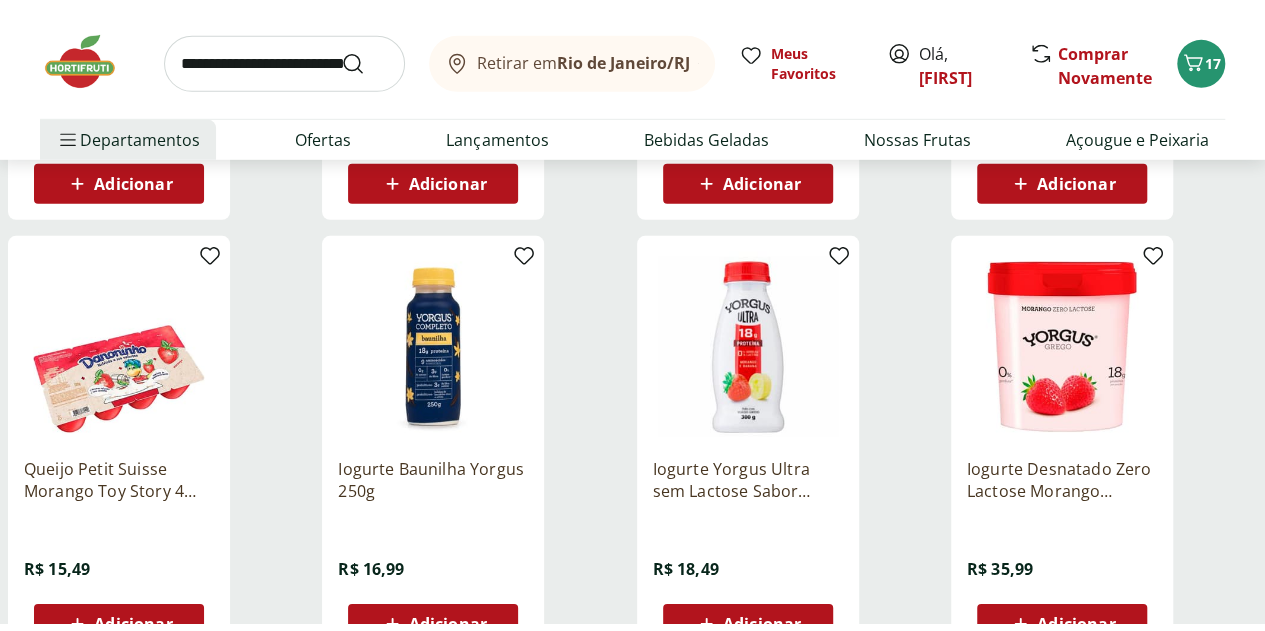 scroll, scrollTop: 0, scrollLeft: 0, axis: both 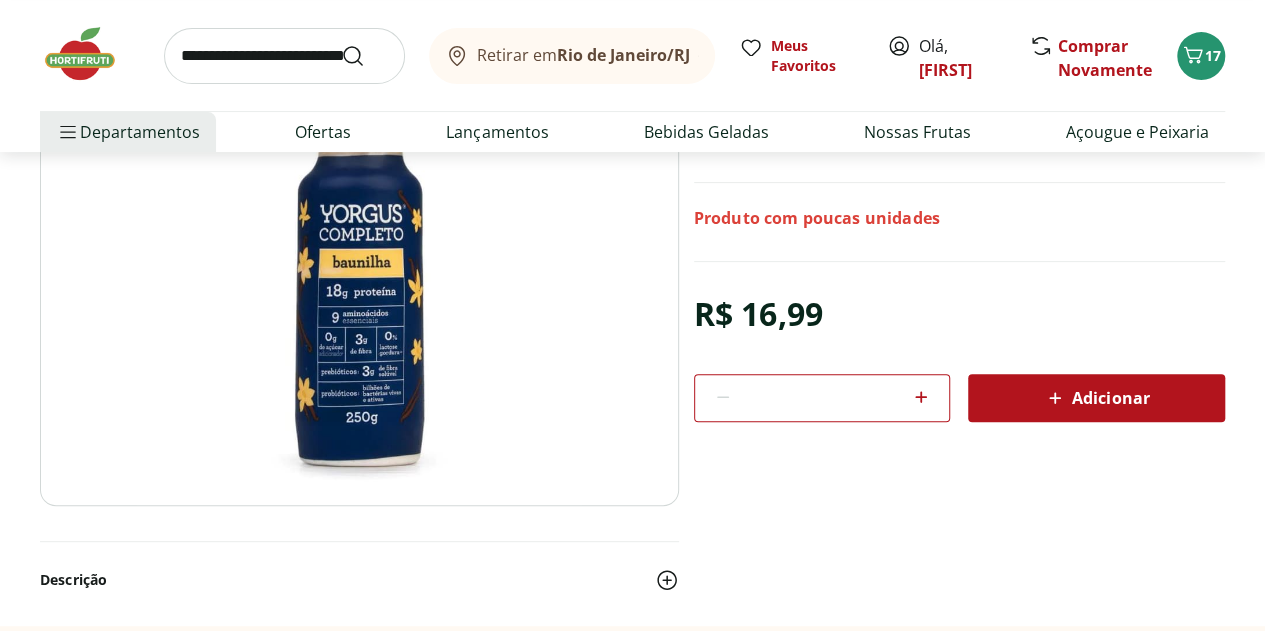 click 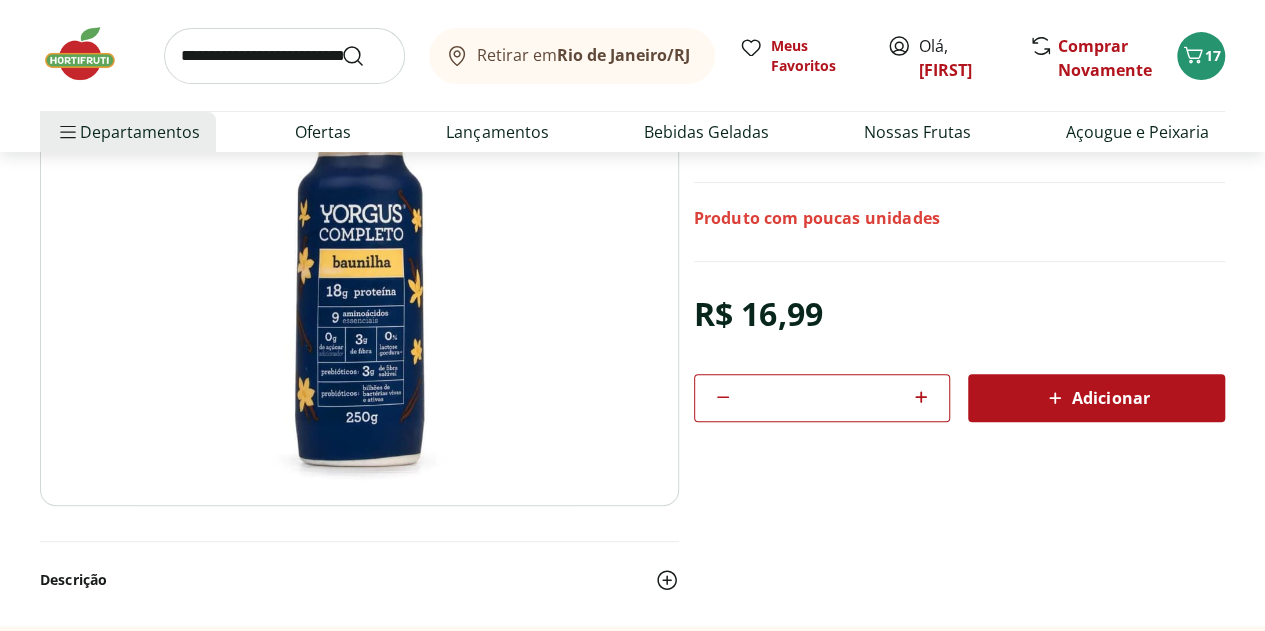 click 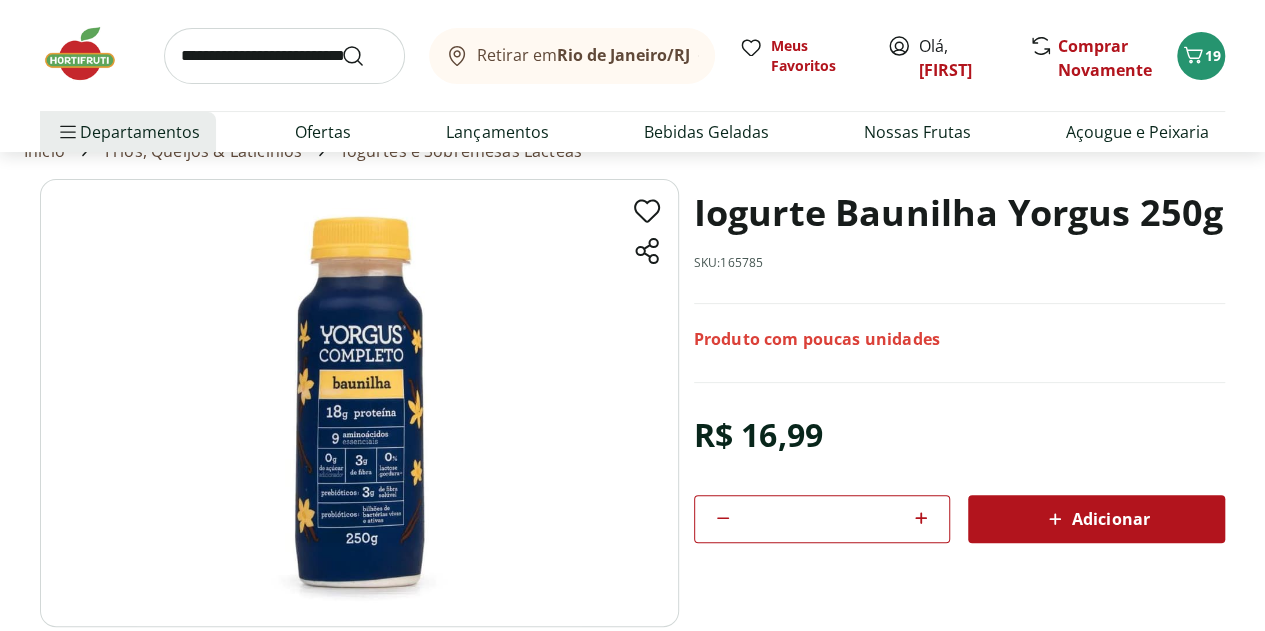scroll, scrollTop: 0, scrollLeft: 0, axis: both 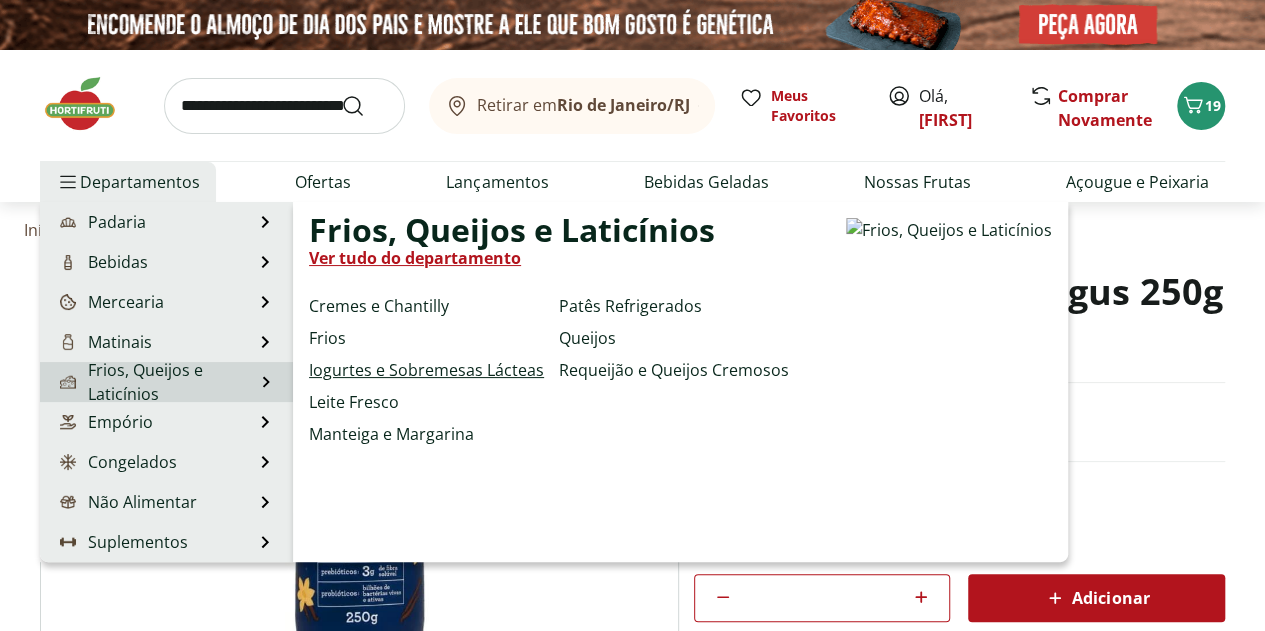 click on "Iogurtes e Sobremesas Lácteas" at bounding box center (426, 370) 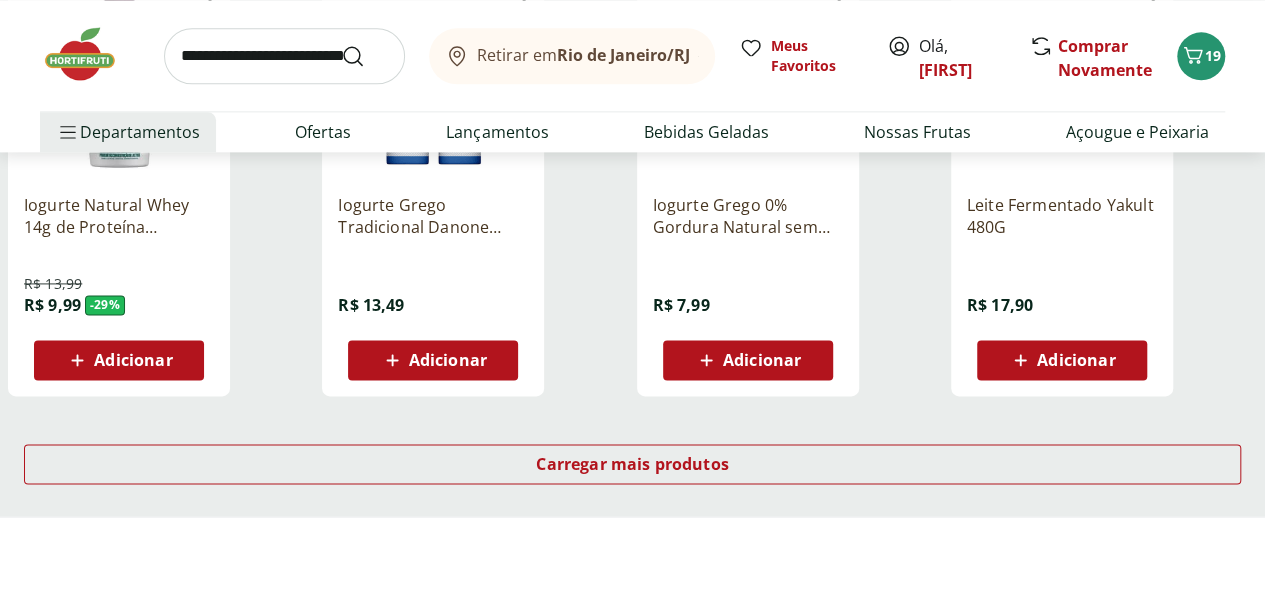 scroll, scrollTop: 1300, scrollLeft: 0, axis: vertical 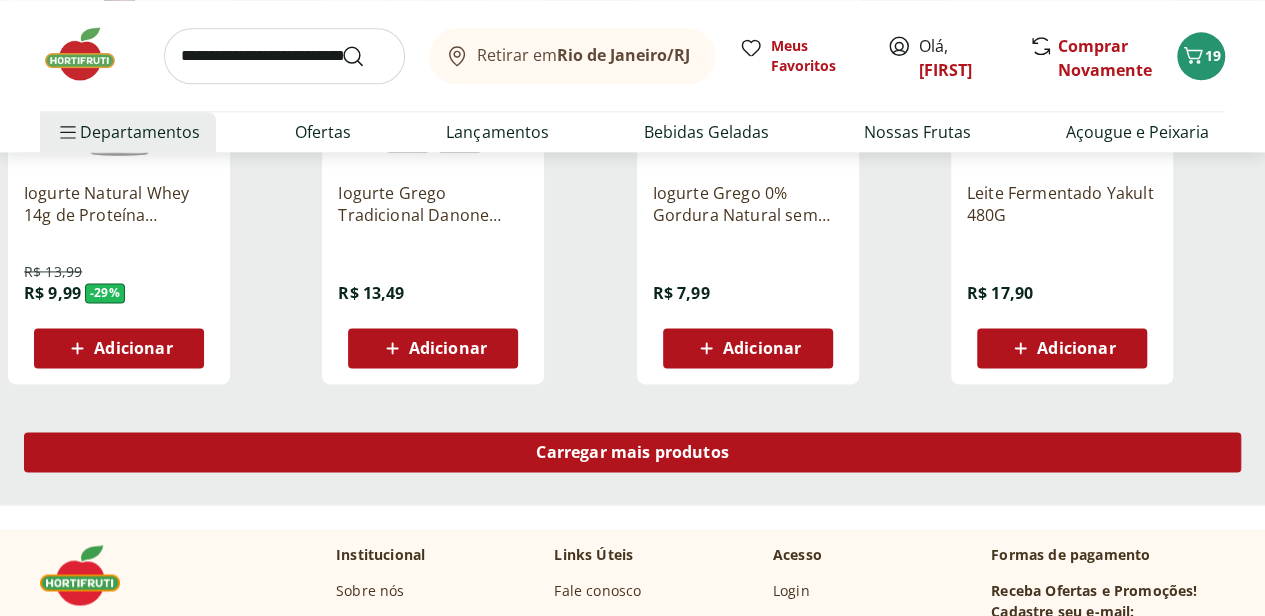 click on "Carregar mais produtos" at bounding box center (632, 452) 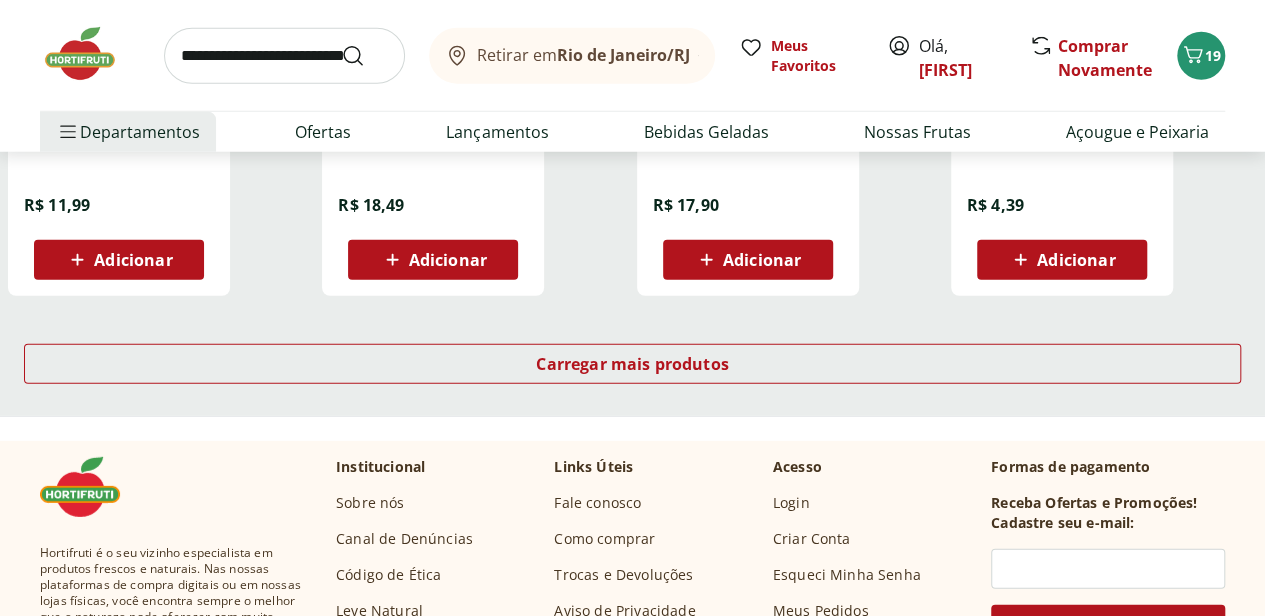 scroll, scrollTop: 2700, scrollLeft: 0, axis: vertical 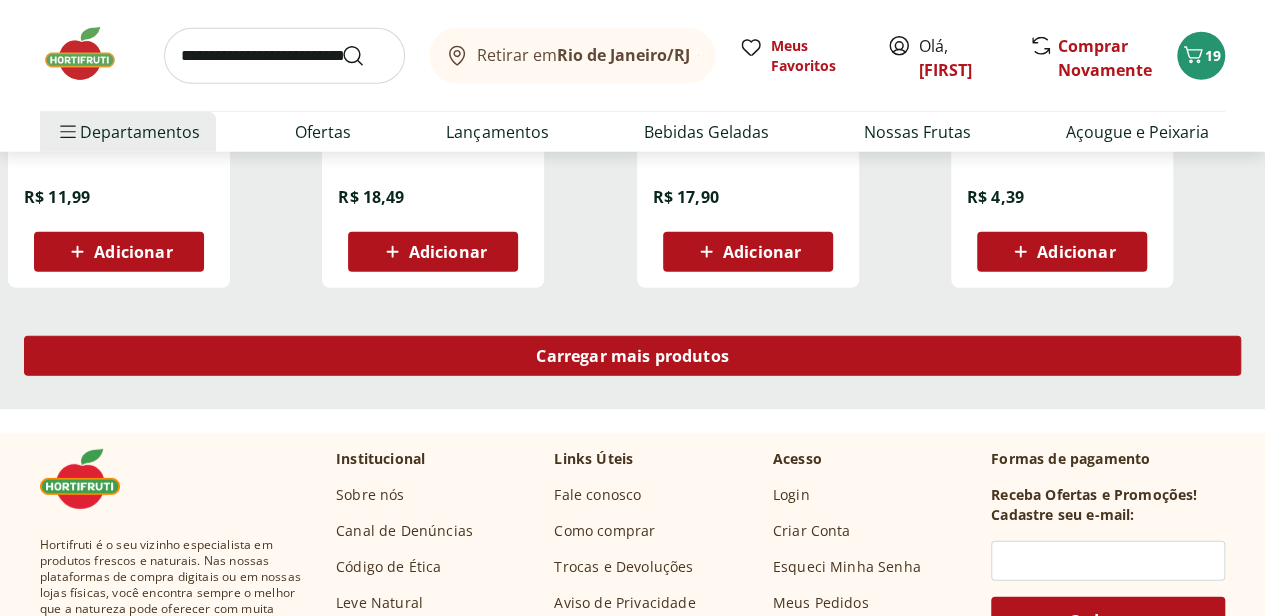 click on "Carregar mais produtos" at bounding box center (632, 356) 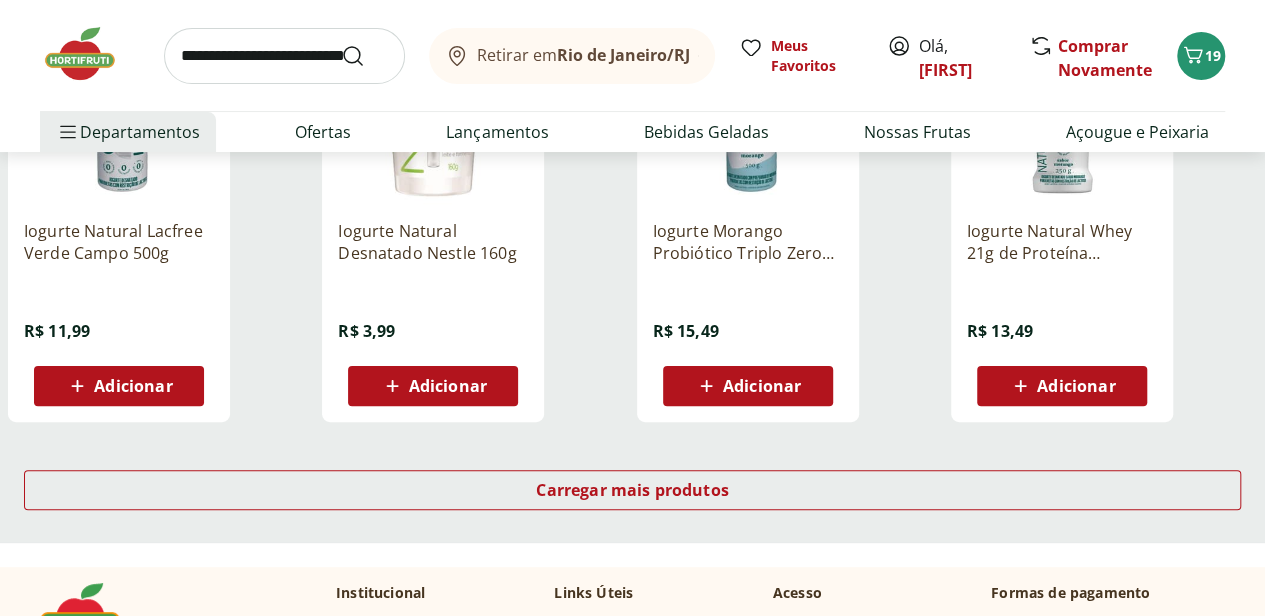 scroll, scrollTop: 3900, scrollLeft: 0, axis: vertical 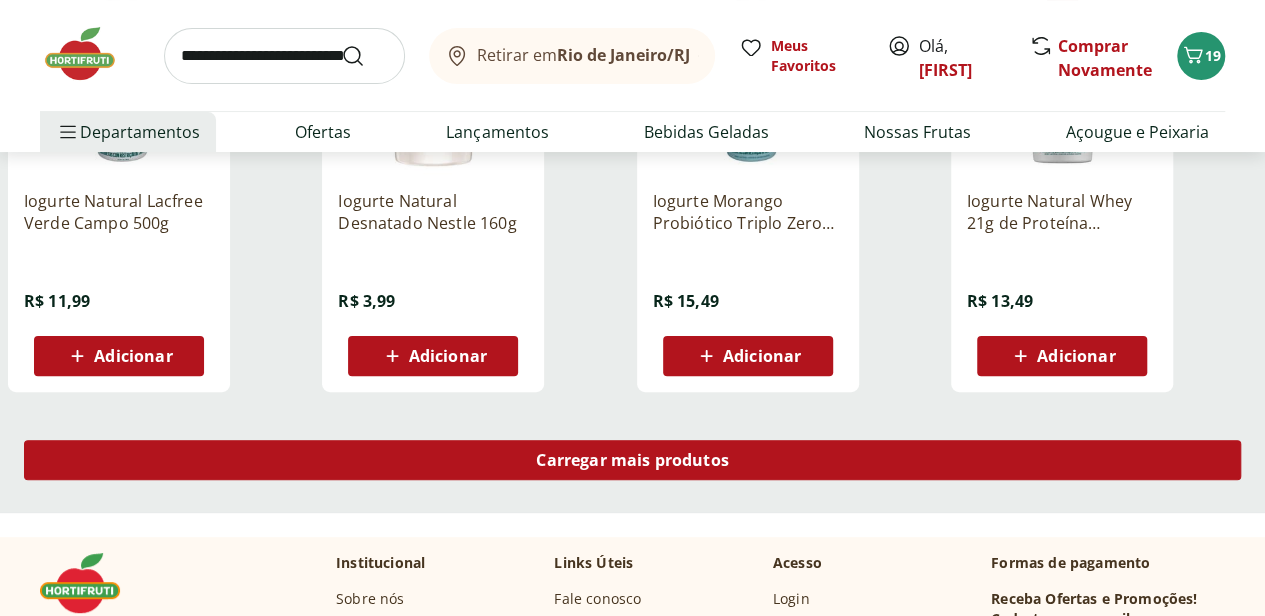 click on "Carregar mais produtos" at bounding box center (632, 460) 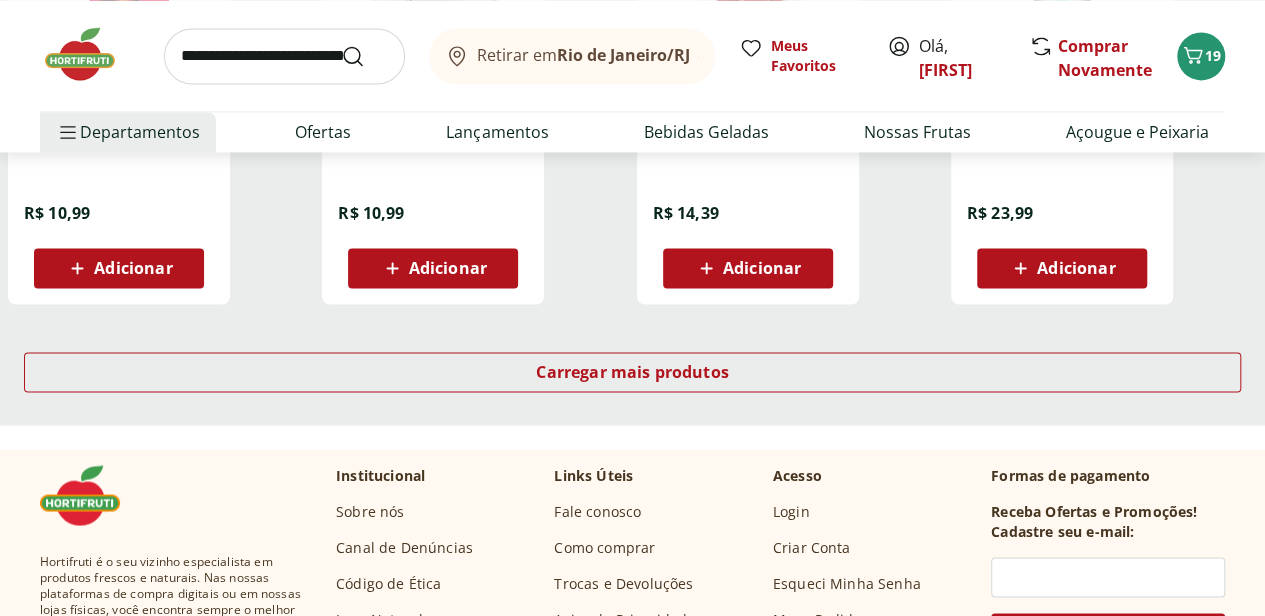 scroll, scrollTop: 5300, scrollLeft: 0, axis: vertical 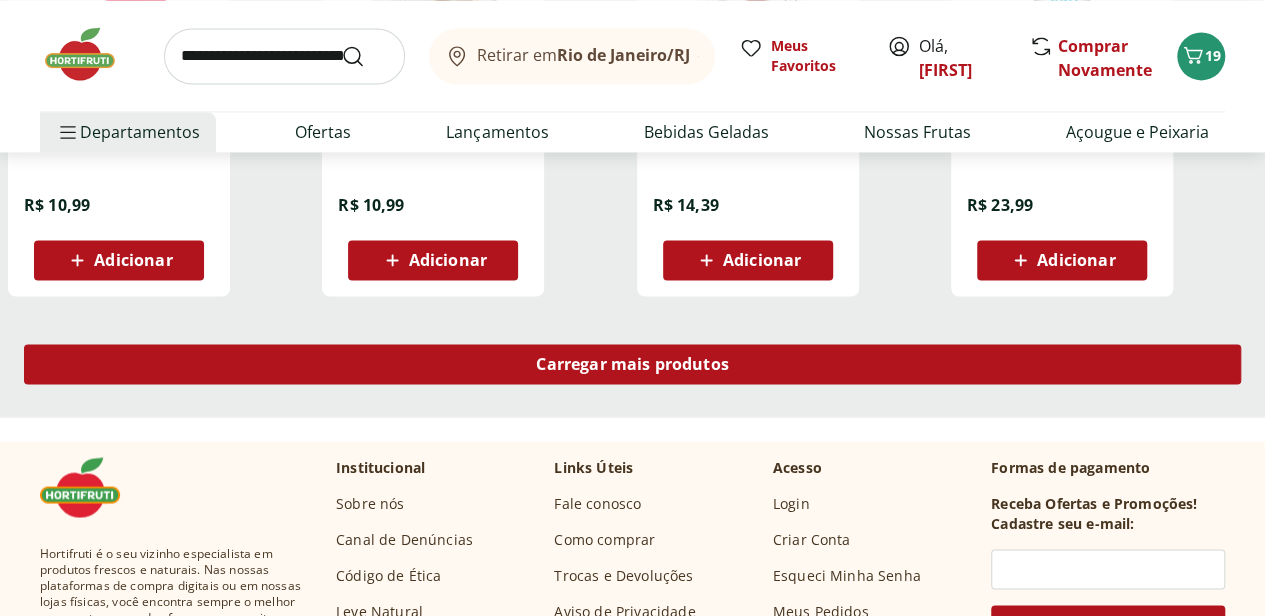 click on "Carregar mais produtos" at bounding box center [632, 364] 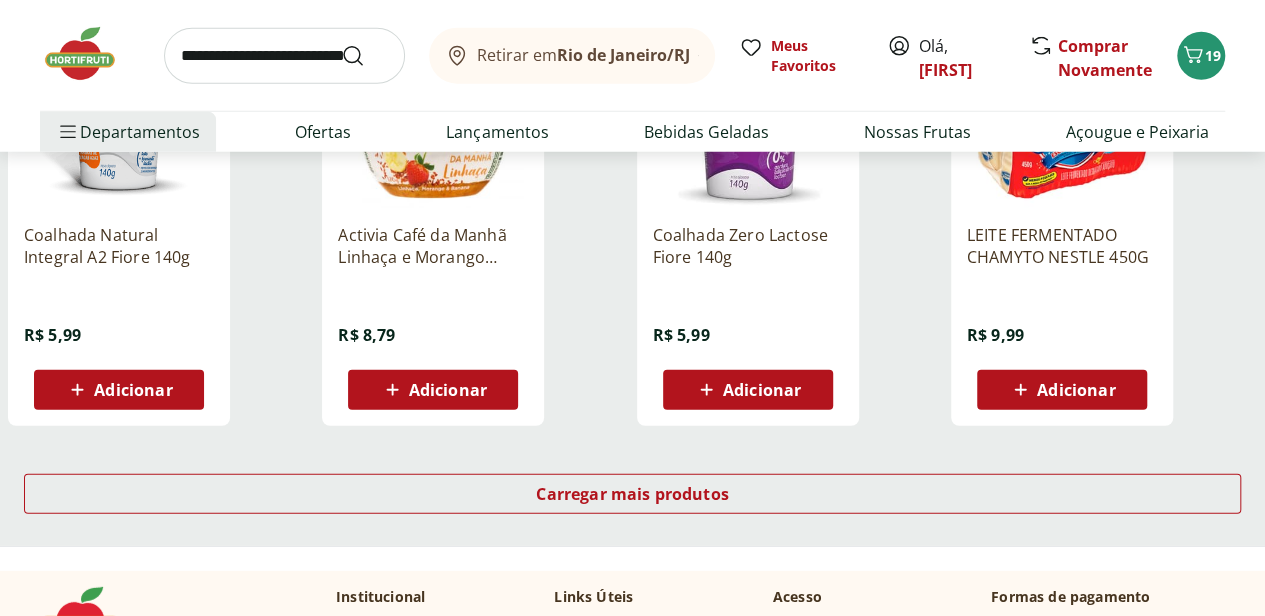 scroll, scrollTop: 6500, scrollLeft: 0, axis: vertical 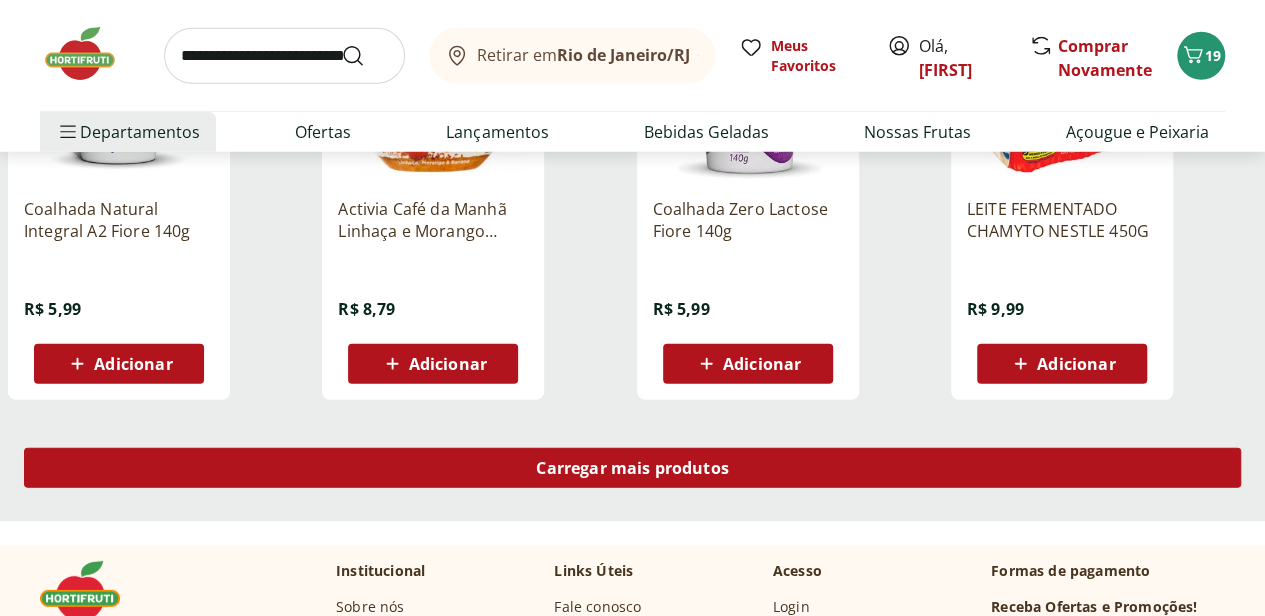click on "Carregar mais produtos" at bounding box center [632, 468] 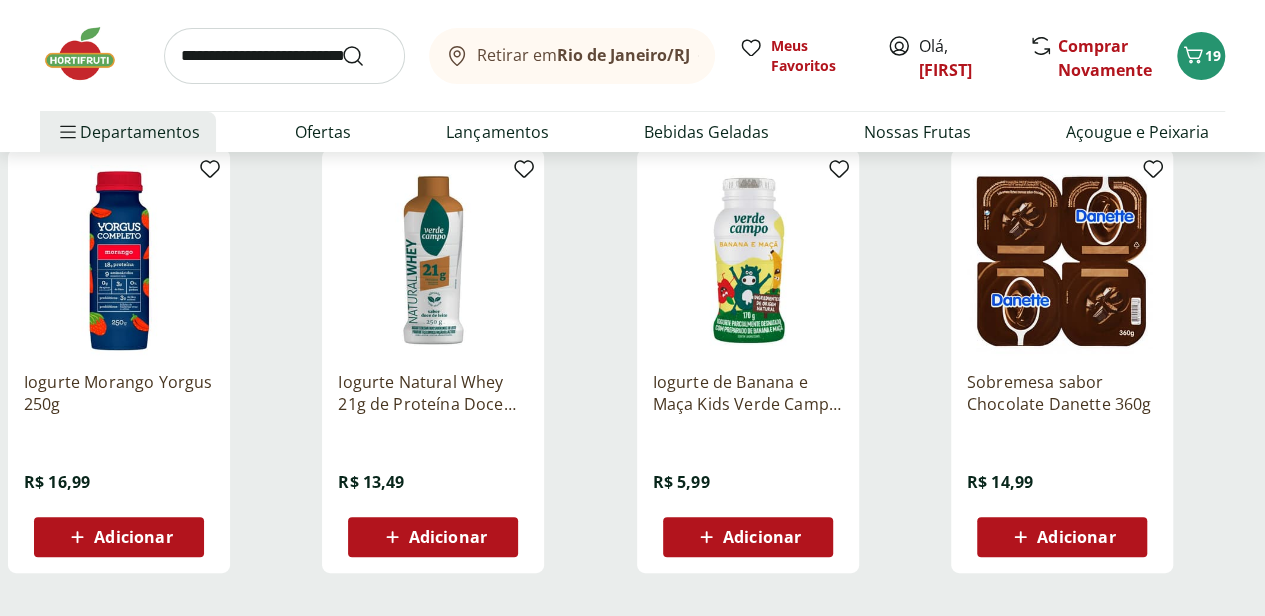 scroll, scrollTop: 7600, scrollLeft: 0, axis: vertical 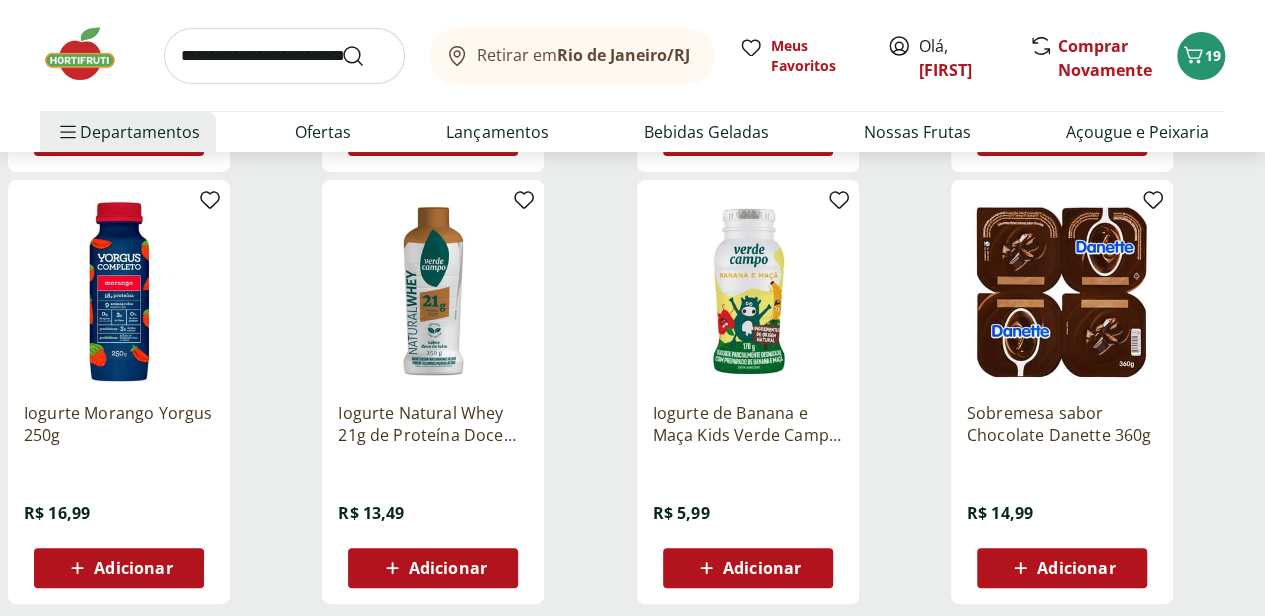 click on "Adicionar" at bounding box center [133, 568] 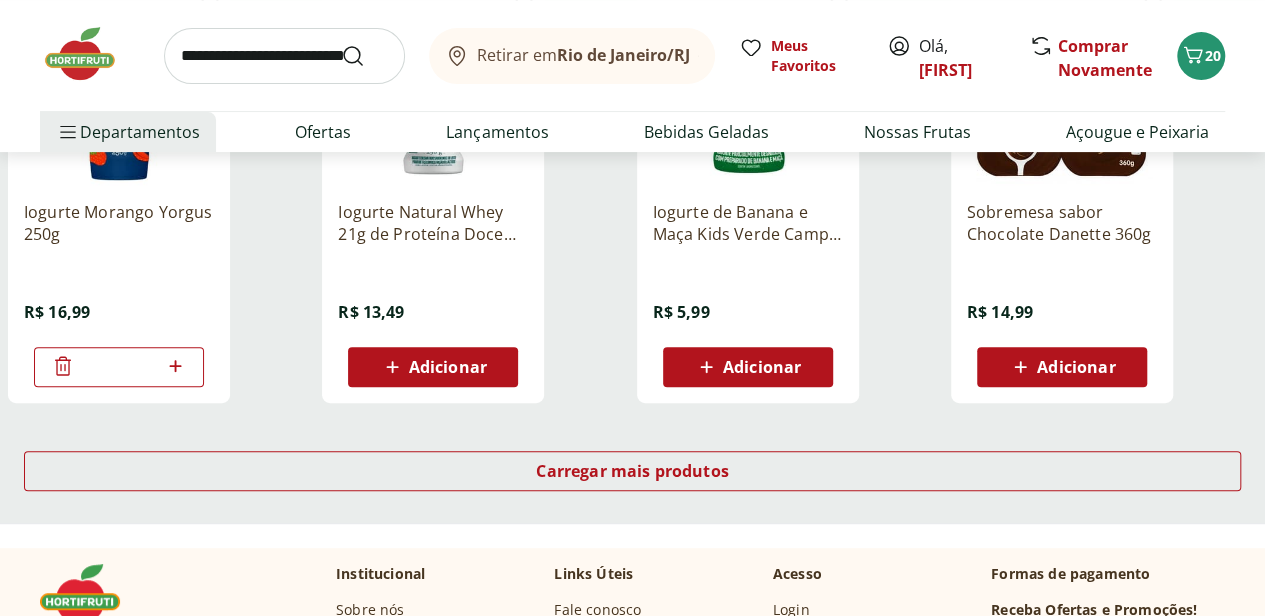 scroll, scrollTop: 7900, scrollLeft: 0, axis: vertical 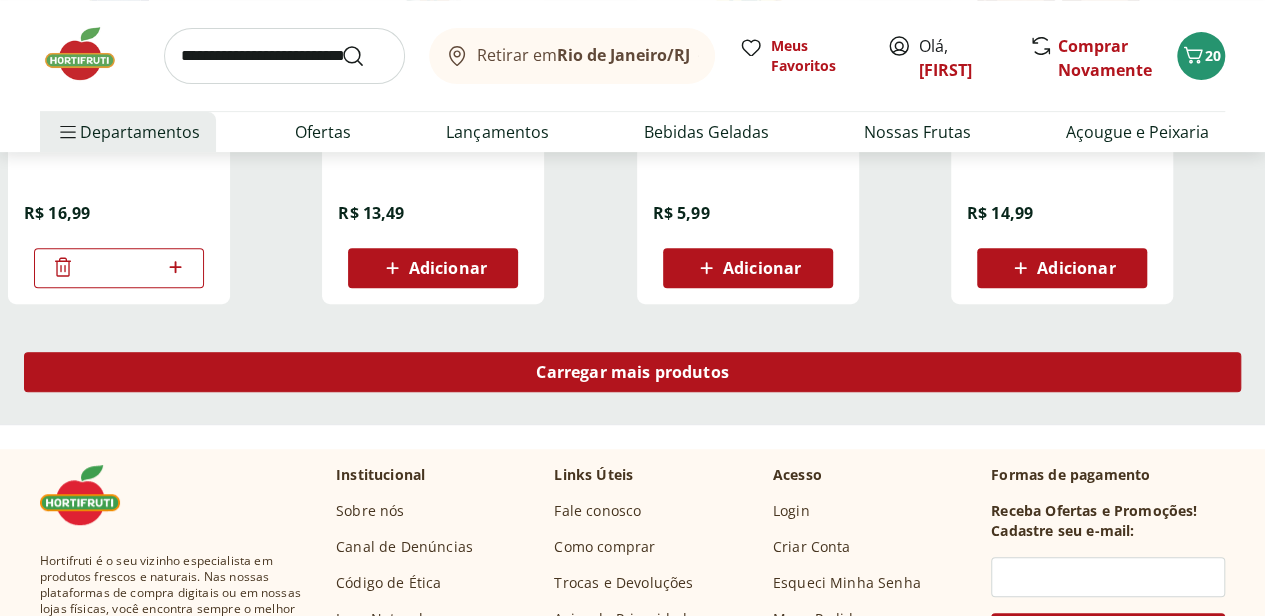click on "Carregar mais produtos" at bounding box center [632, 372] 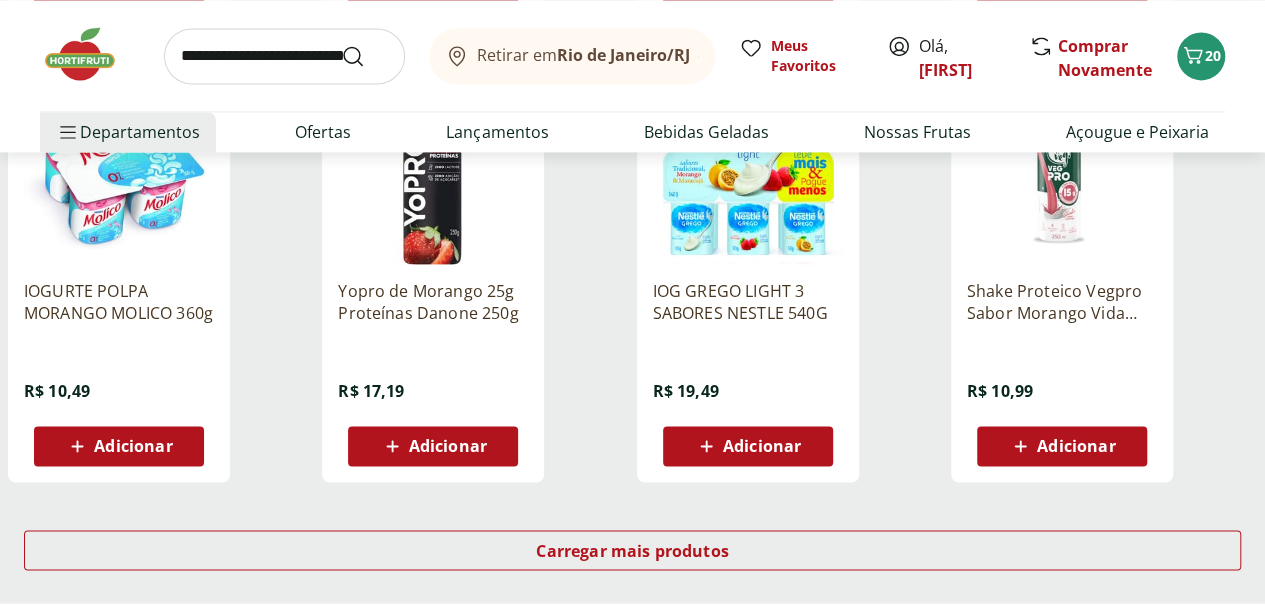 scroll, scrollTop: 9100, scrollLeft: 0, axis: vertical 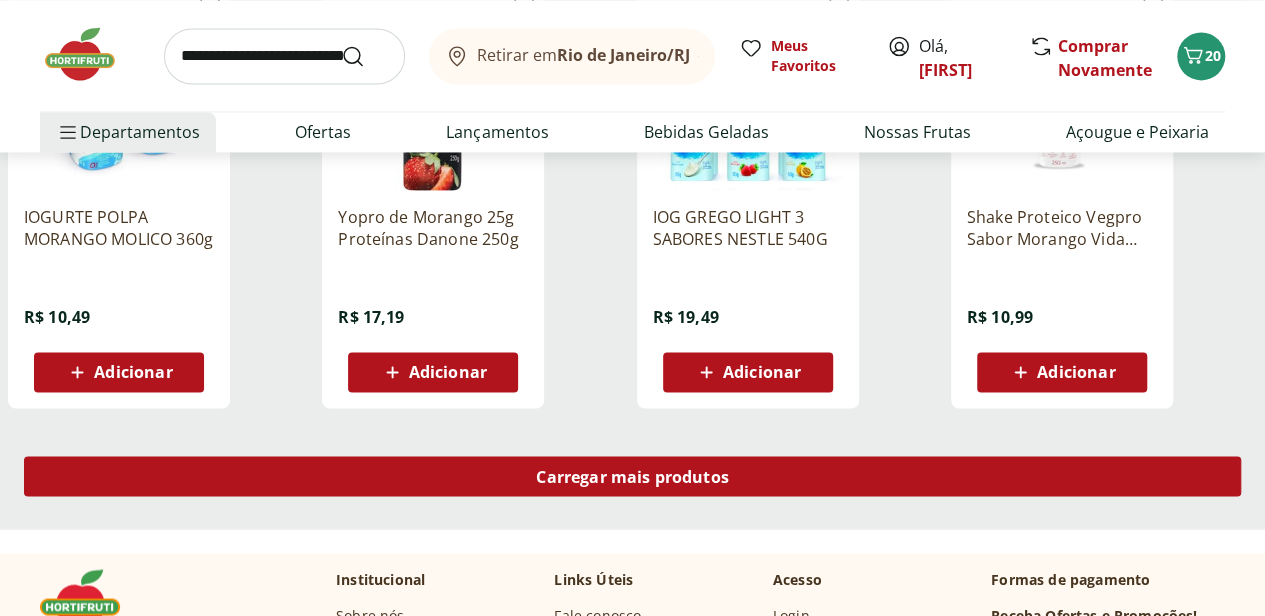 click on "Carregar mais produtos" at bounding box center (632, 476) 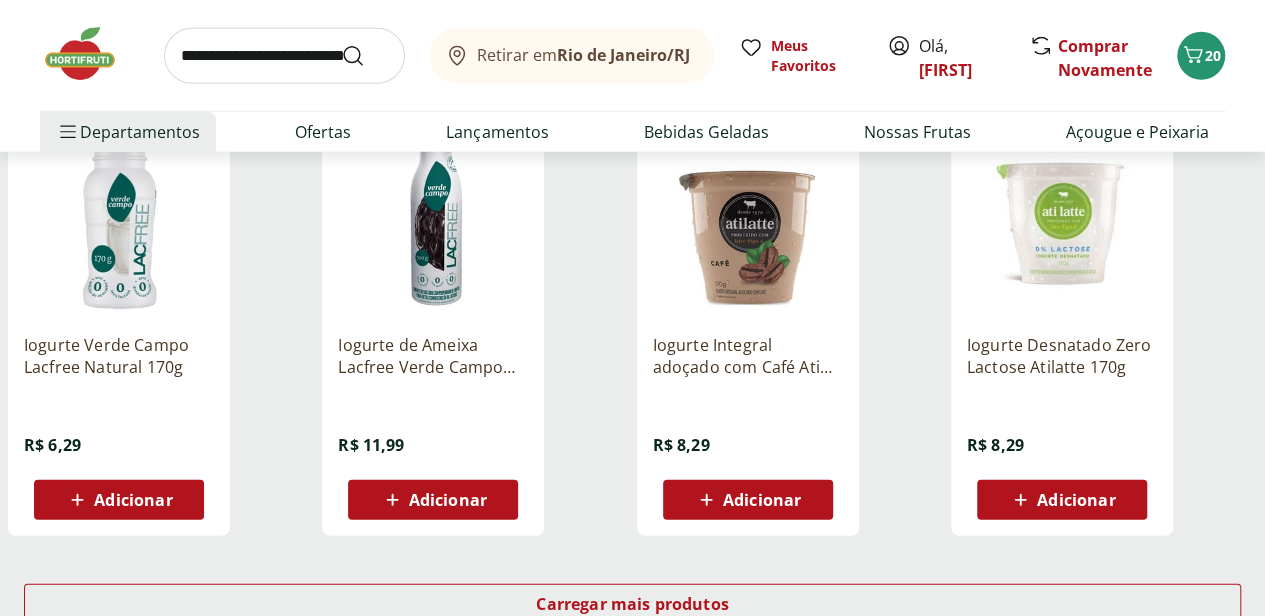 scroll, scrollTop: 10400, scrollLeft: 0, axis: vertical 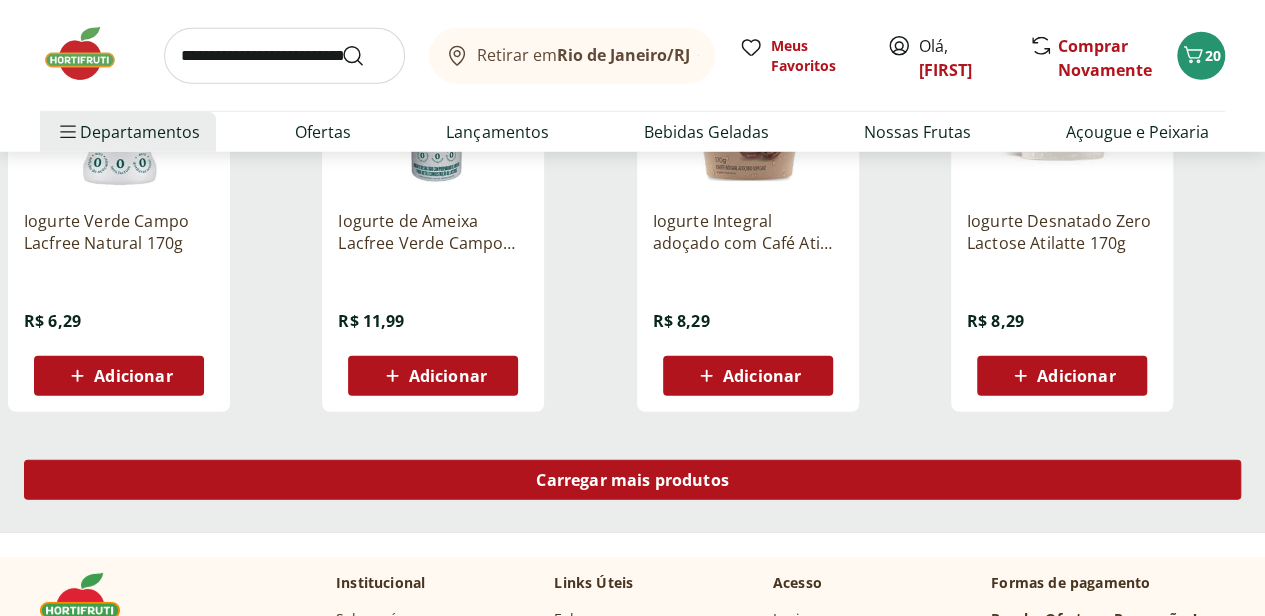 click on "Carregar mais produtos" at bounding box center [632, 480] 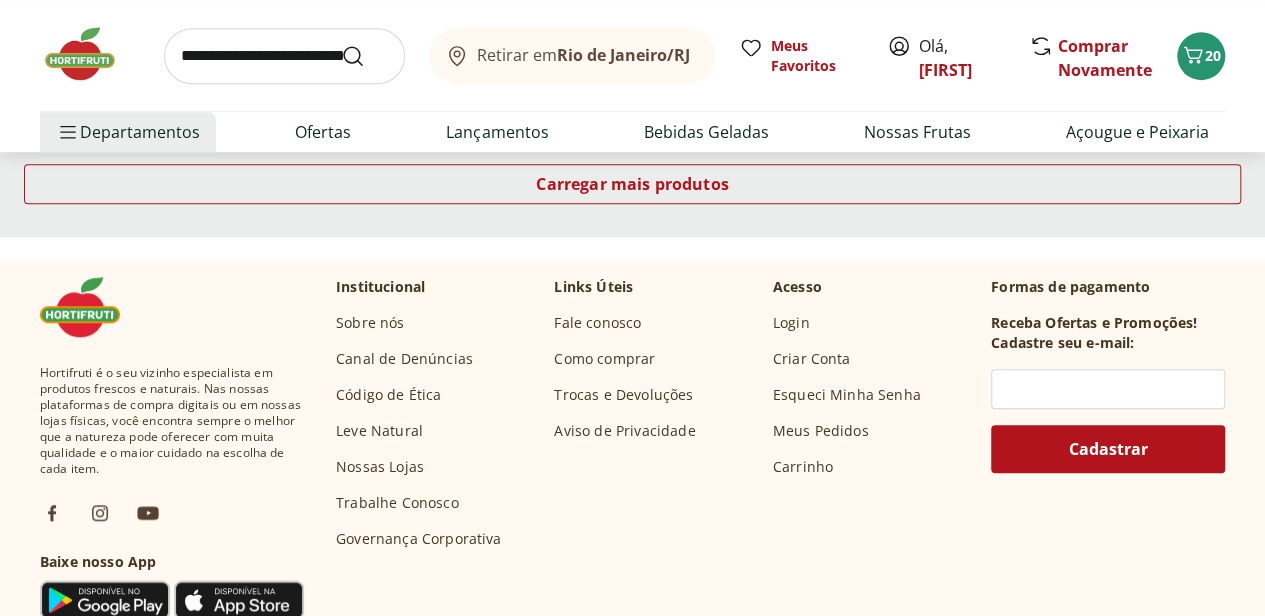 scroll, scrollTop: 11800, scrollLeft: 0, axis: vertical 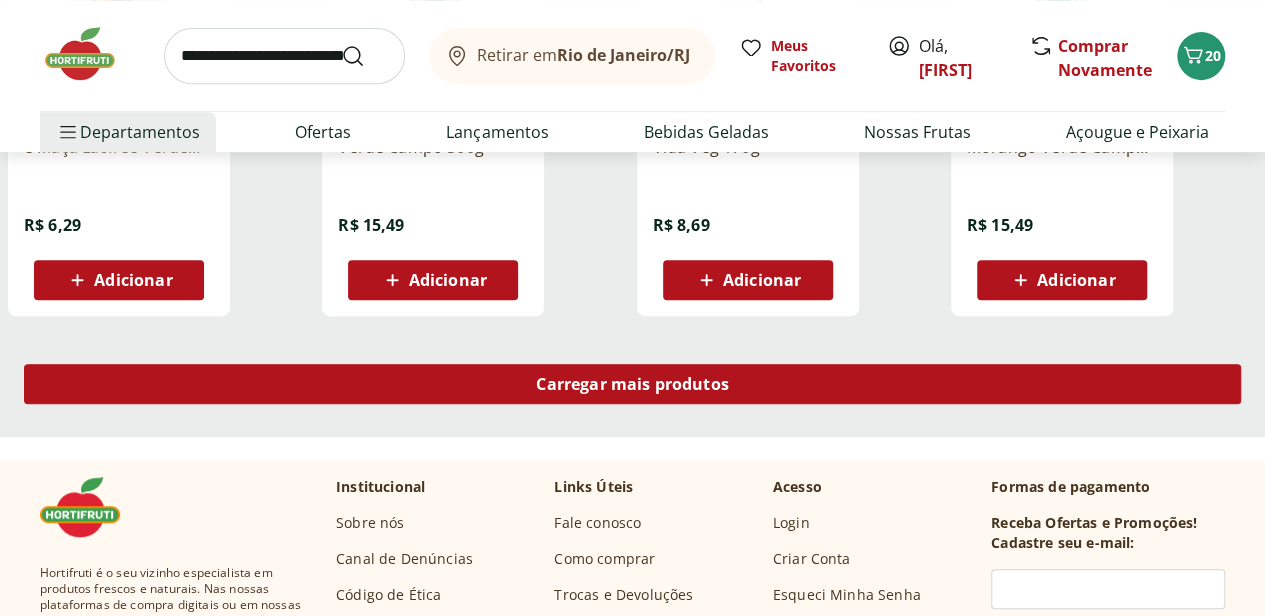 click on "Carregar mais produtos" at bounding box center (632, 384) 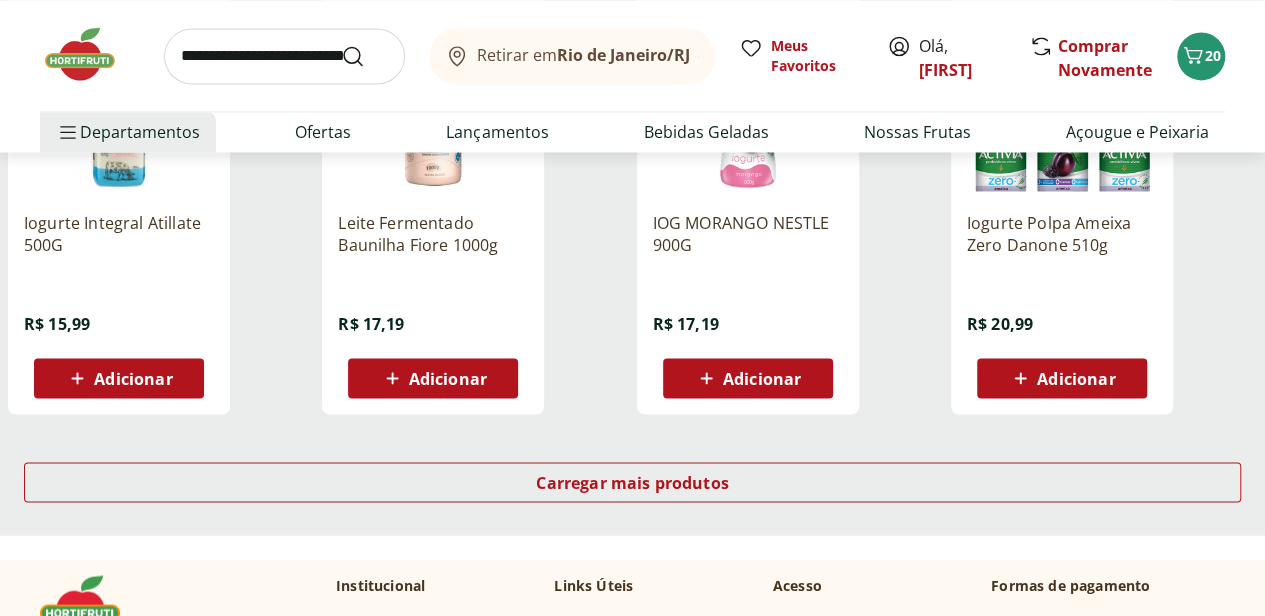 scroll, scrollTop: 13100, scrollLeft: 0, axis: vertical 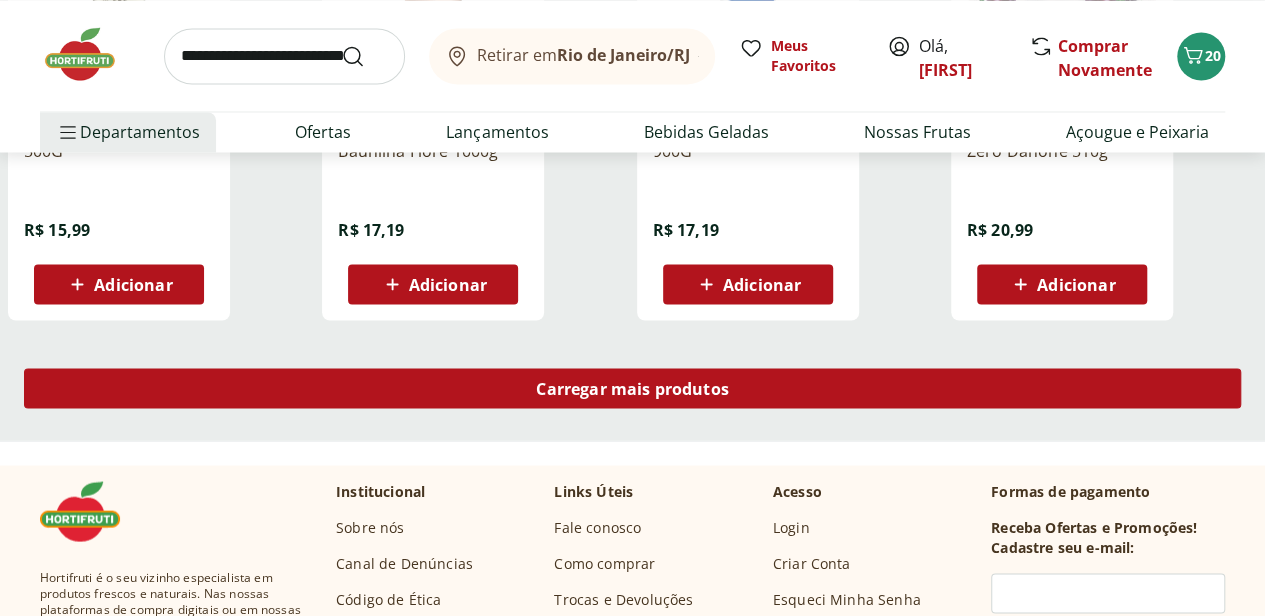 click on "Carregar mais produtos" at bounding box center (632, 388) 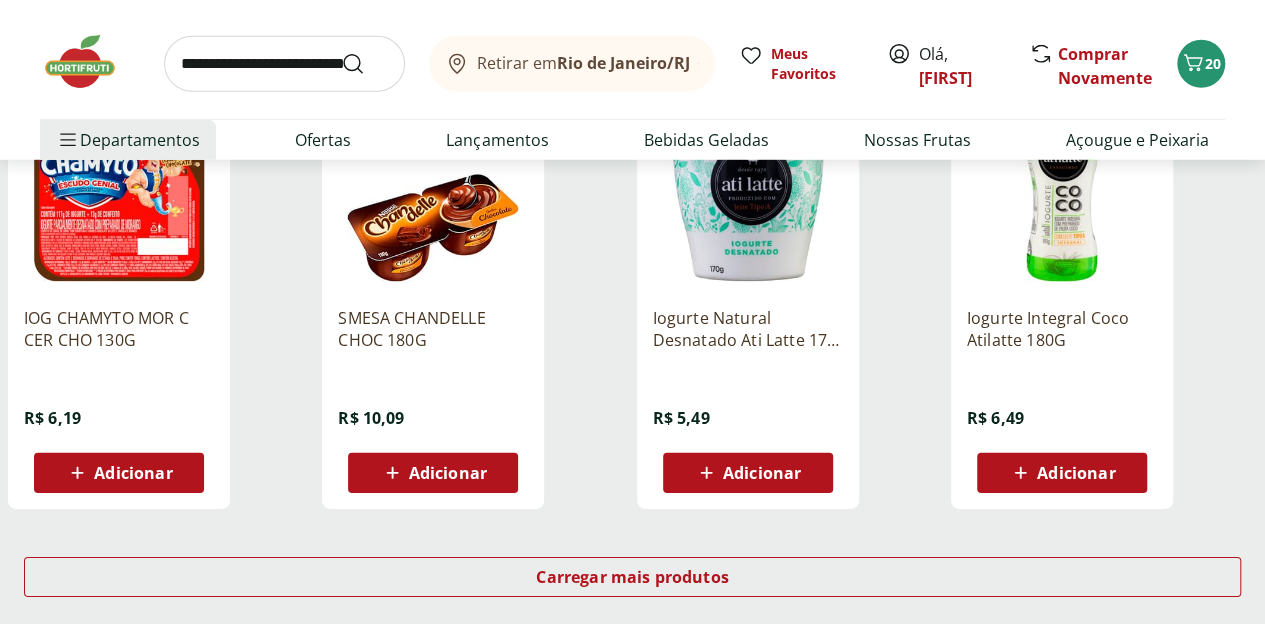scroll, scrollTop: 14400, scrollLeft: 0, axis: vertical 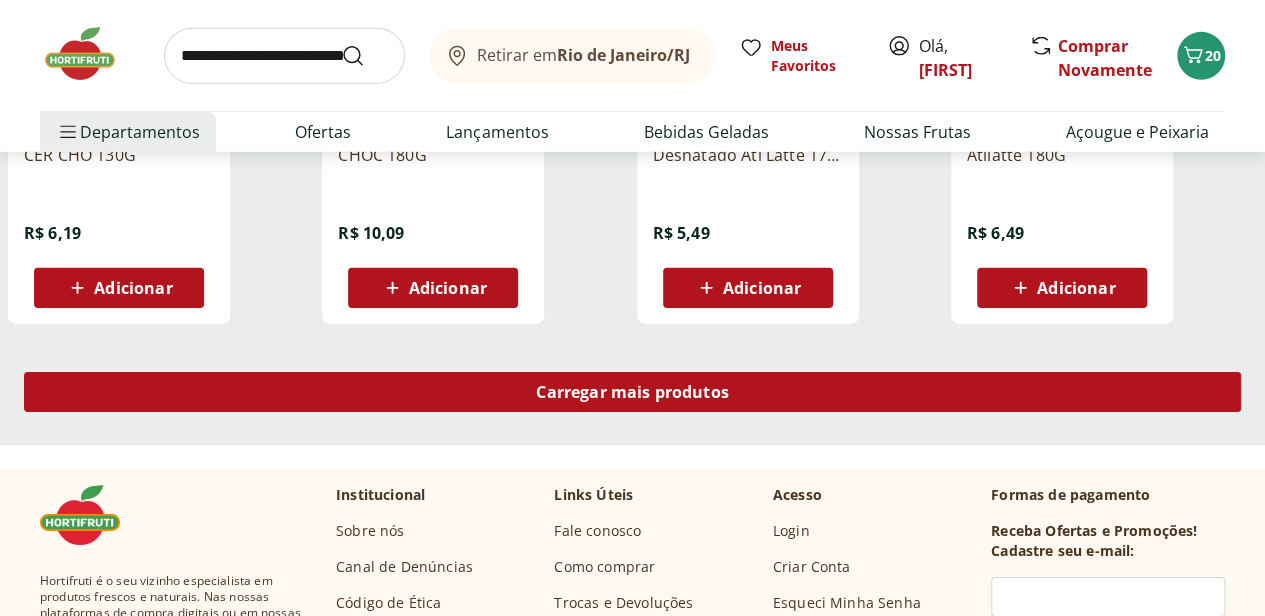 click on "Carregar mais produtos" at bounding box center [632, 392] 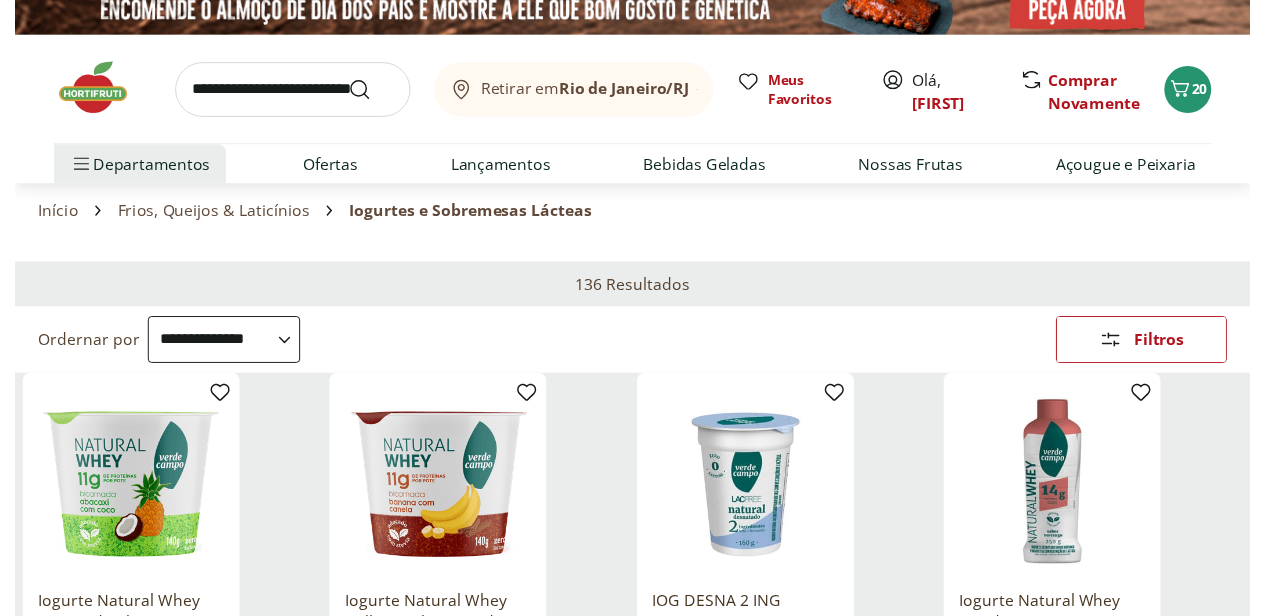 scroll, scrollTop: 0, scrollLeft: 0, axis: both 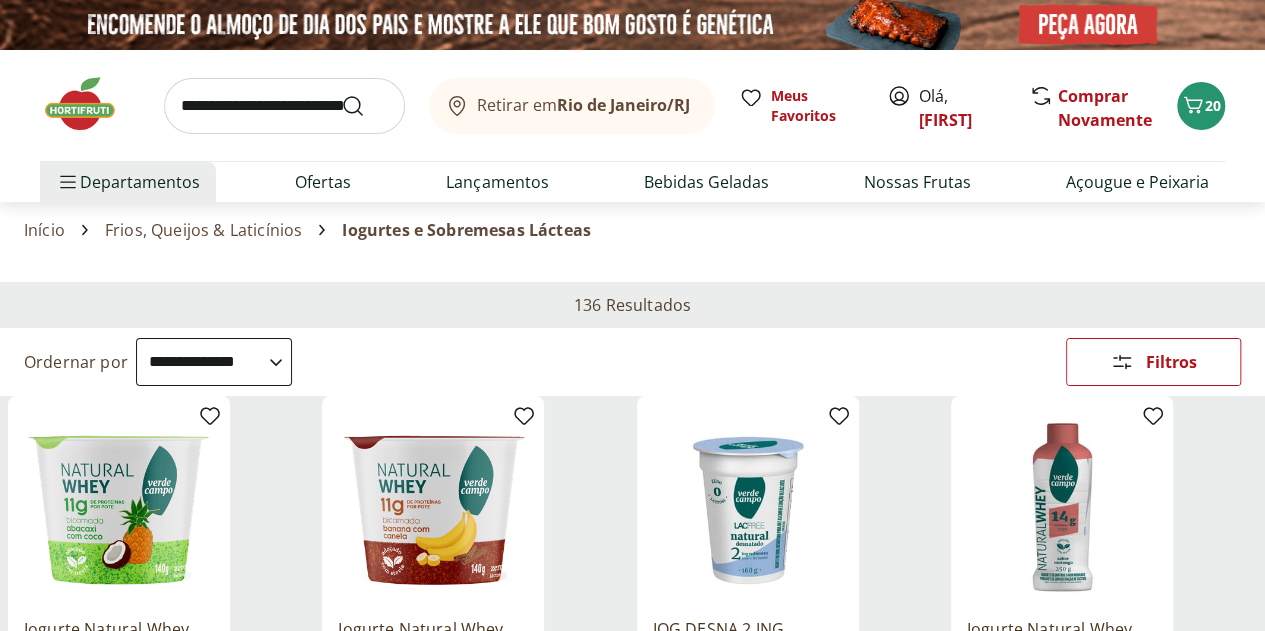 click at bounding box center (284, 106) 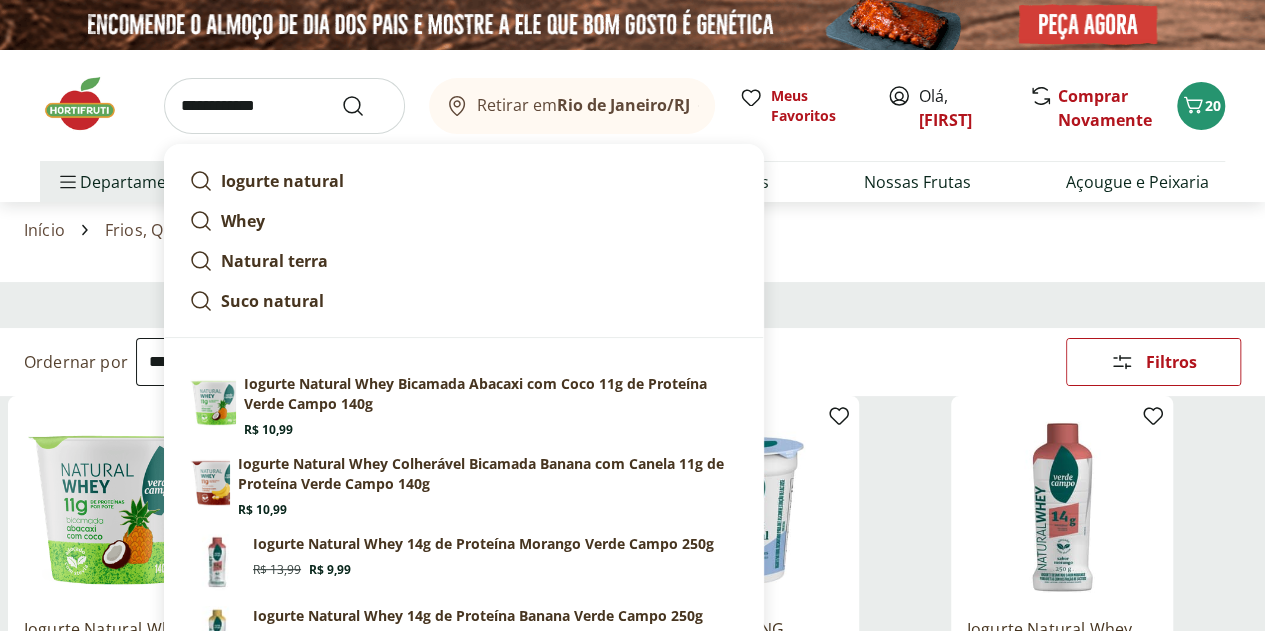 type on "**********" 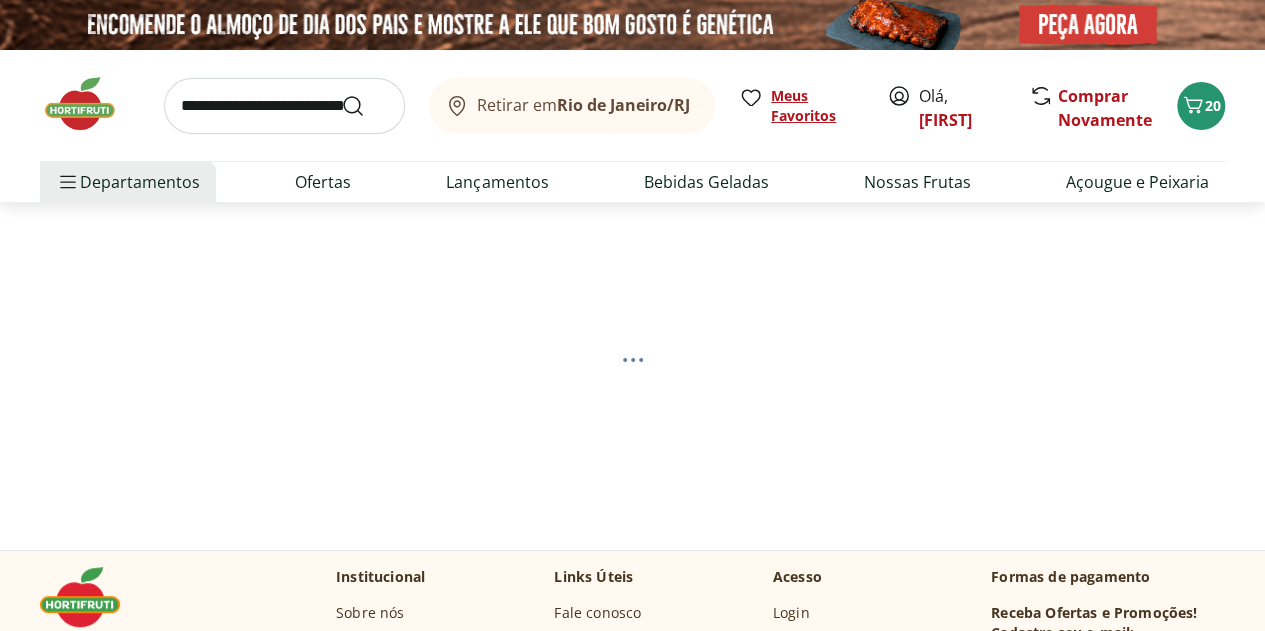 select on "**********" 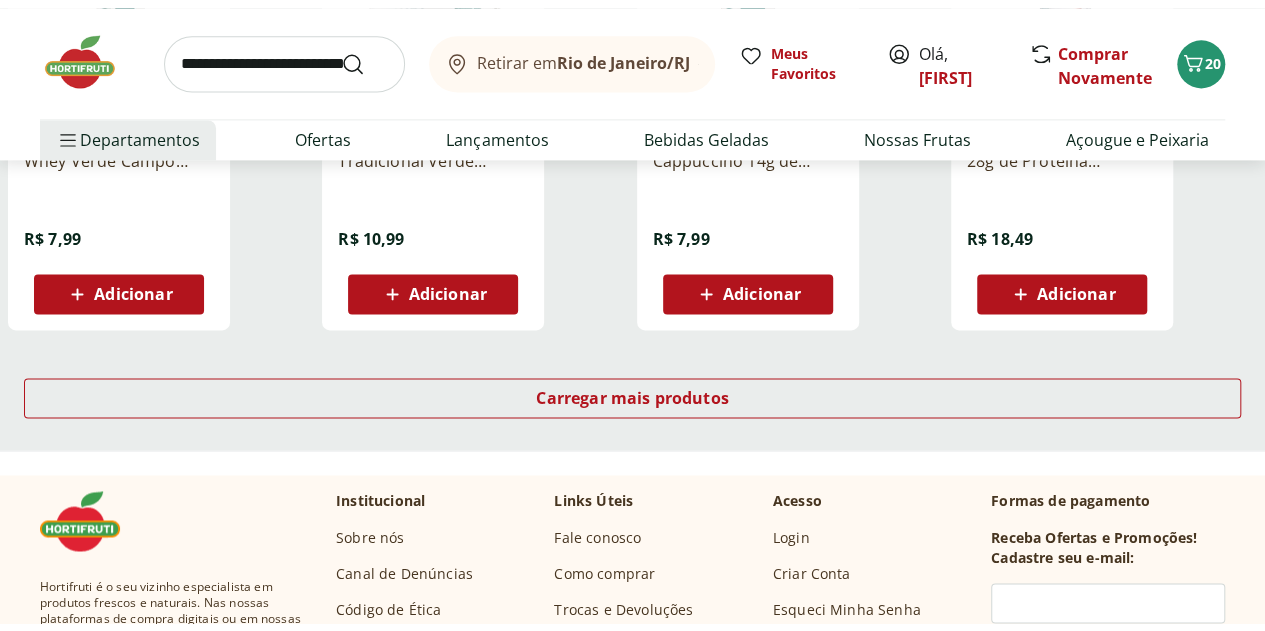 scroll, scrollTop: 1500, scrollLeft: 0, axis: vertical 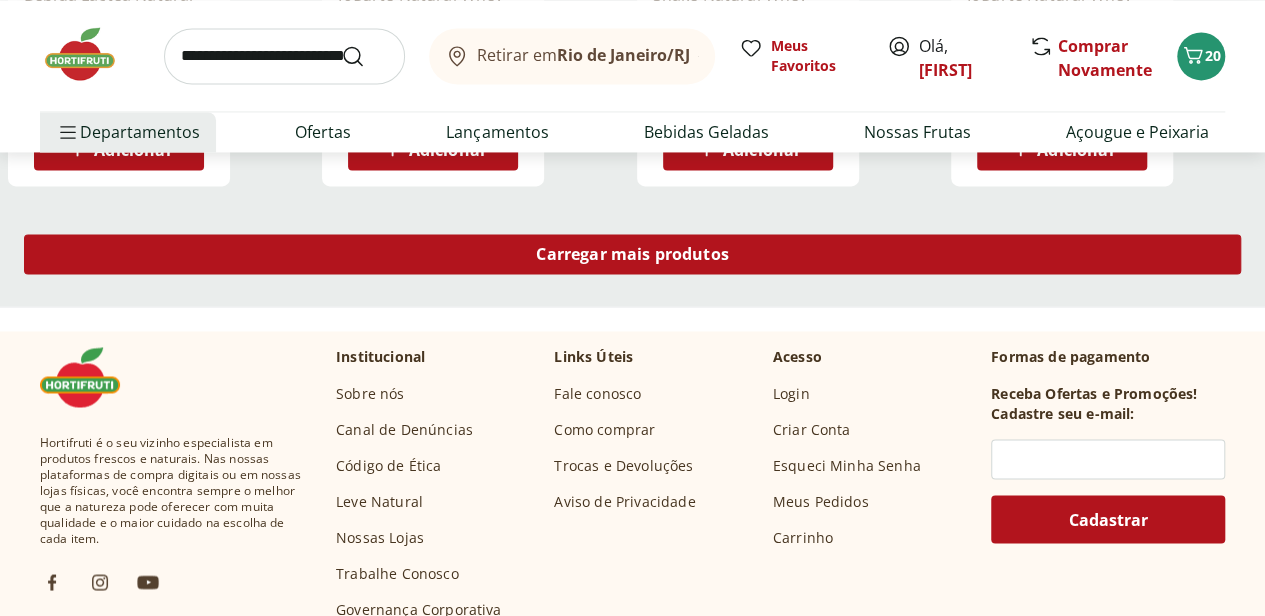 click on "Carregar mais produtos" at bounding box center [632, 254] 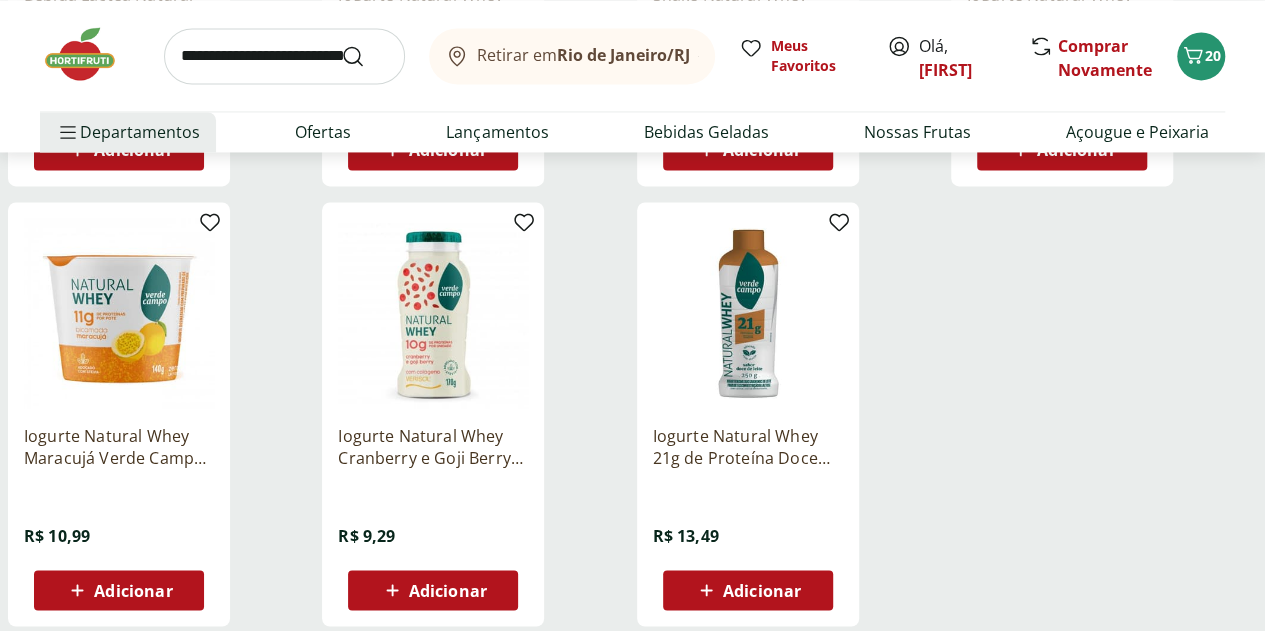 click at bounding box center (433, 313) 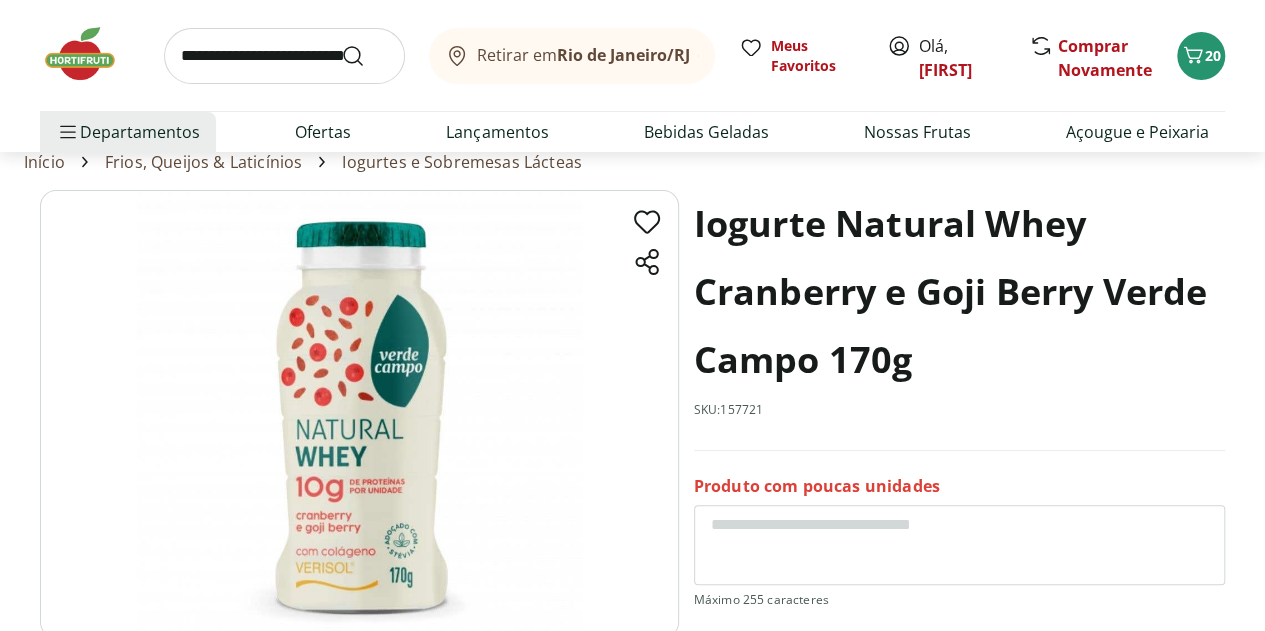 scroll, scrollTop: 100, scrollLeft: 0, axis: vertical 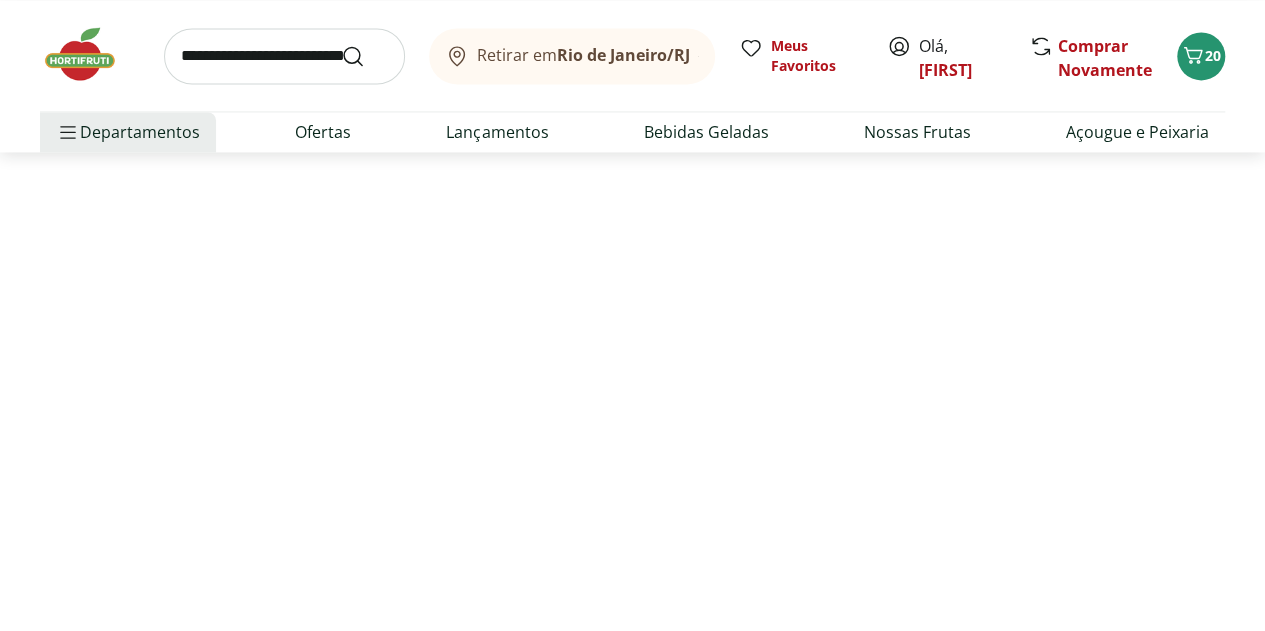 select on "**********" 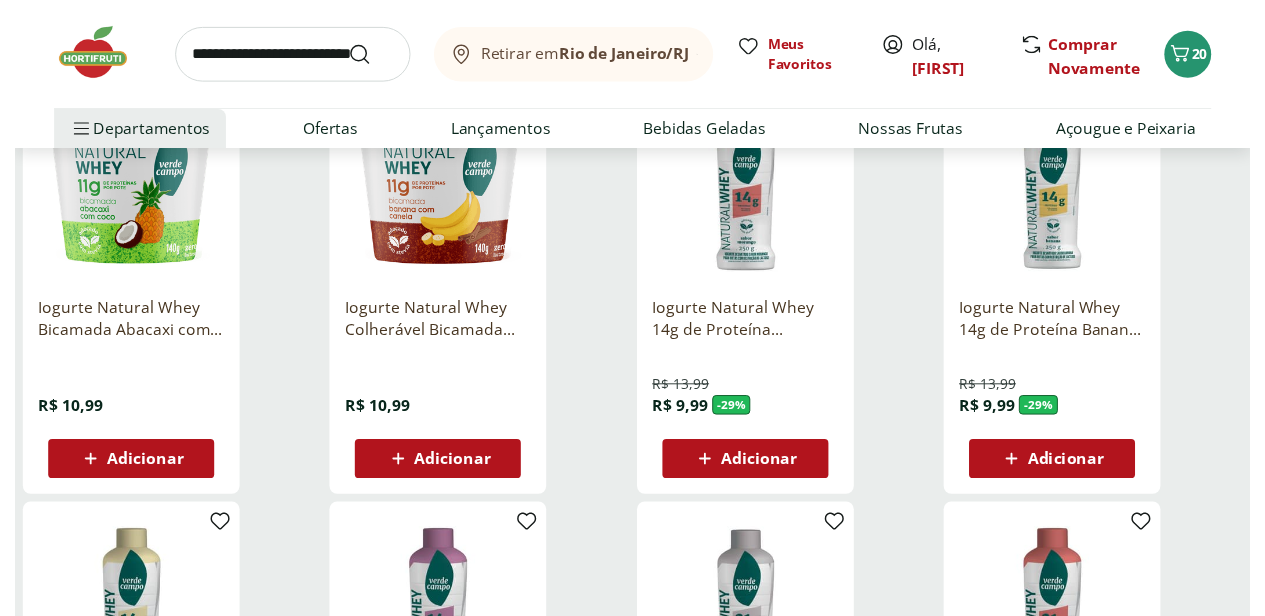 scroll, scrollTop: 0, scrollLeft: 0, axis: both 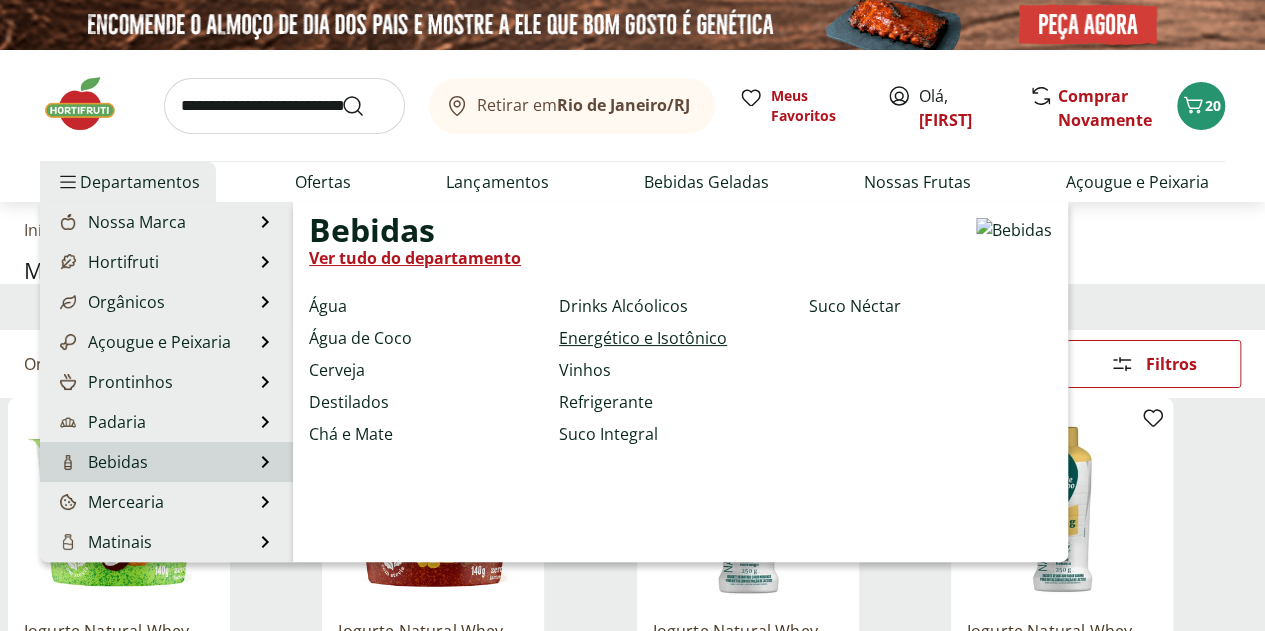 click on "Energético e Isotônico" at bounding box center [643, 338] 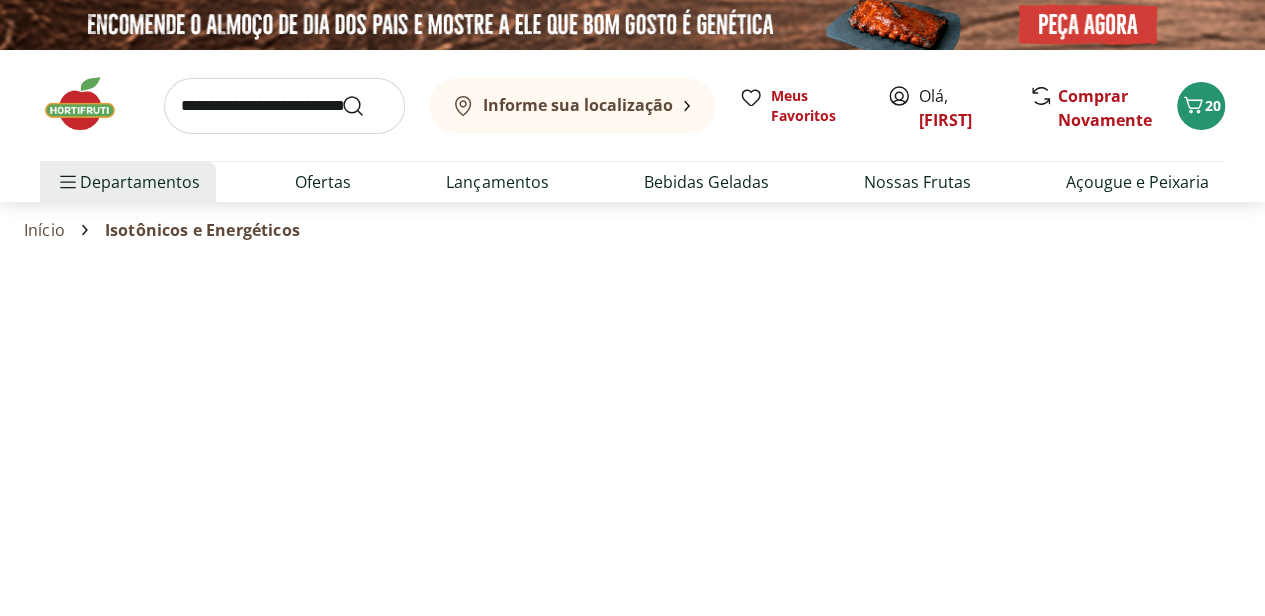 select on "**********" 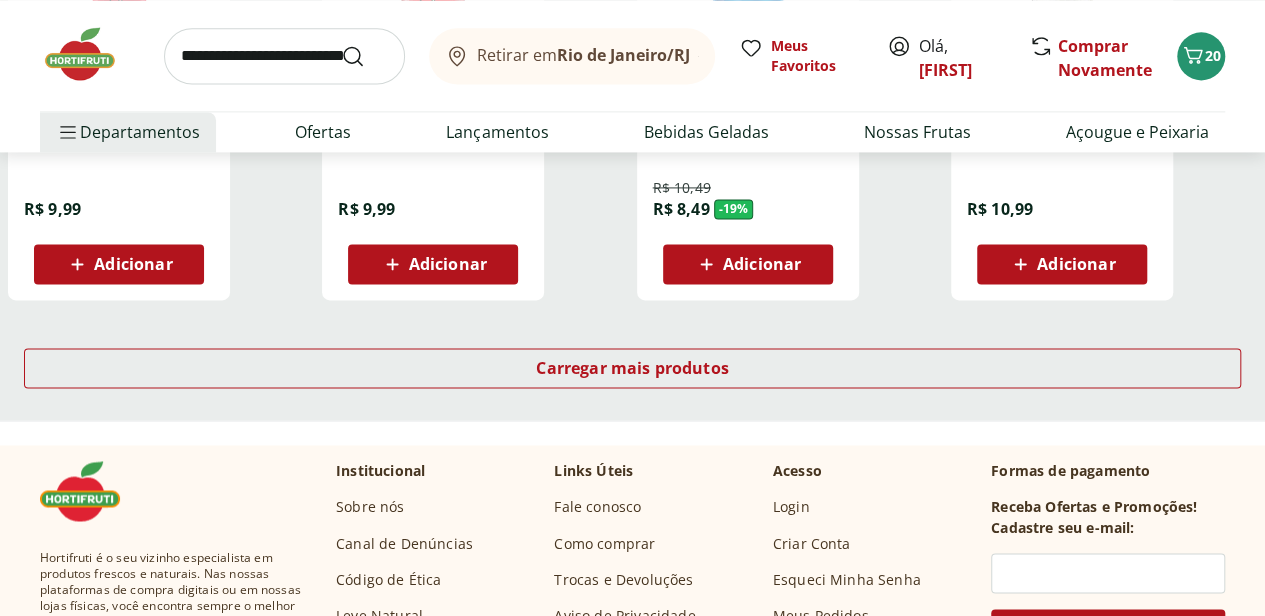 scroll, scrollTop: 1400, scrollLeft: 0, axis: vertical 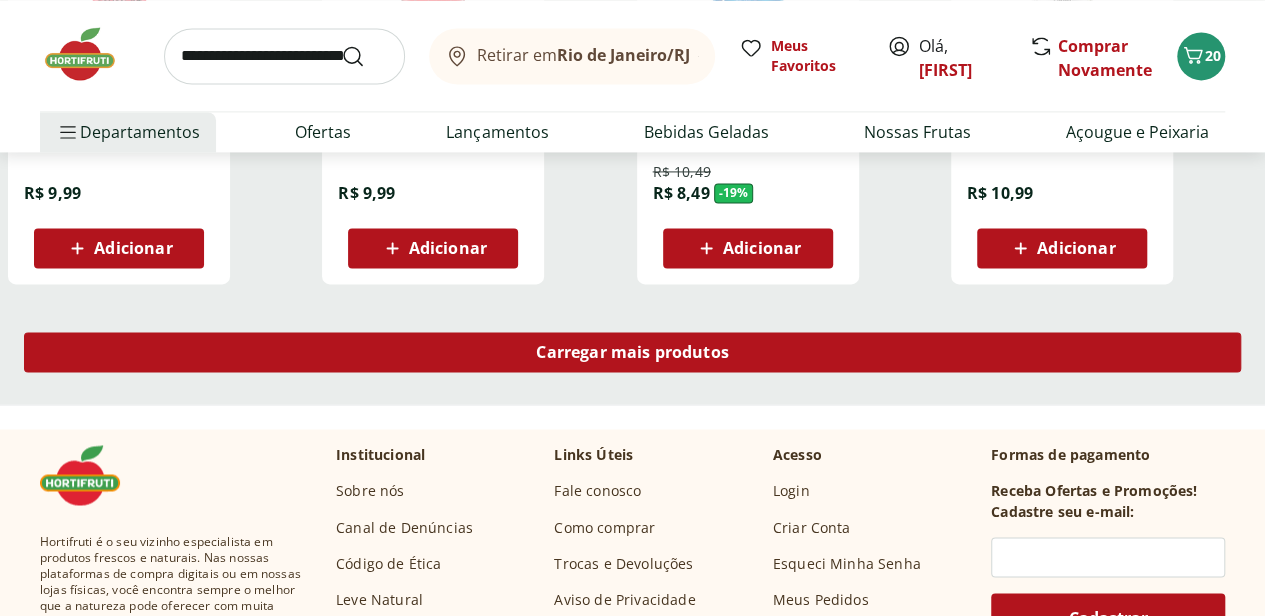 click on "Carregar mais produtos" at bounding box center (632, 352) 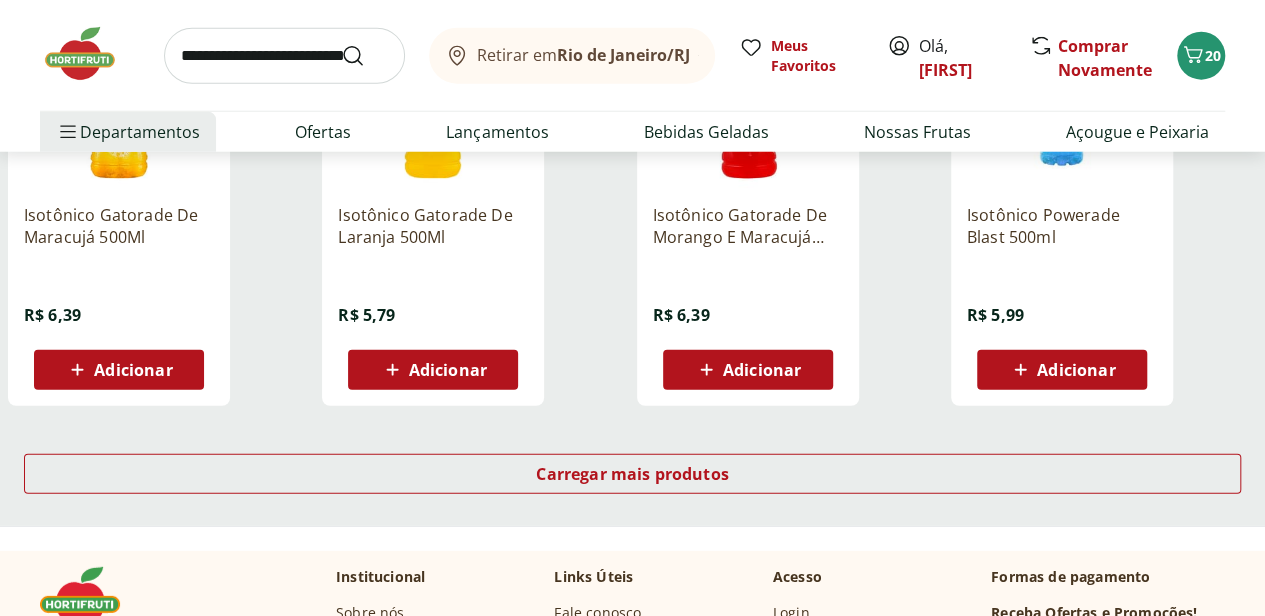 scroll, scrollTop: 2700, scrollLeft: 0, axis: vertical 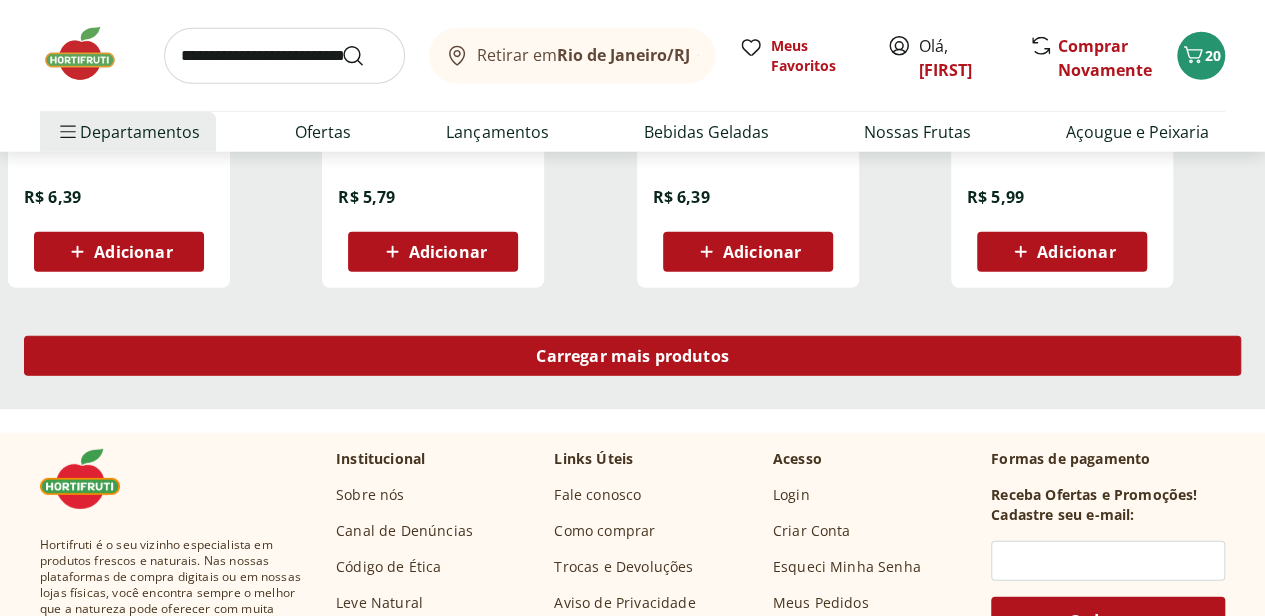 click on "Carregar mais produtos" at bounding box center (632, 356) 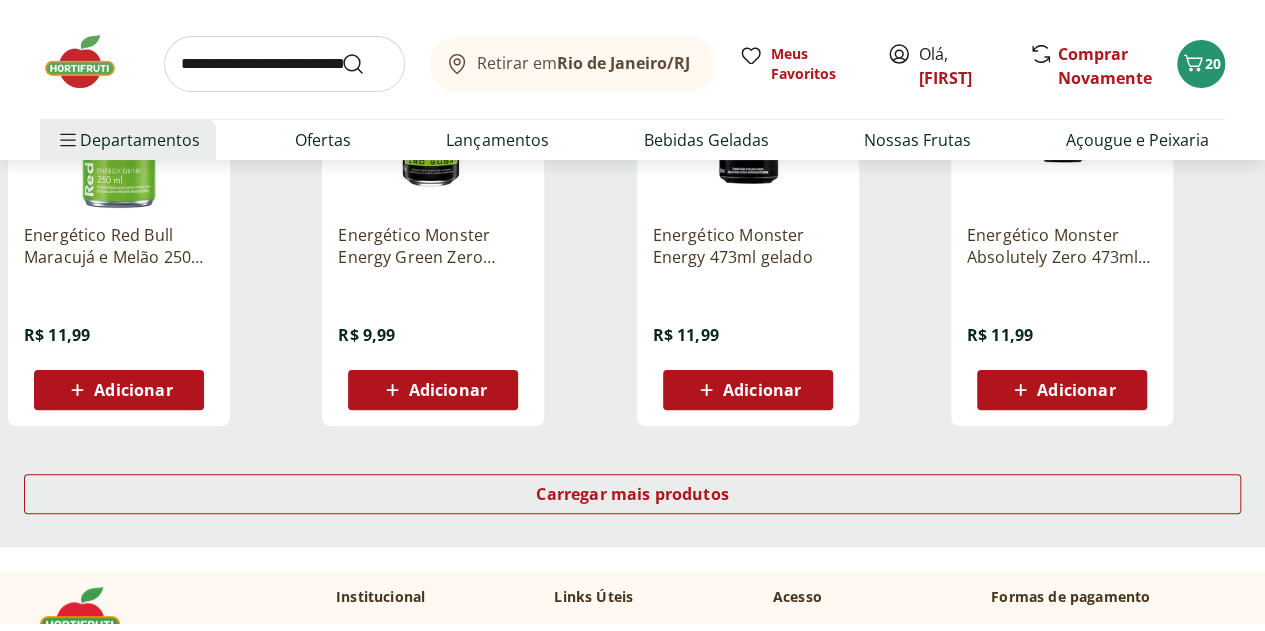 scroll, scrollTop: 4000, scrollLeft: 0, axis: vertical 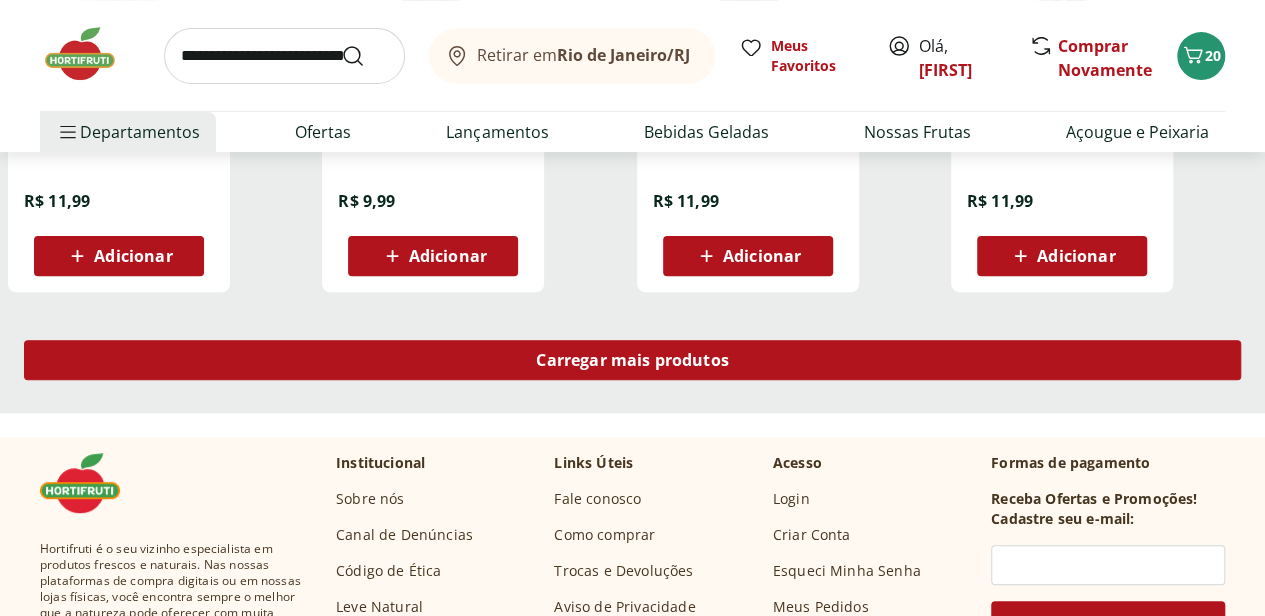 click on "Carregar mais produtos" at bounding box center (632, 360) 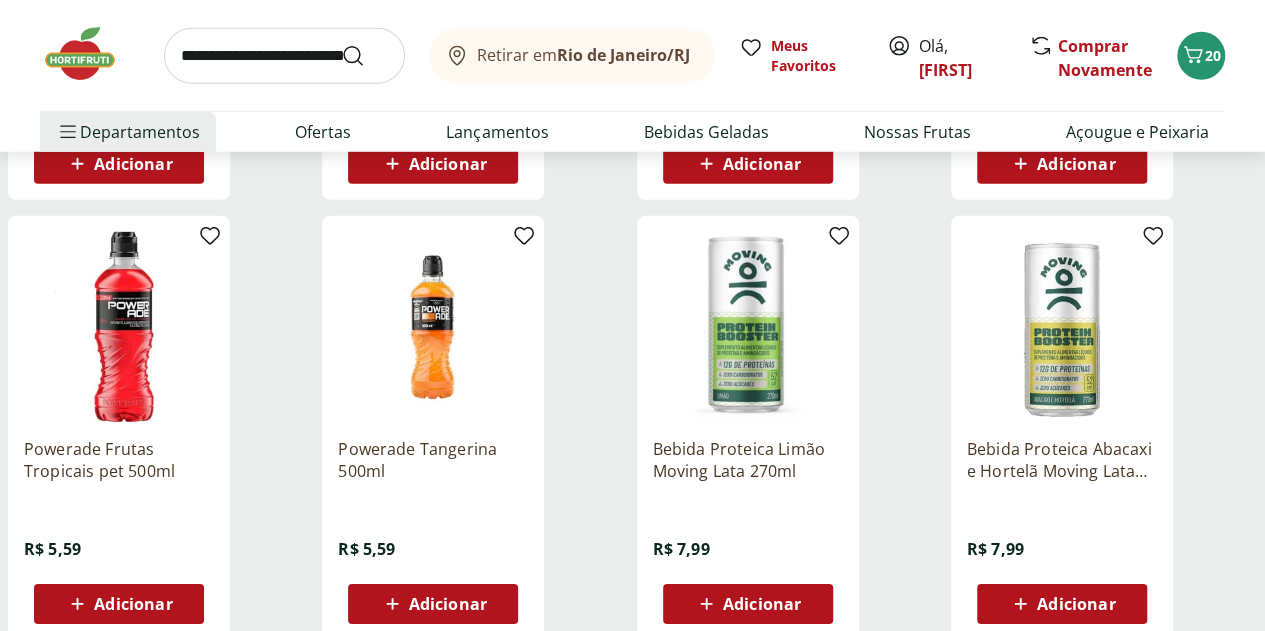 scroll, scrollTop: 2800, scrollLeft: 0, axis: vertical 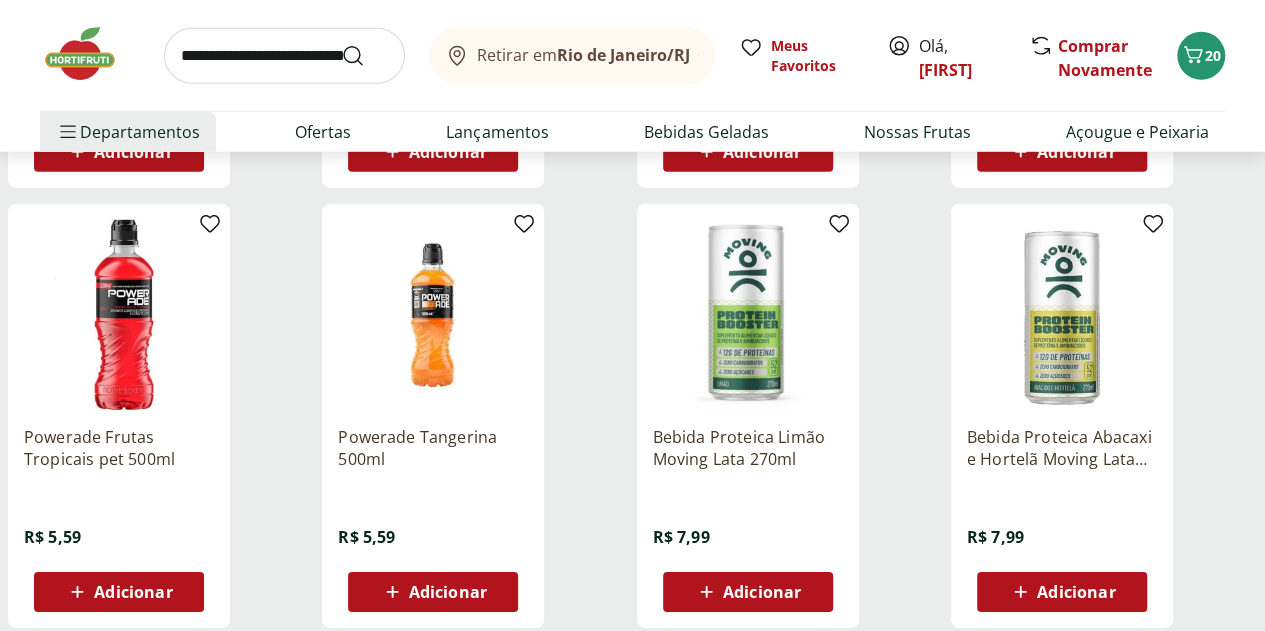 click on "Adicionar" at bounding box center [762, 592] 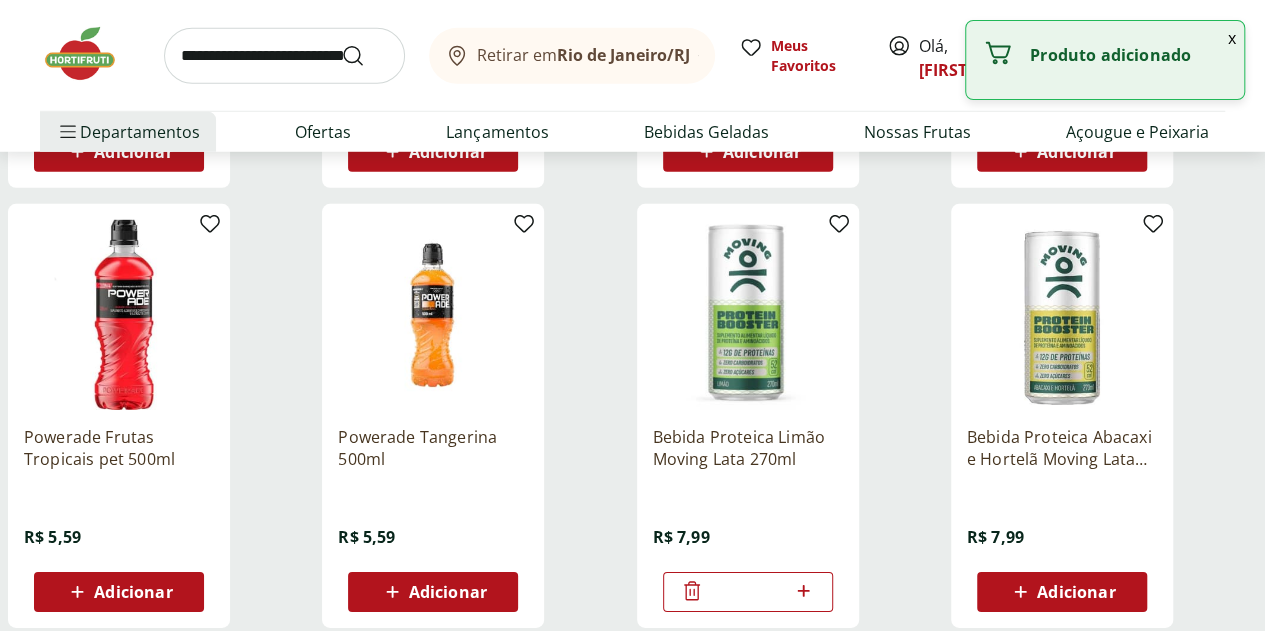 click 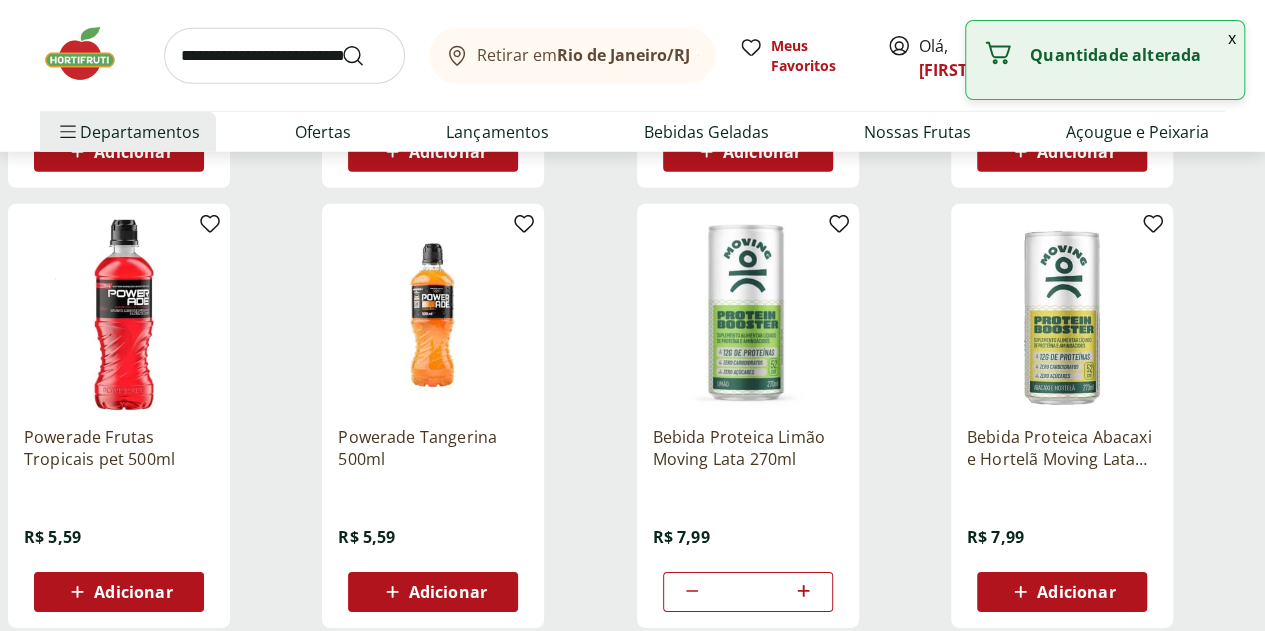click 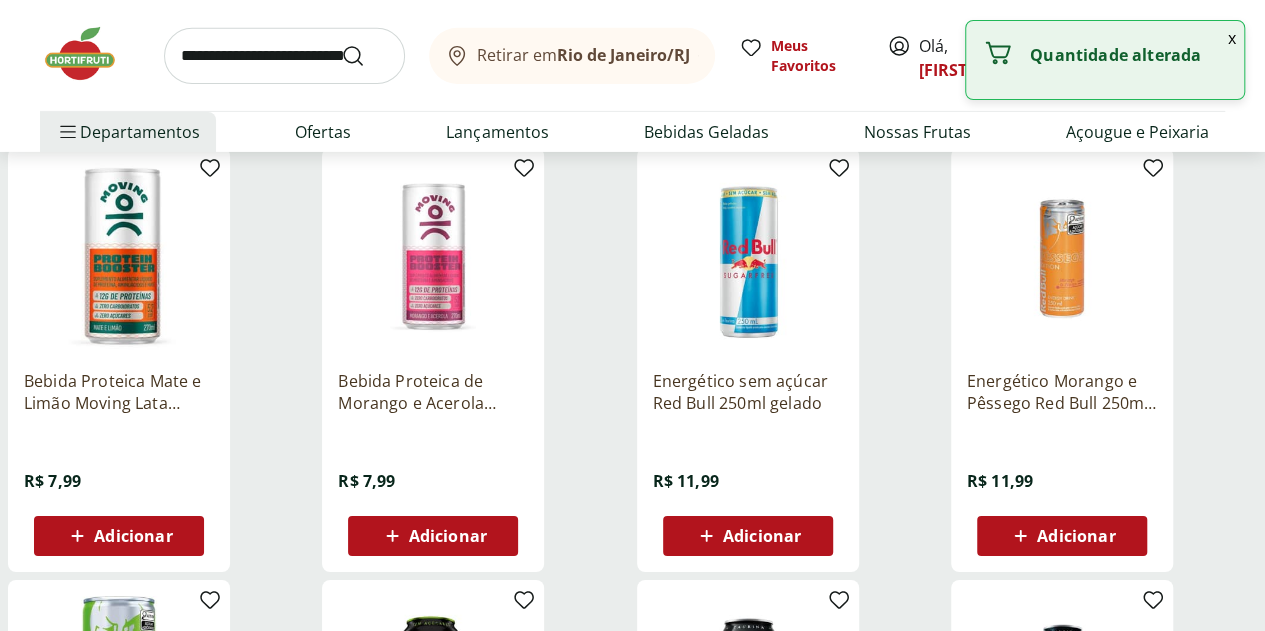 scroll, scrollTop: 3300, scrollLeft: 0, axis: vertical 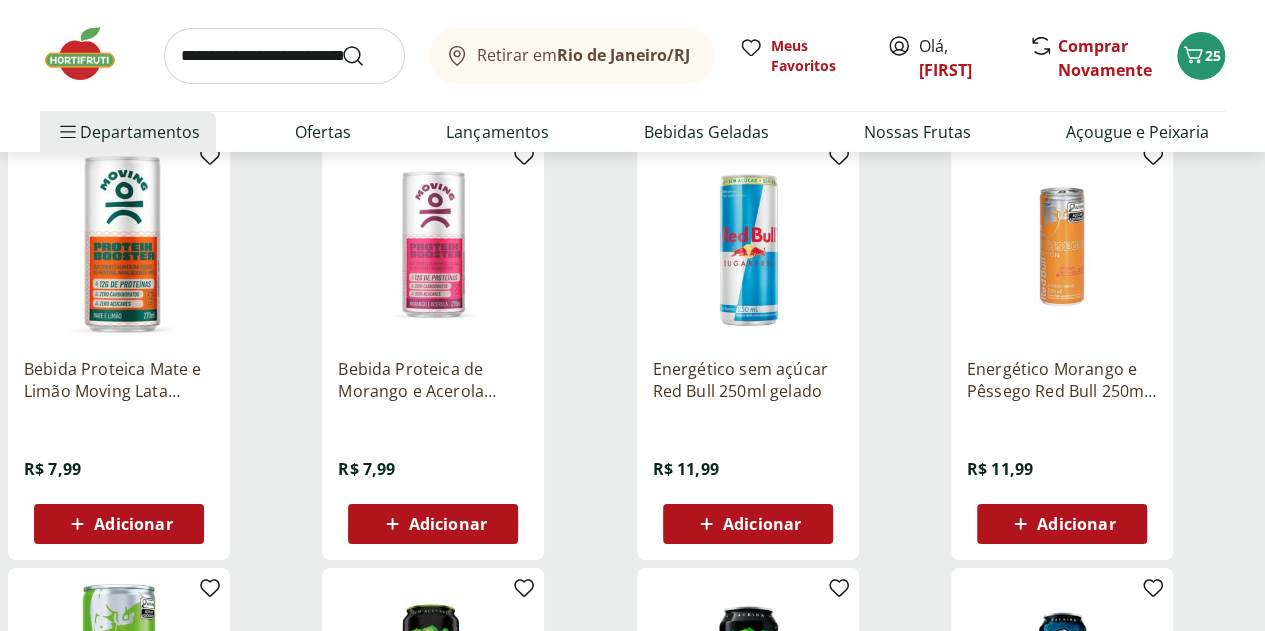 click on "Adicionar" at bounding box center [133, 524] 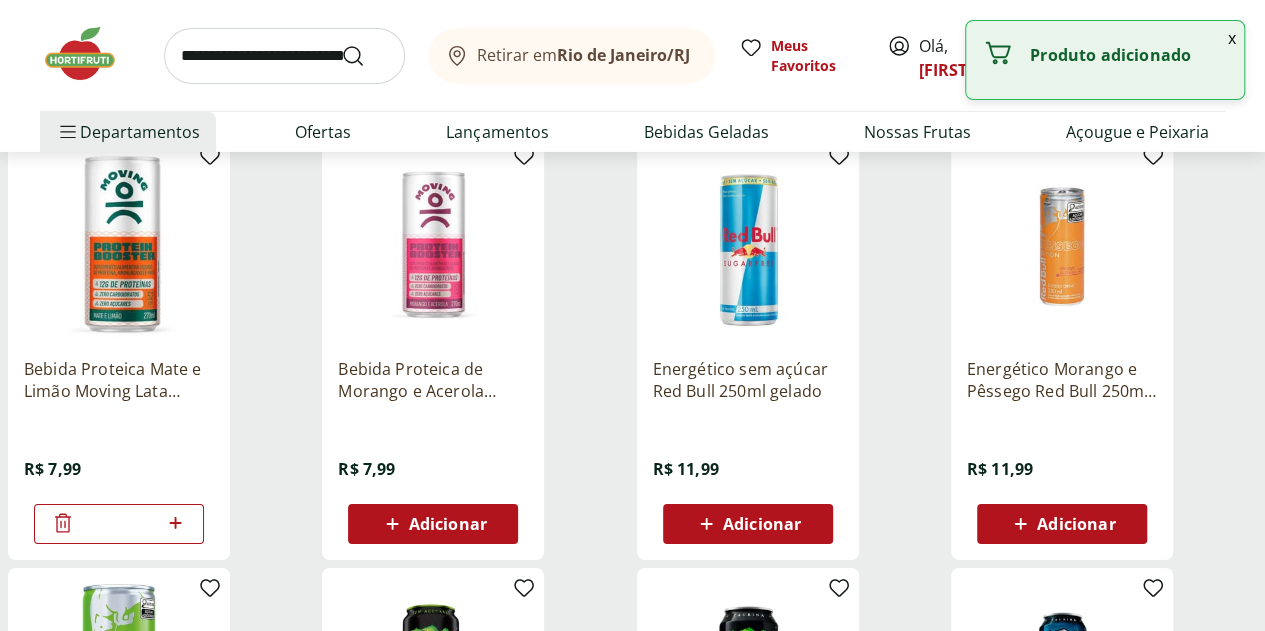 click 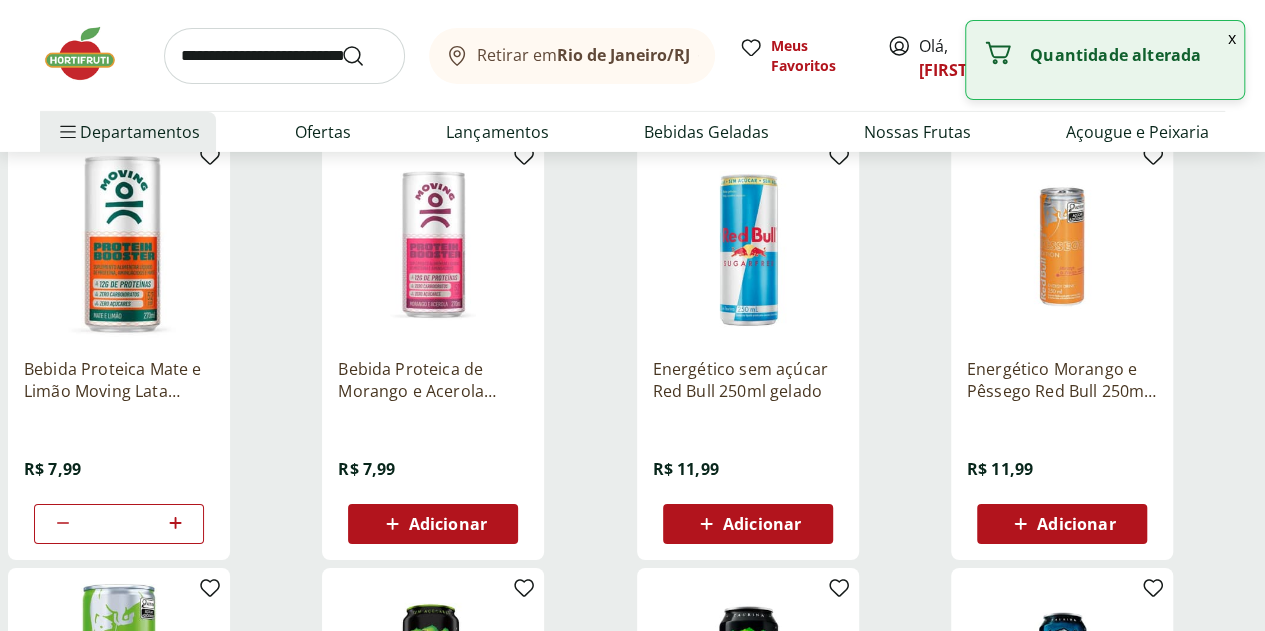 click 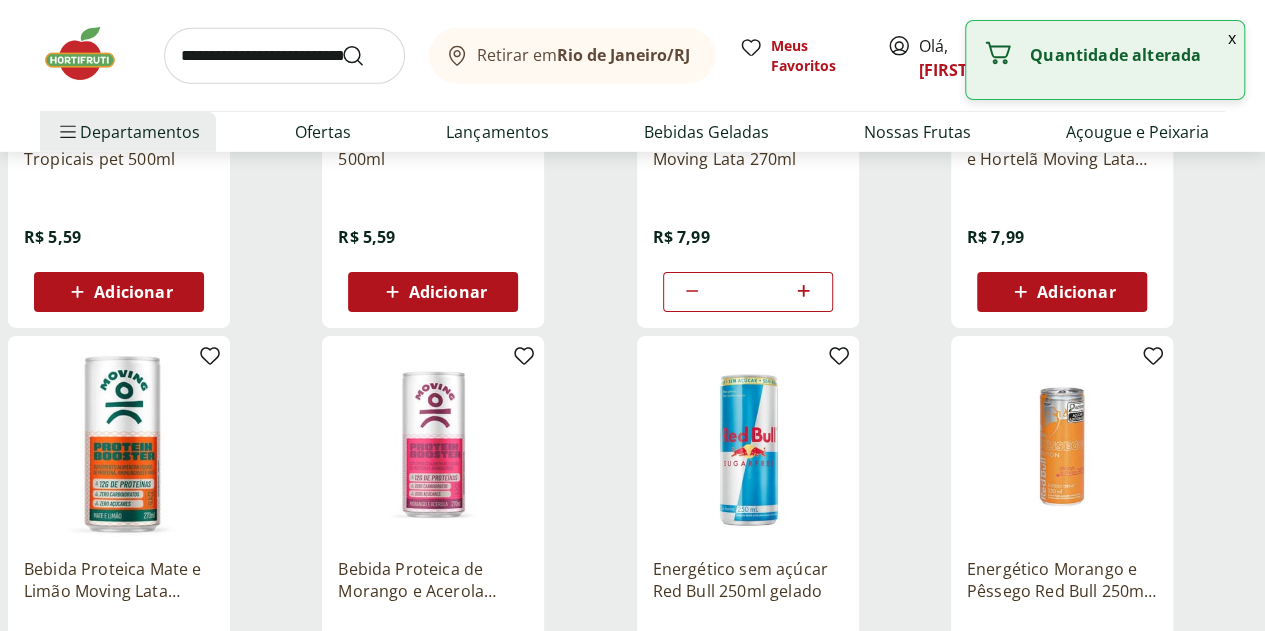 scroll, scrollTop: 2800, scrollLeft: 0, axis: vertical 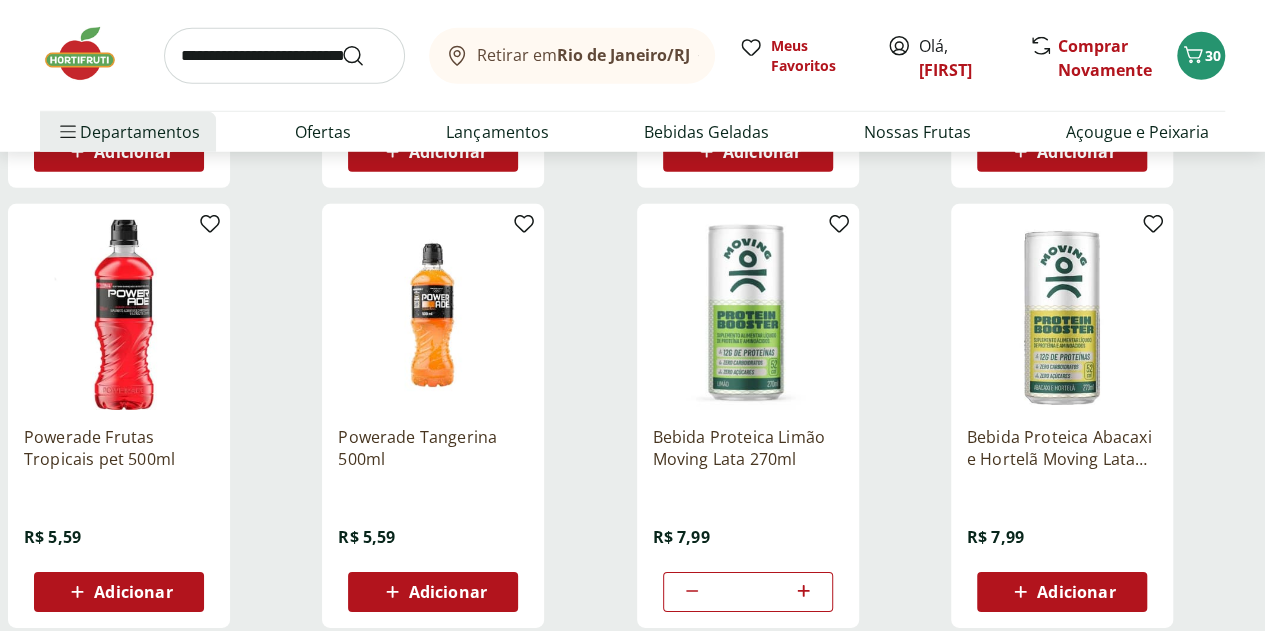 click 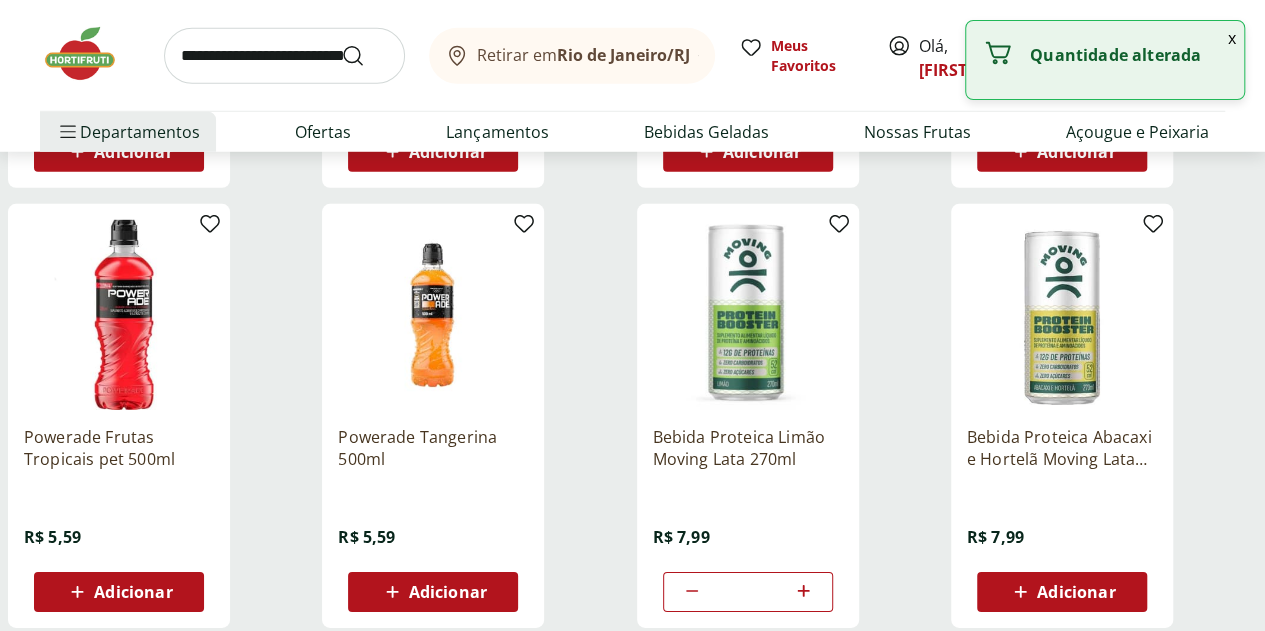 click 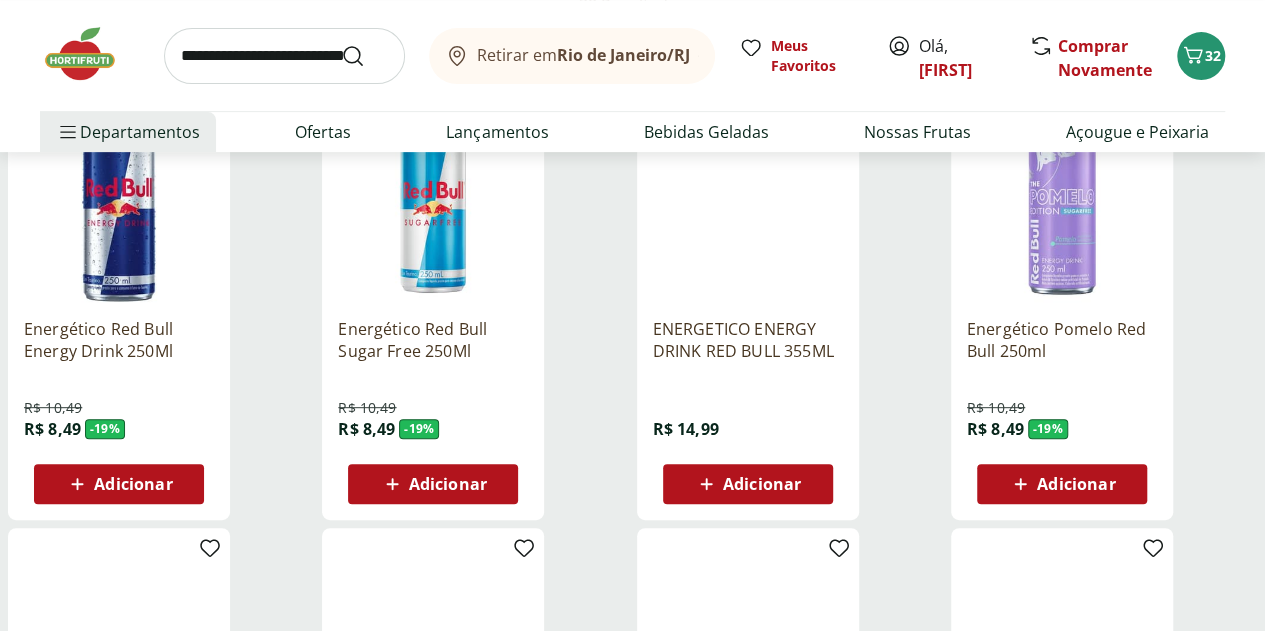 scroll, scrollTop: 400, scrollLeft: 0, axis: vertical 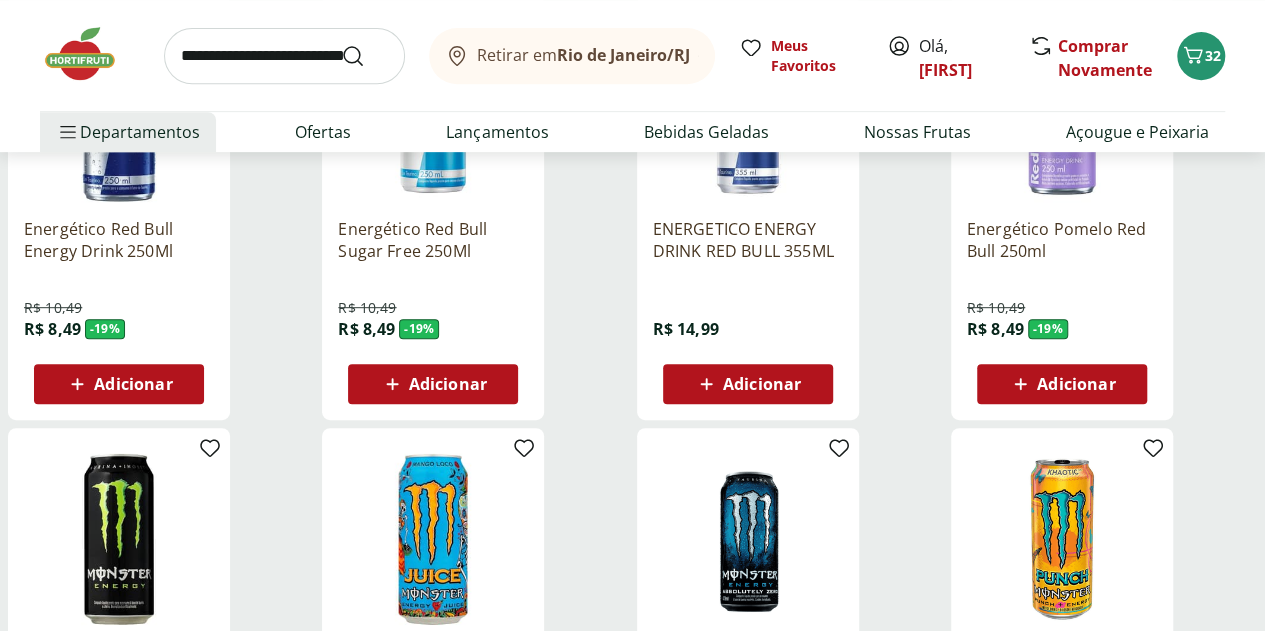 type 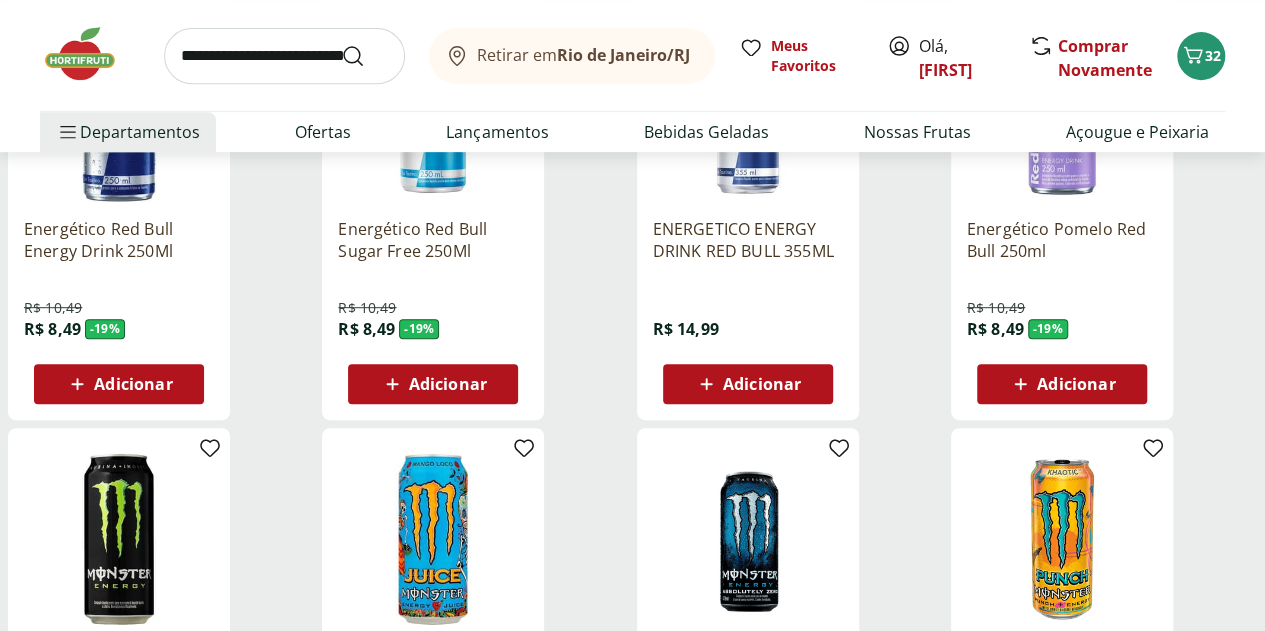 click at bounding box center [804, 2992] 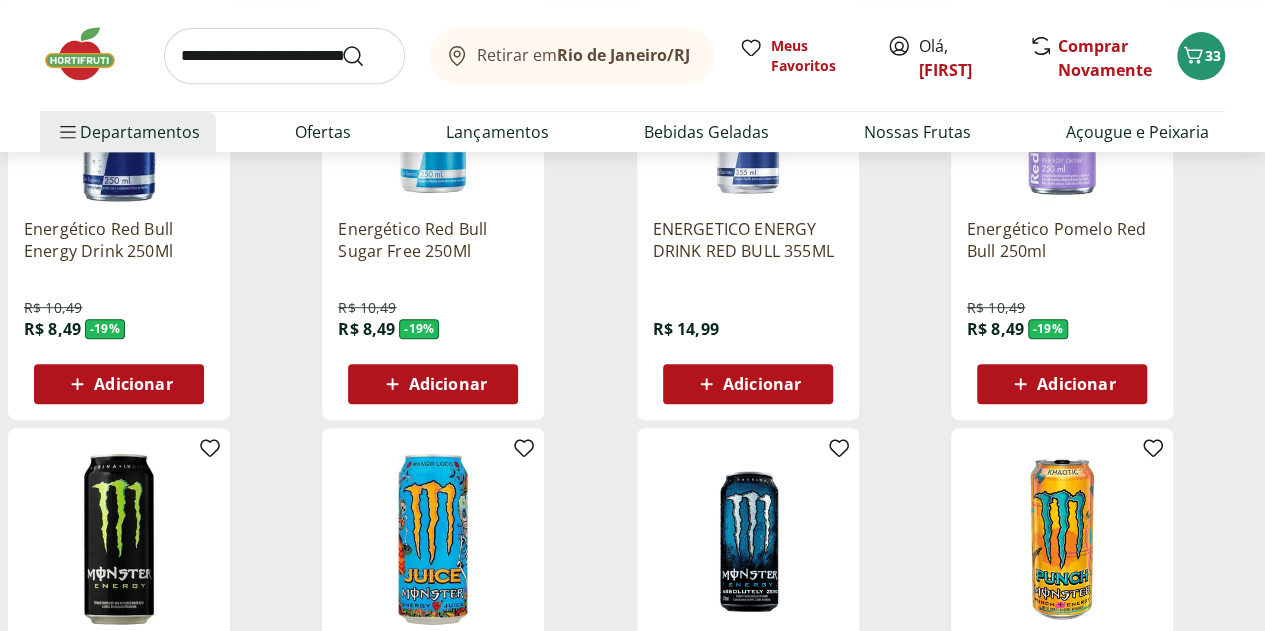 type on "*" 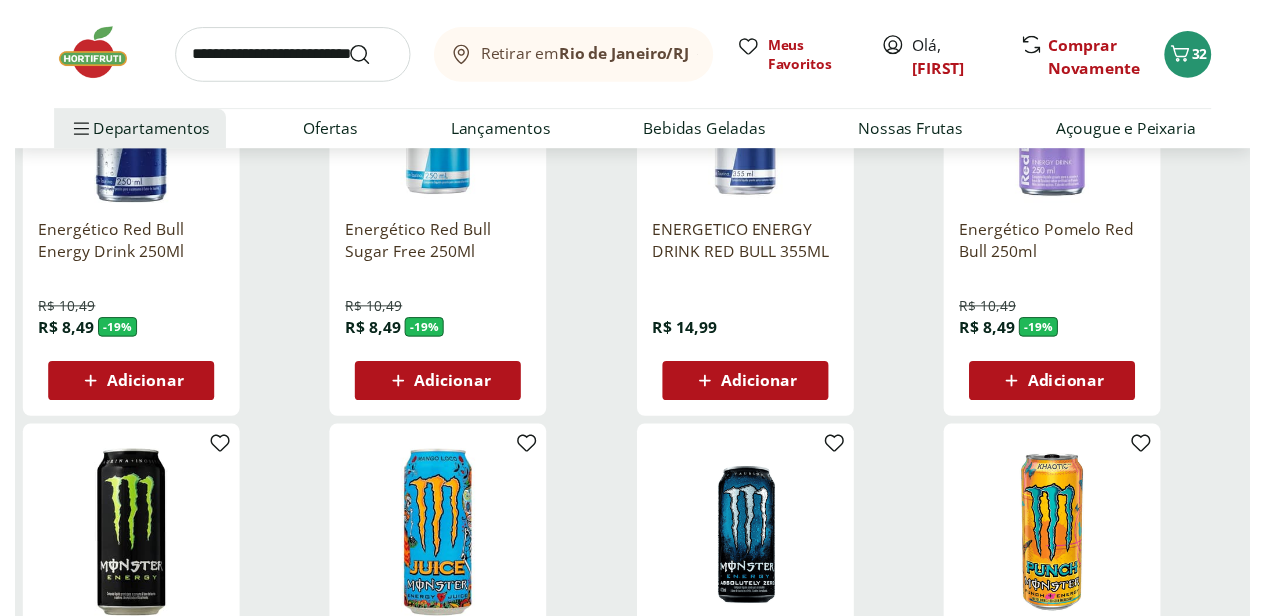 scroll, scrollTop: 0, scrollLeft: 0, axis: both 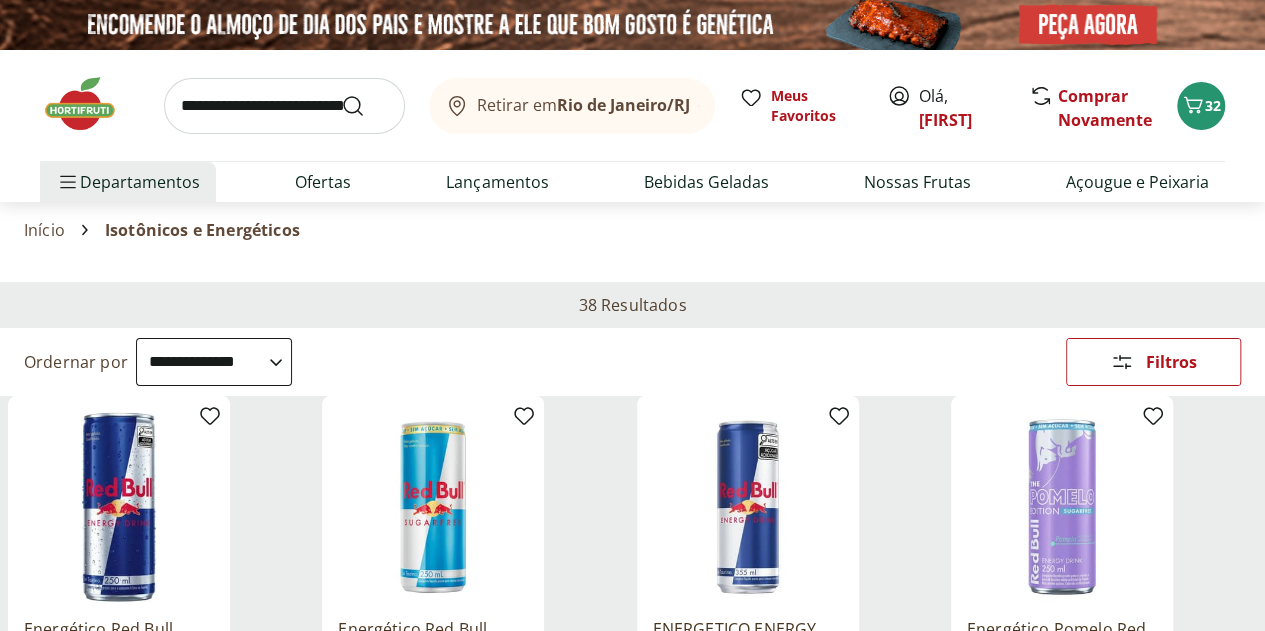 click at bounding box center (284, 106) 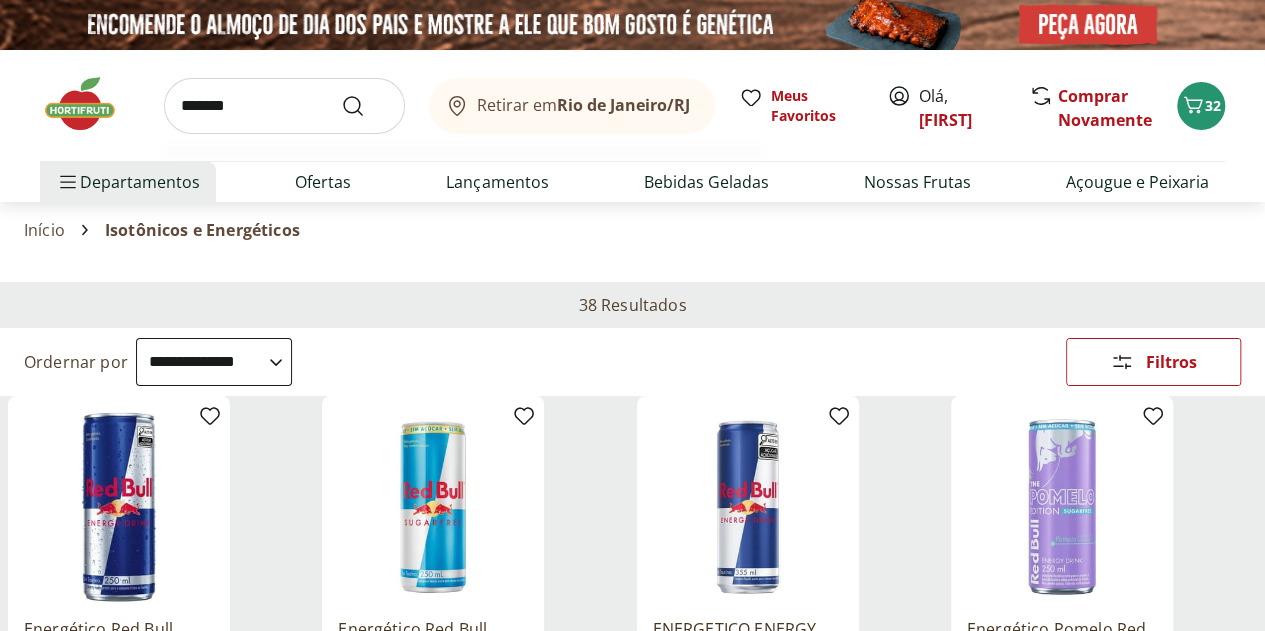type on "*******" 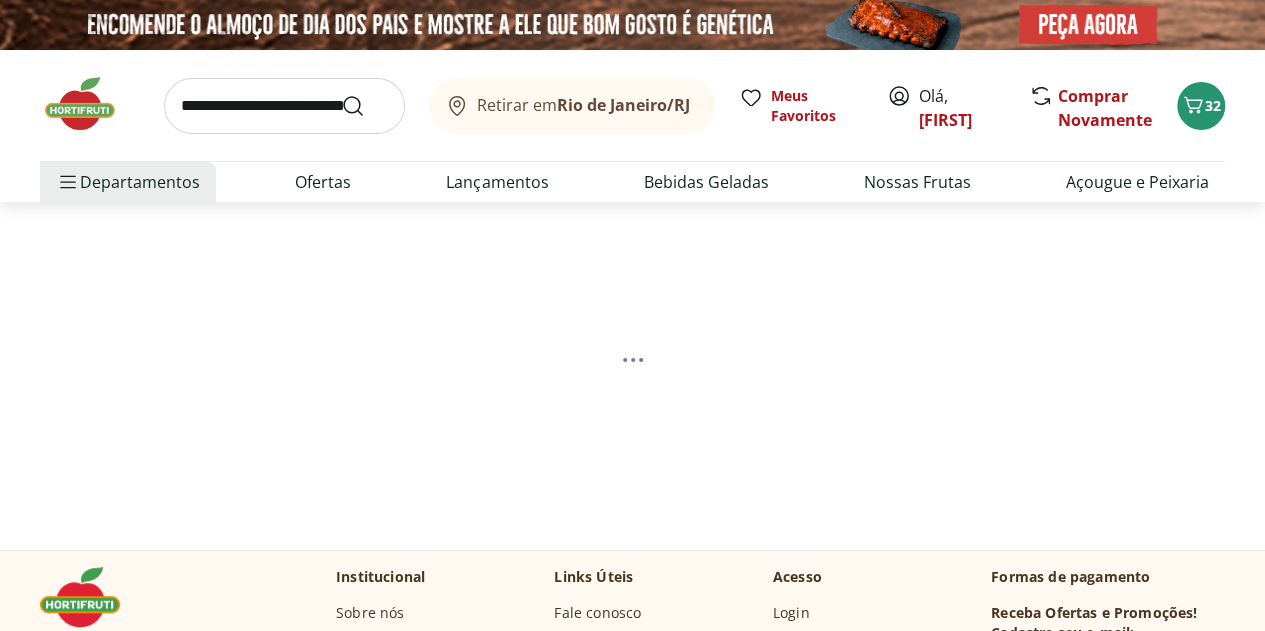 select on "**********" 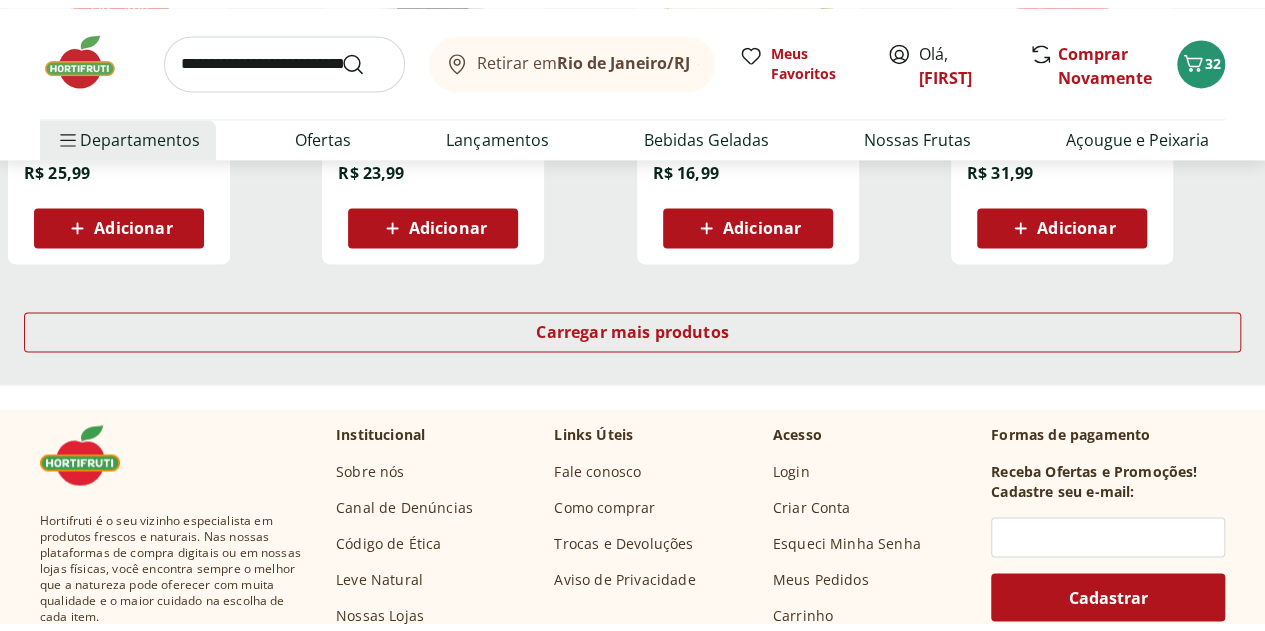 scroll, scrollTop: 1400, scrollLeft: 0, axis: vertical 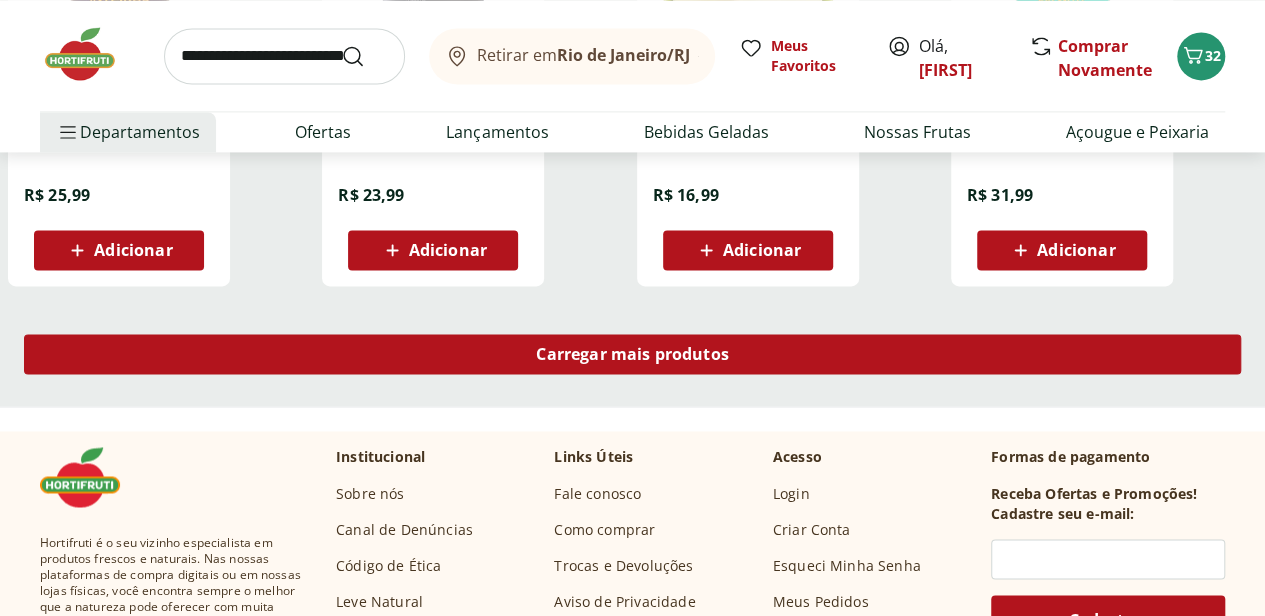click on "Carregar mais produtos" at bounding box center [632, 354] 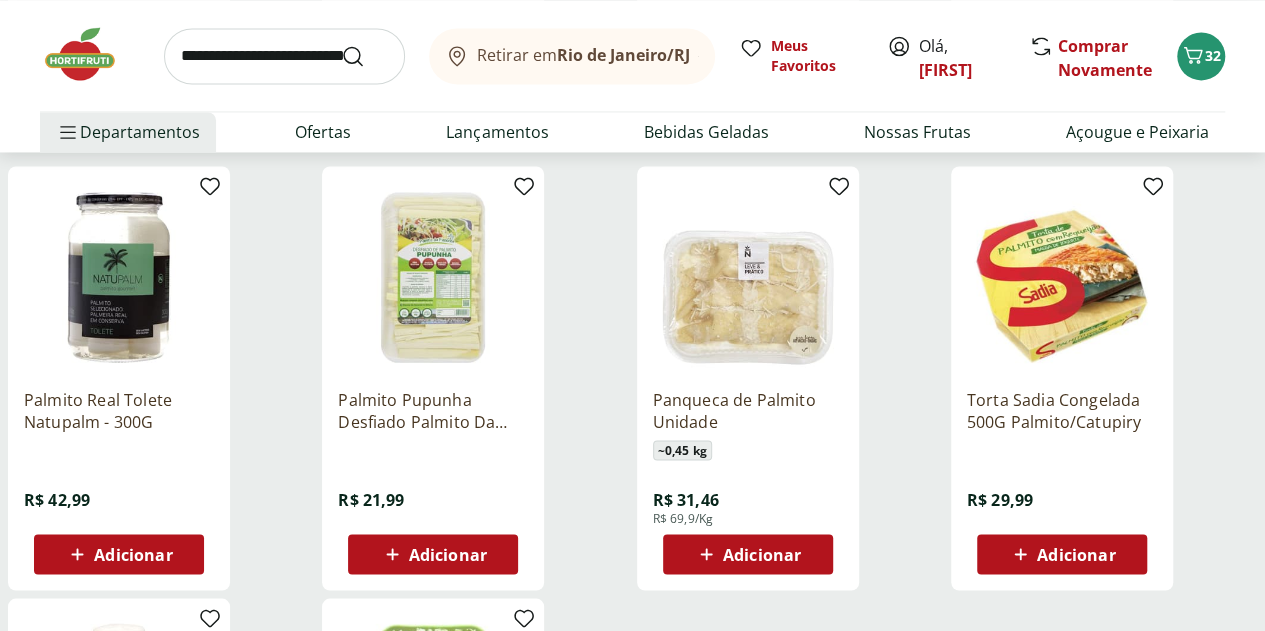 scroll, scrollTop: 1600, scrollLeft: 0, axis: vertical 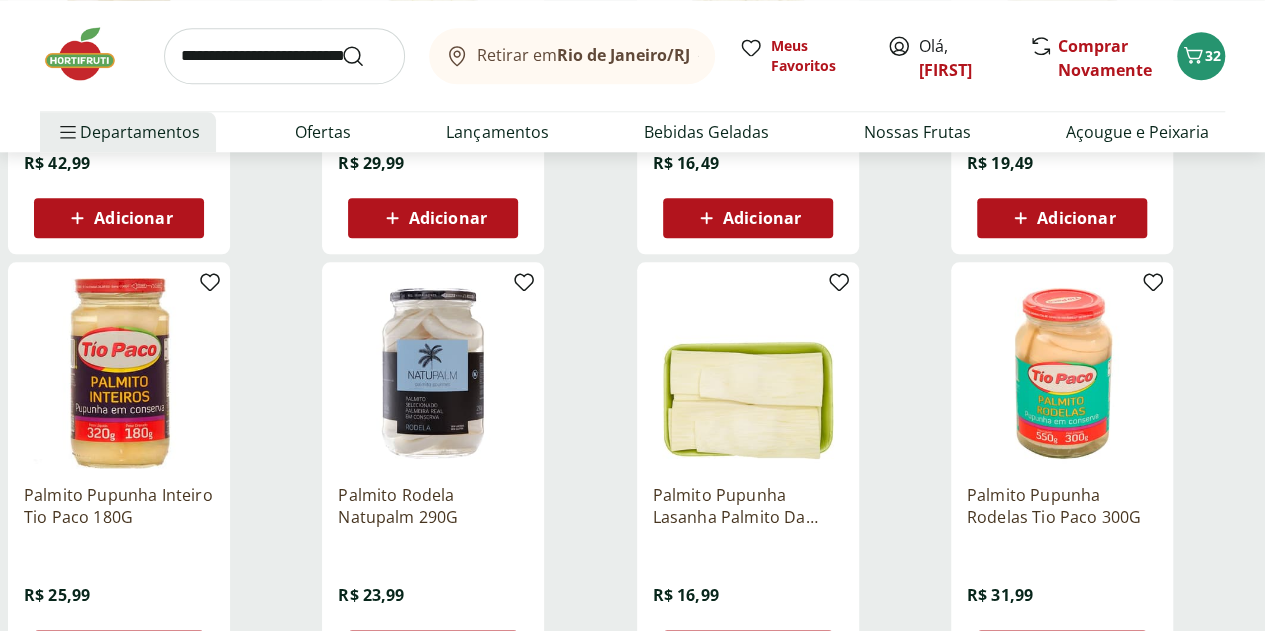 click at bounding box center (433, 373) 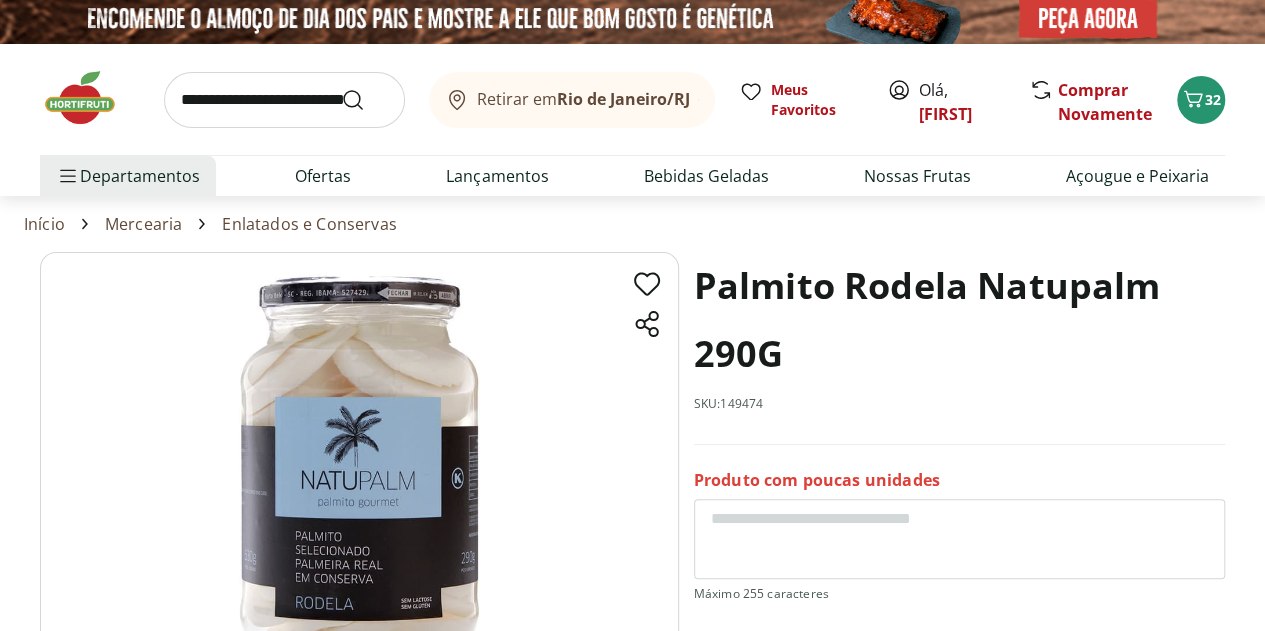 scroll, scrollTop: 0, scrollLeft: 0, axis: both 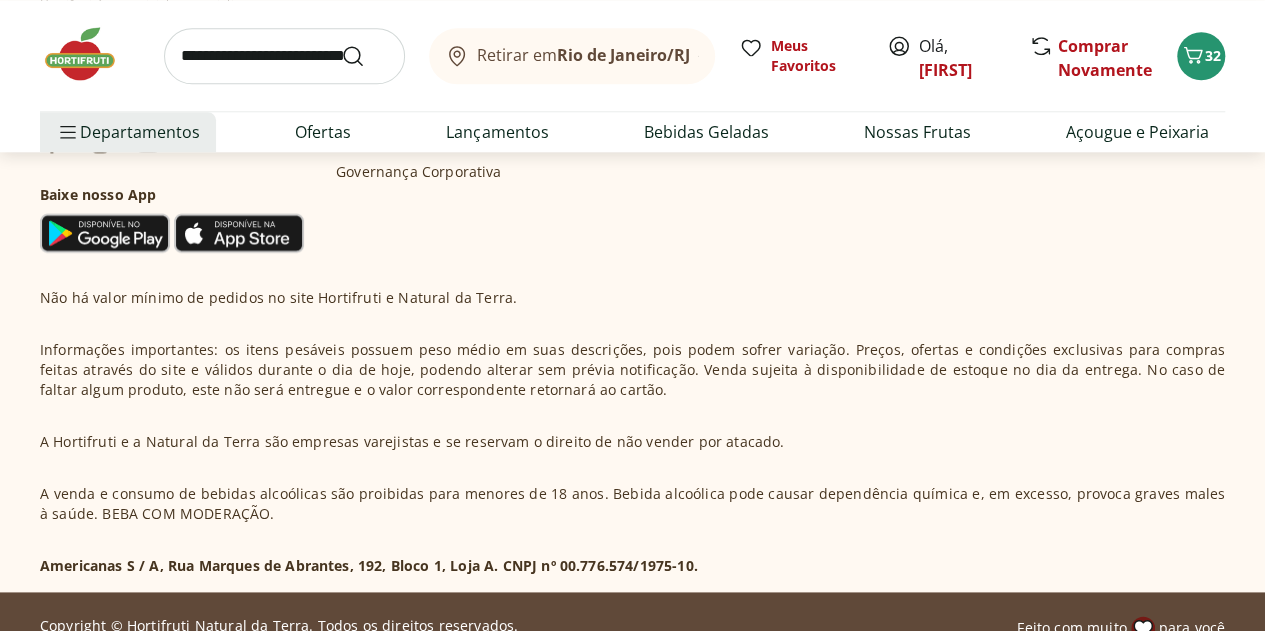 select on "**********" 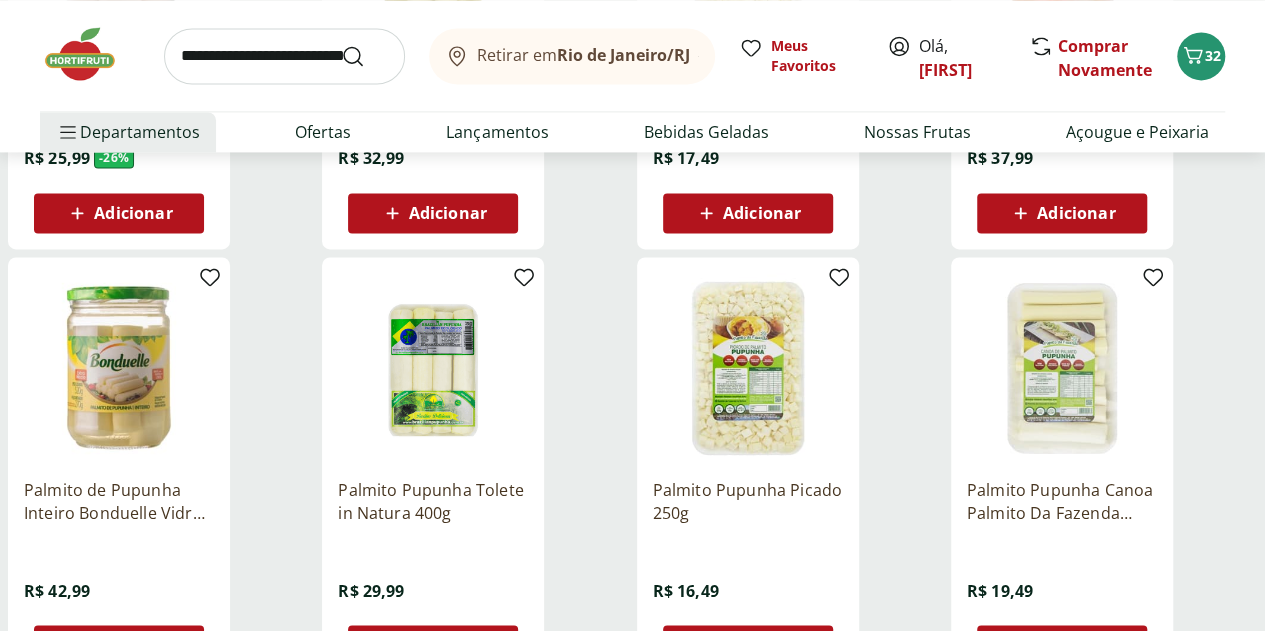 scroll, scrollTop: 1400, scrollLeft: 0, axis: vertical 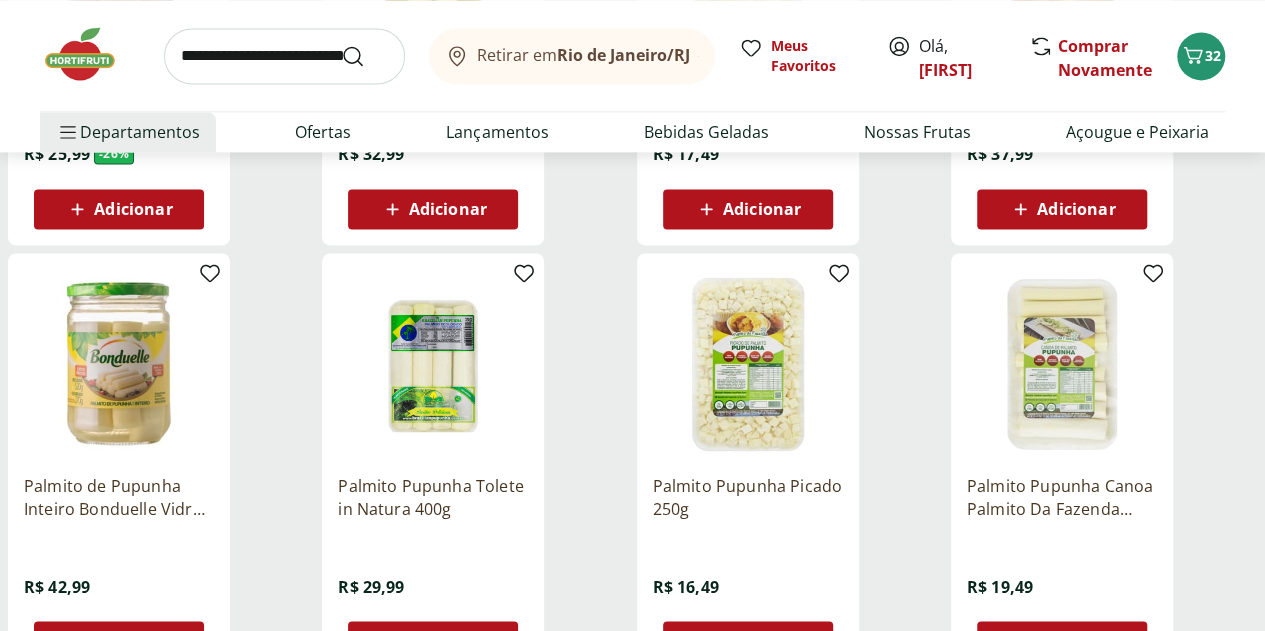 click at bounding box center [748, 364] 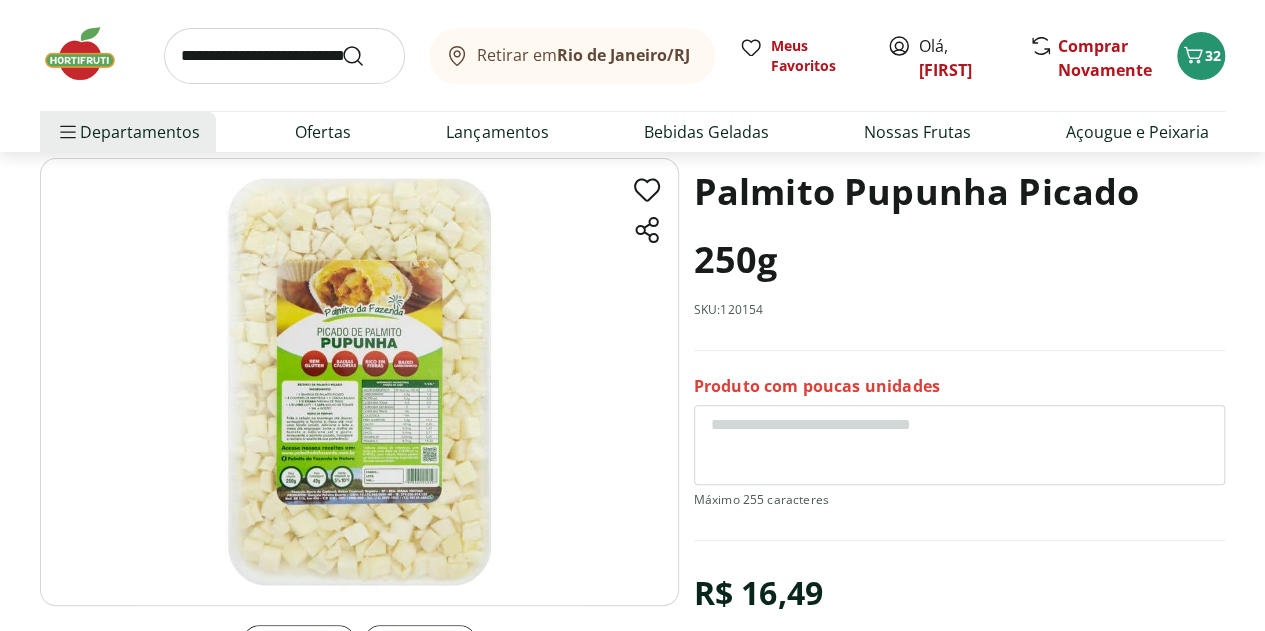 scroll, scrollTop: 200, scrollLeft: 0, axis: vertical 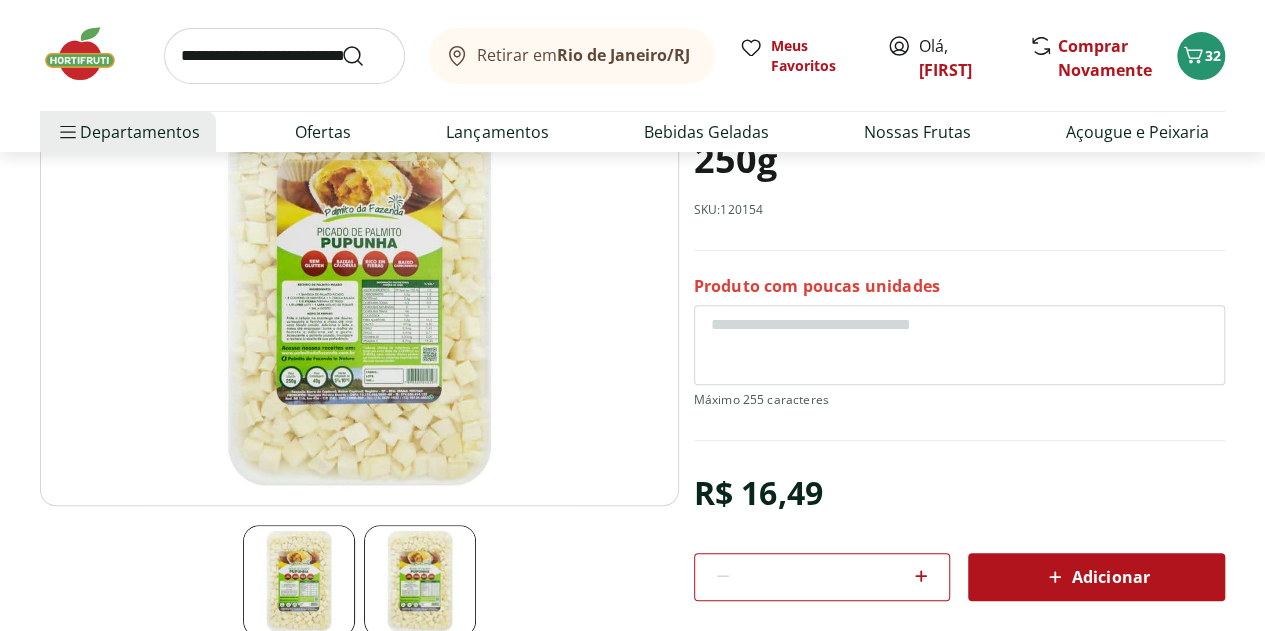 click at bounding box center [359, 281] 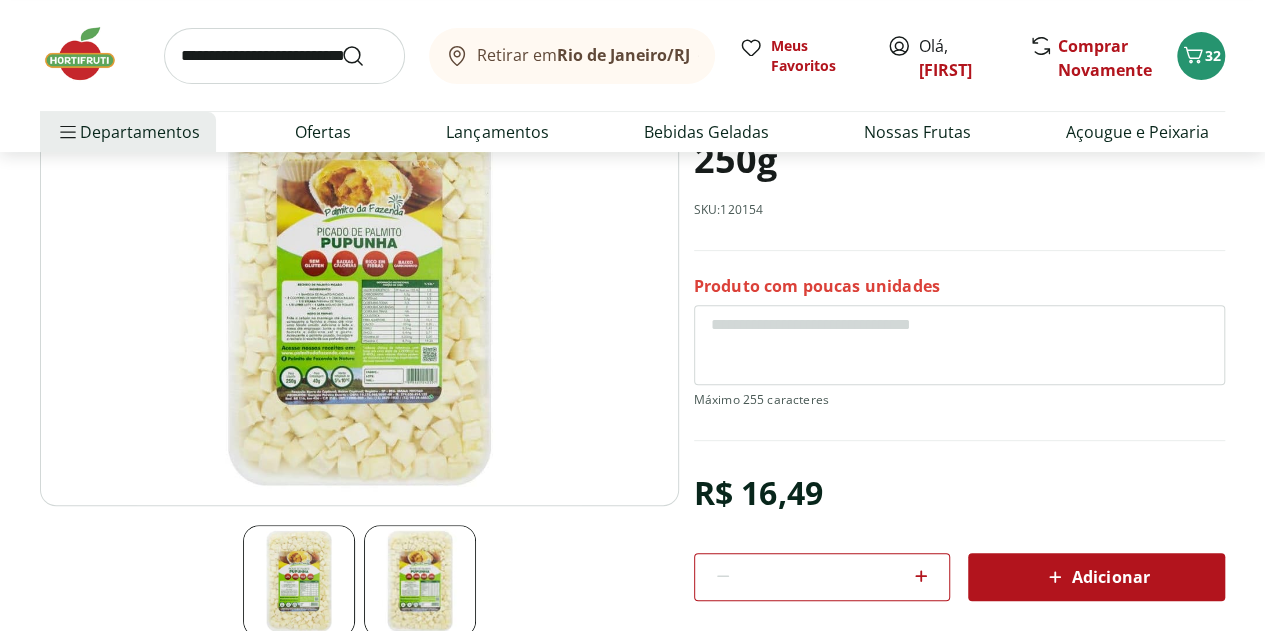 scroll, scrollTop: 0, scrollLeft: 0, axis: both 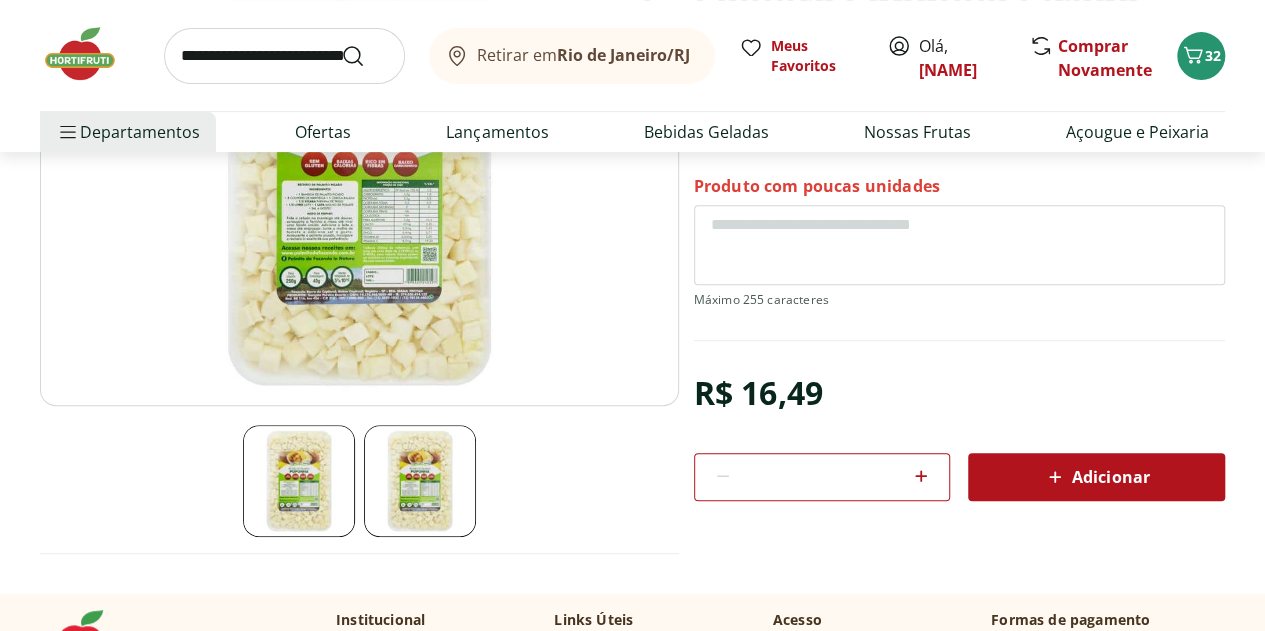 click on "Adicionar" at bounding box center (1096, 477) 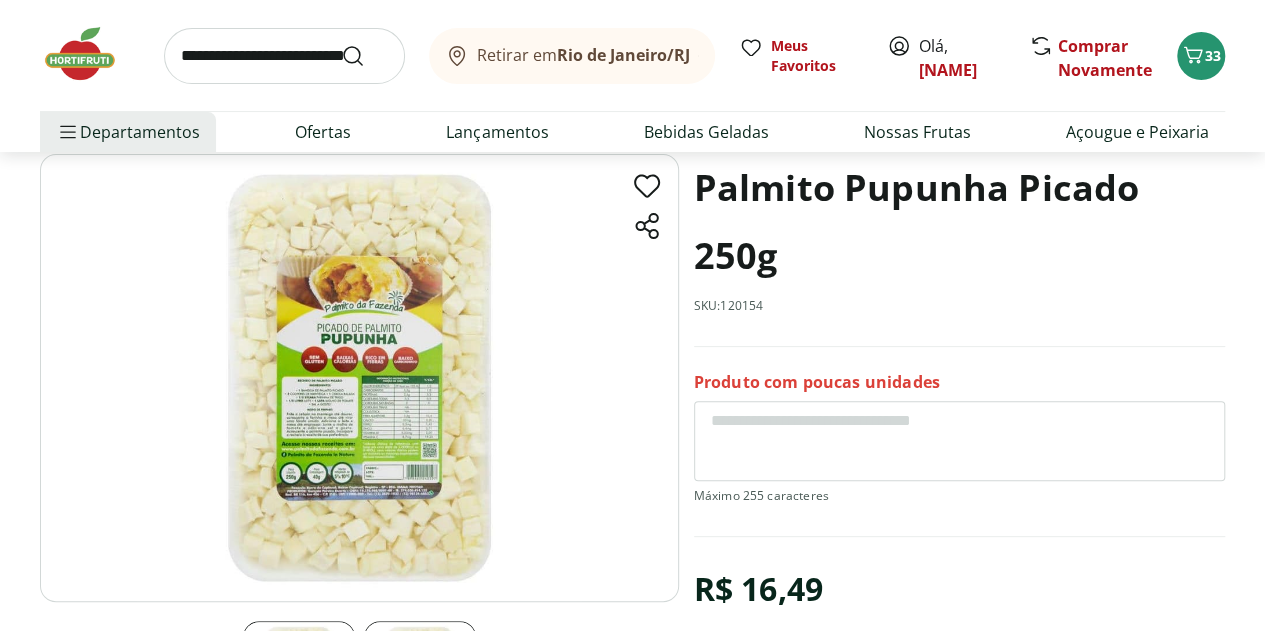 scroll, scrollTop: 0, scrollLeft: 0, axis: both 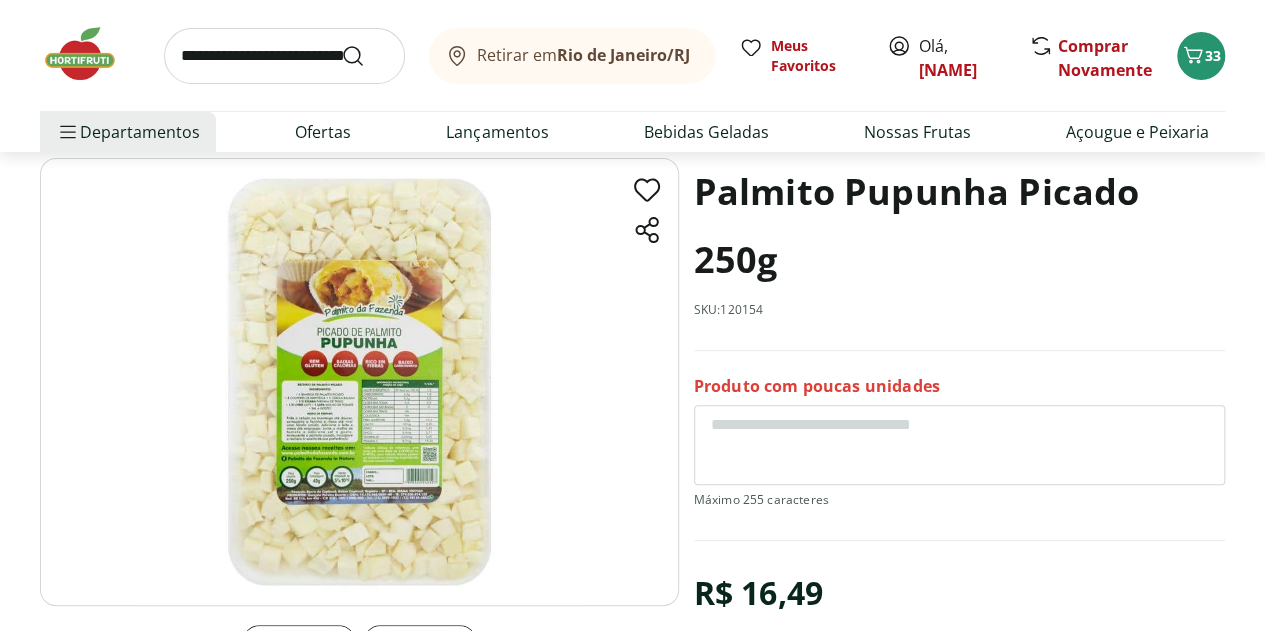click at bounding box center (284, 56) 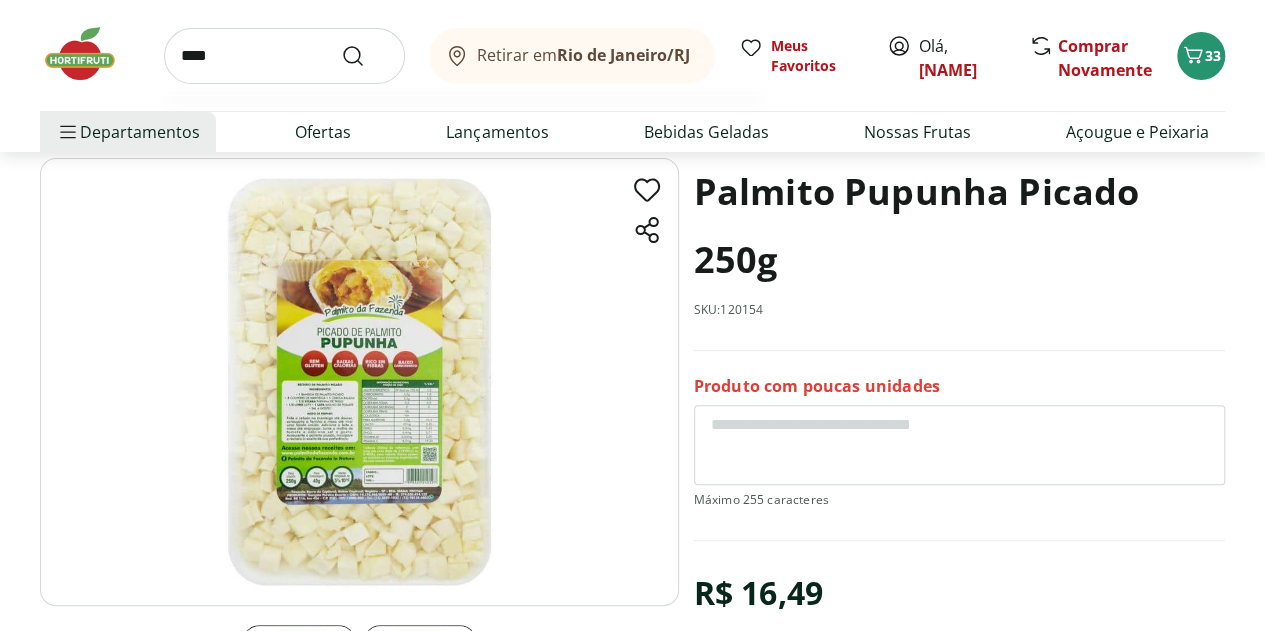 type on "****" 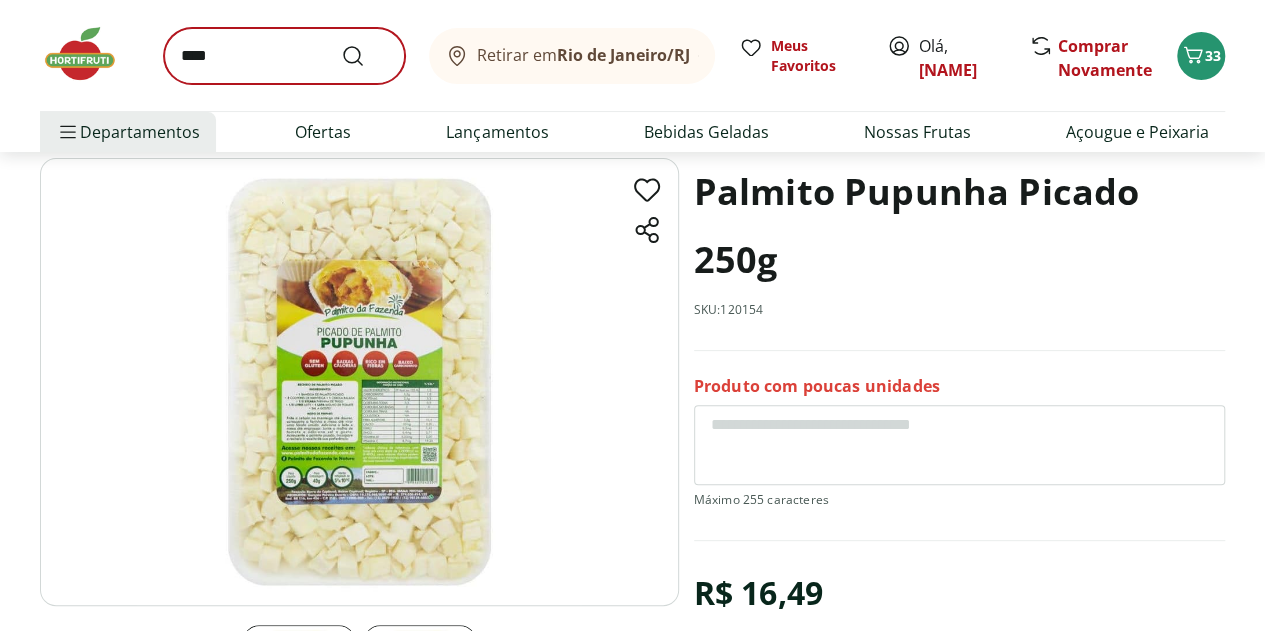 scroll, scrollTop: 0, scrollLeft: 0, axis: both 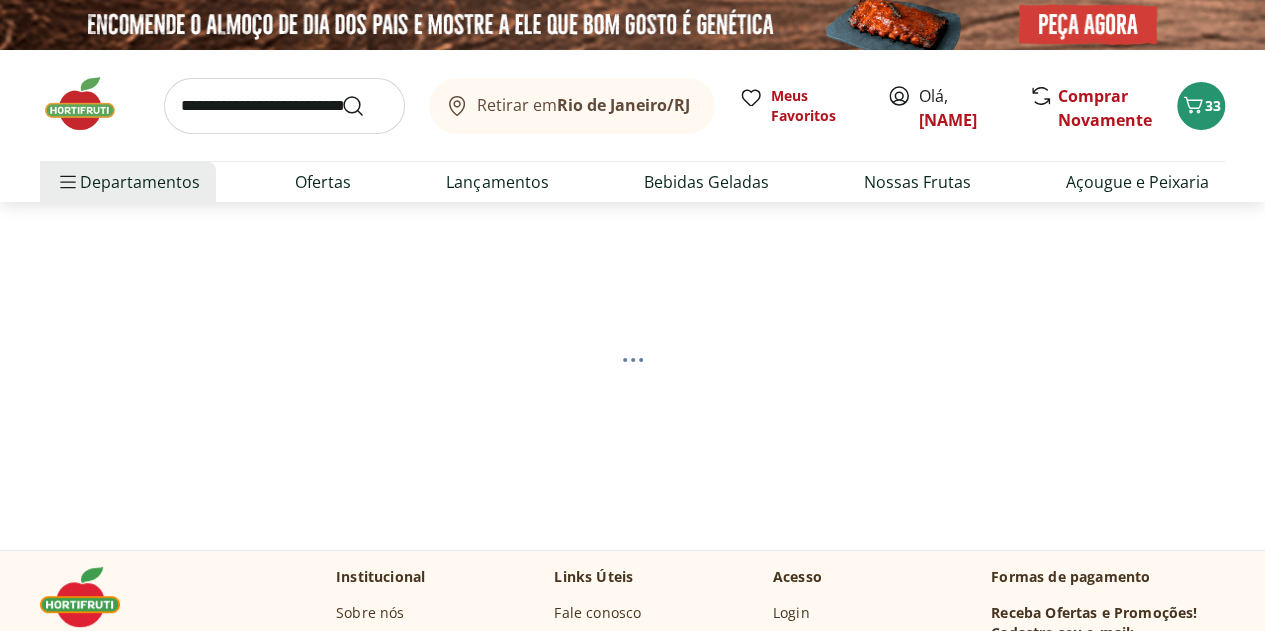 select on "**********" 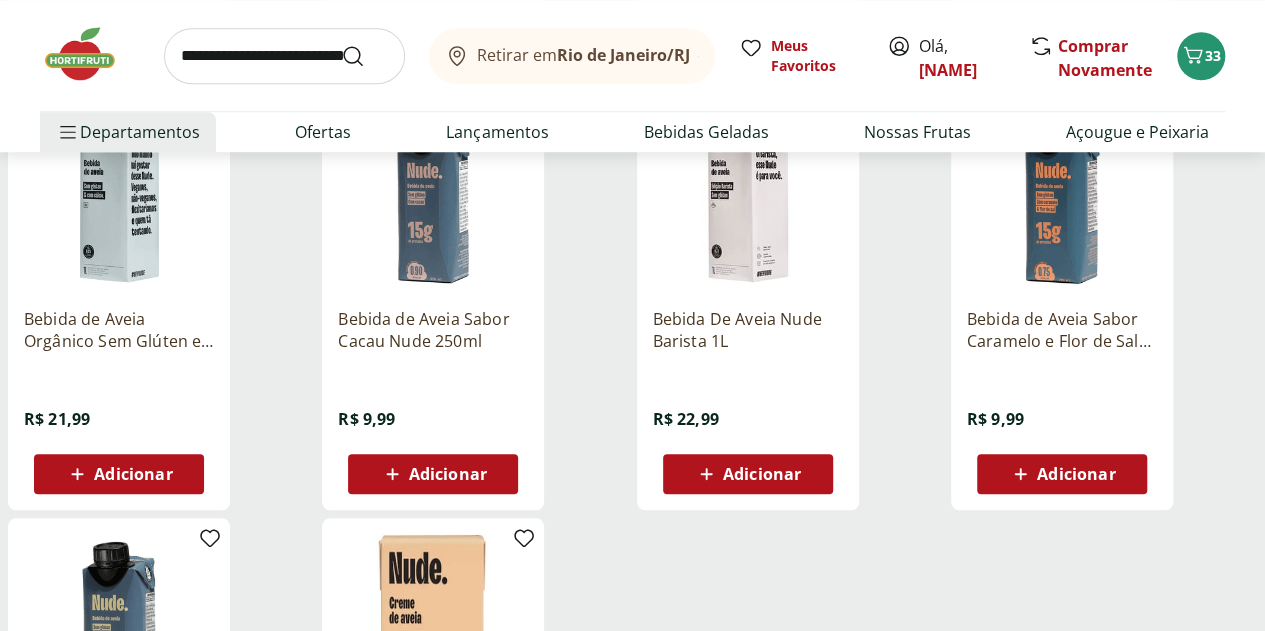scroll, scrollTop: 800, scrollLeft: 0, axis: vertical 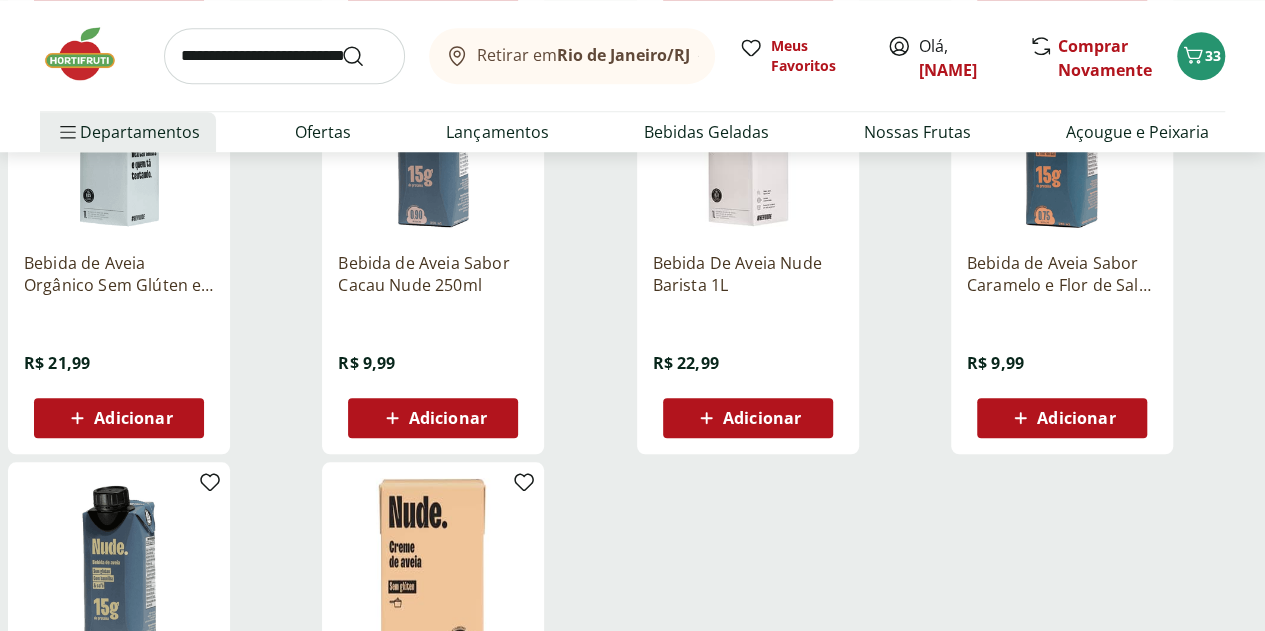 click on "Adicionar" at bounding box center (448, 418) 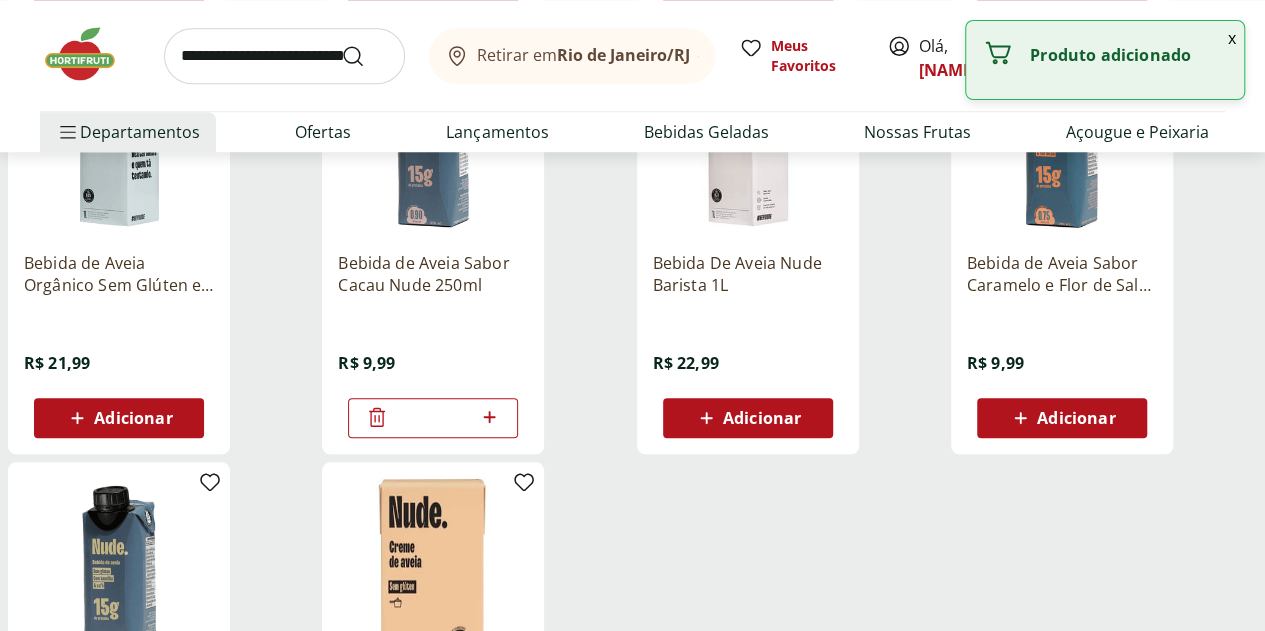 click 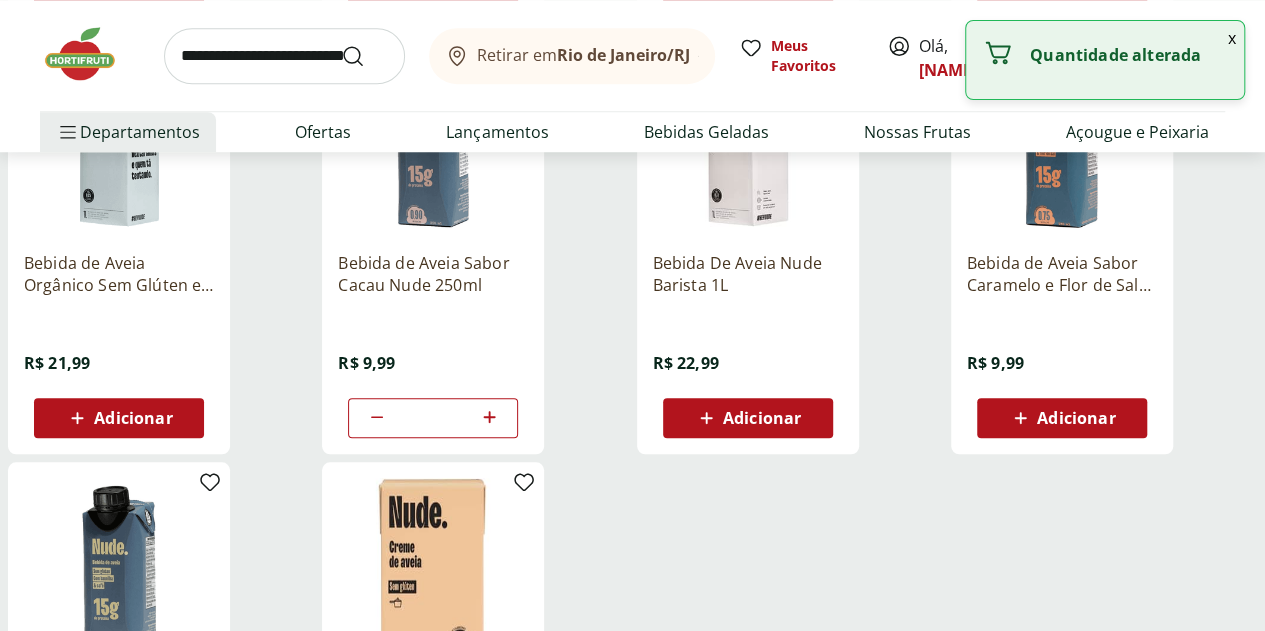click 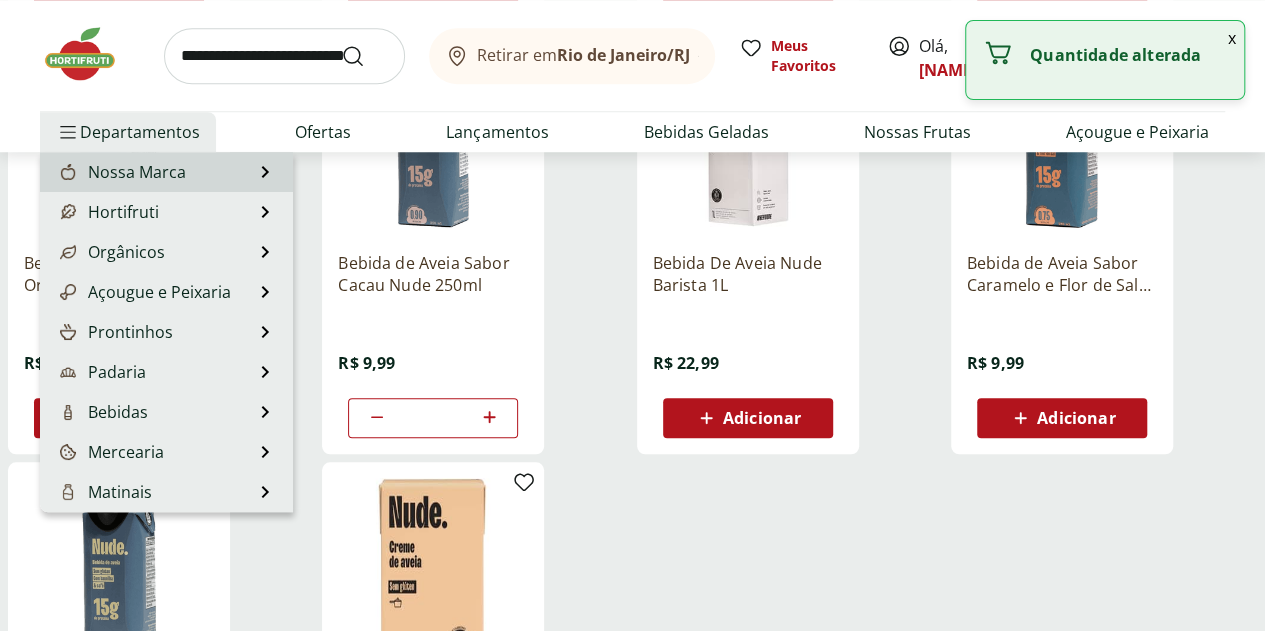 scroll, scrollTop: 0, scrollLeft: 0, axis: both 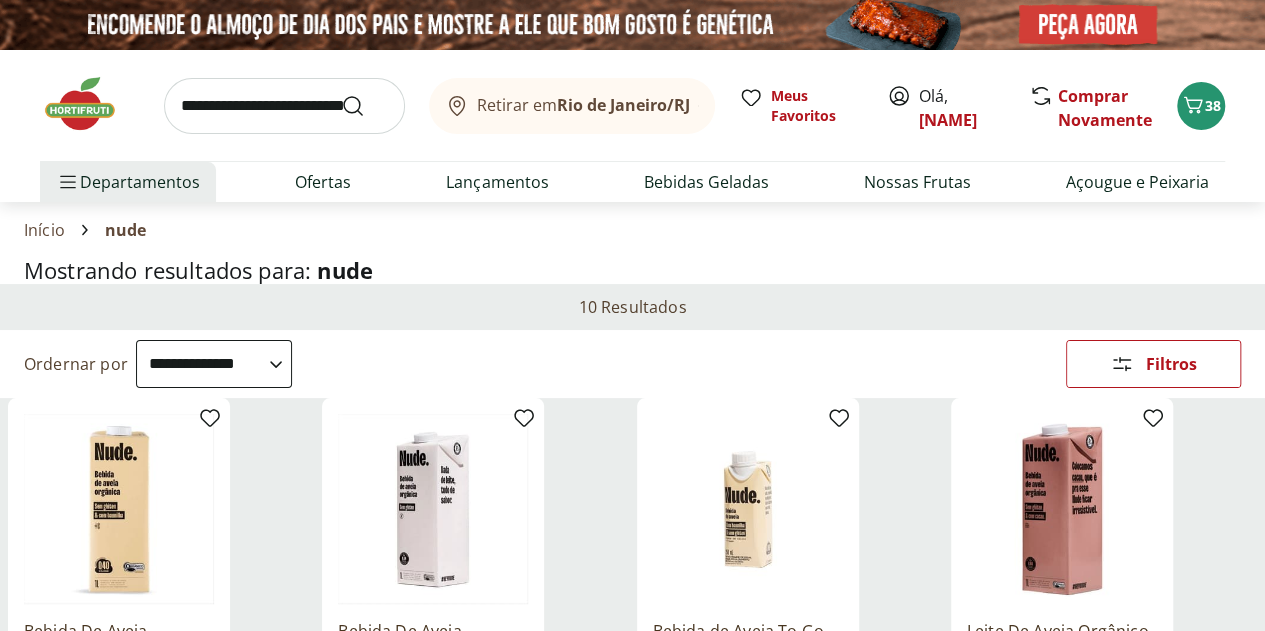 click at bounding box center [284, 106] 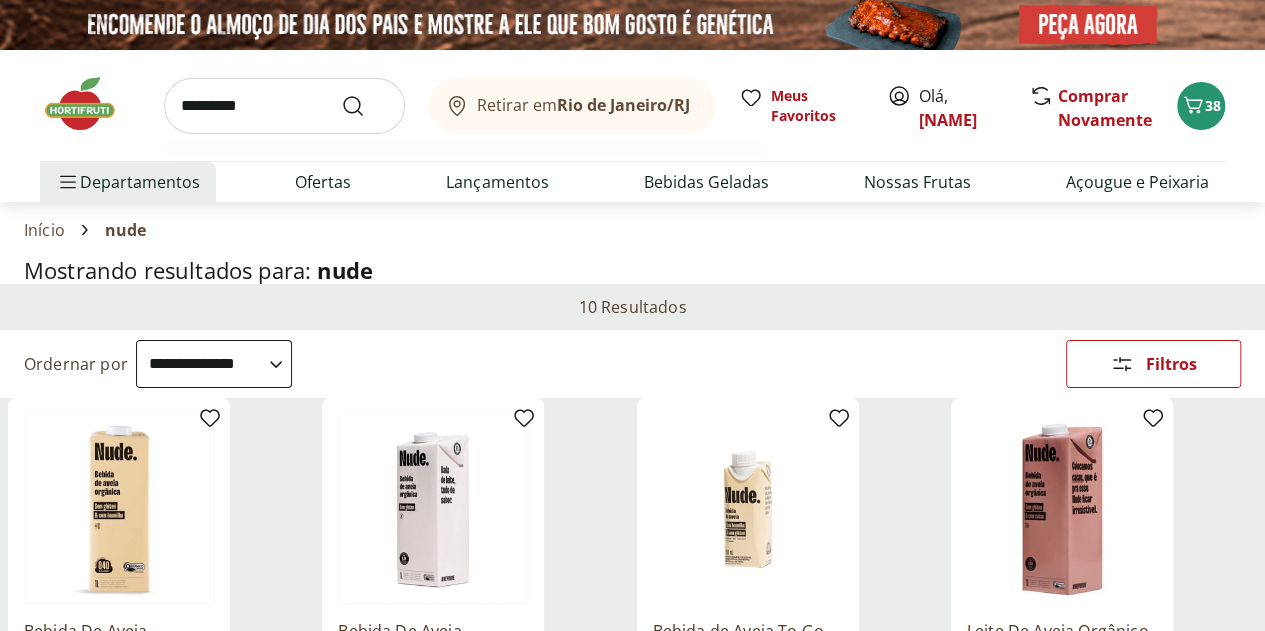 type on "********" 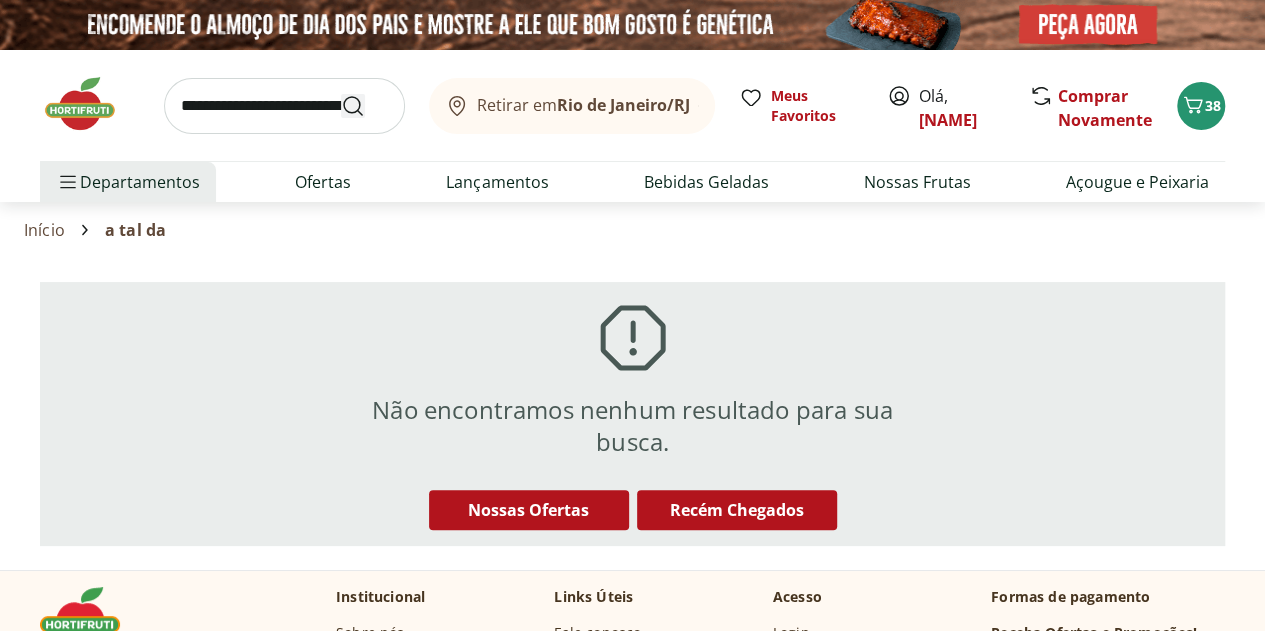 click 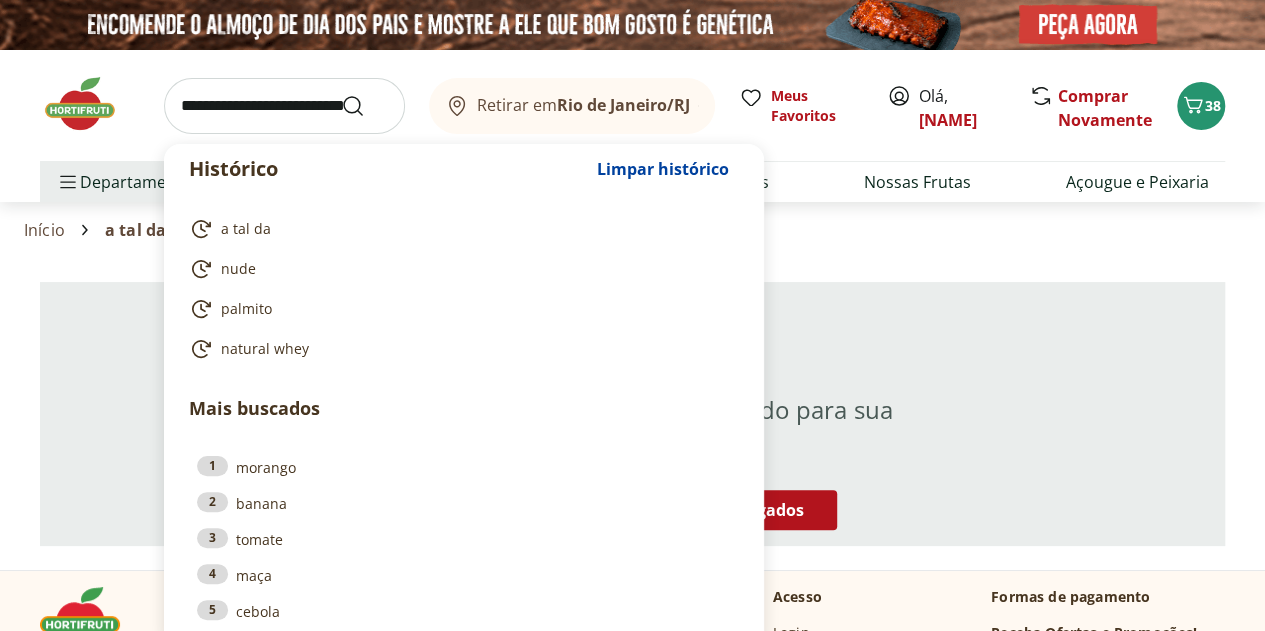 click at bounding box center [284, 106] 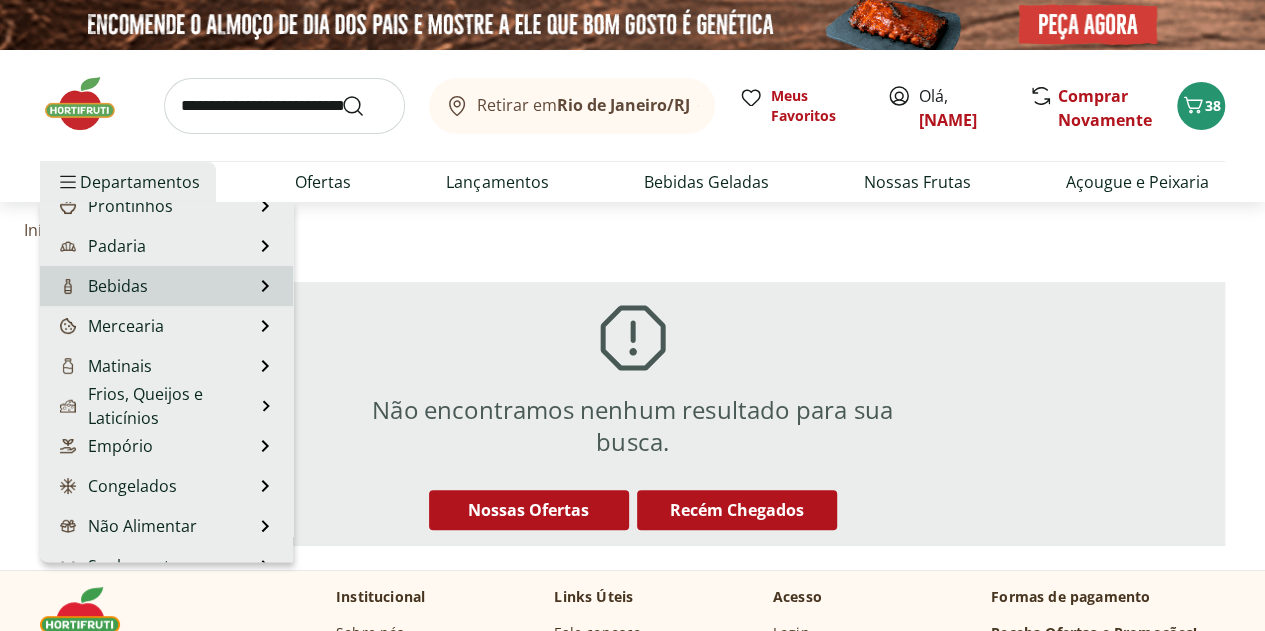 scroll, scrollTop: 200, scrollLeft: 0, axis: vertical 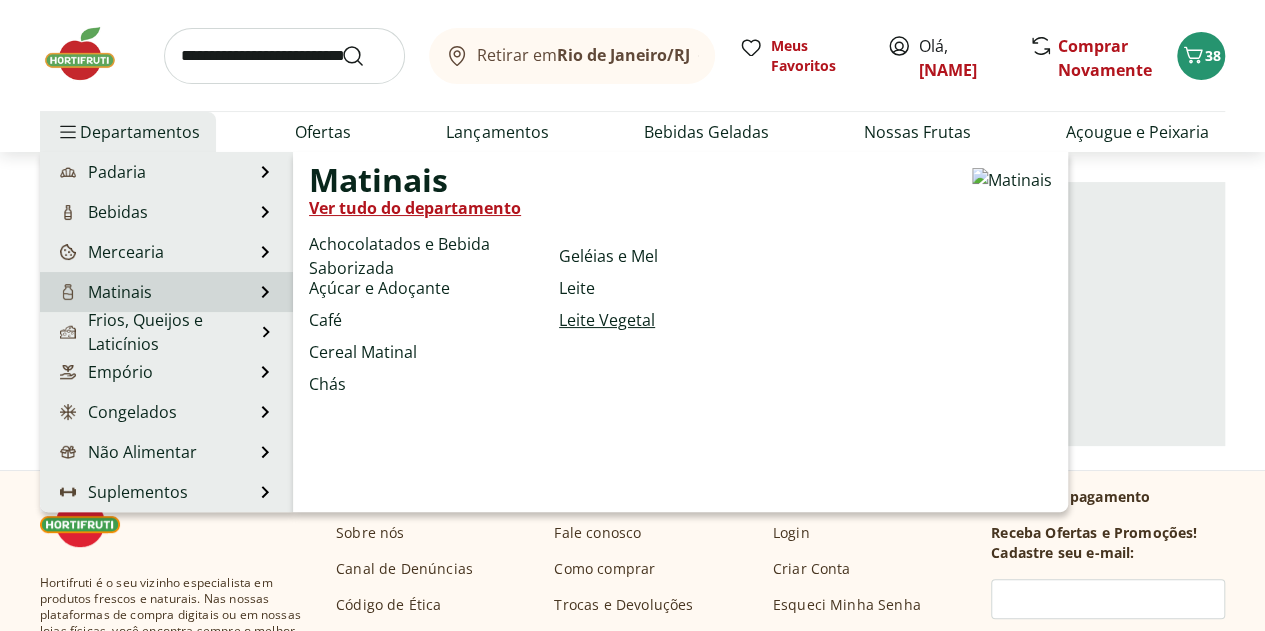 click on "Leite Vegetal" at bounding box center [607, 320] 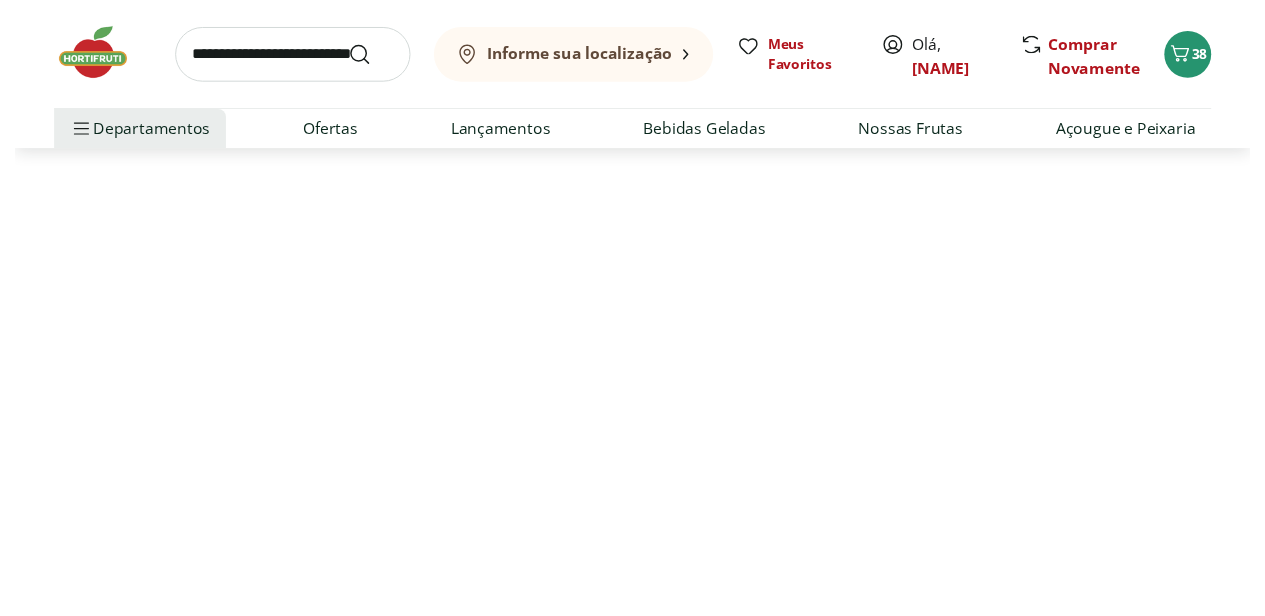 scroll, scrollTop: 0, scrollLeft: 0, axis: both 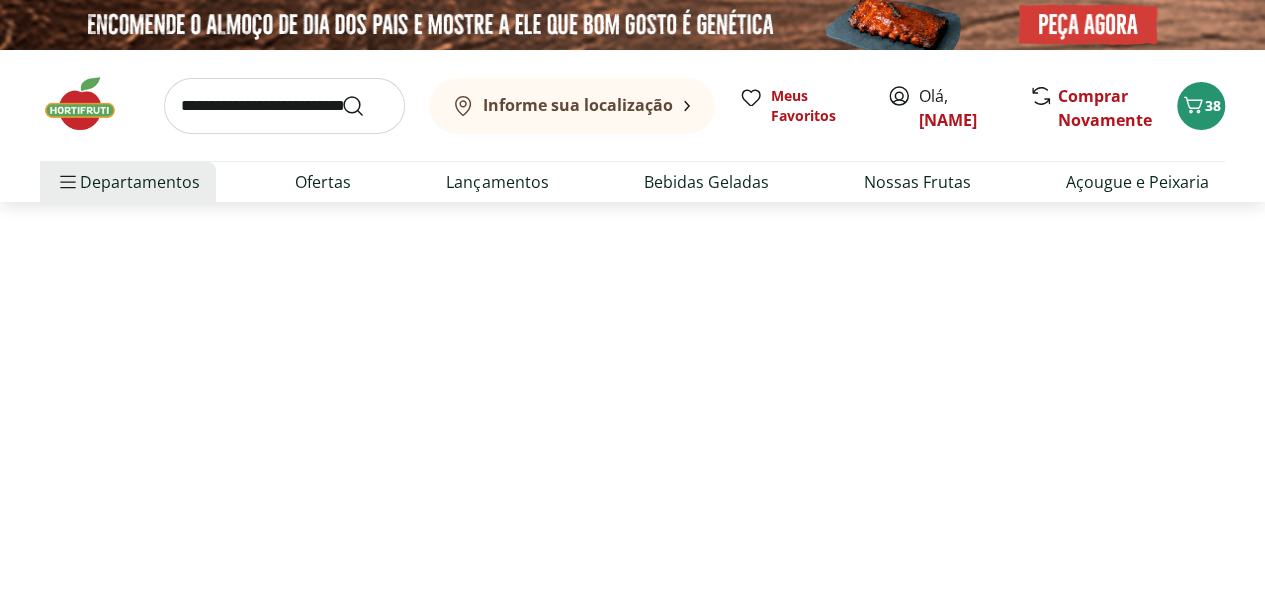 select on "**********" 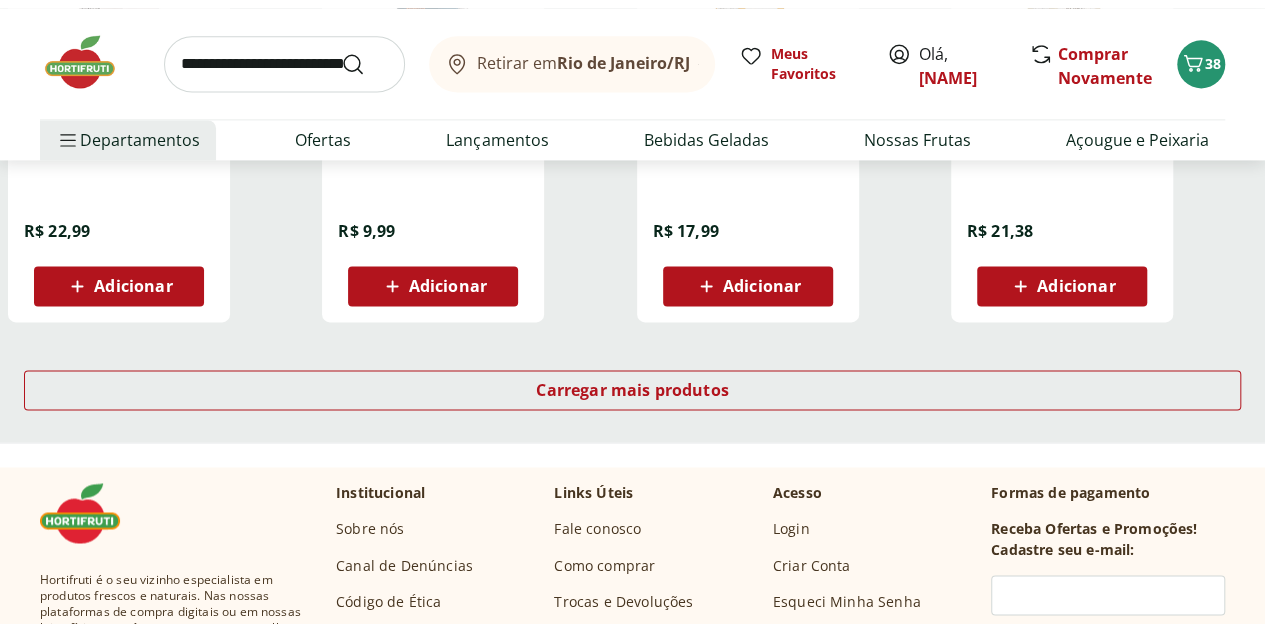 scroll, scrollTop: 1400, scrollLeft: 0, axis: vertical 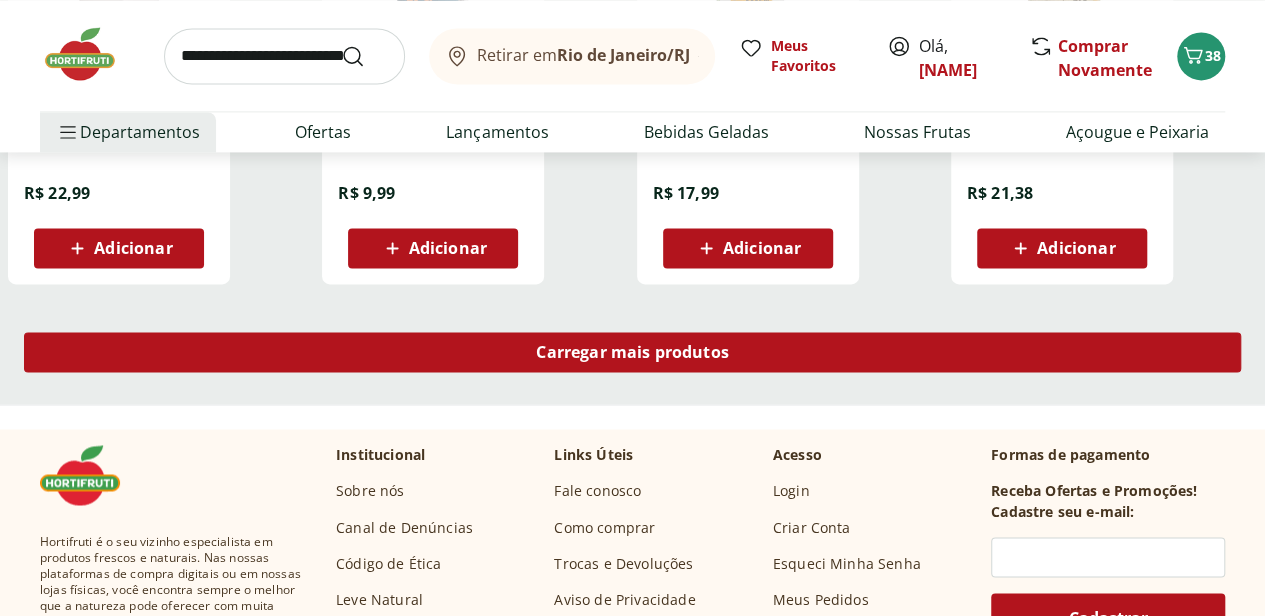 click on "Carregar mais produtos" at bounding box center [632, 352] 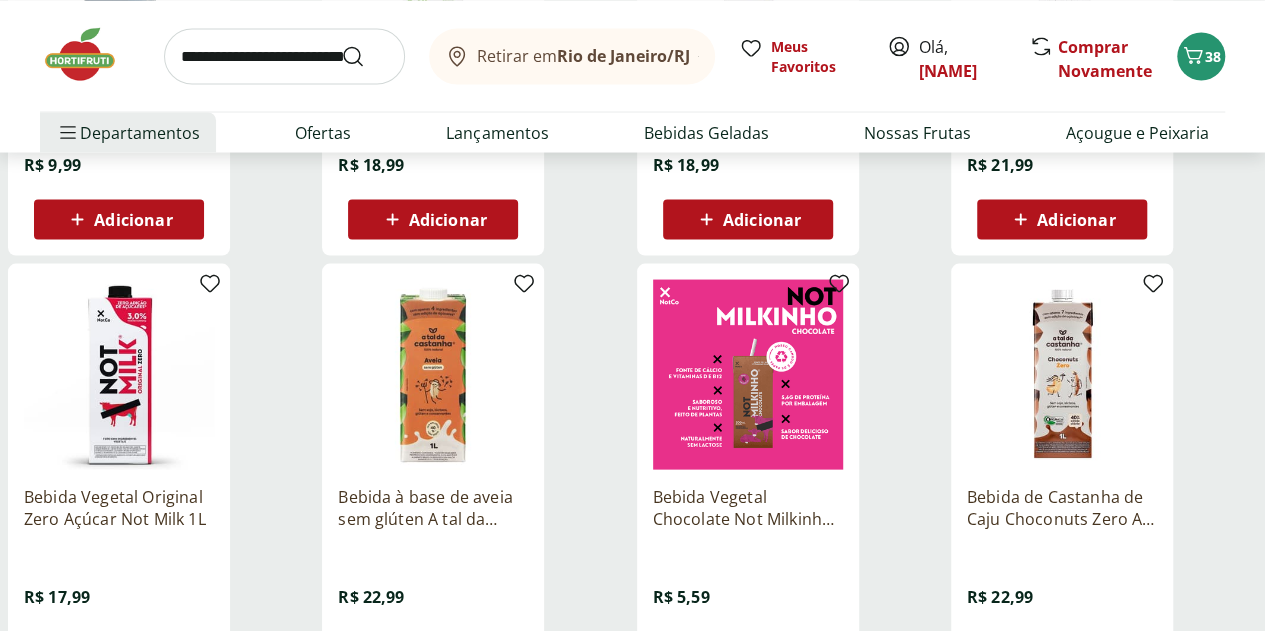 scroll, scrollTop: 1900, scrollLeft: 0, axis: vertical 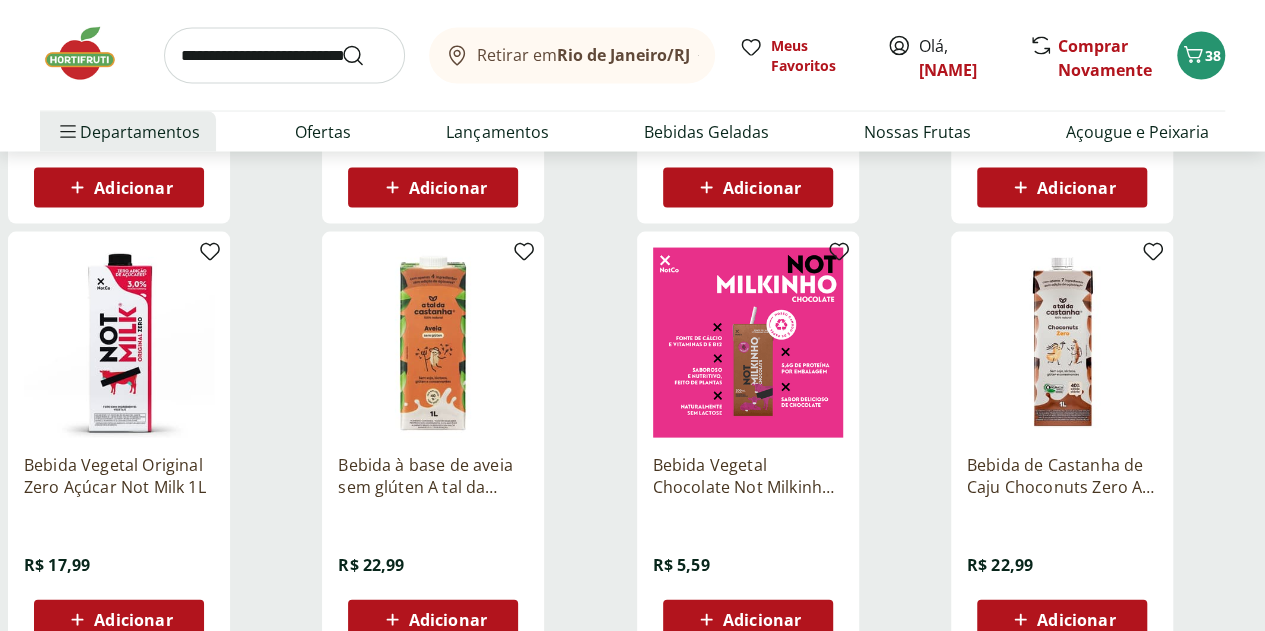 click 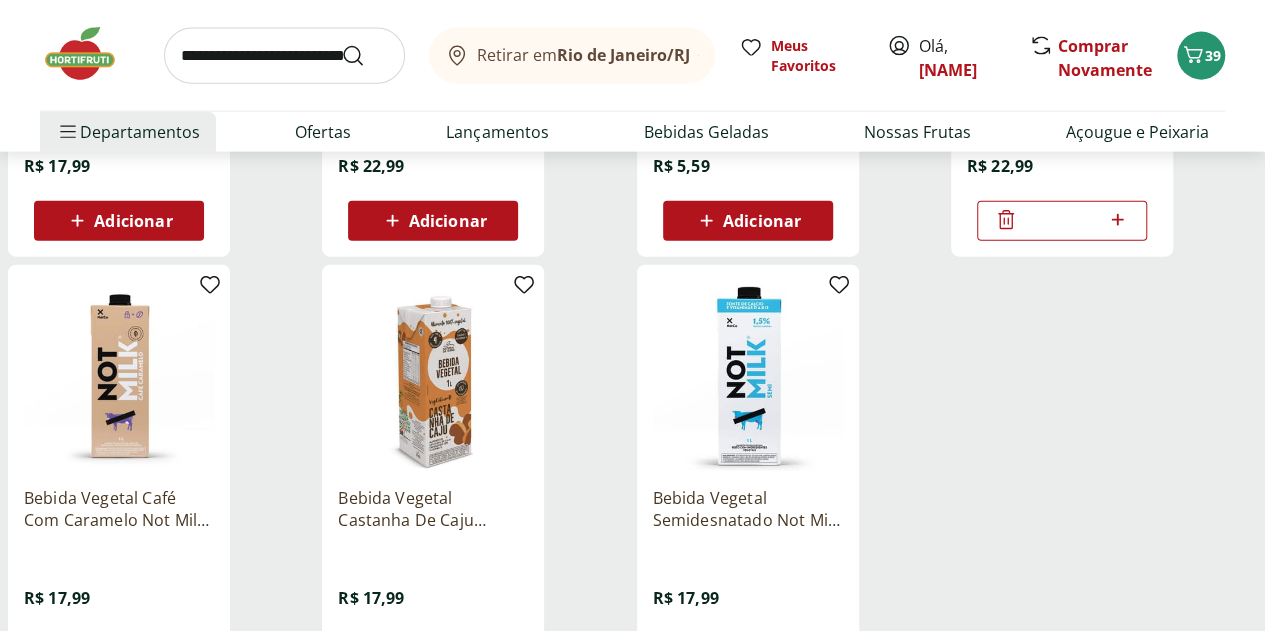 scroll, scrollTop: 2100, scrollLeft: 0, axis: vertical 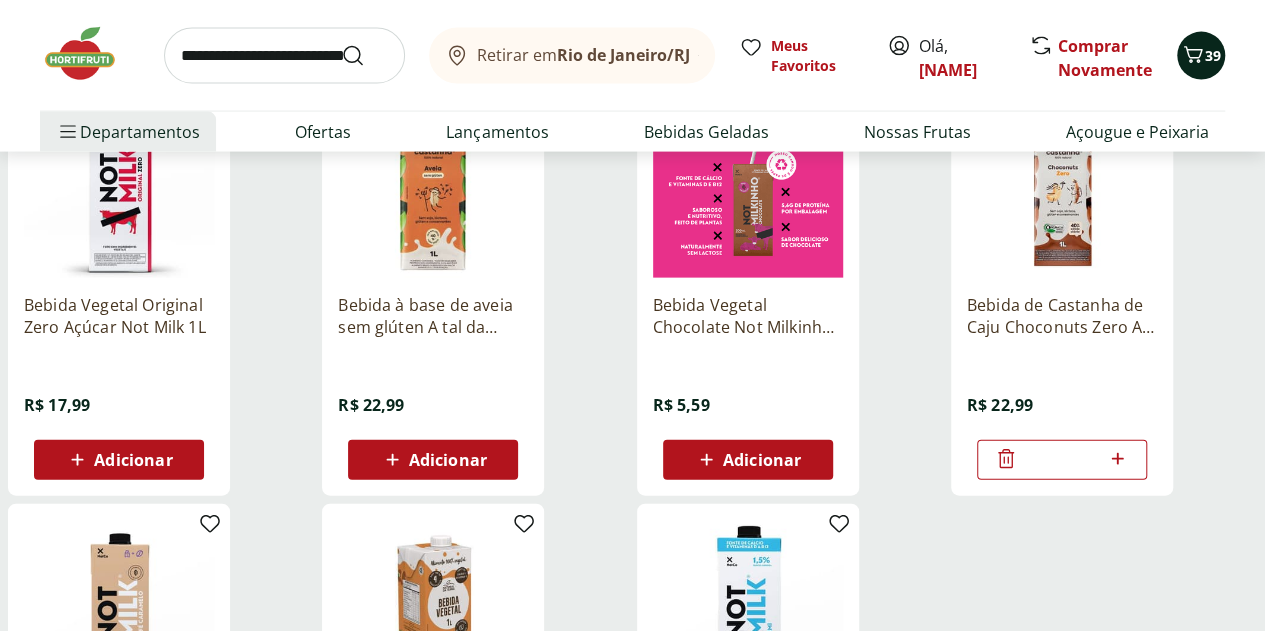 click 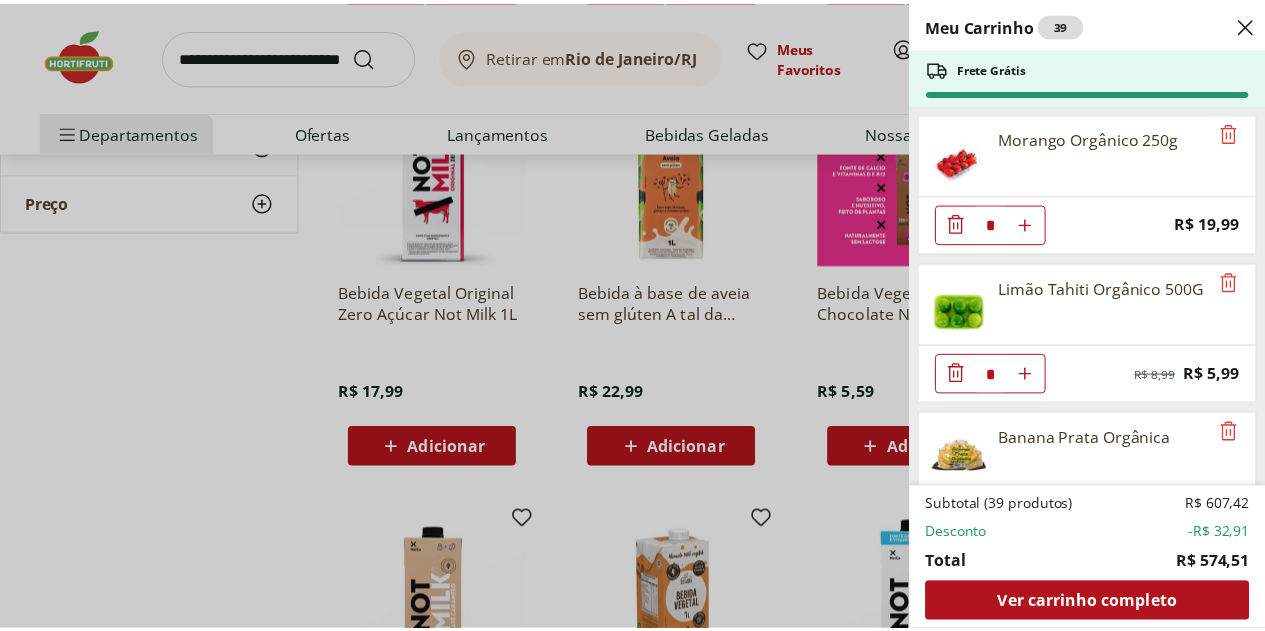 scroll, scrollTop: 2000, scrollLeft: 0, axis: vertical 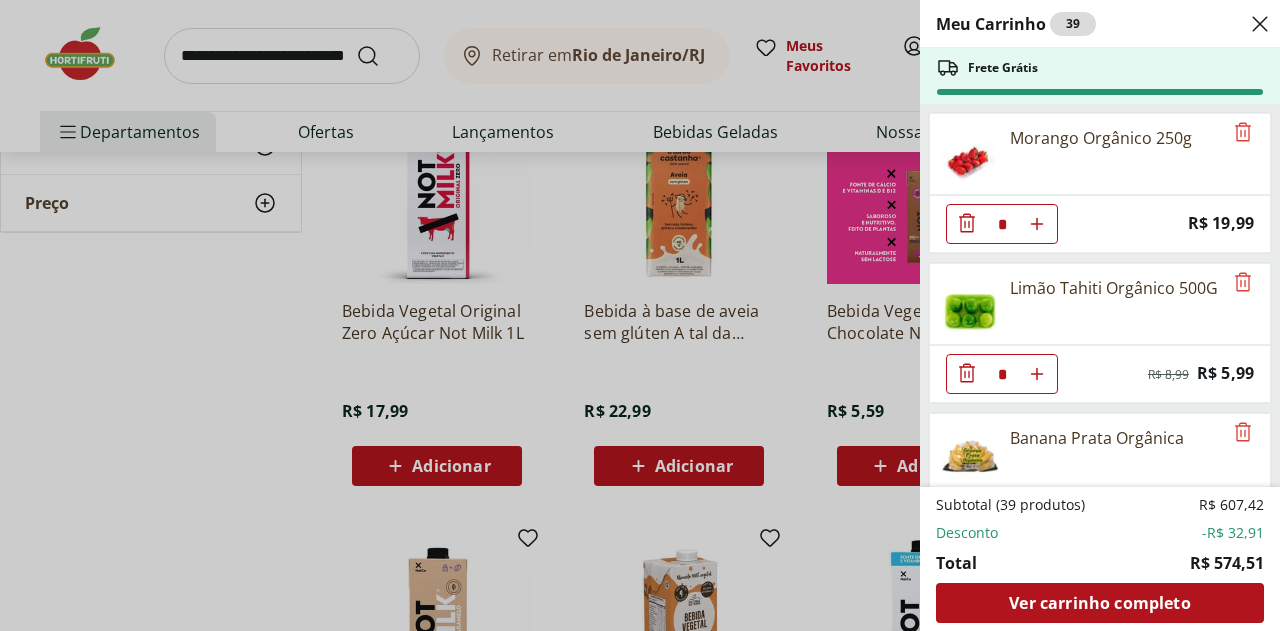 click on "Meu Carrinho 39 Frete Grátis Morango Orgânico 250g * Price: R$ 19,99 Limão Tahiti Orgânico 500G * Original price: R$ 8,99 Price: R$ 5,99 Banana Prata Orgânica * Price: R$ 14,39 Limão Siciliano Orgânico Bandeja * Price: R$ 12,99 Maçã Gala Orgânica * Price: R$ 14,99 Caqui Rama Forte Orgânico 500g * Price: R$ 12,99 Biscoito De Tomate E Ora-Pro-Nóbis Alere 70G * Price: R$ 19,99 Biscoito De Castanha E Cebolinha Alere 70G * Price: R$ 19,99 Biscoito Nutritional Yeast De Alecrim Alere 70G * Price: R$ 19,99 FILE DE SALMAO FRESCATTO 400G * Original price: R$ 89,90 Price: R$ 59,99 Lombo De Atum Fresco Sem Pele Frescatto 400G * Price: R$ 59,99 Creme de Ricota Light Tirolez 200g * Price: R$ 11,99 Queijo Tipo Cottage Lacfree Verde Campo 400g * Price: R$ 24,99 Biscoito de Arroz sem Glúten Natural Life Unidade * Price: R$ 7,99 Iogurte Baunilha Yorgus 250g * Price: R$ 16,99 Iogurte Morango Yorgus 250g * Price: R$ 16,99 Bebida Proteica Limão Moving Lata 270ml * Price: R$ 7,99 * Price: R$ 7,99" at bounding box center (640, 315) 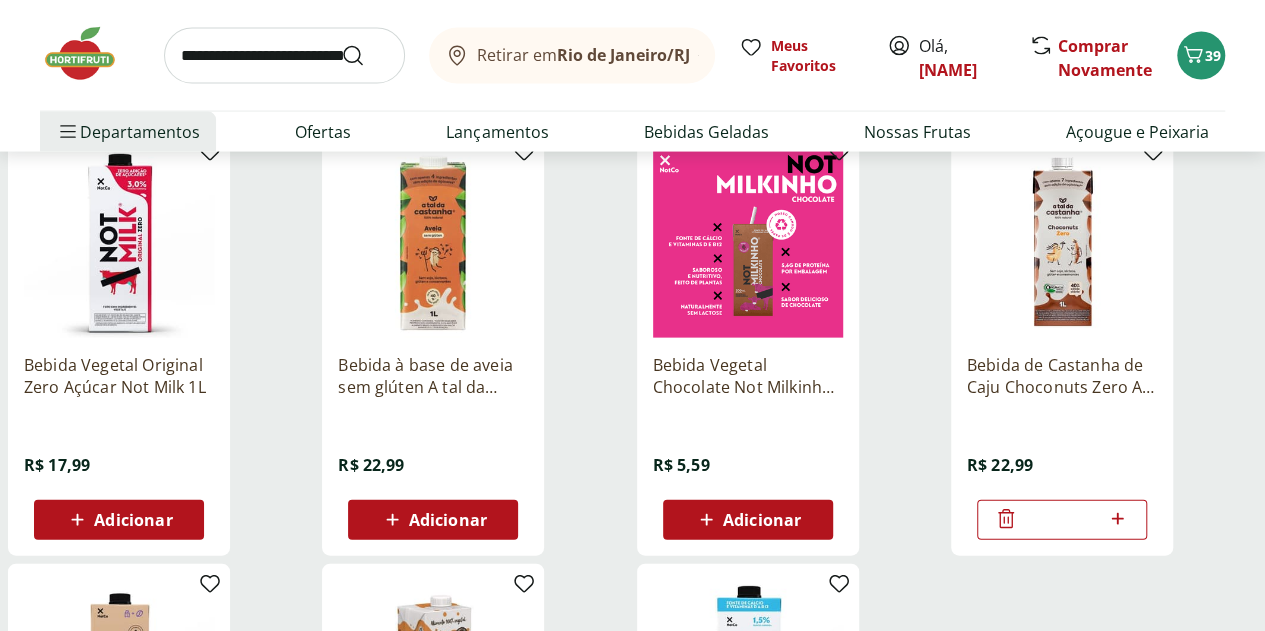 click at bounding box center [90, 54] 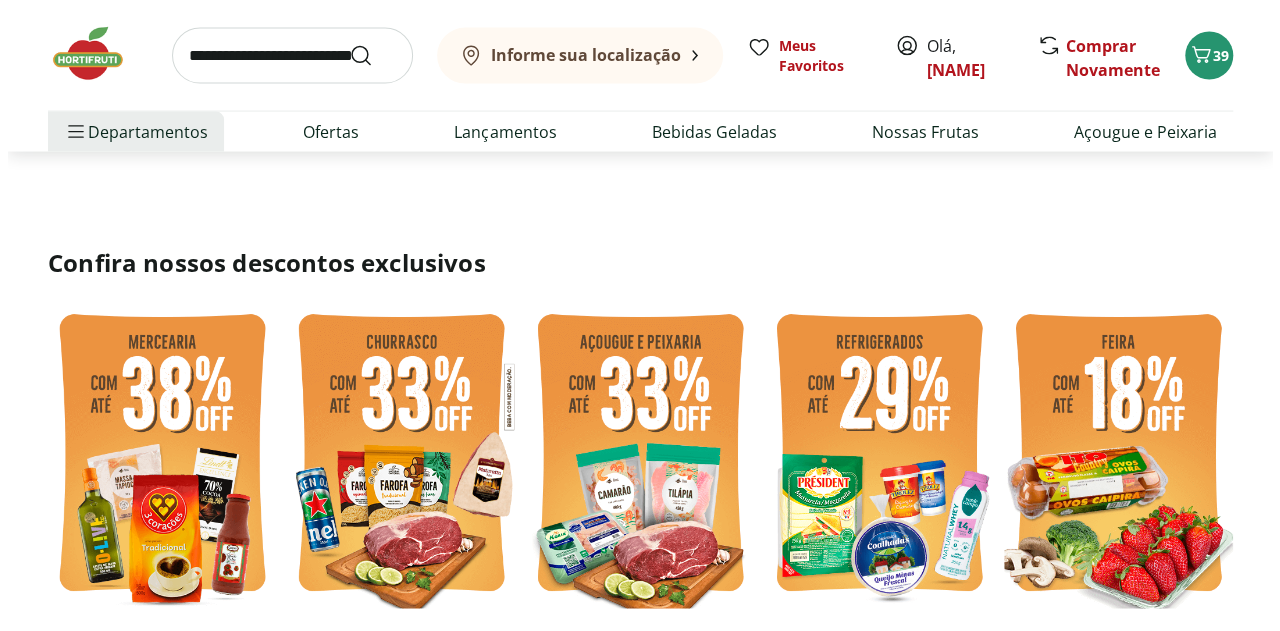 scroll, scrollTop: 0, scrollLeft: 0, axis: both 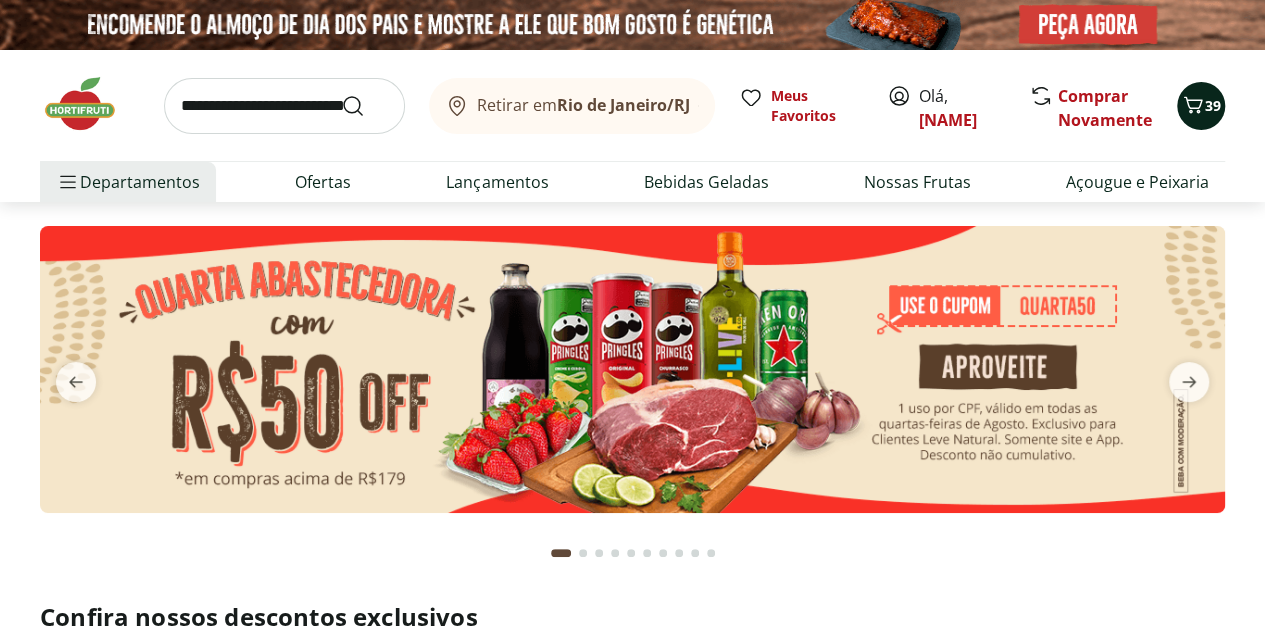 click on "39" at bounding box center [1213, 105] 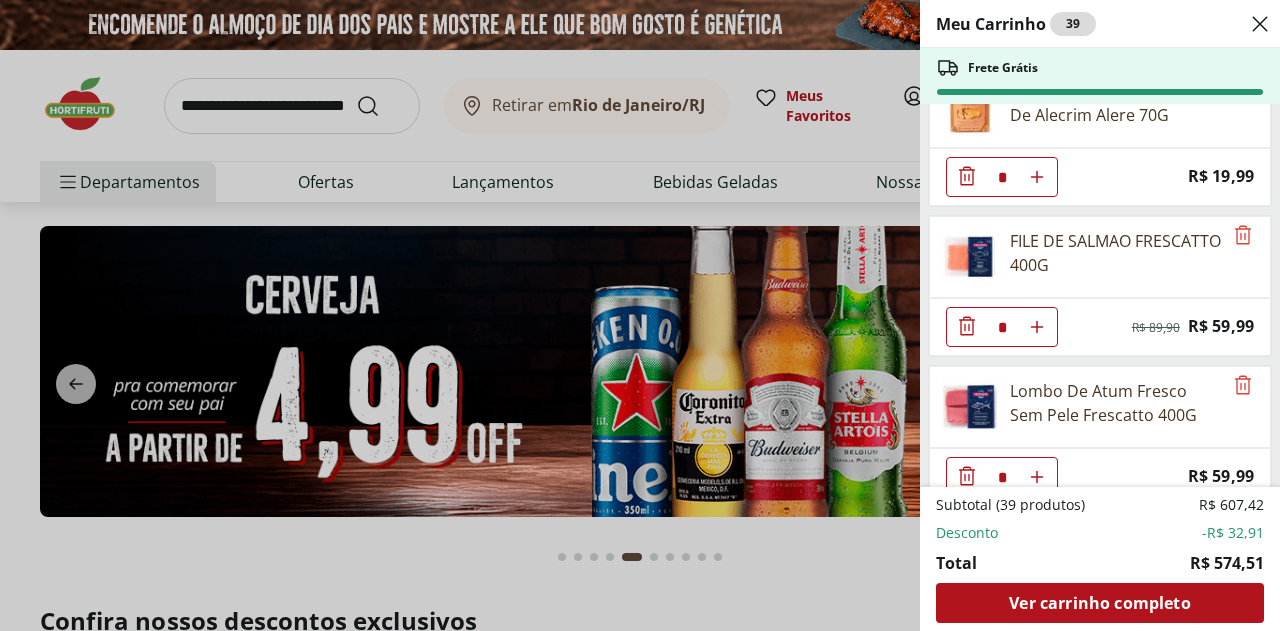 scroll, scrollTop: 1300, scrollLeft: 0, axis: vertical 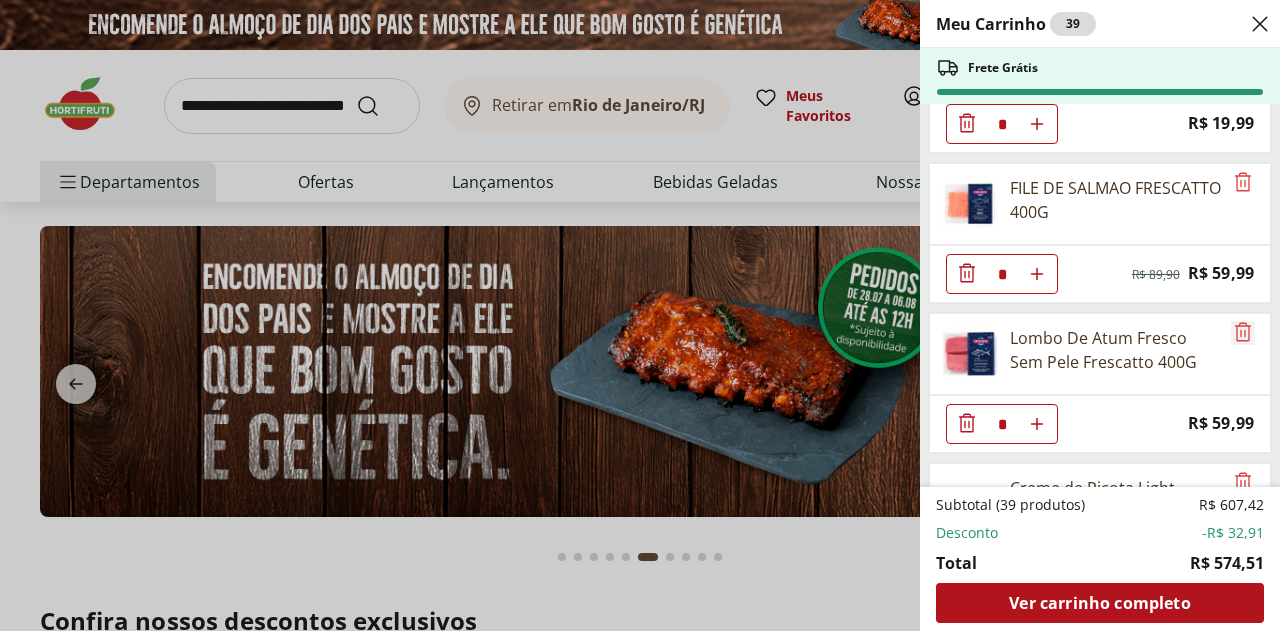 click 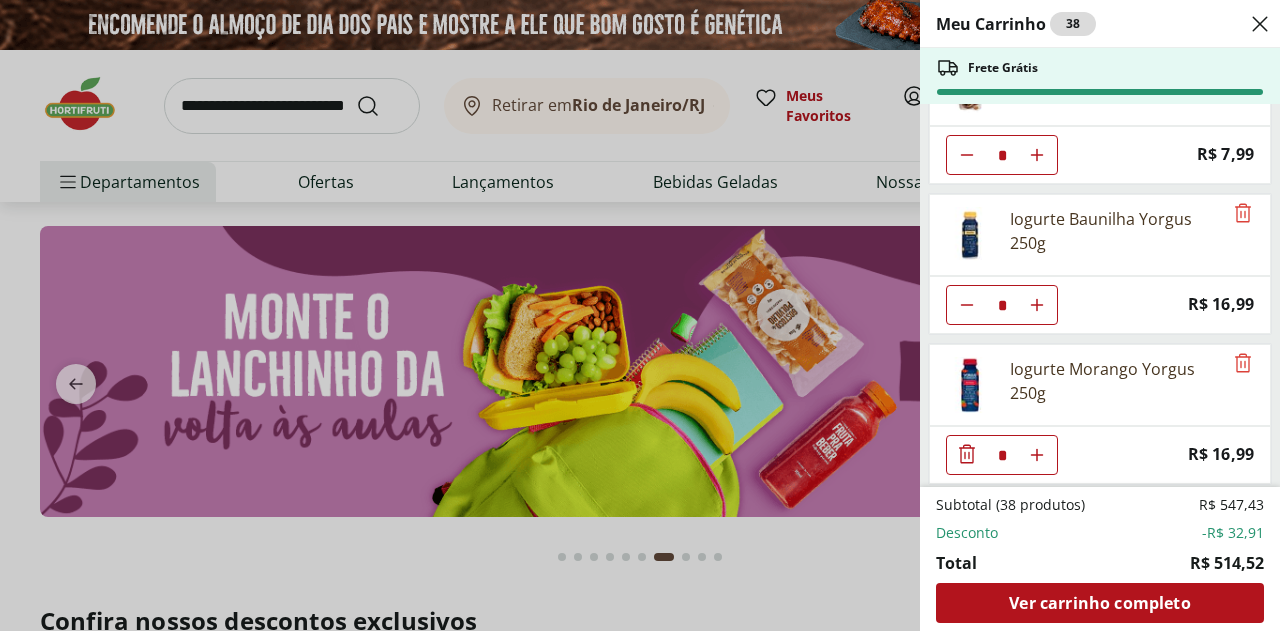 scroll, scrollTop: 1900, scrollLeft: 0, axis: vertical 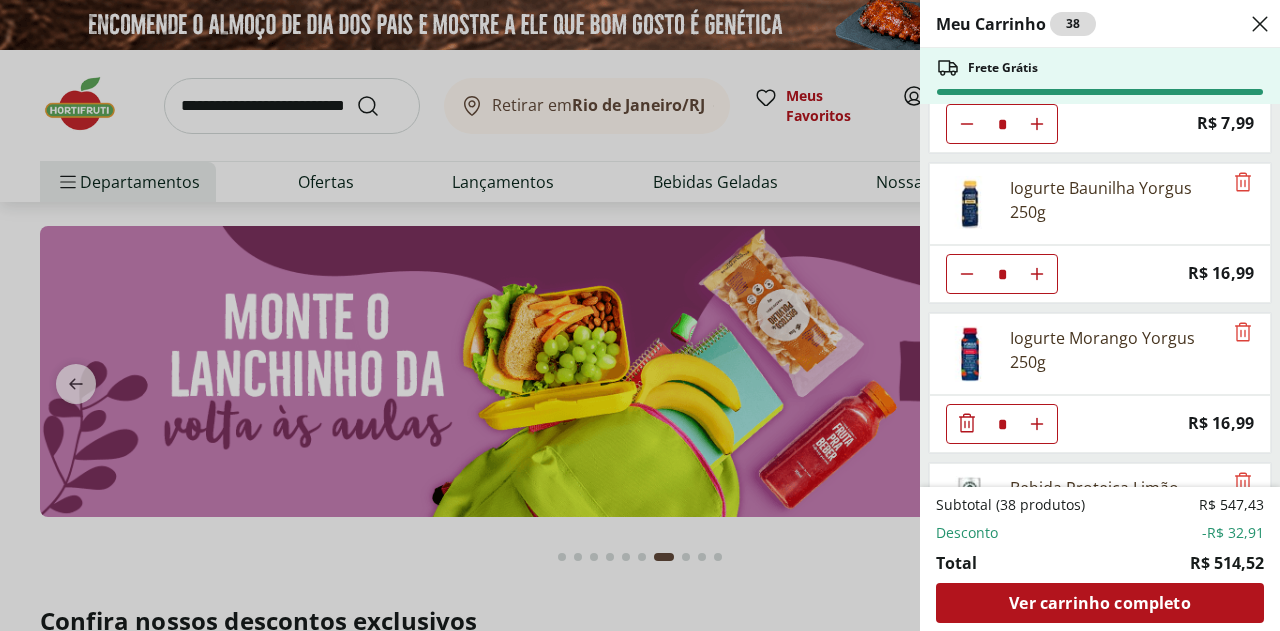 click 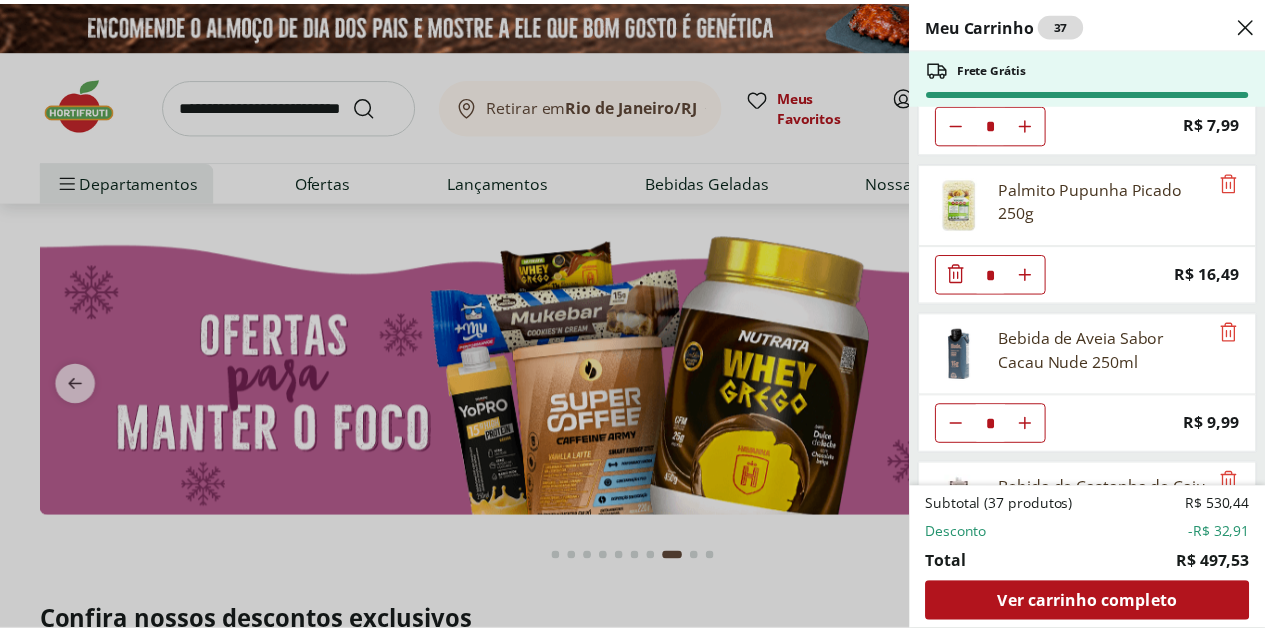 scroll, scrollTop: 2584, scrollLeft: 0, axis: vertical 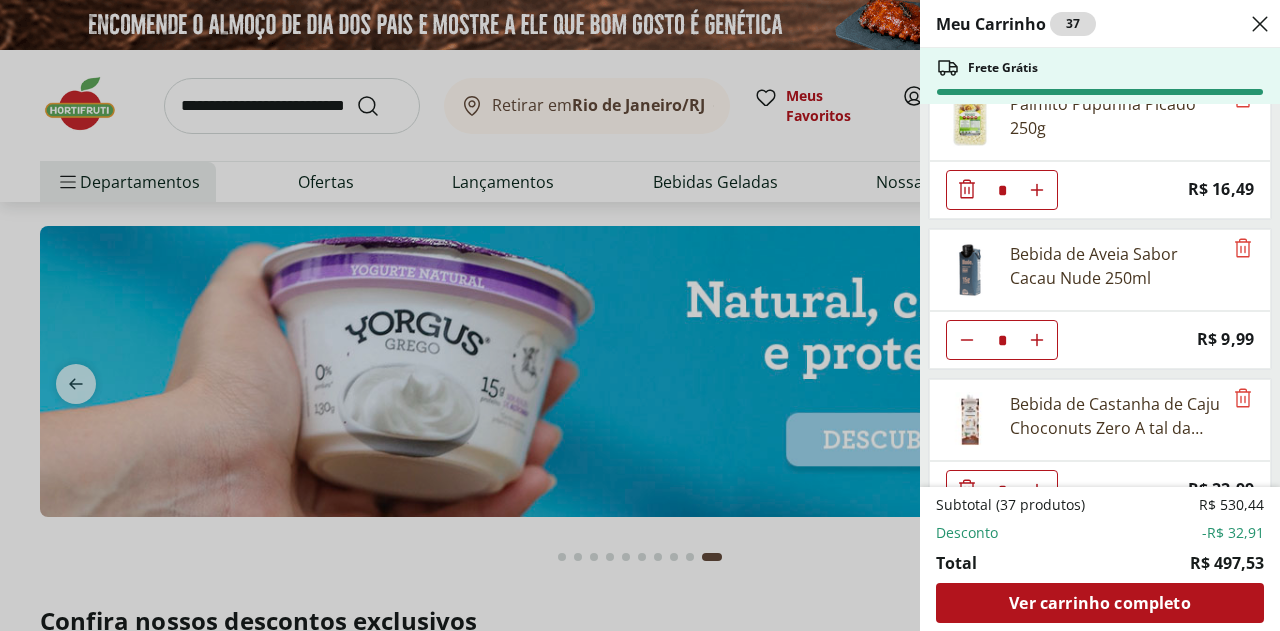 click on "Meu Carrinho 37 Frete Grátis Morango Orgânico 250g * Price: R$ 19,99 Limão Tahiti Orgânico 500G * Original price: R$ 8,99 Price: R$ 5,99 Banana Prata Orgânica * Price: R$ 14,39 Limão Siciliano Orgânico Bandeja * Price: R$ 12,99 Maçã Gala Orgânica * Price: R$ 14,99 Caqui Rama Forte Orgânico 500g * Price: R$ 12,99 Biscoito De Tomate E Ora-Pro-Nóbis Alere 70G * Price: R$ 19,99 Biscoito De Castanha E Cebolinha Alere 70G * Price: R$ 19,99 Biscoito Nutritional Yeast De Alecrim Alere 70G * Price: R$ 19,99 FILE DE SALMAO FRESCATTO 400G * Original price: R$ 89,90 Price: R$ 59,99 Creme de Ricota Light Tirolez 200g * Price: R$ 11,99 Queijo Tipo Cottage Lacfree Verde Campo 400g * Price: R$ 24,99 Biscoito de Arroz sem Glúten Natural Life Unidade * Price: R$ 7,99 Iogurte Baunilha Yorgus 250g * Price: R$ 16,99 Iogurte Morango Yorgus 250g * Price: R$ 16,99 Bebida Proteica Limão Moving Lata 270ml * Price: R$ 7,99 Bebida Proteica Mate e Limão Moving Lata 270ml * Price: R$ 7,99 * Price: * *" at bounding box center (640, 315) 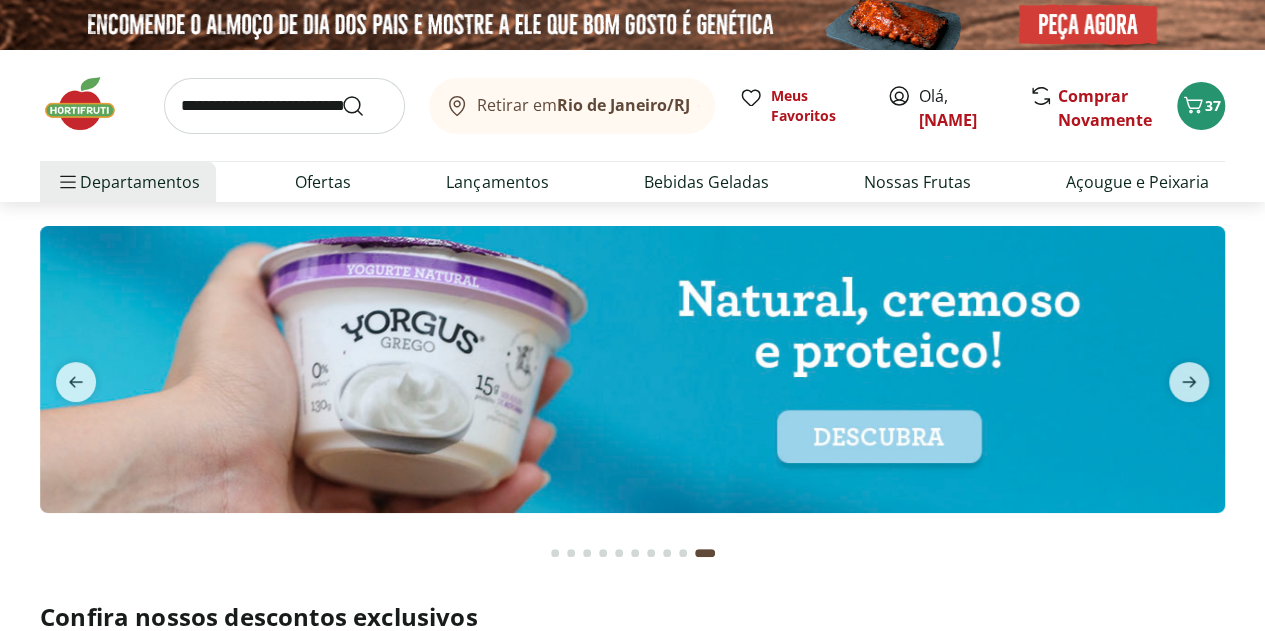 click at bounding box center [90, 104] 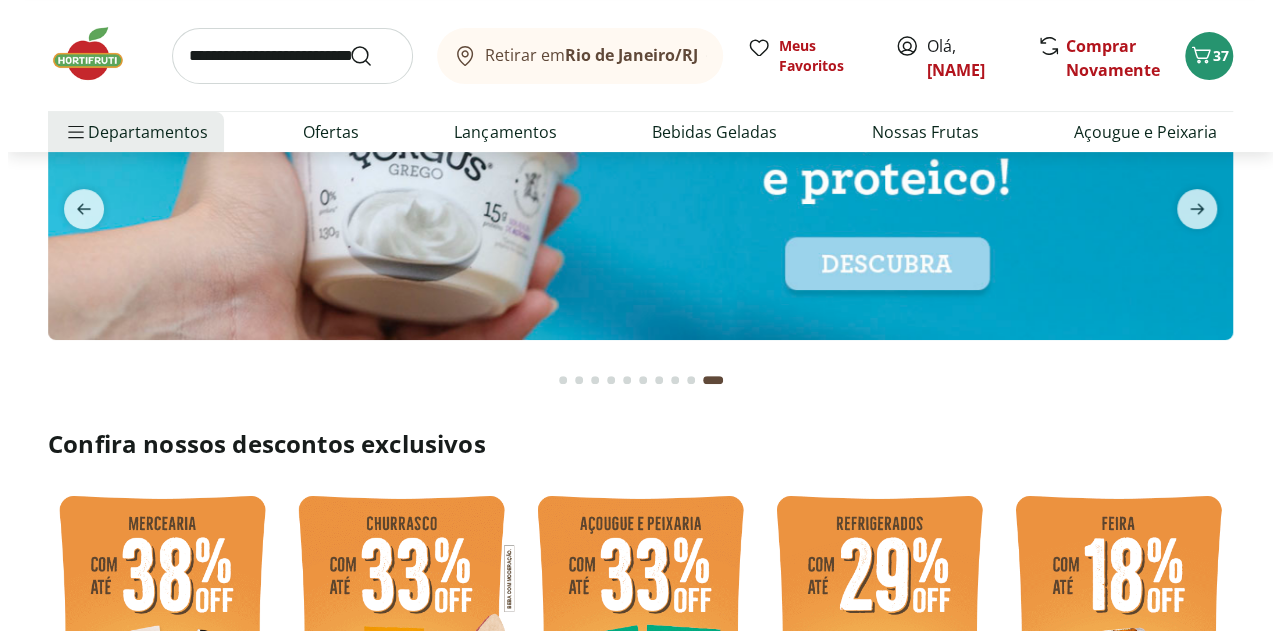 scroll, scrollTop: 0, scrollLeft: 0, axis: both 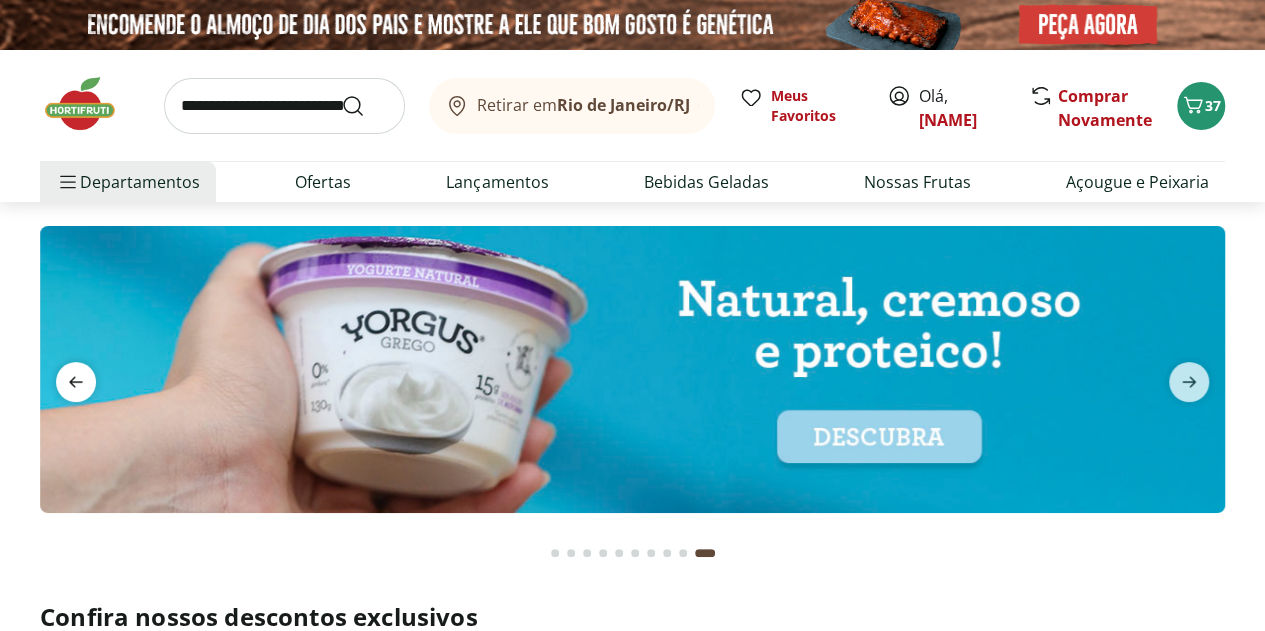click 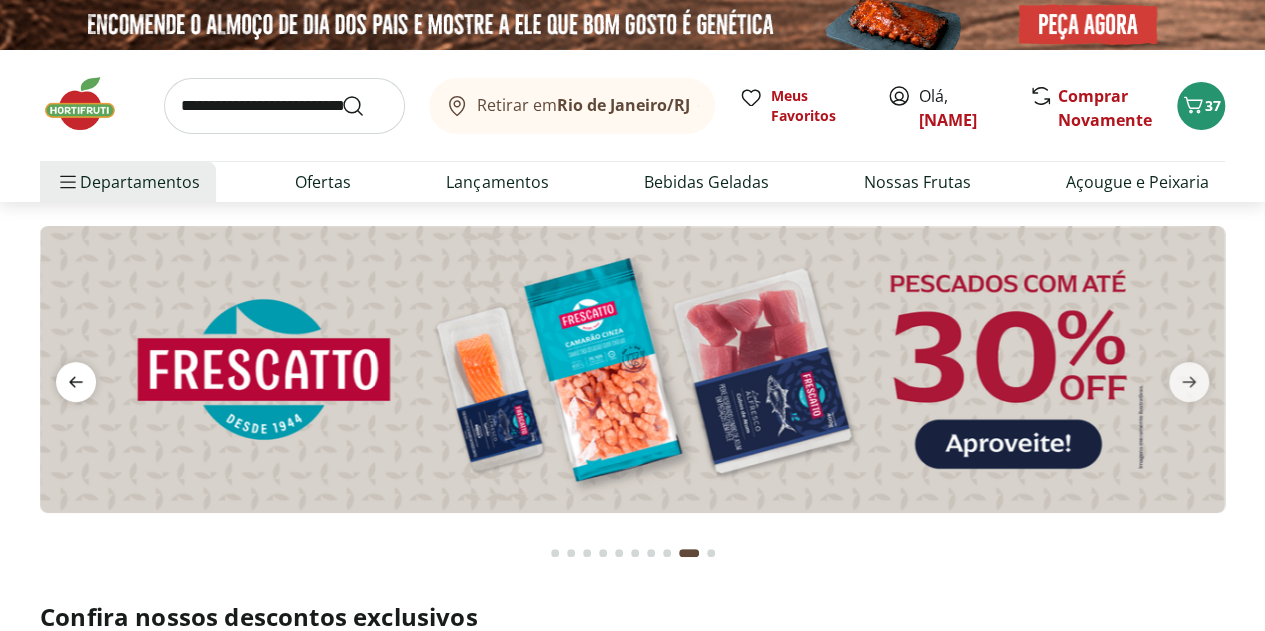 click 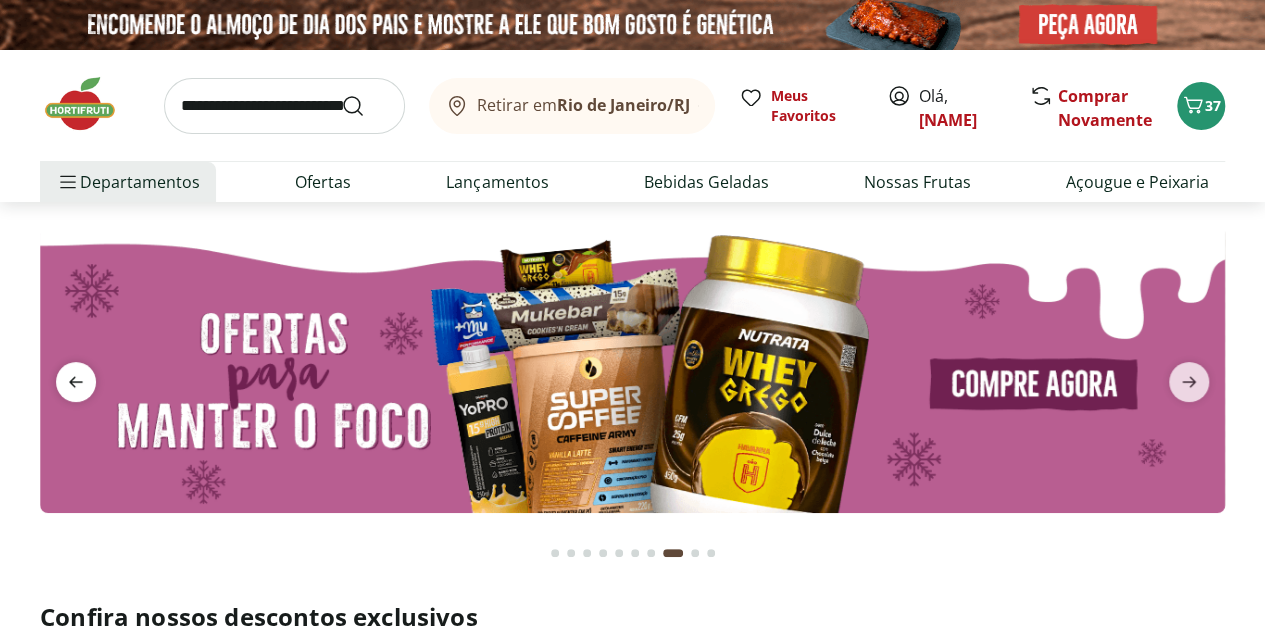 click 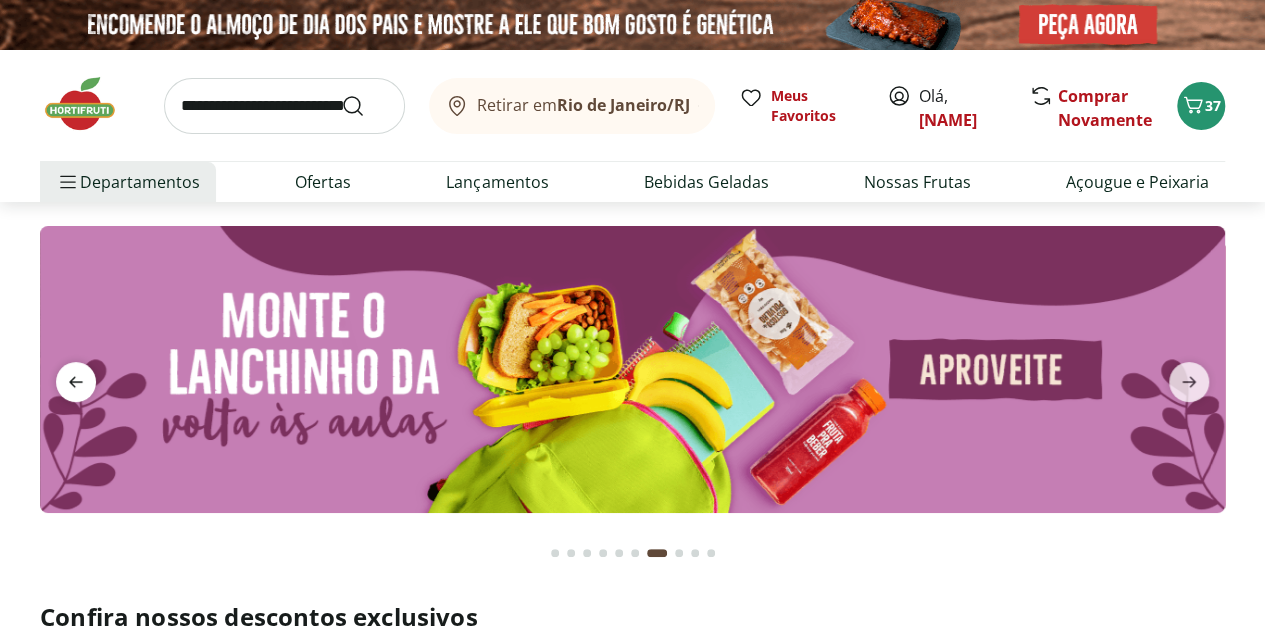click 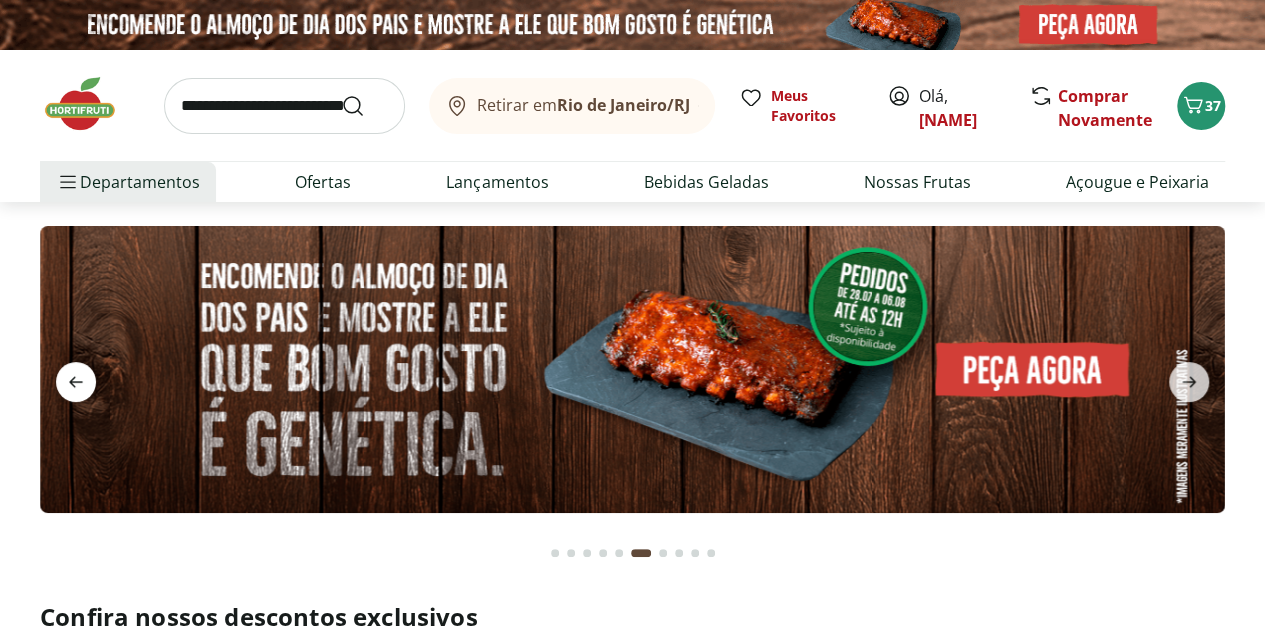 click 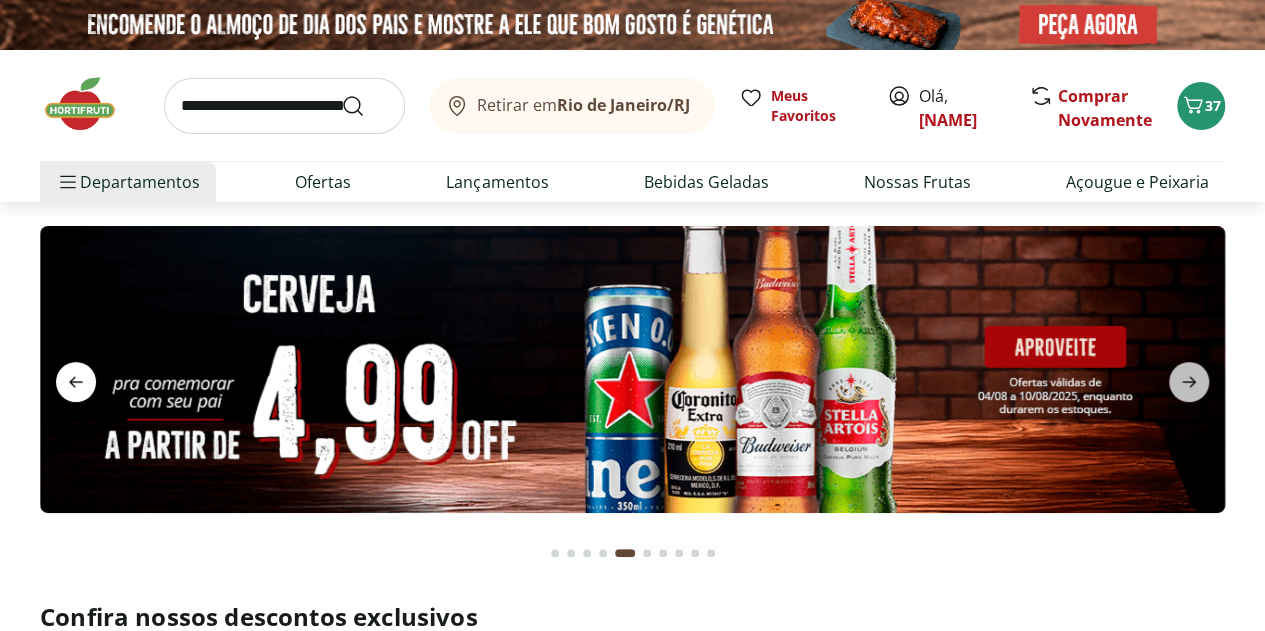 click 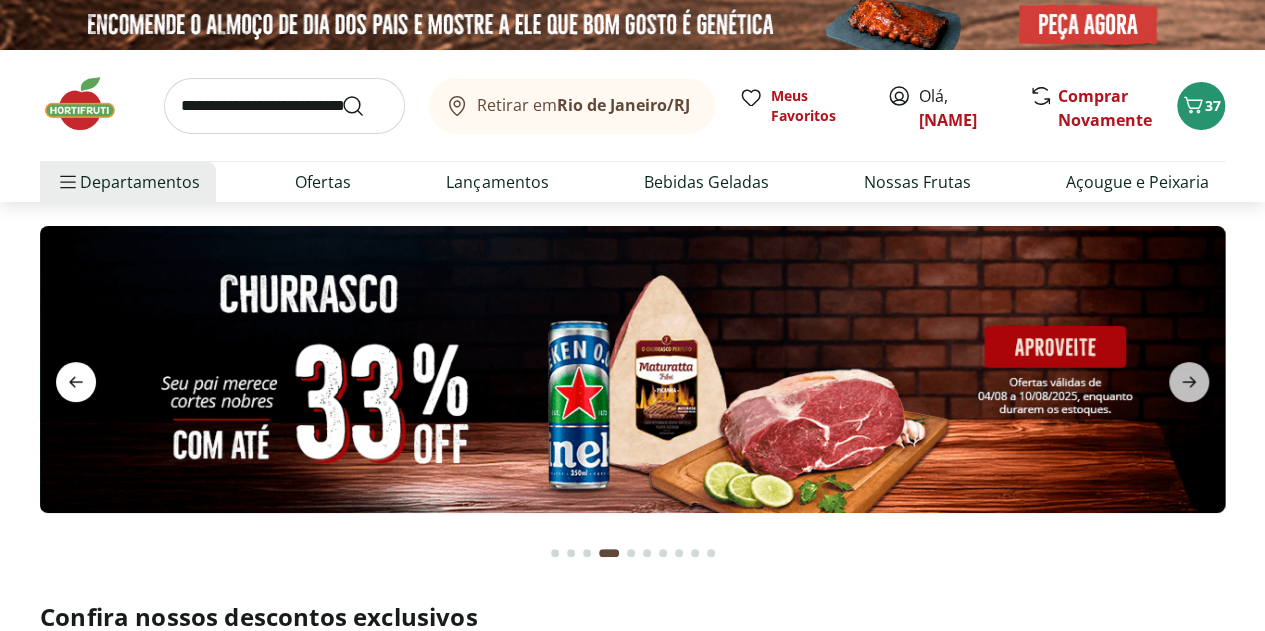click 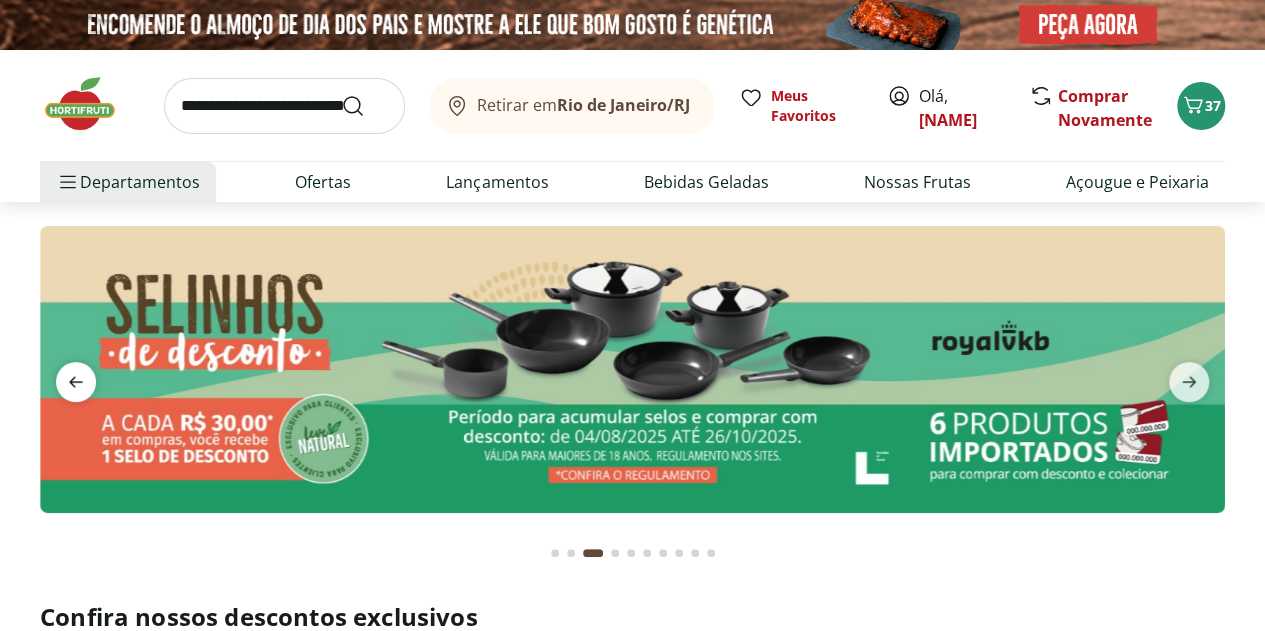 click 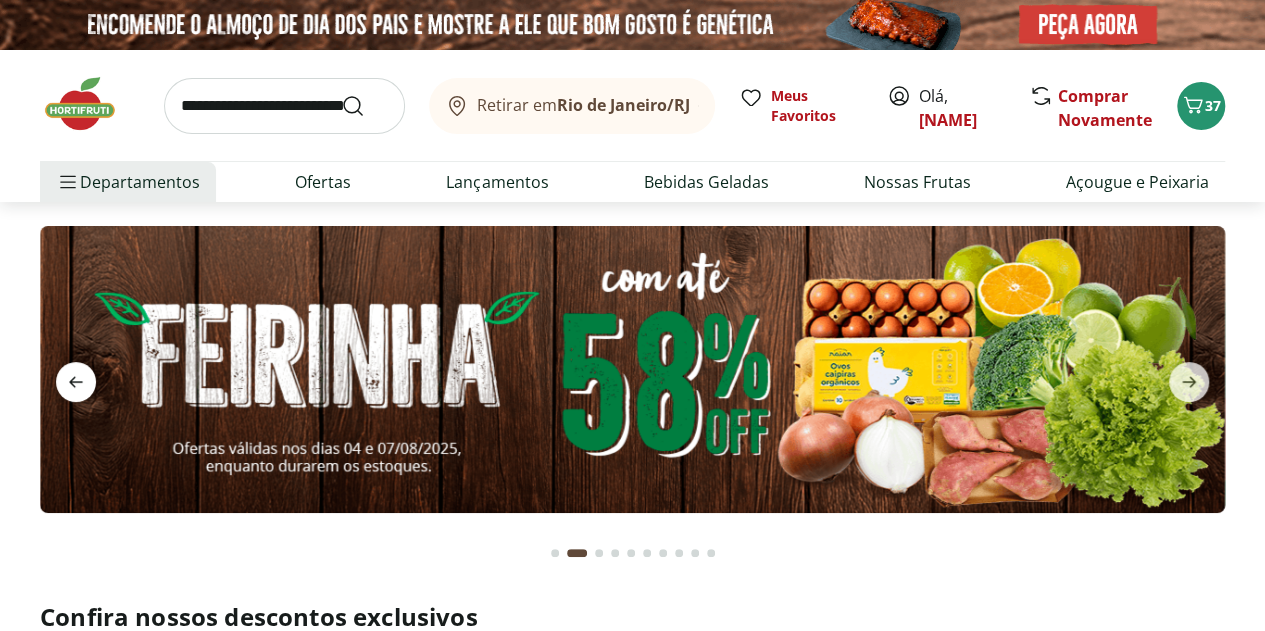 click 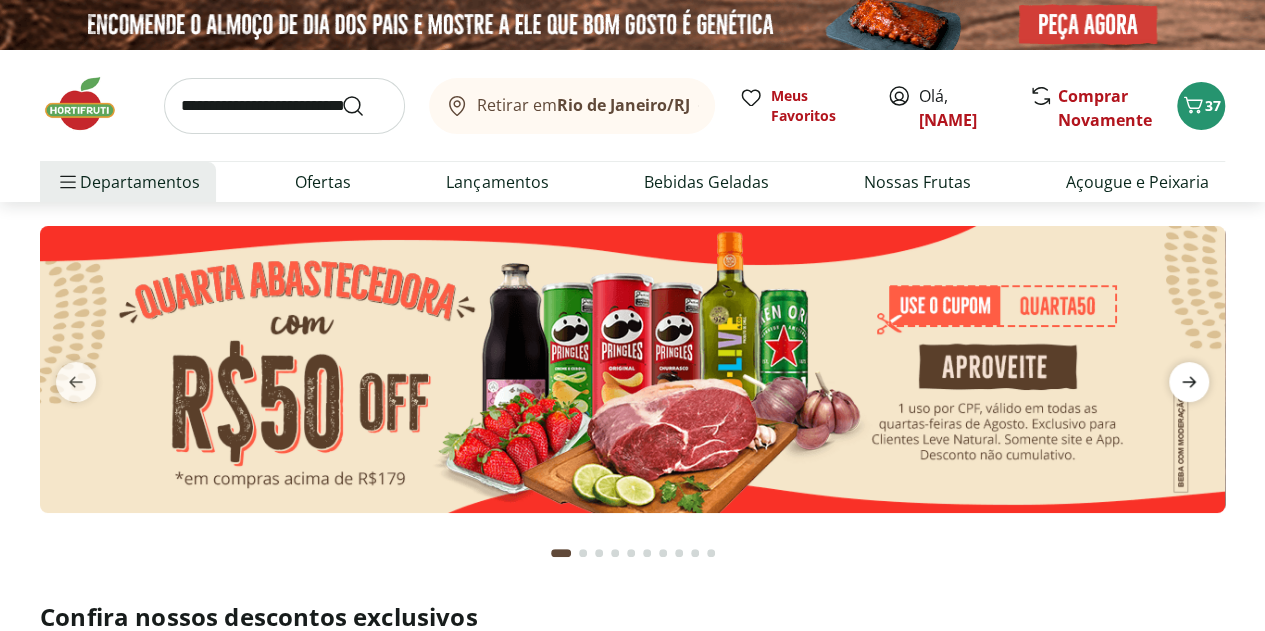 click 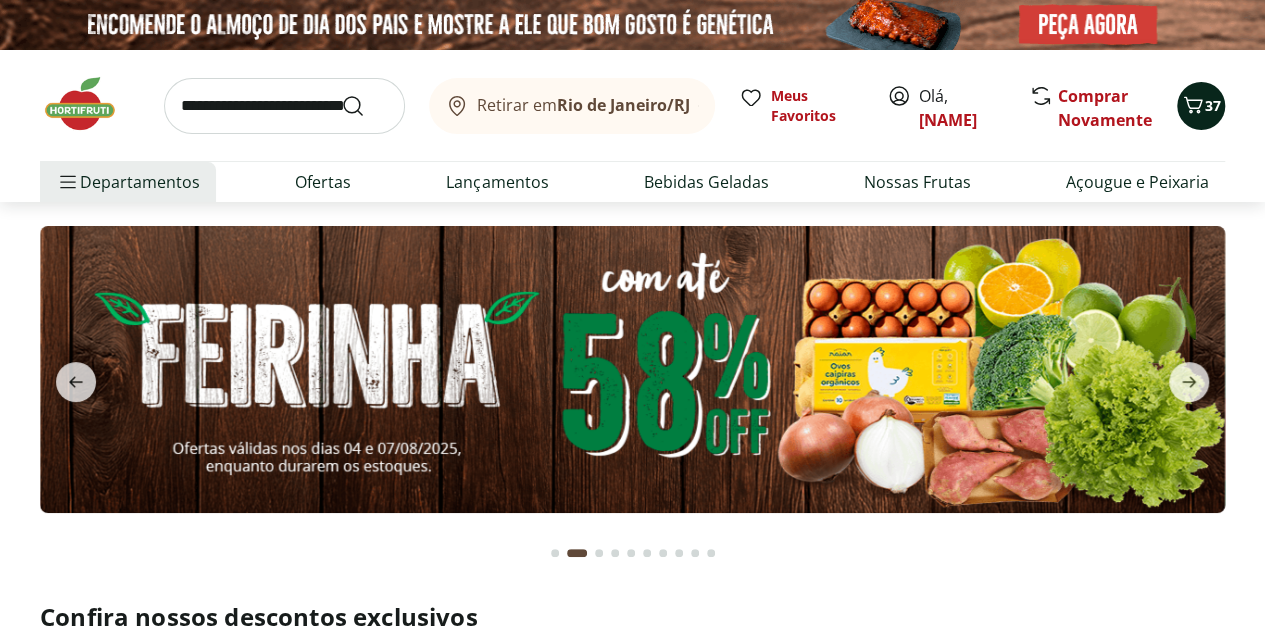 click on "37" at bounding box center (1201, 106) 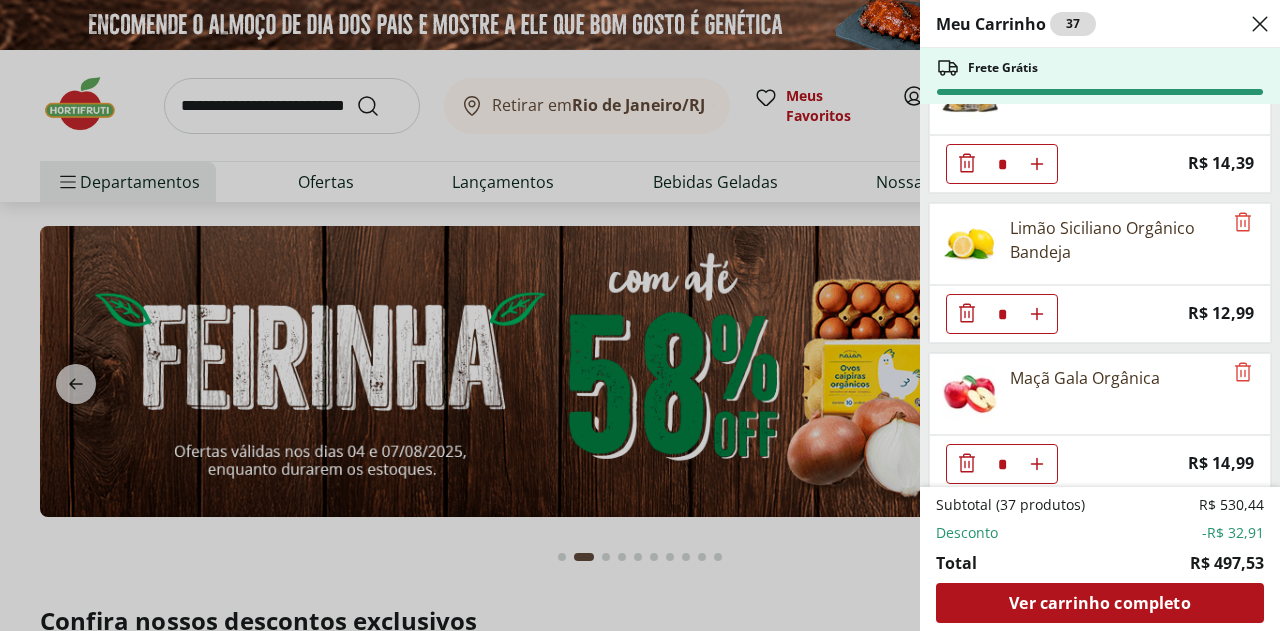 scroll, scrollTop: 400, scrollLeft: 0, axis: vertical 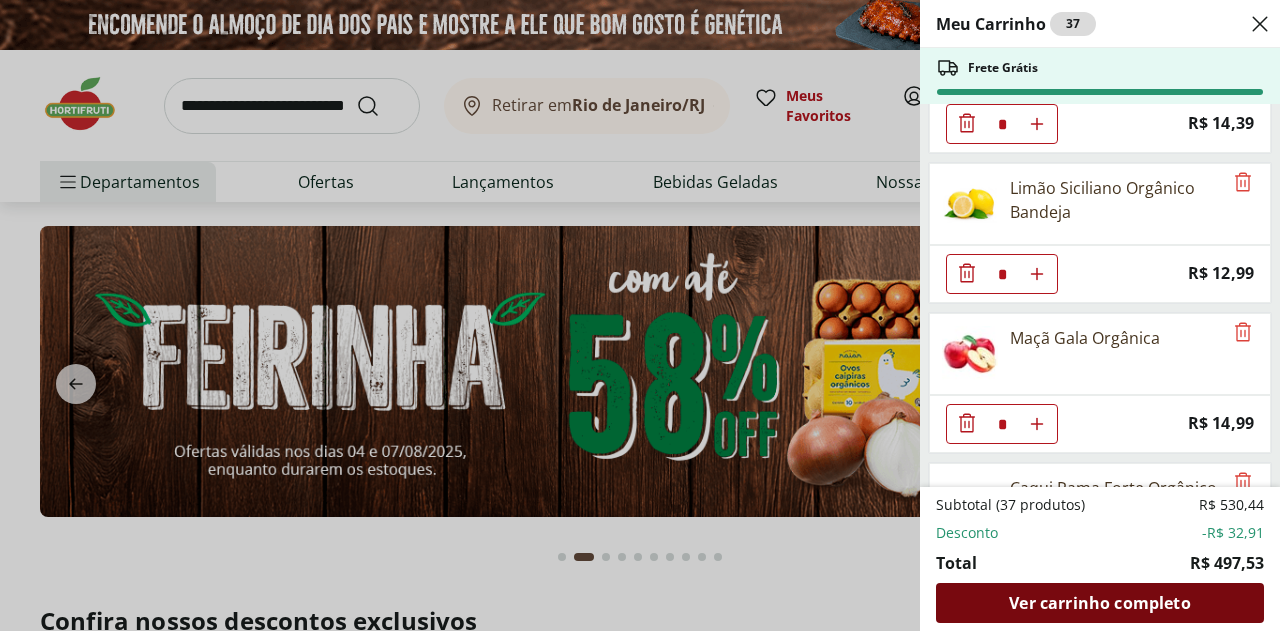 click on "Ver carrinho completo" at bounding box center [1099, 603] 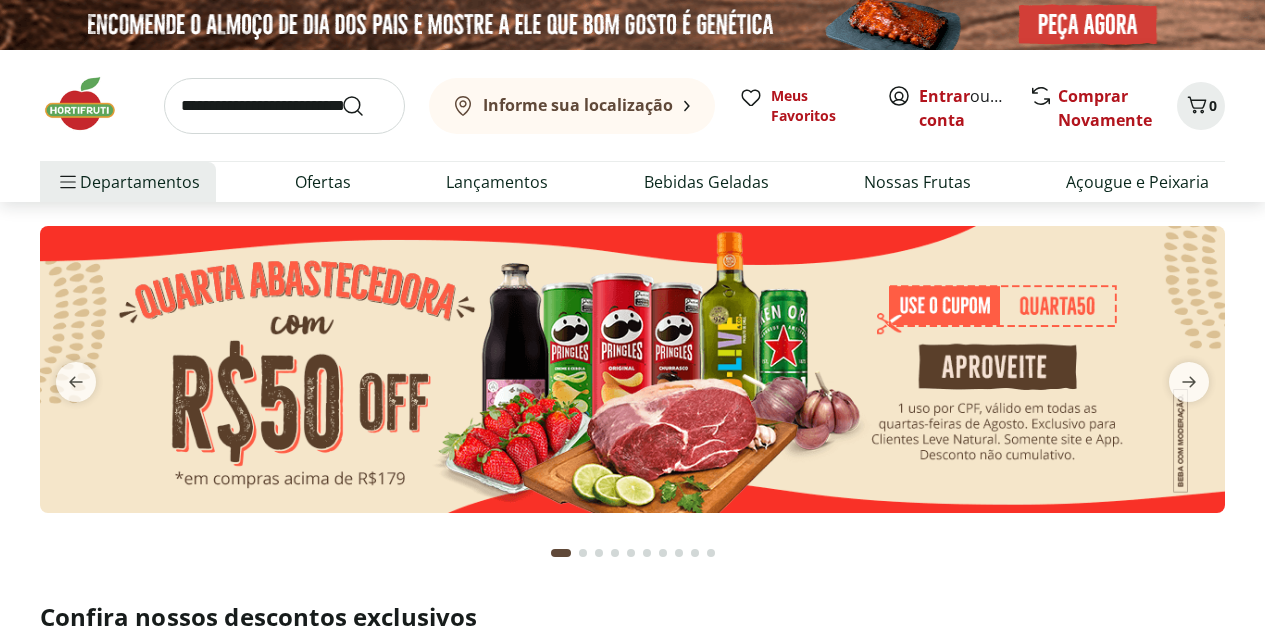 scroll, scrollTop: 0, scrollLeft: 0, axis: both 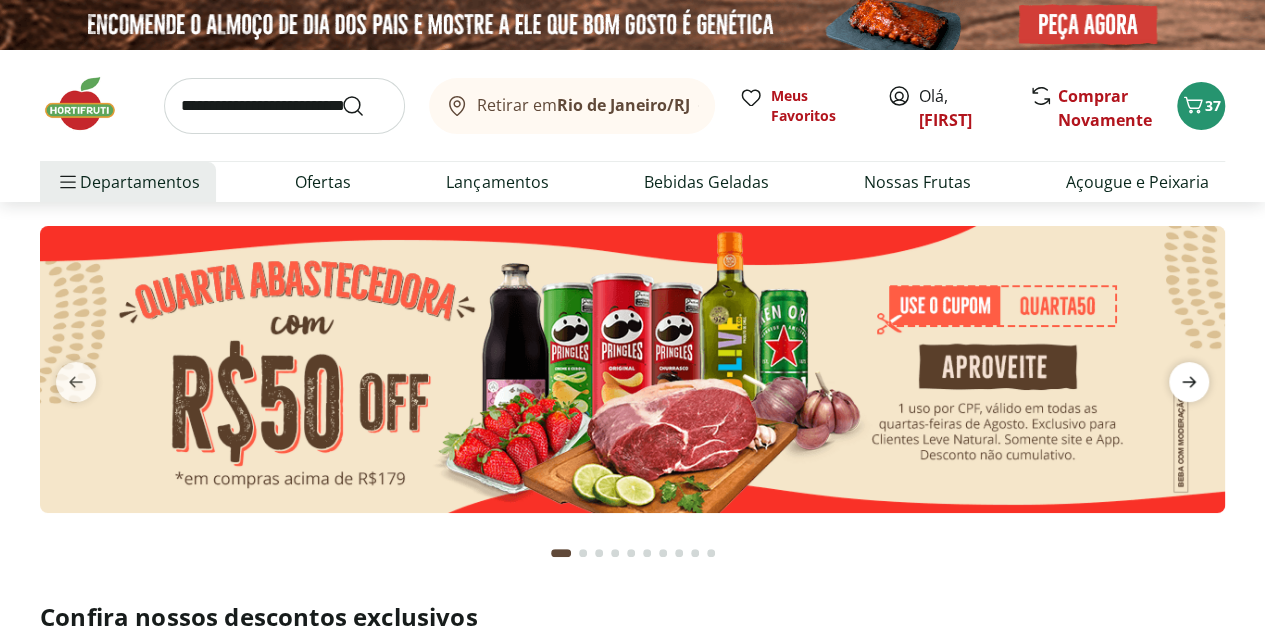 click 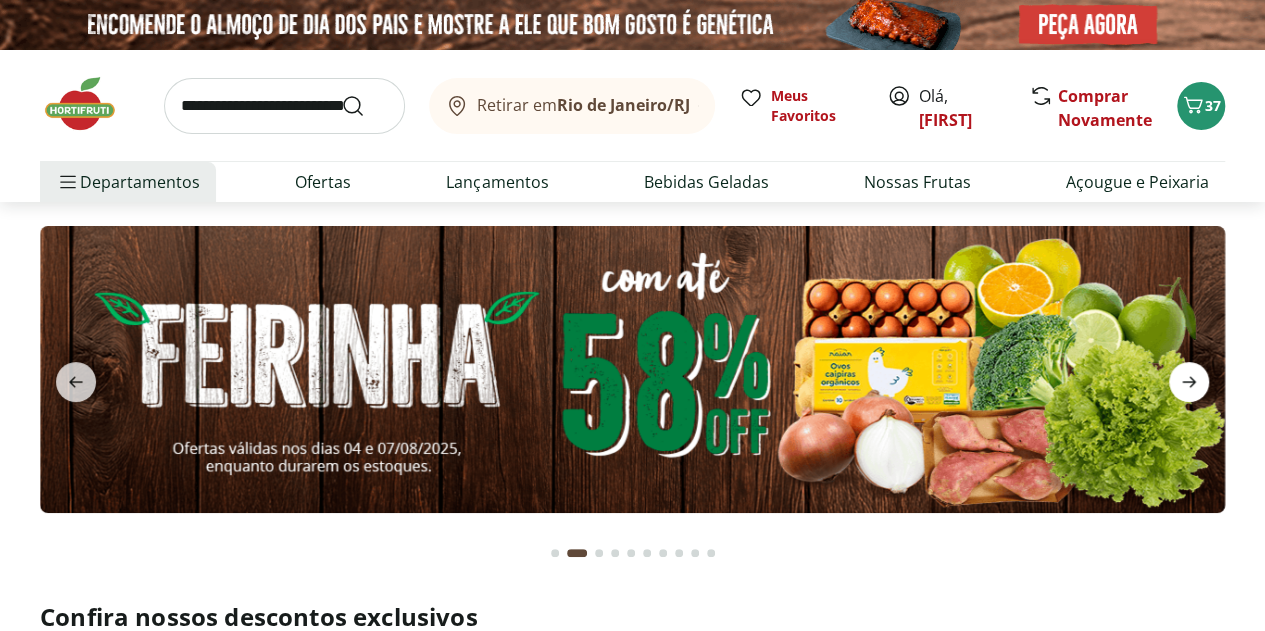 click 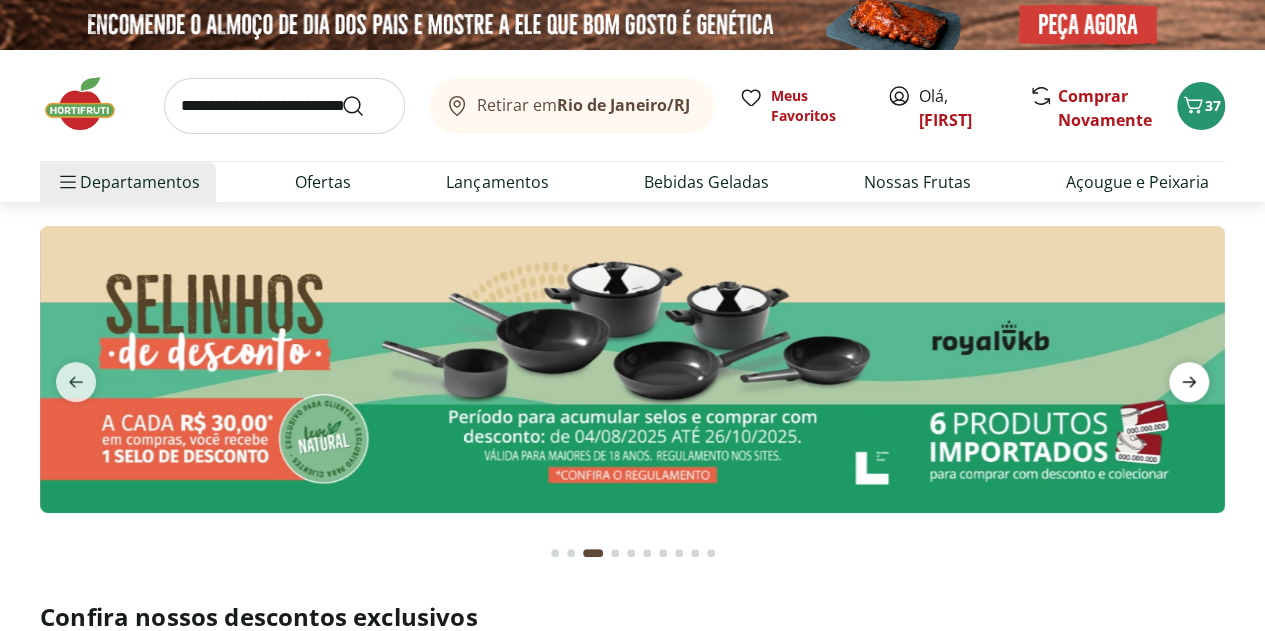 click 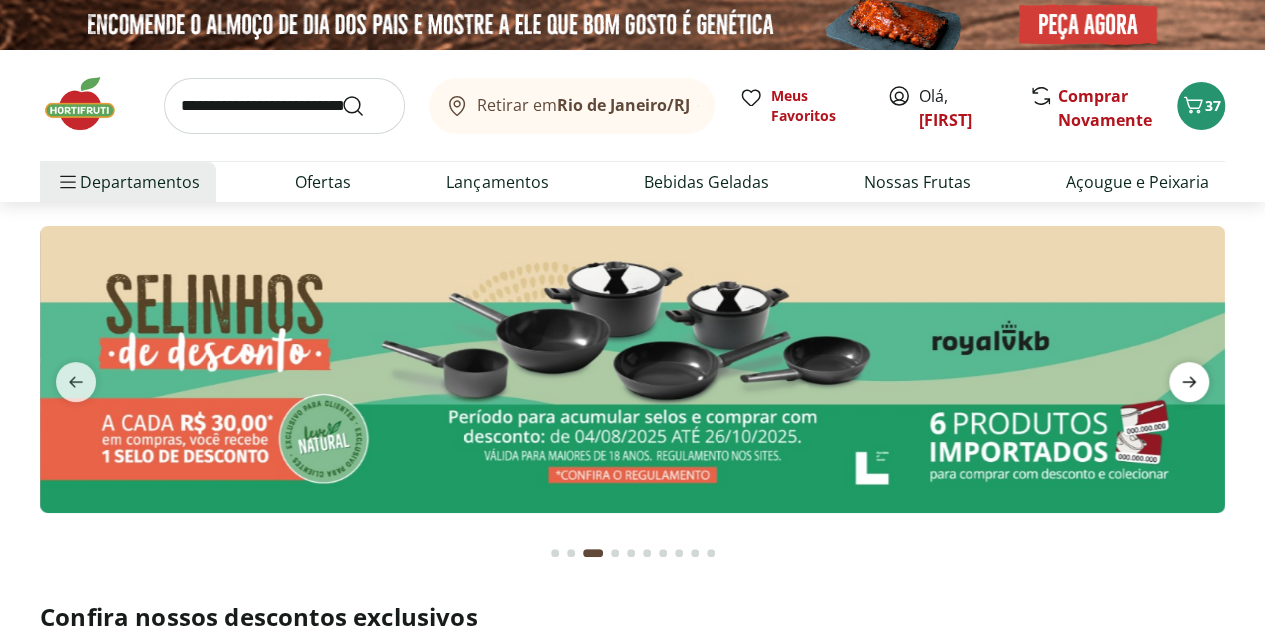 click 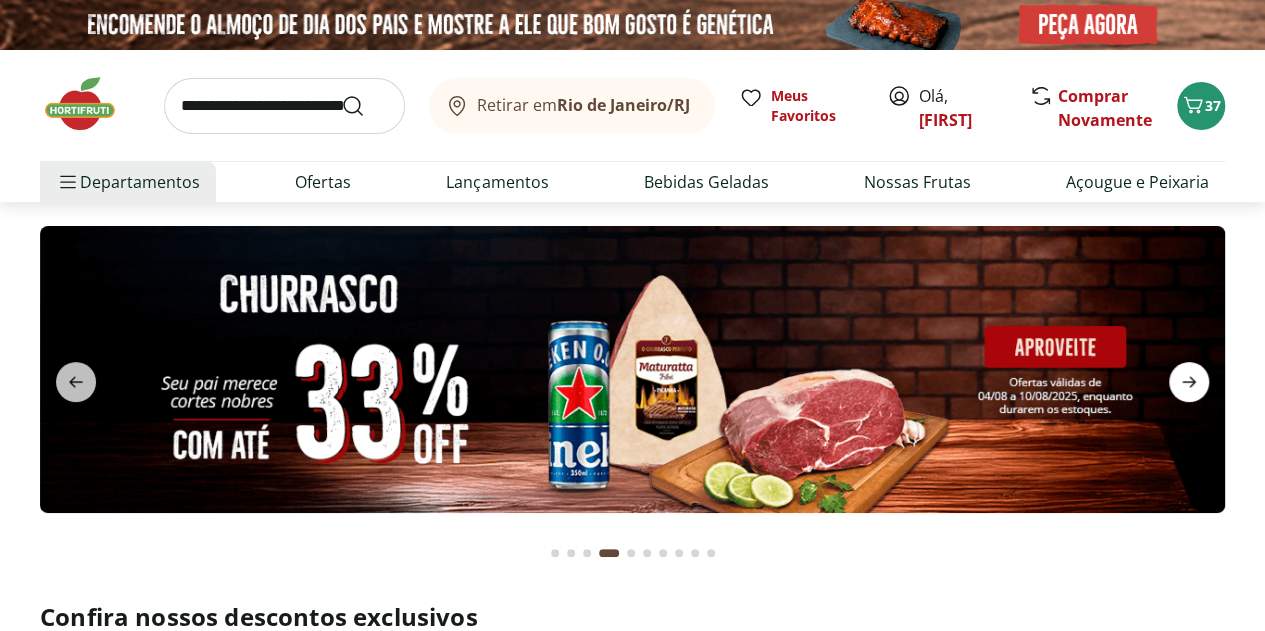 click 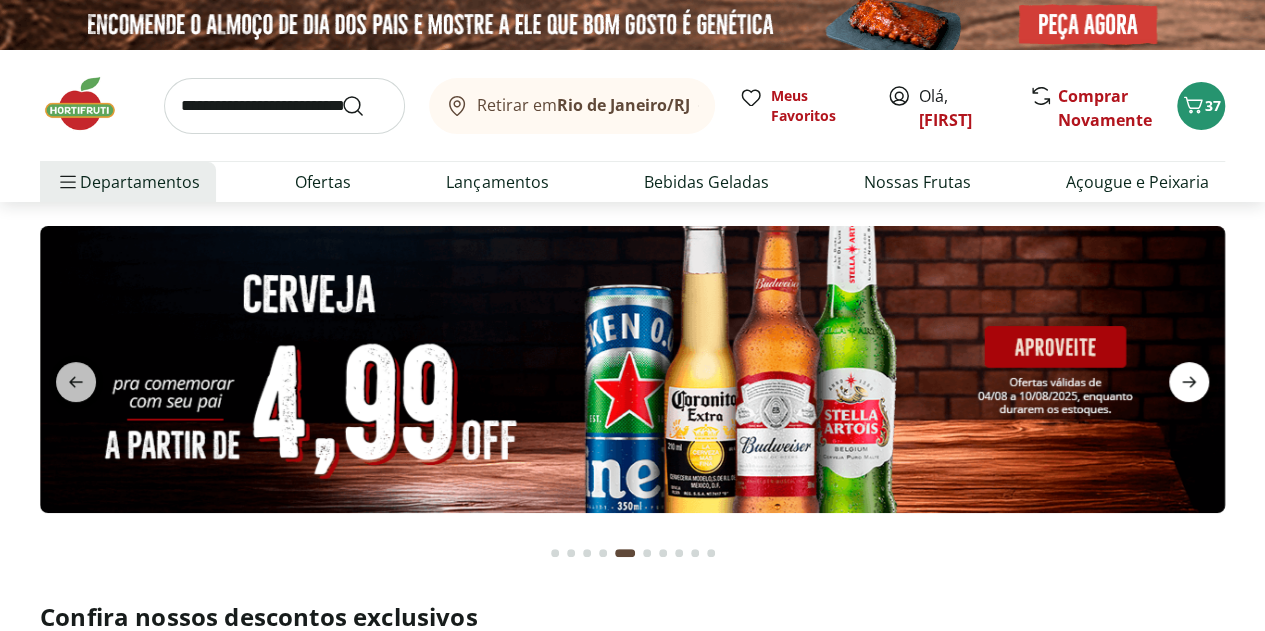 click 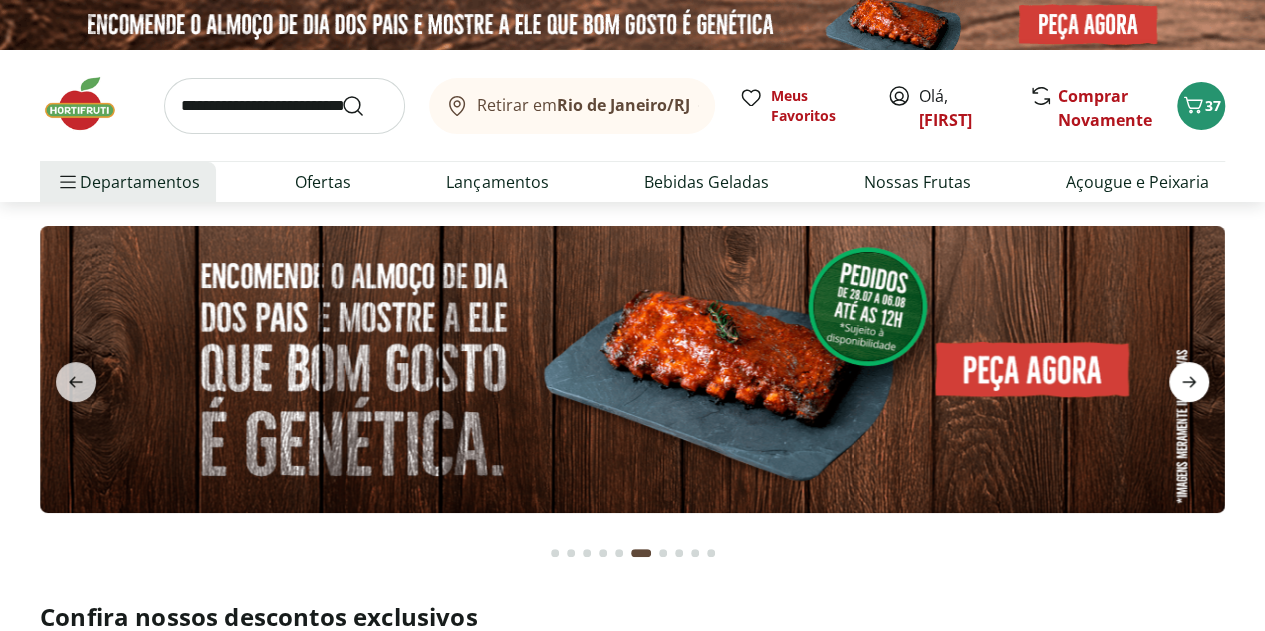 click 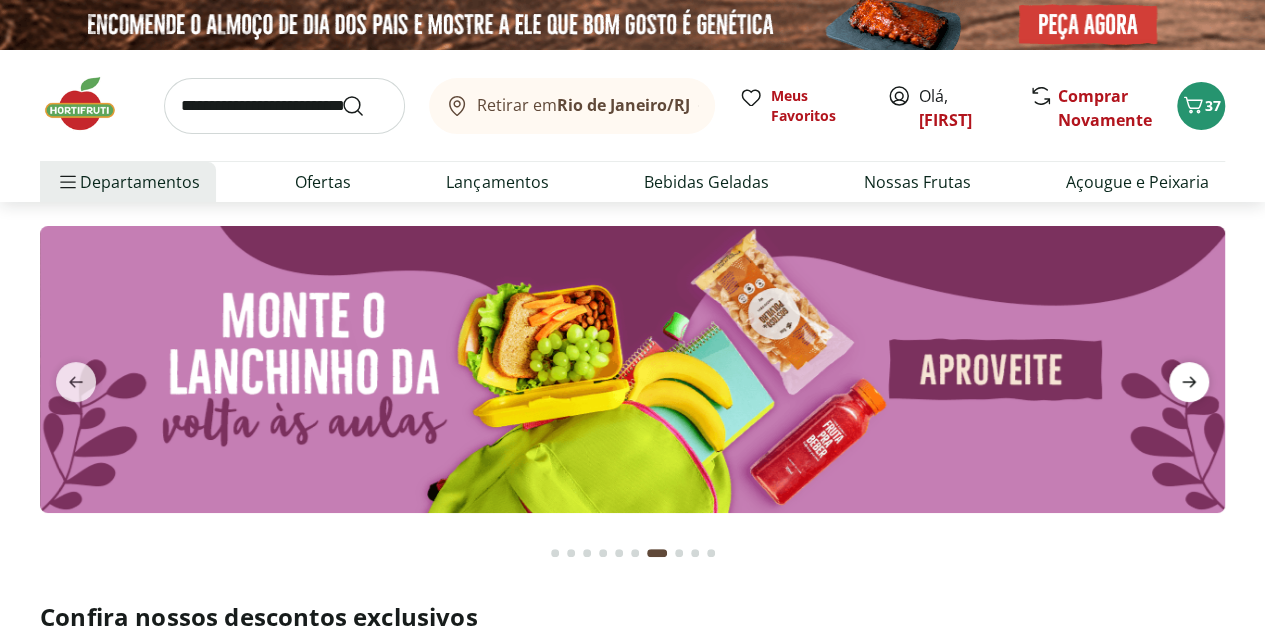 click 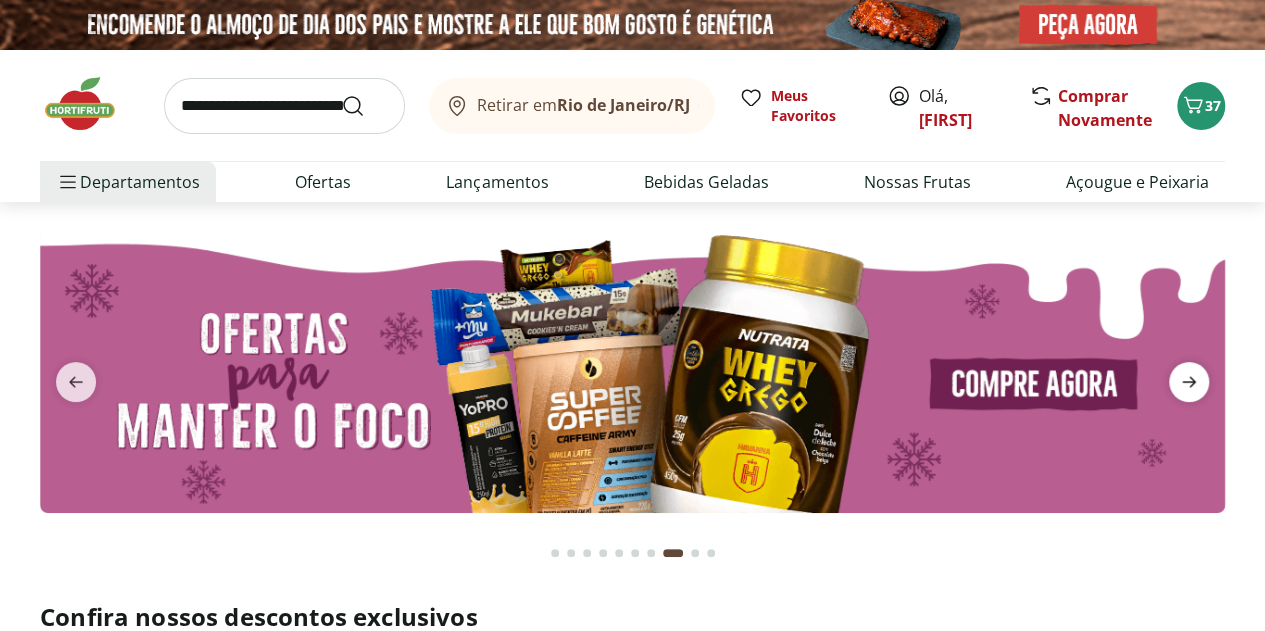 click 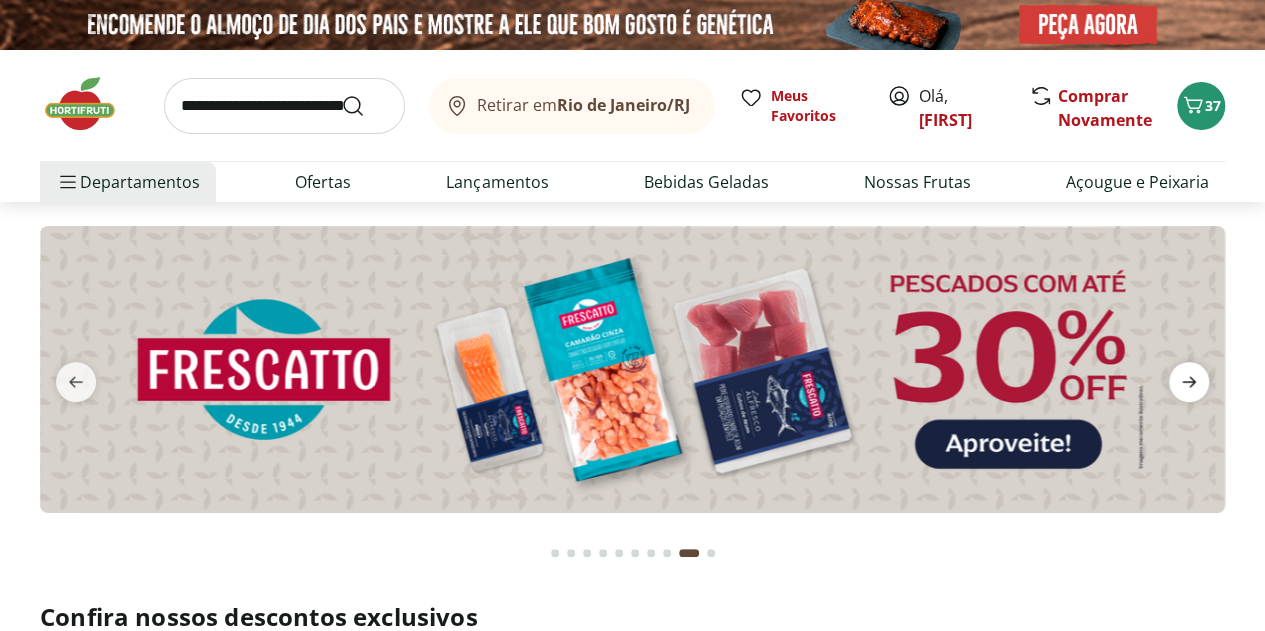click 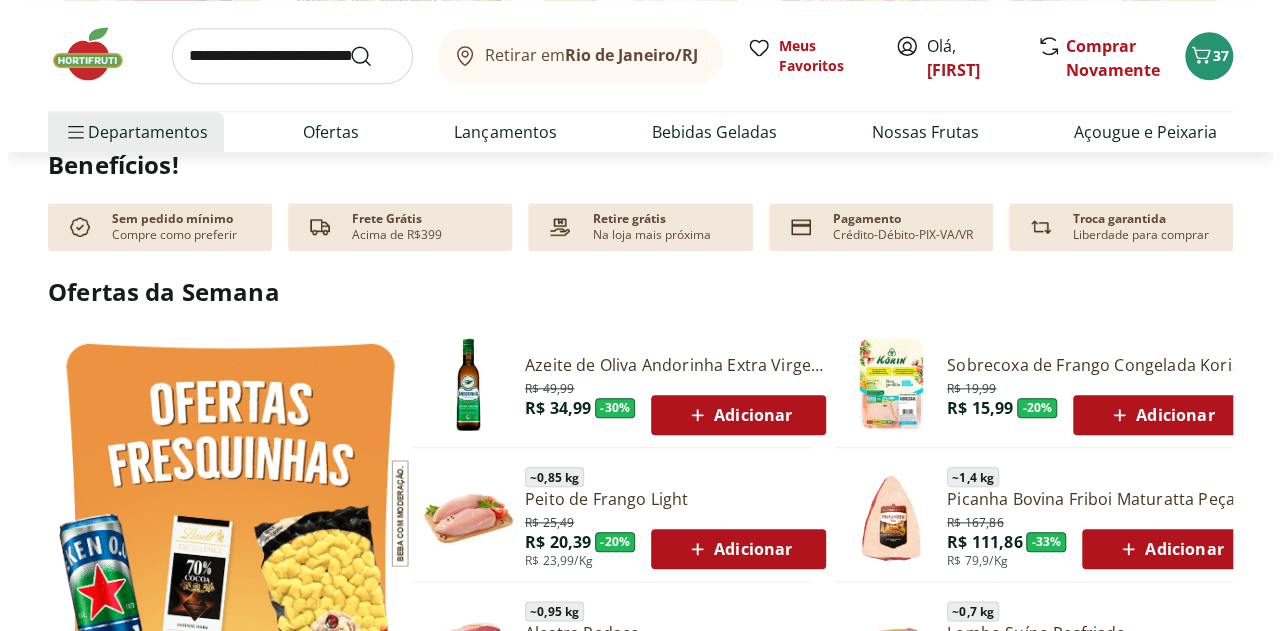 scroll, scrollTop: 200, scrollLeft: 0, axis: vertical 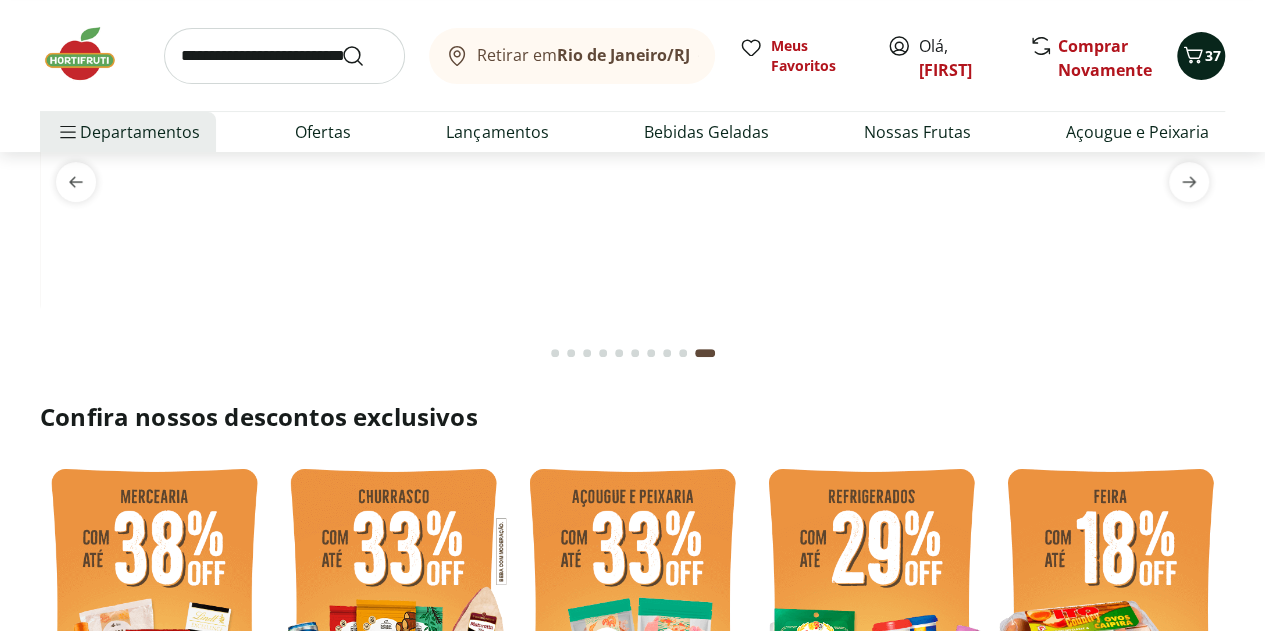 click 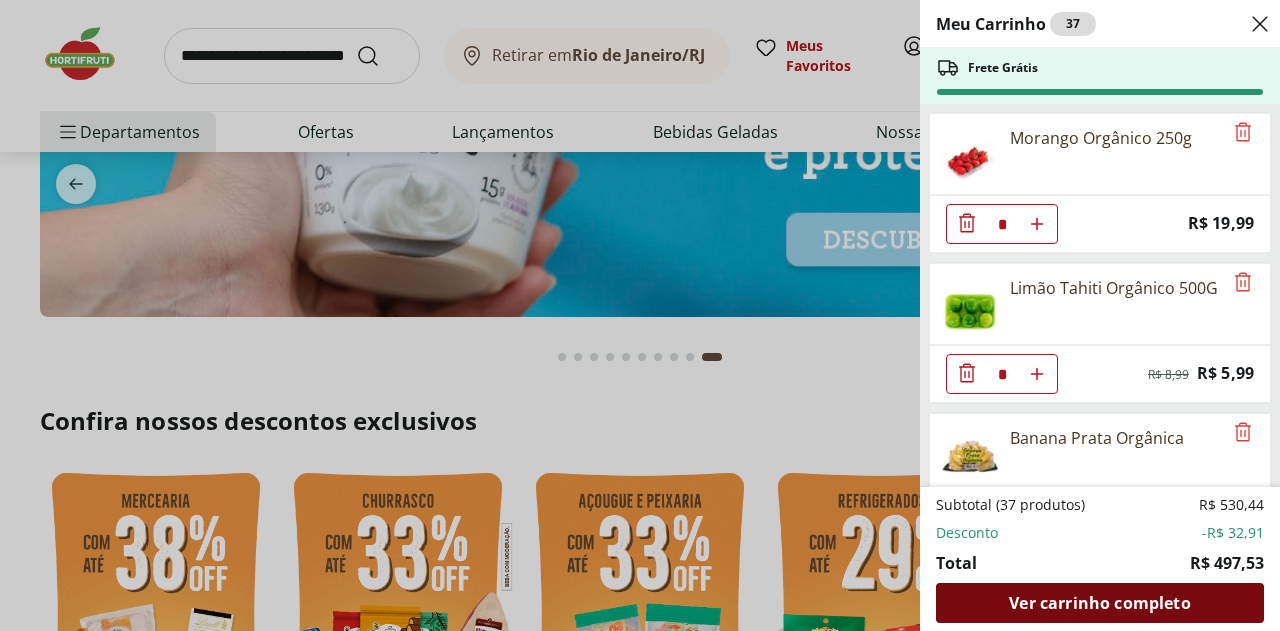 click on "Ver carrinho completo" at bounding box center [1099, 603] 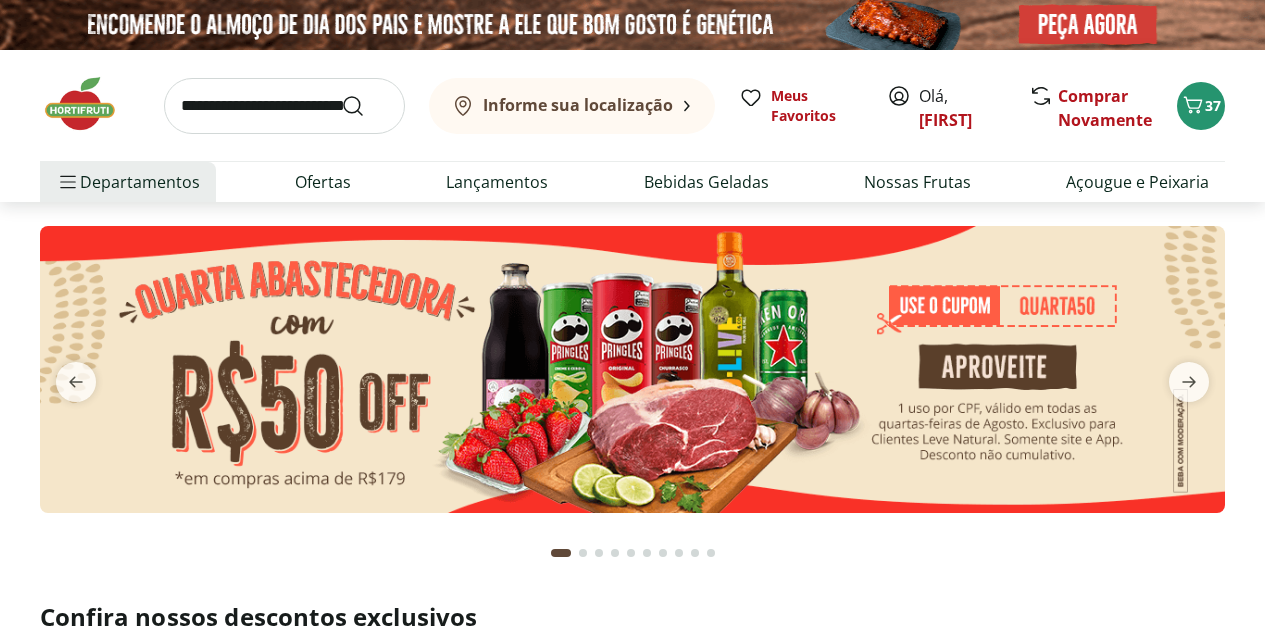 scroll, scrollTop: 0, scrollLeft: 0, axis: both 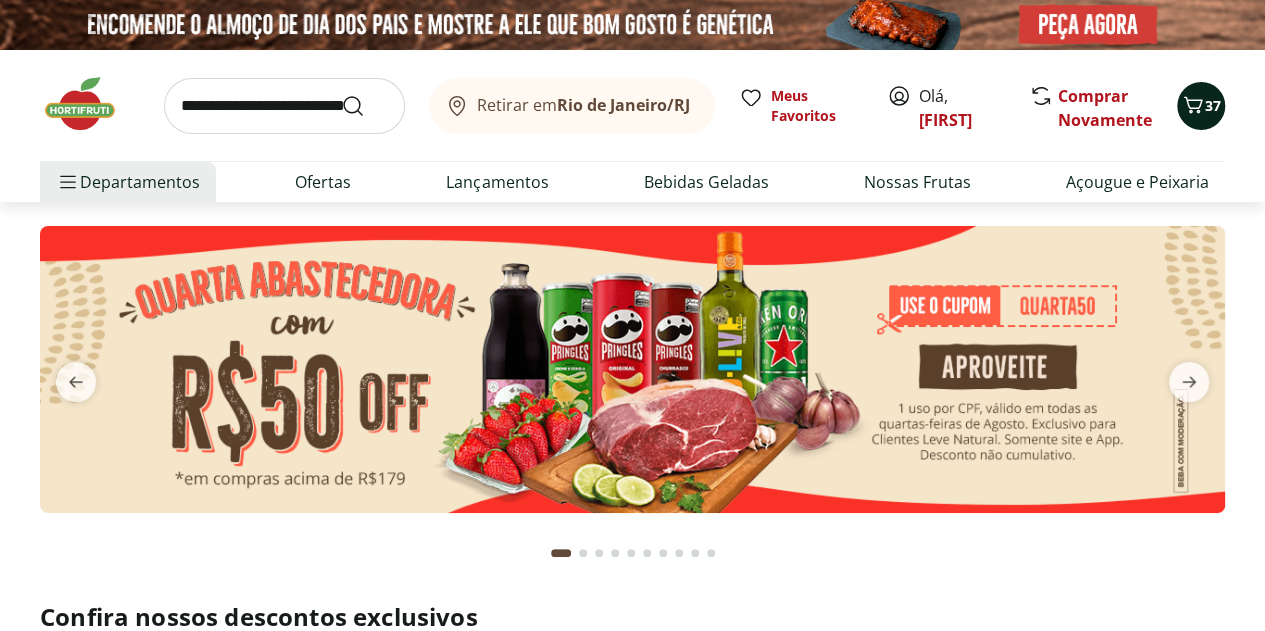 click on "37" at bounding box center [1201, 106] 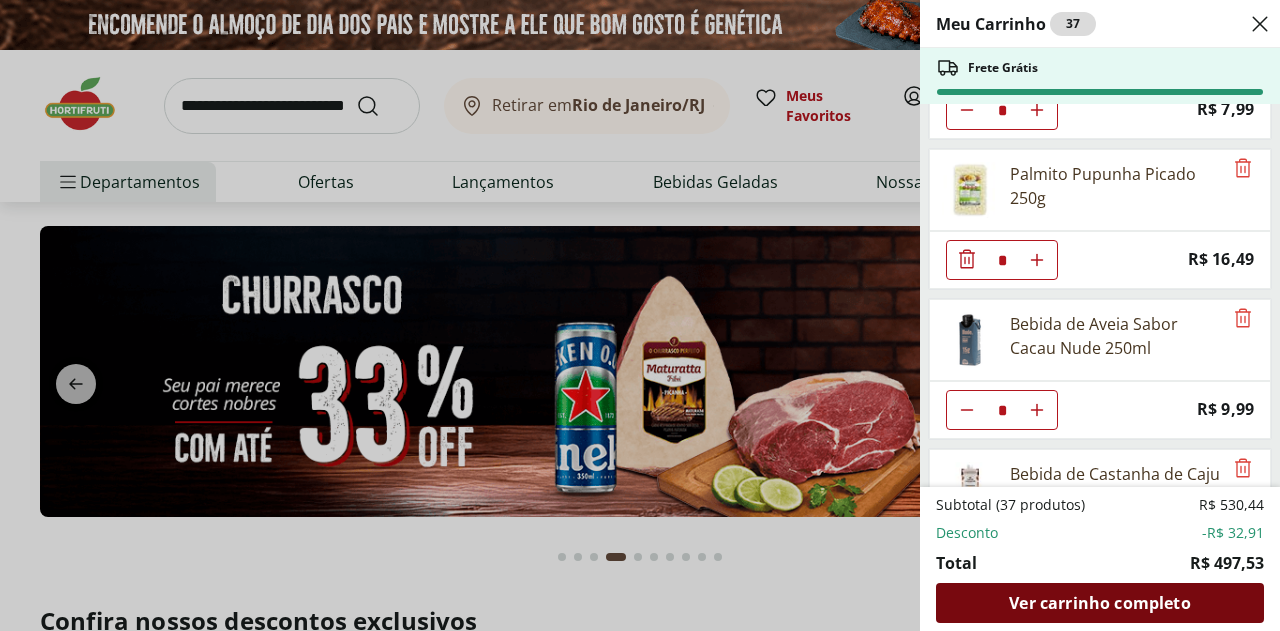 scroll, scrollTop: 2484, scrollLeft: 0, axis: vertical 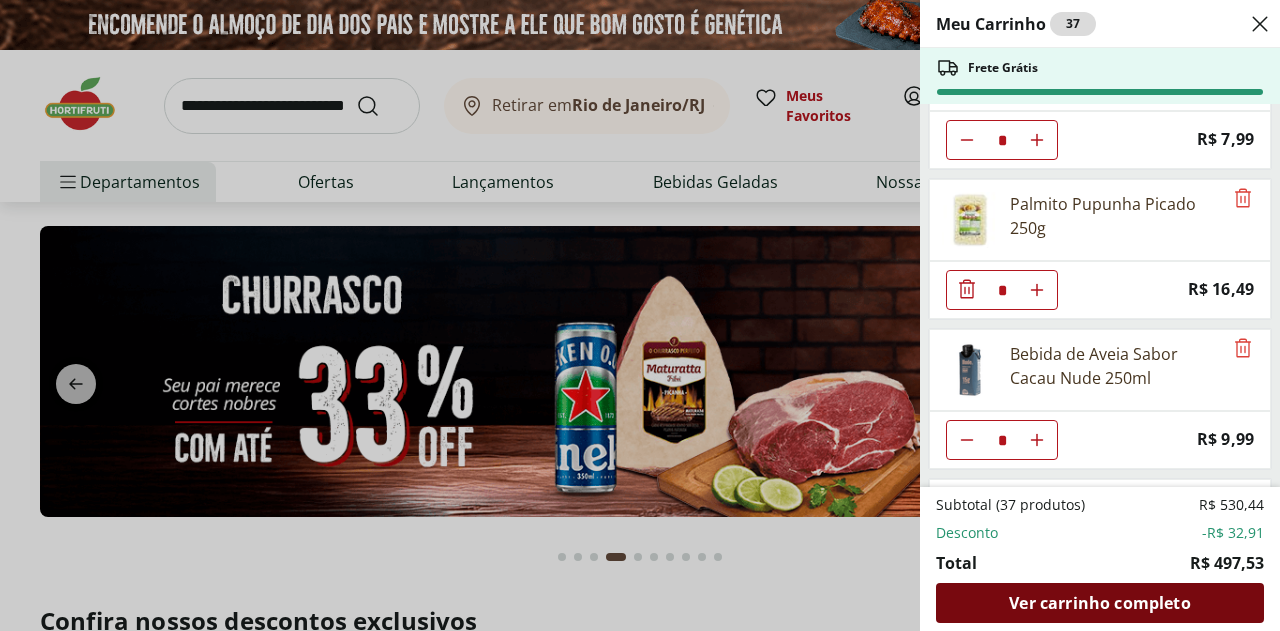 click on "Ver carrinho completo" at bounding box center [1100, 603] 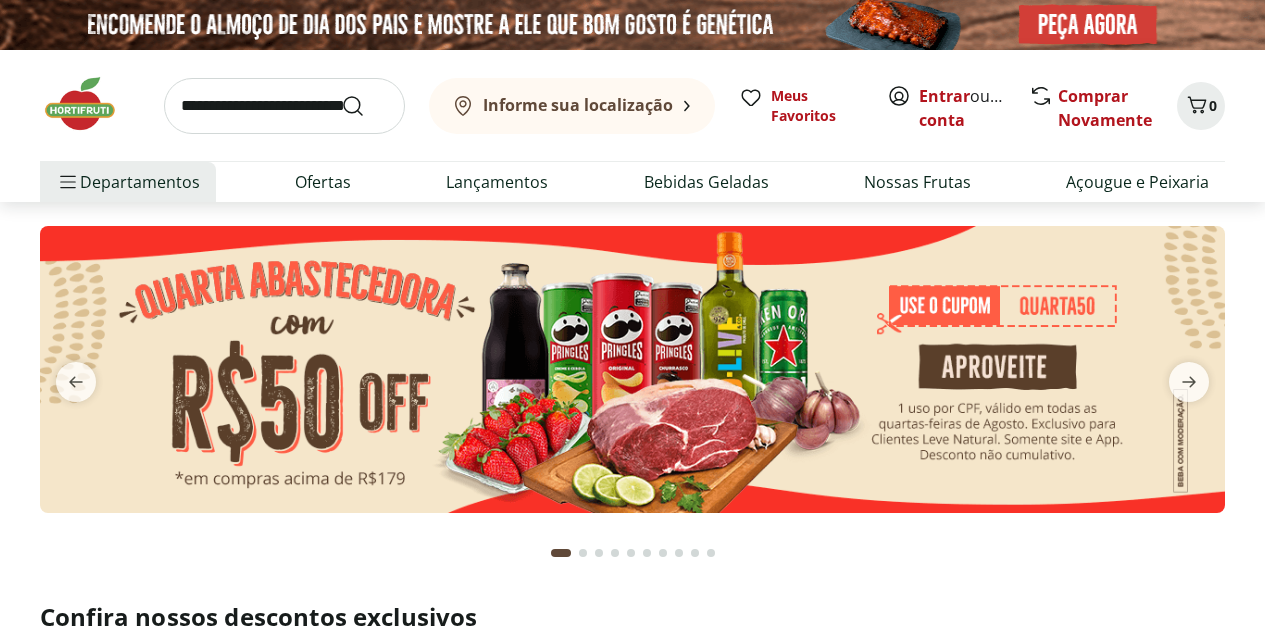 scroll, scrollTop: 0, scrollLeft: 0, axis: both 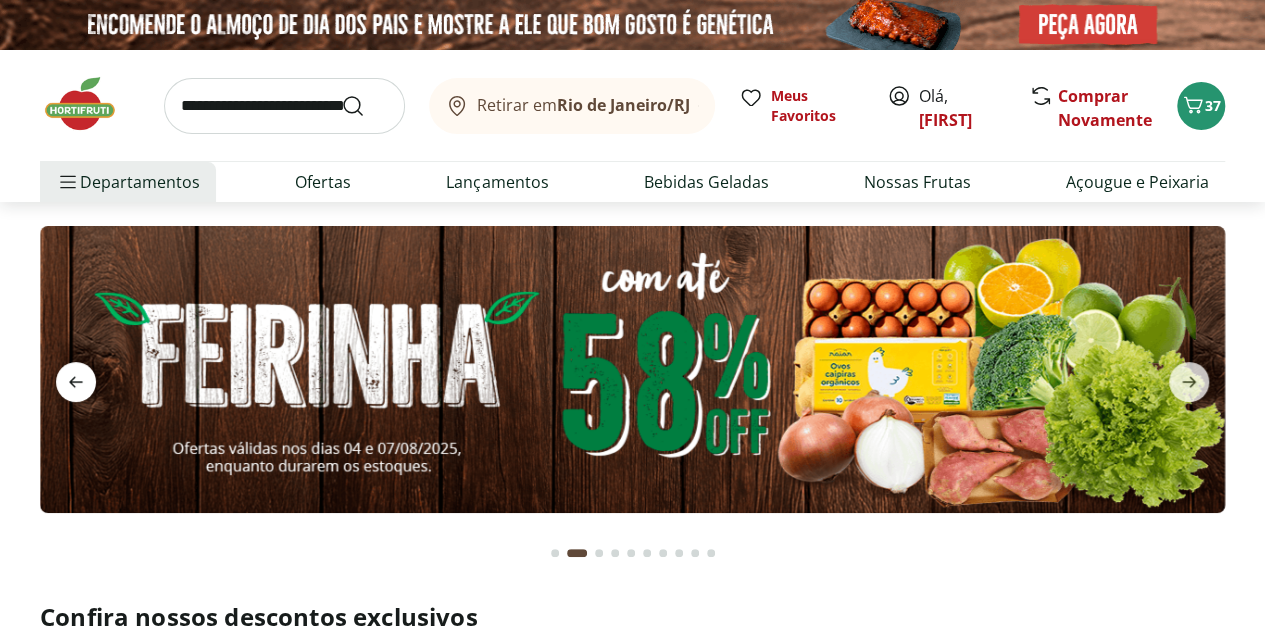 click at bounding box center (76, 382) 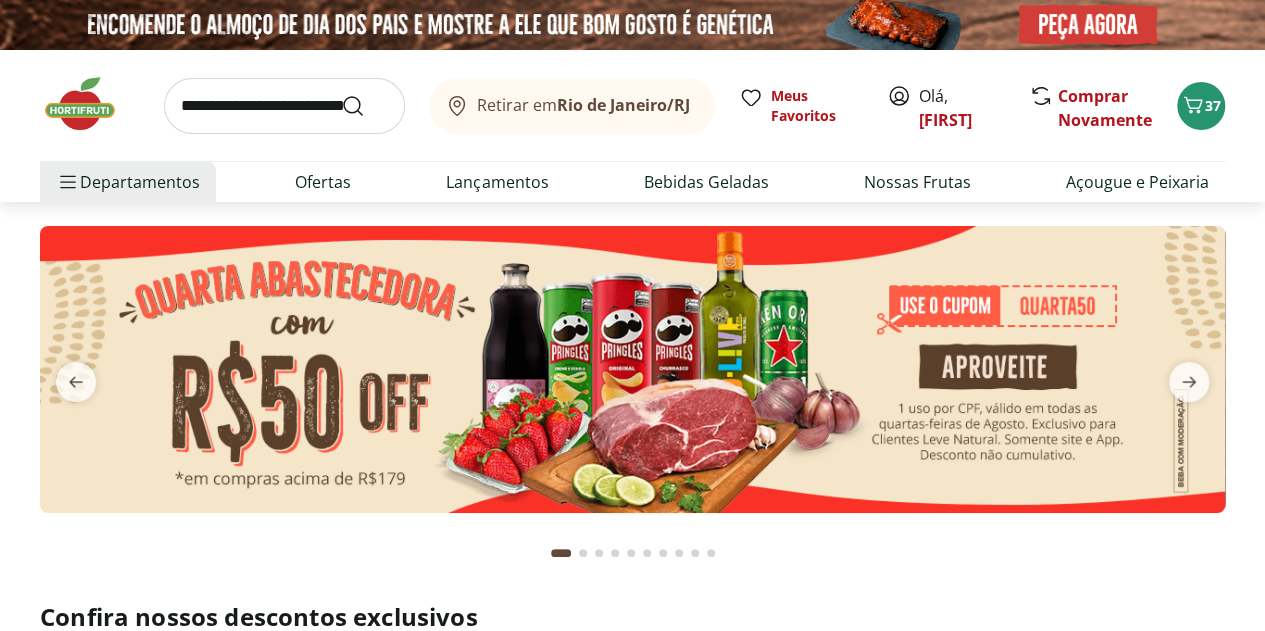click at bounding box center (632, 369) 